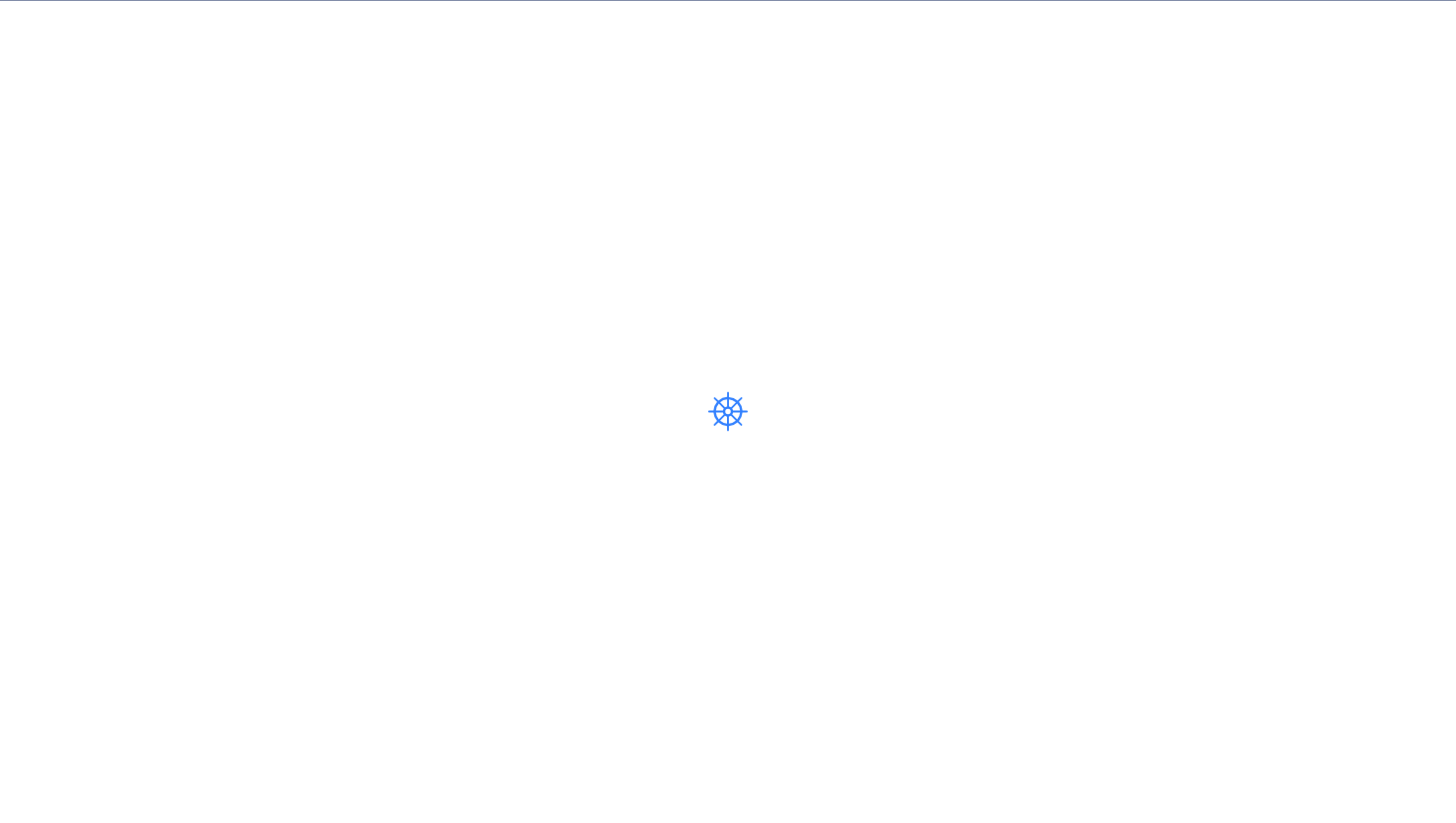 scroll, scrollTop: 0, scrollLeft: 0, axis: both 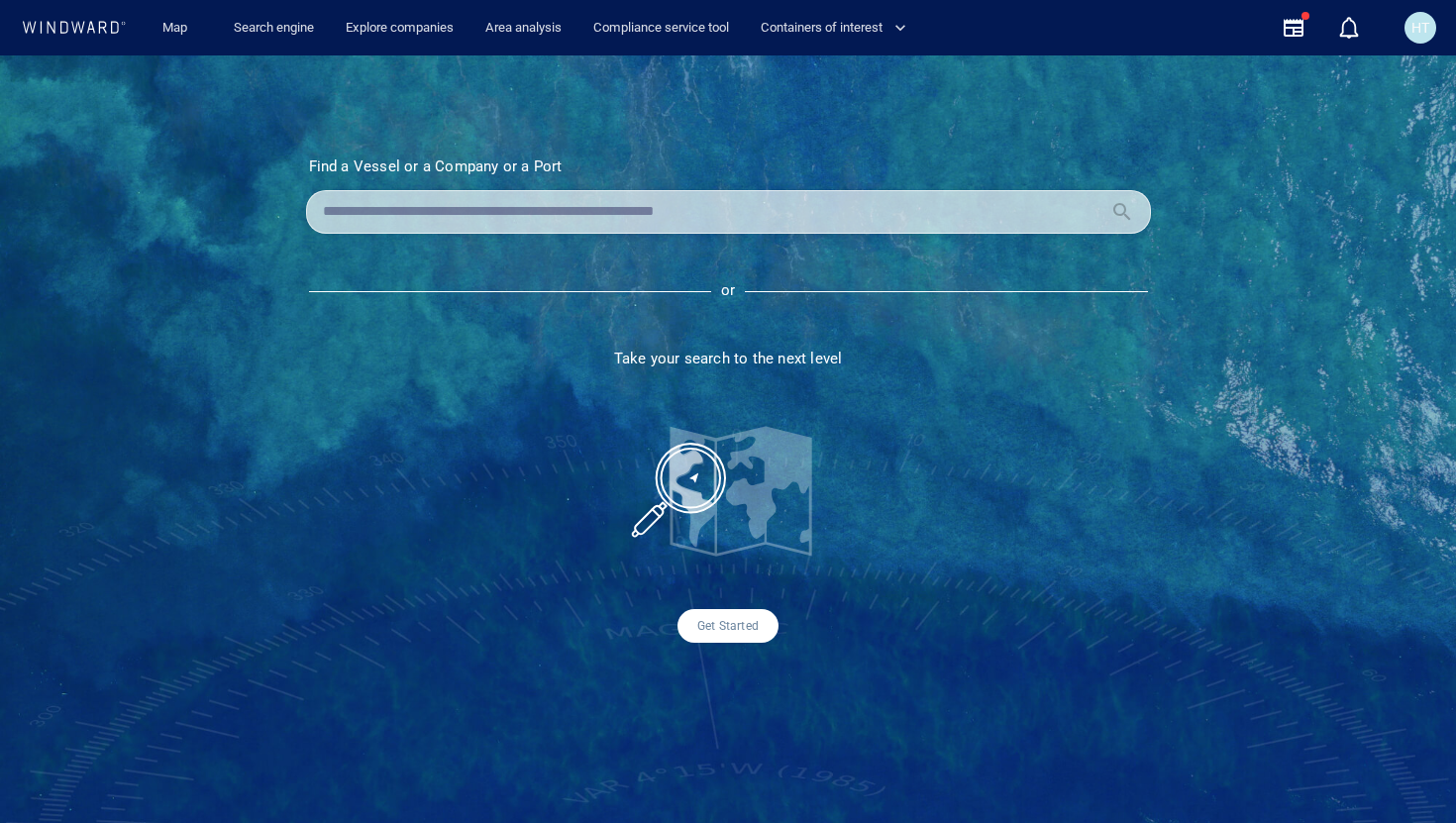 click at bounding box center [712, 212] 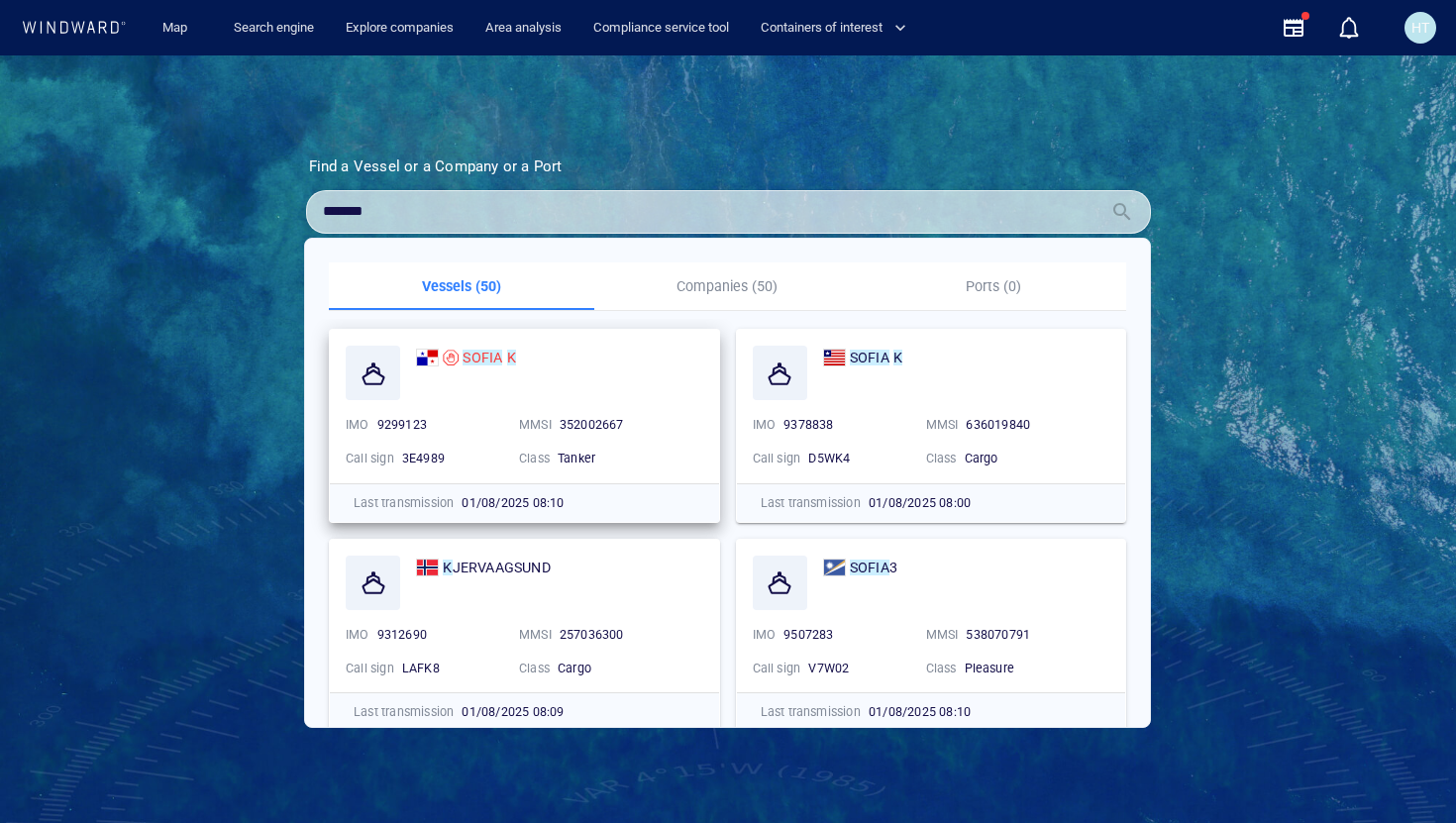 click on "9299123" at bounding box center (402, 424) 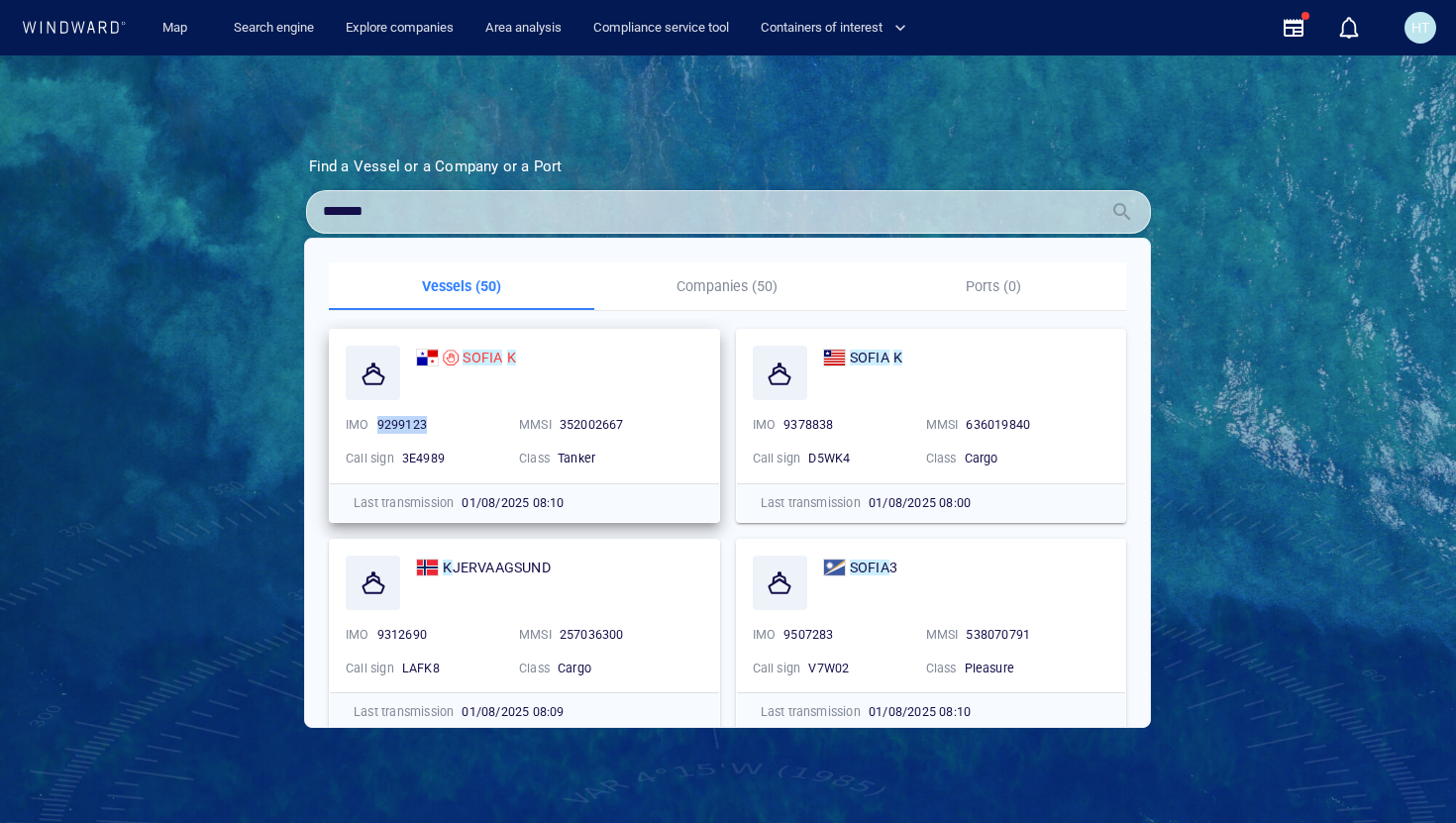 click on "9299123" at bounding box center (402, 424) 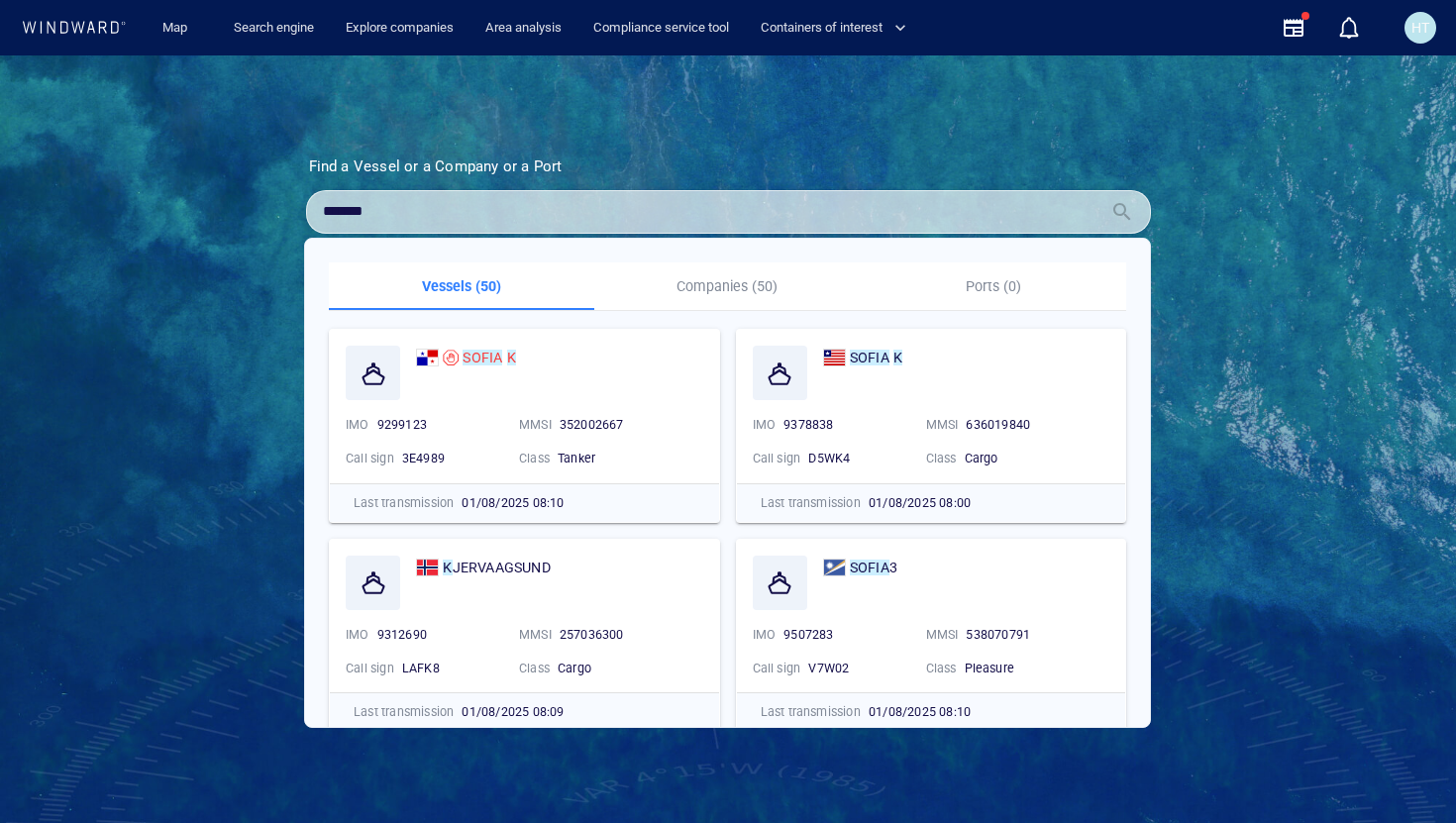 click on "*******" at bounding box center (712, 212) 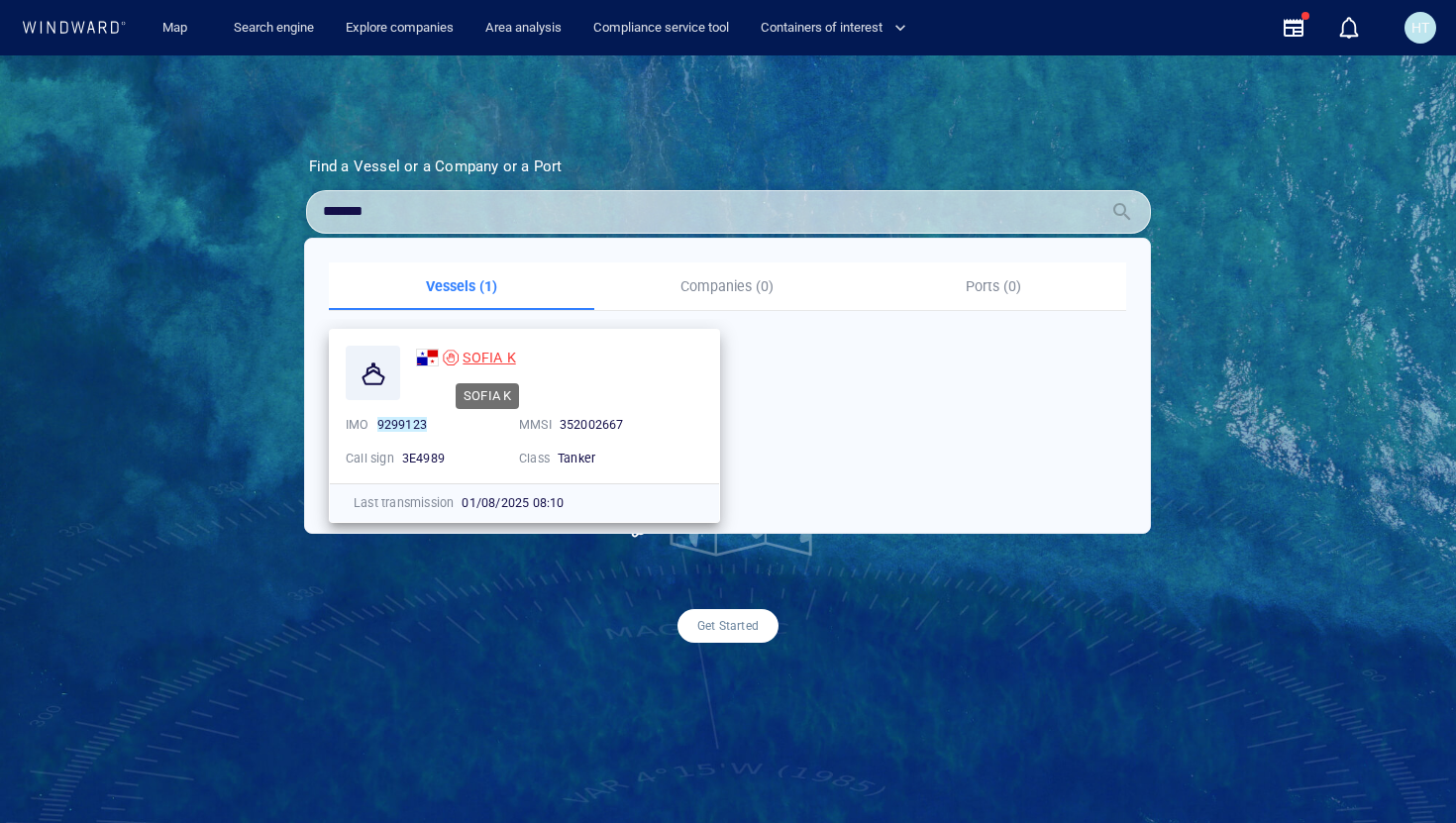 type on "*******" 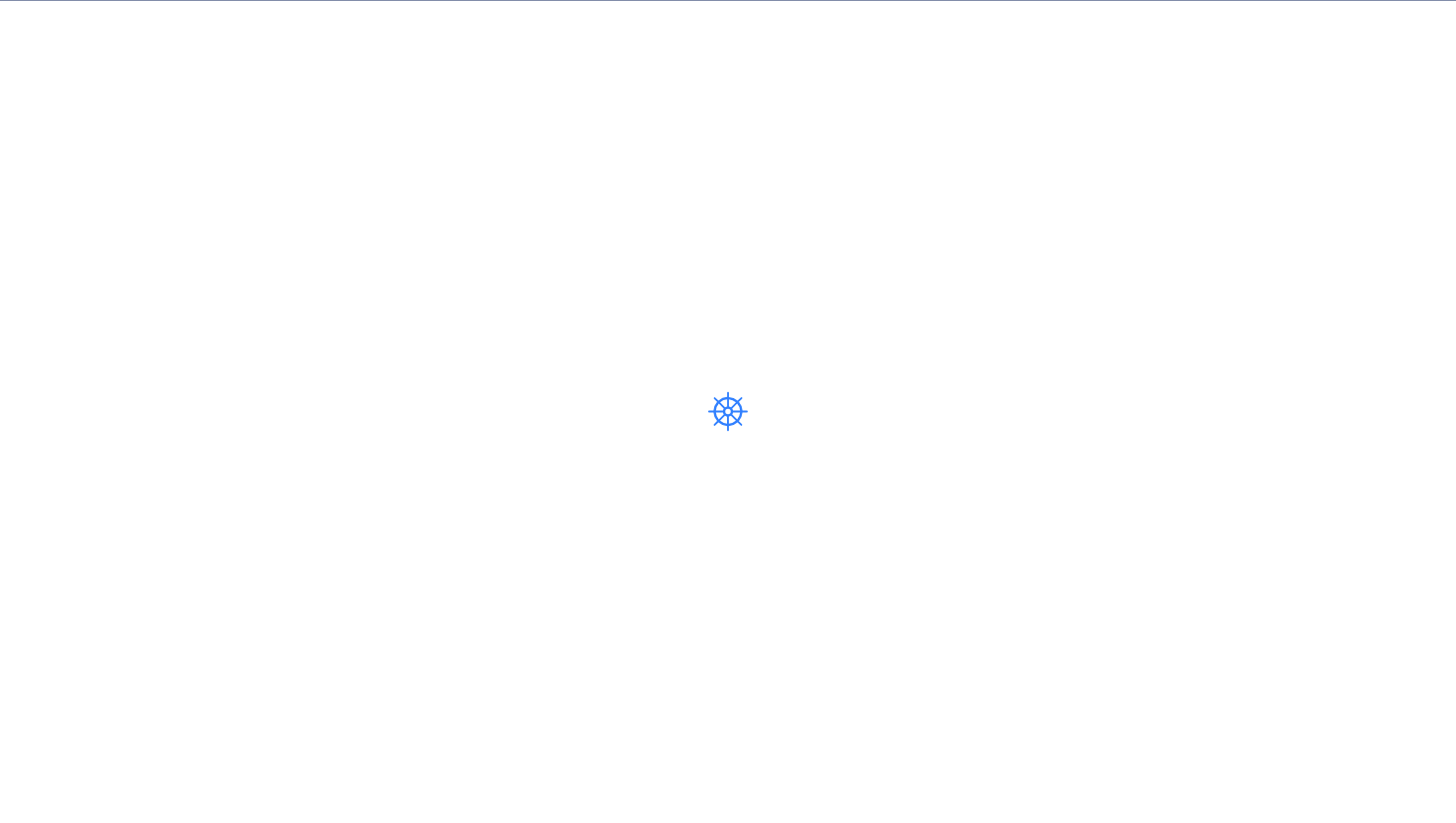 scroll, scrollTop: 0, scrollLeft: 0, axis: both 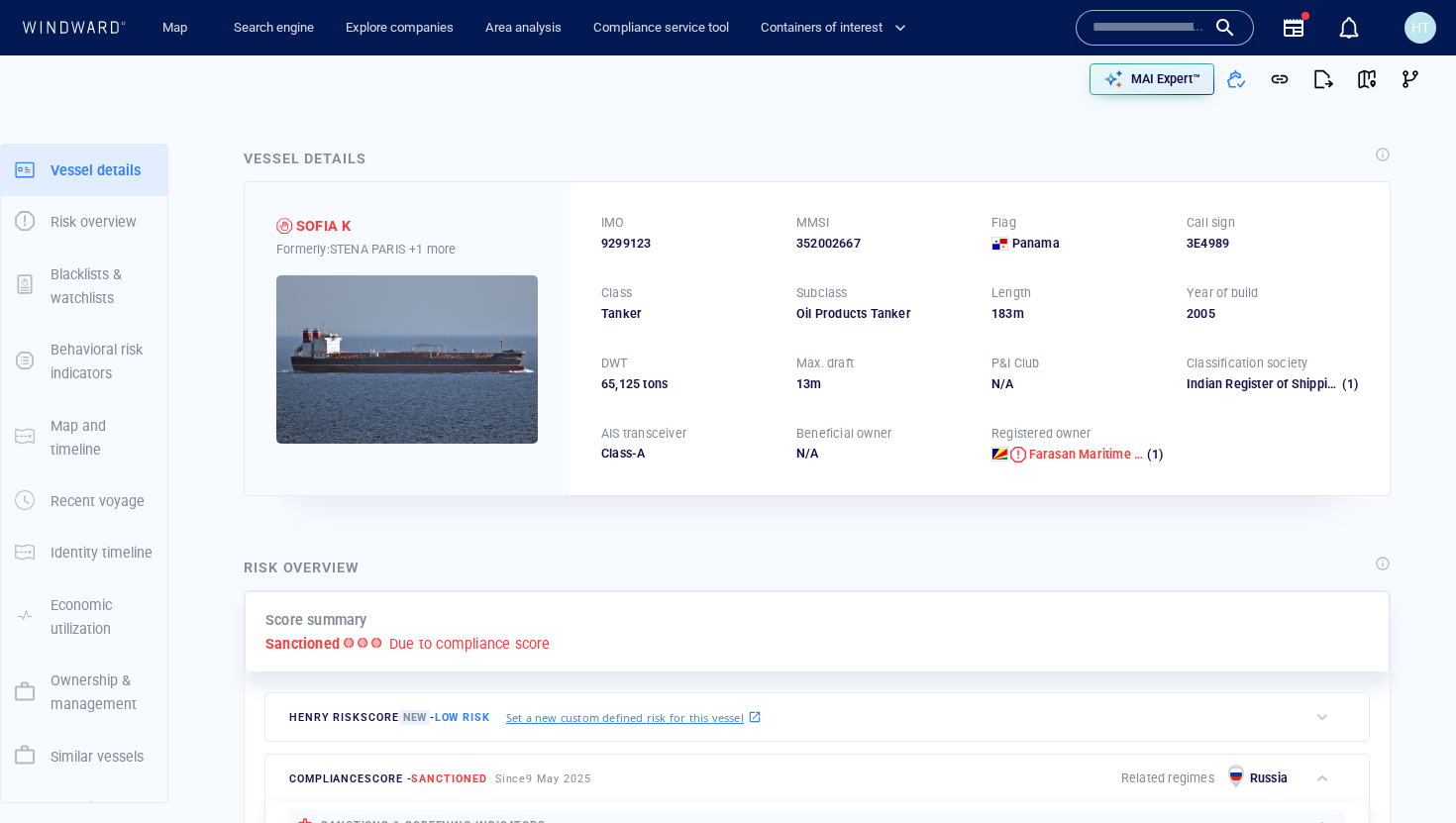 click on "2005" at bounding box center (1272, 314) 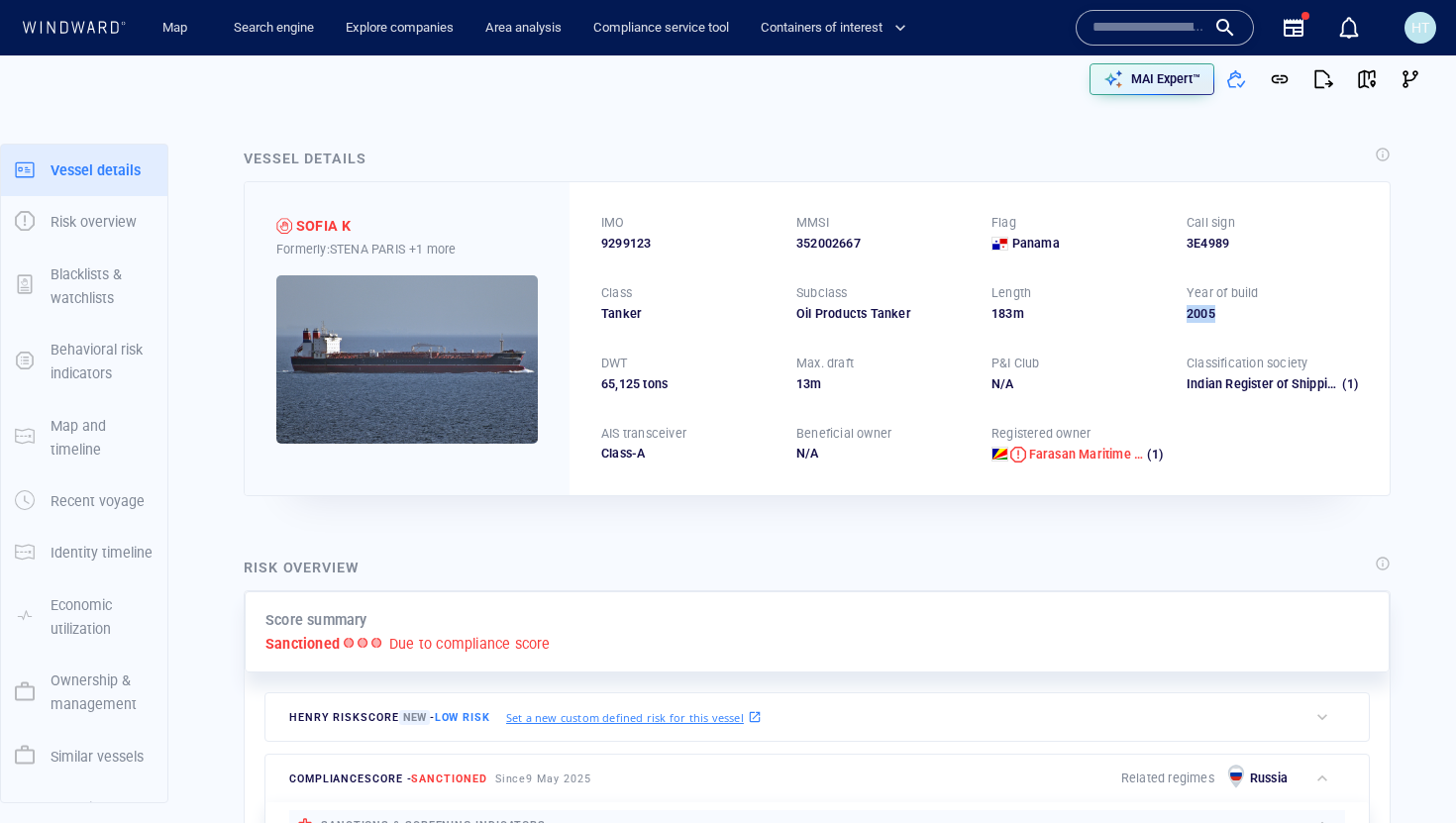 click on "2005" at bounding box center [1272, 314] 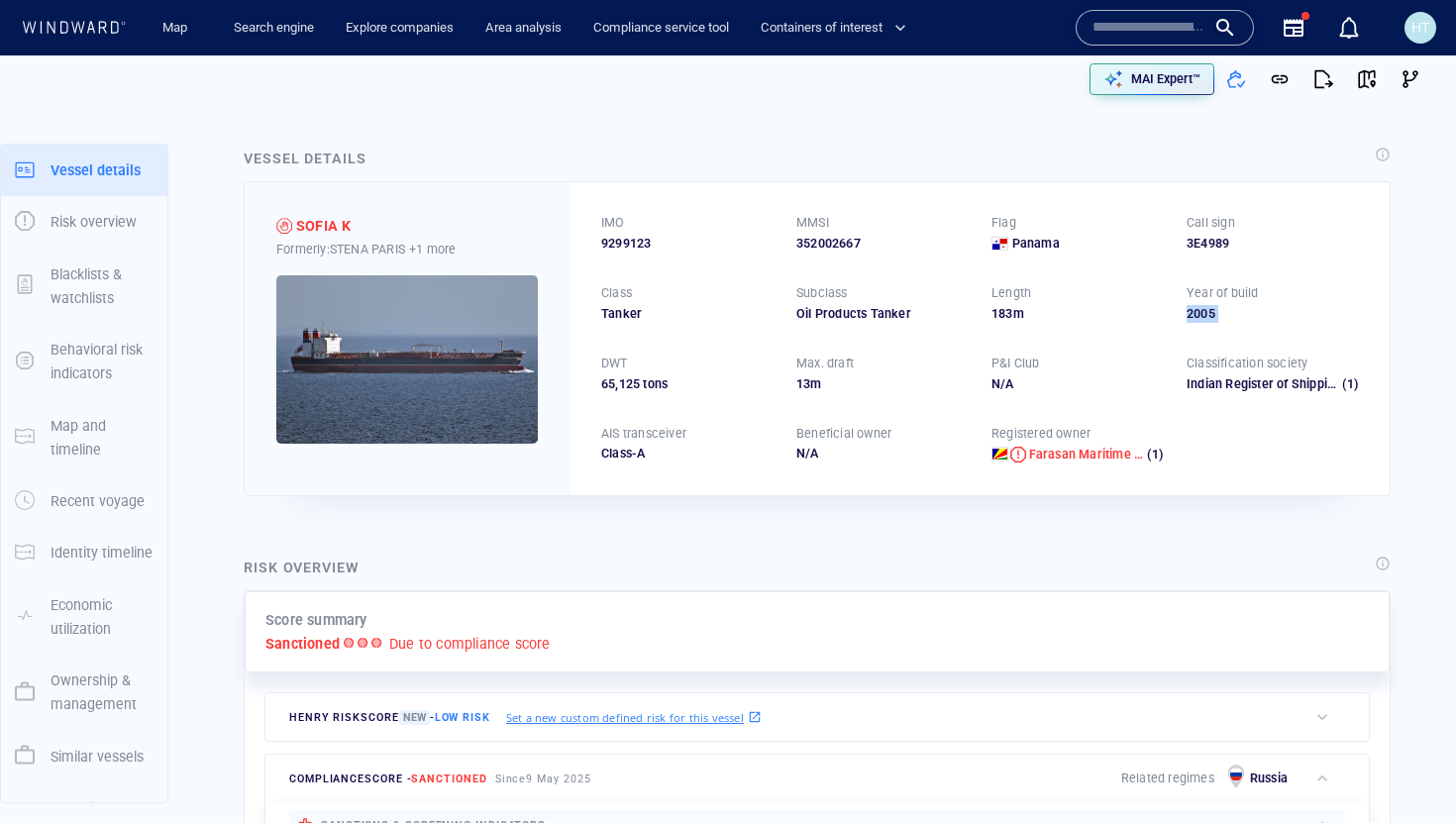click on "2005" at bounding box center (1272, 314) 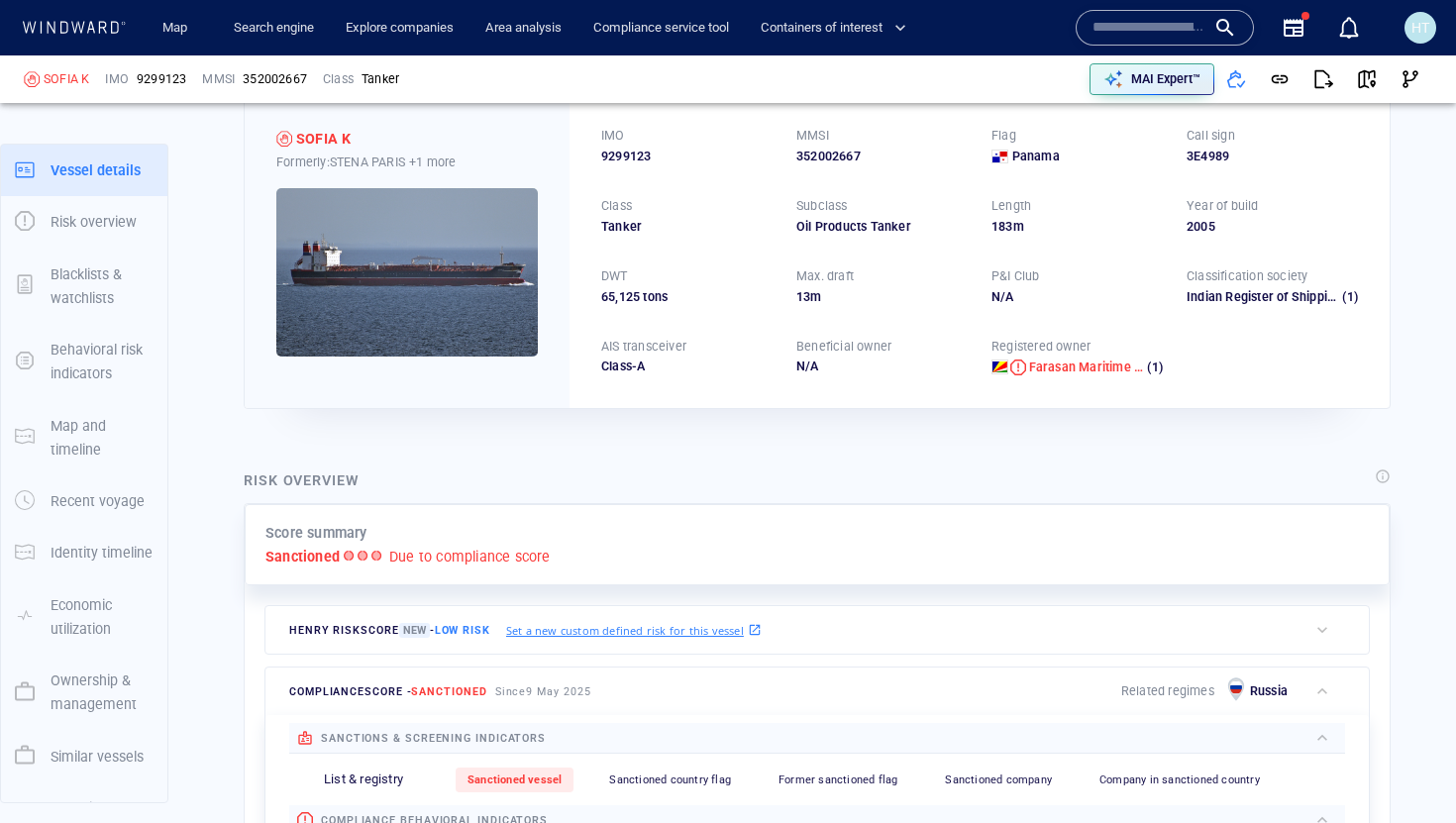 scroll, scrollTop: 190, scrollLeft: 0, axis: vertical 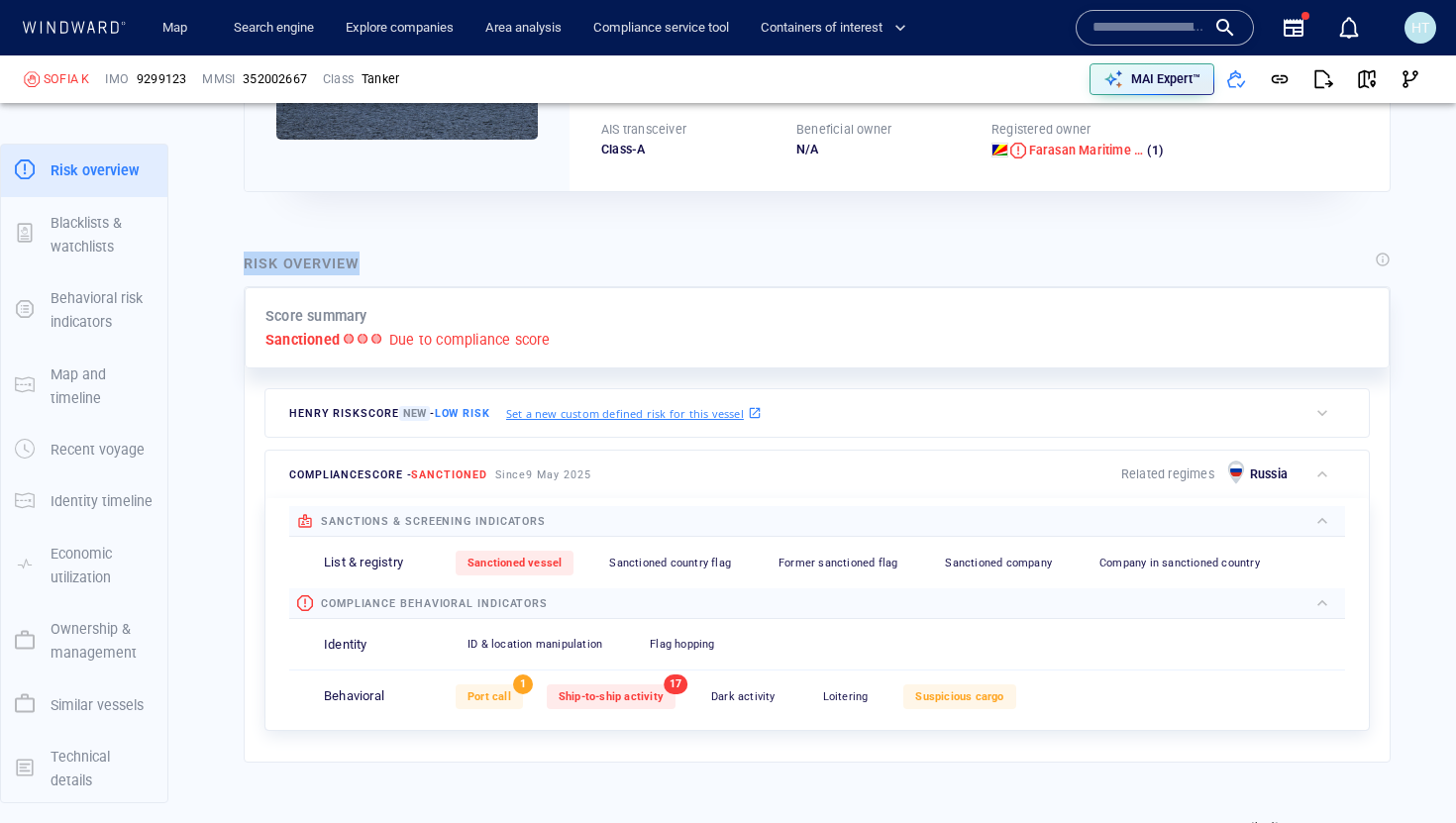 drag, startPoint x: 239, startPoint y: 260, endPoint x: 382, endPoint y: 265, distance: 143.08739 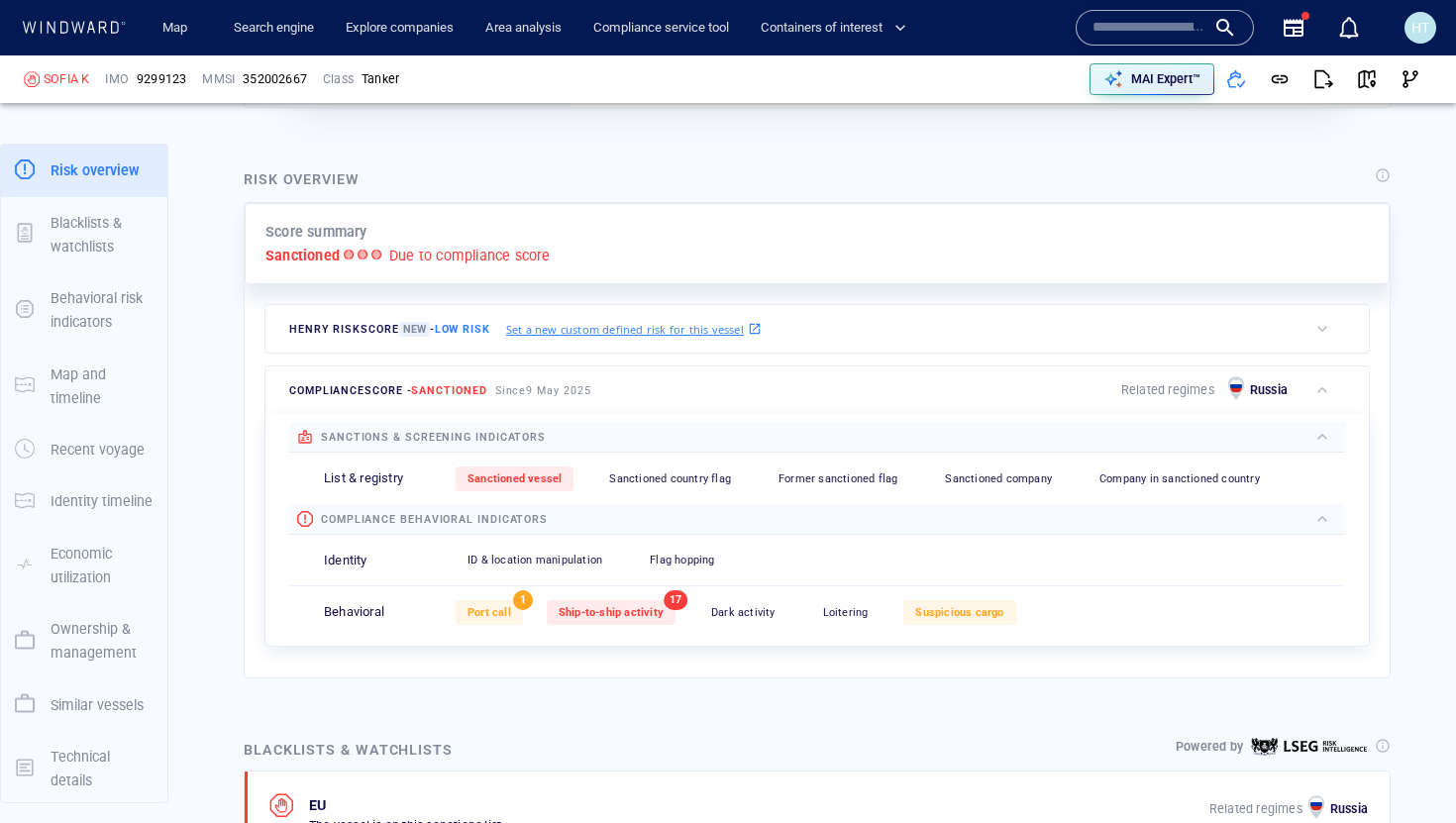 scroll, scrollTop: 414, scrollLeft: 0, axis: vertical 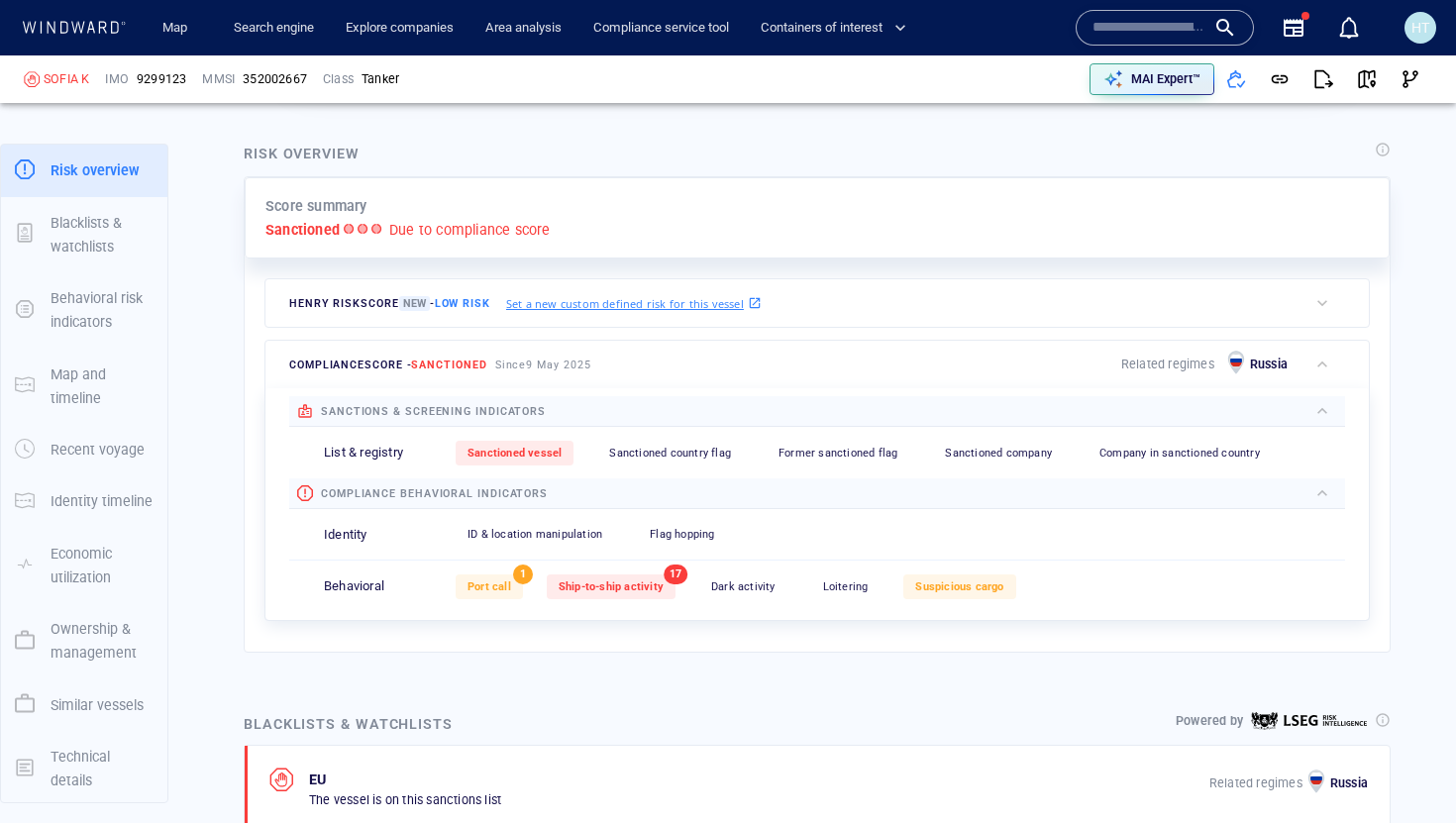 click on "sanctions & screening indicators" at bounding box center (433, 411) 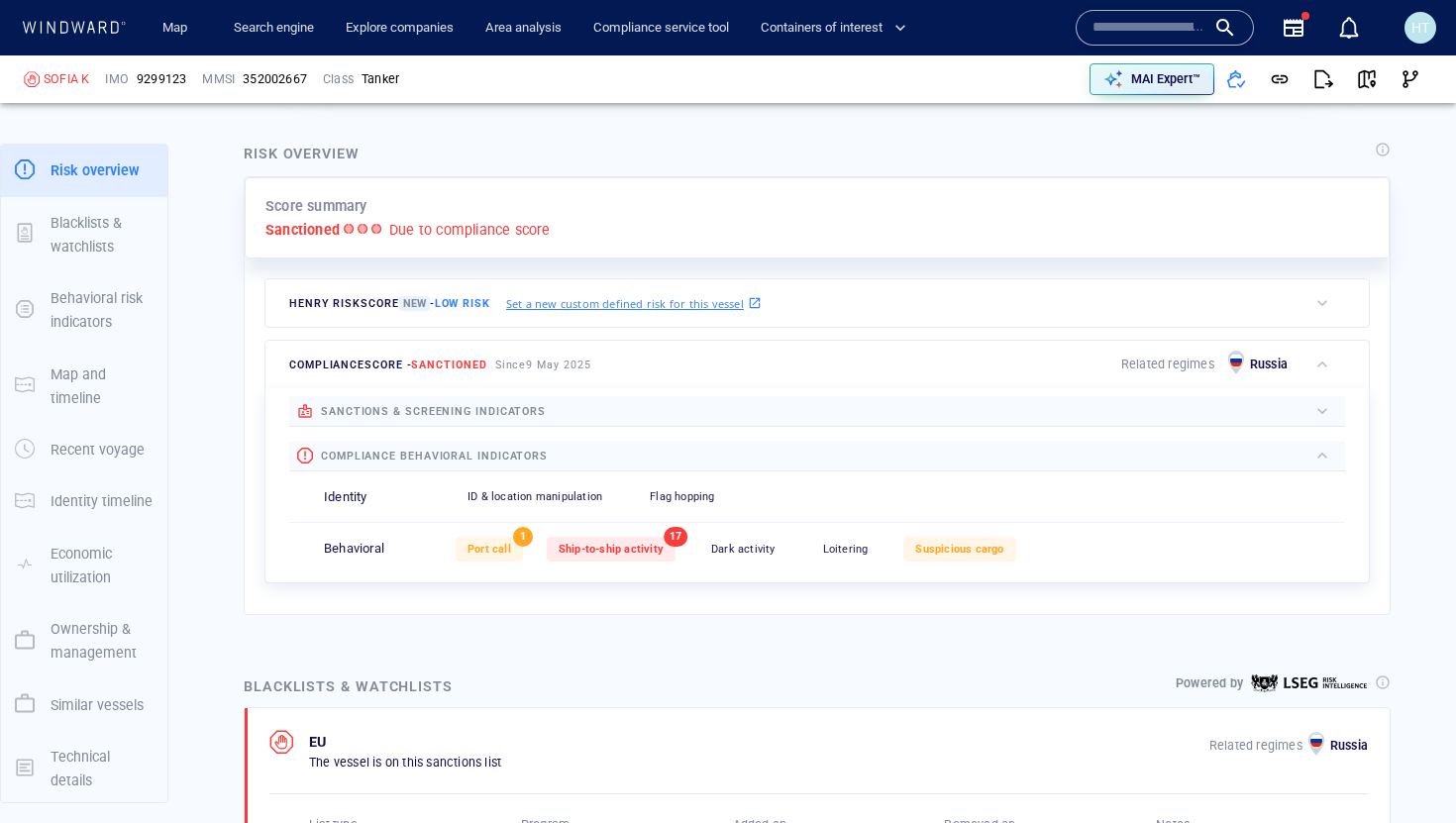 click on "compliance behavioral indicators" at bounding box center (434, 456) 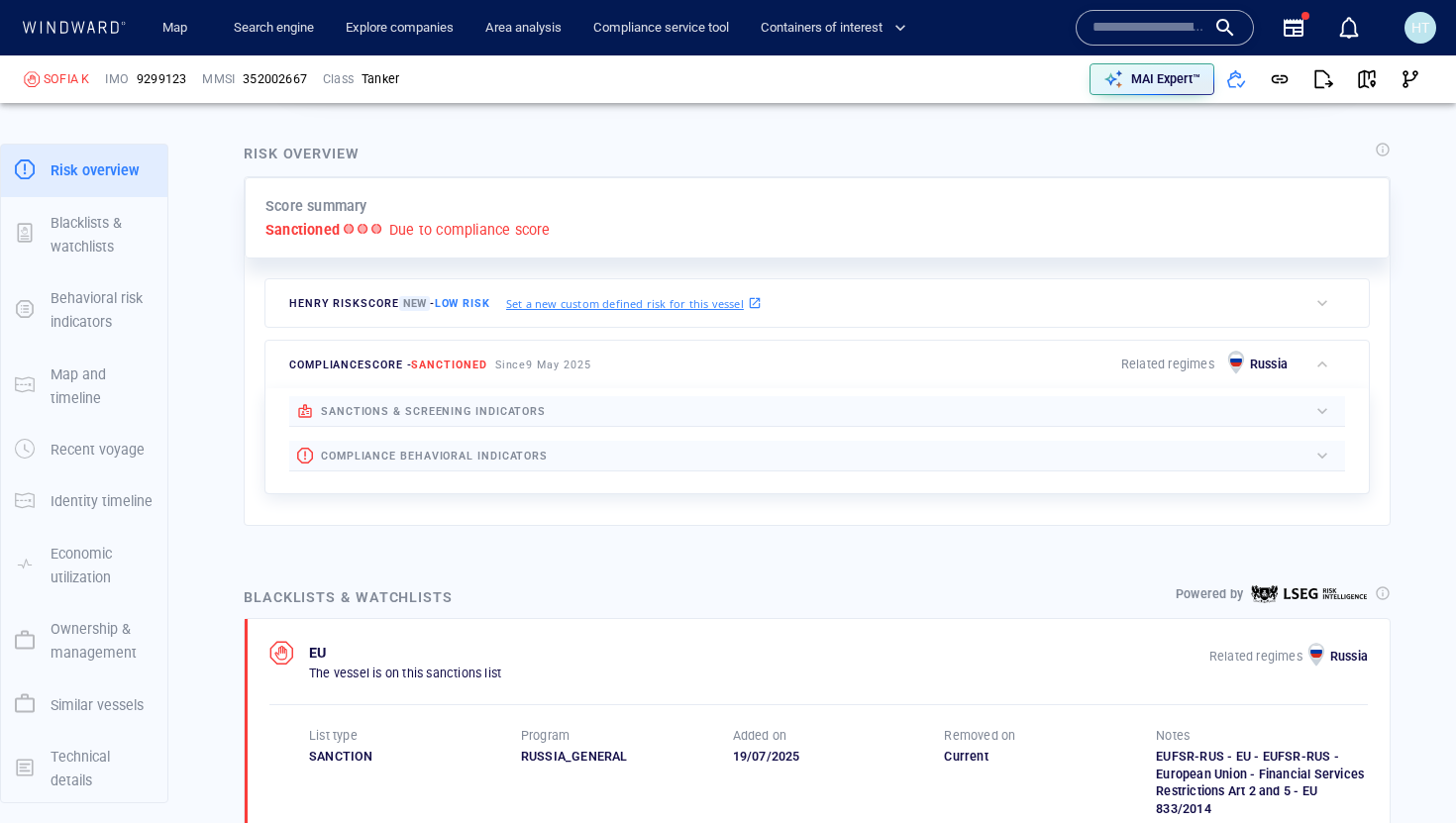 click on "sanctions & screening indicators" at bounding box center [433, 411] 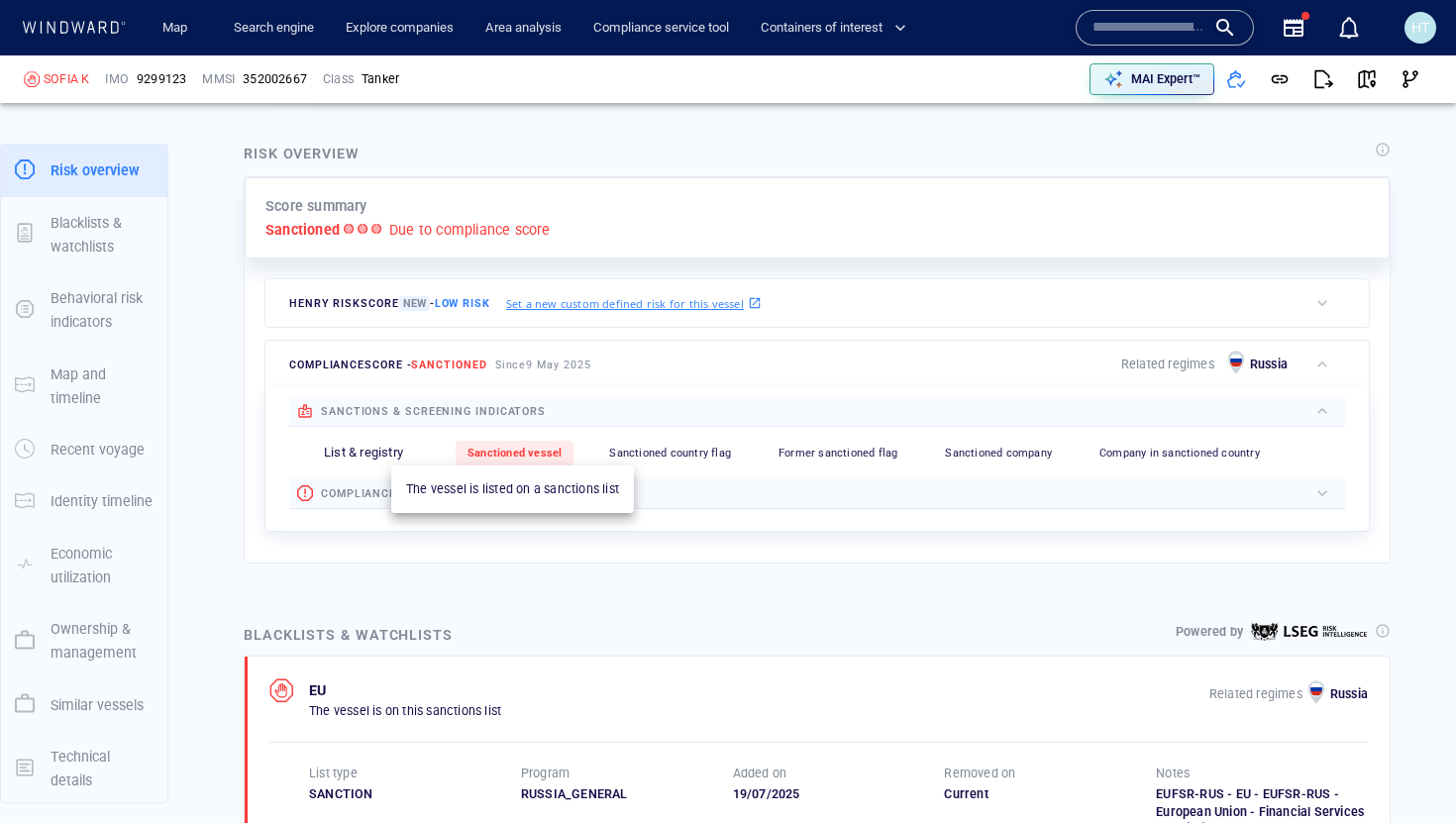 click on "Sanctioned vessel" at bounding box center [514, 453] 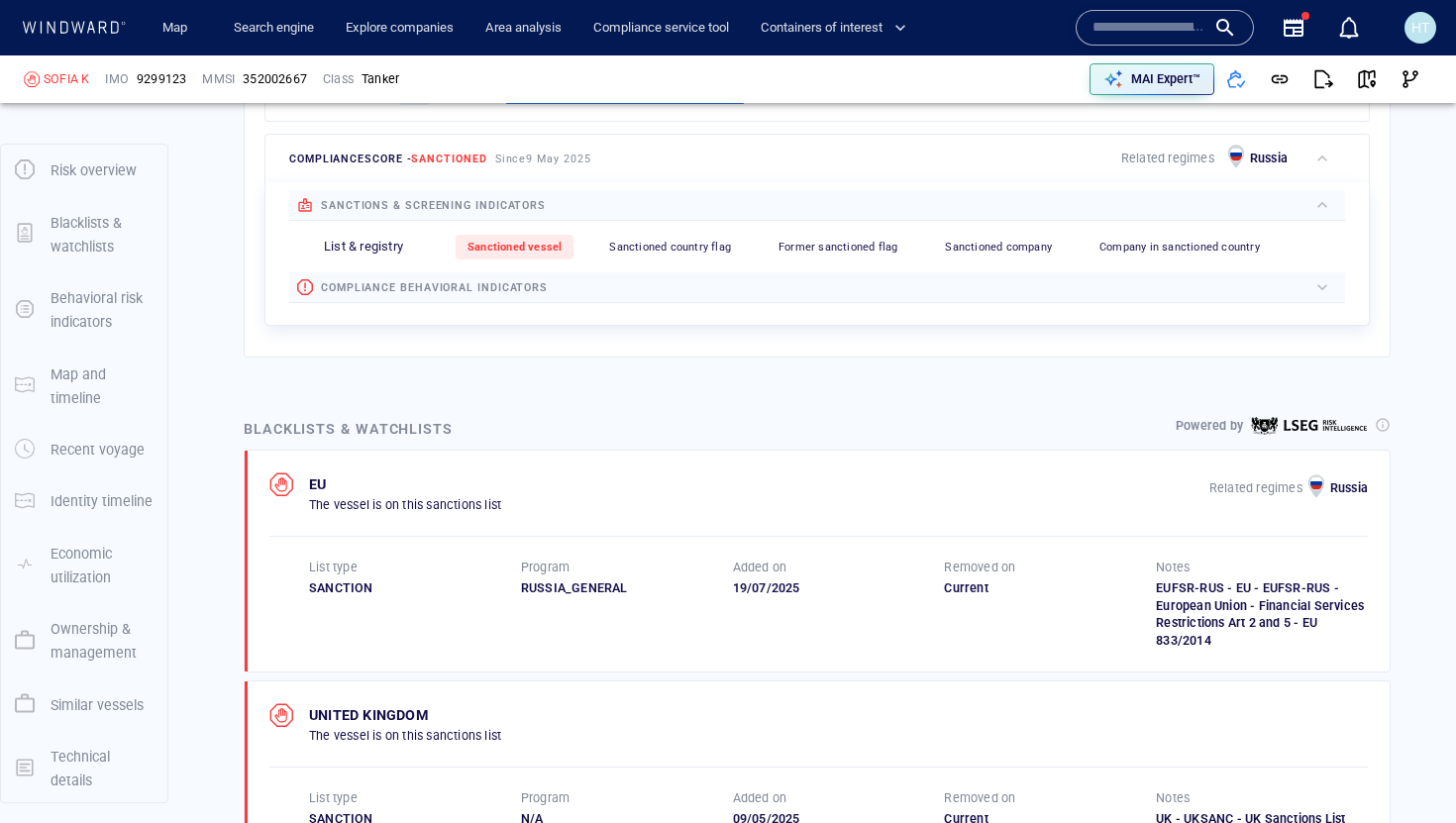 scroll, scrollTop: 631, scrollLeft: 0, axis: vertical 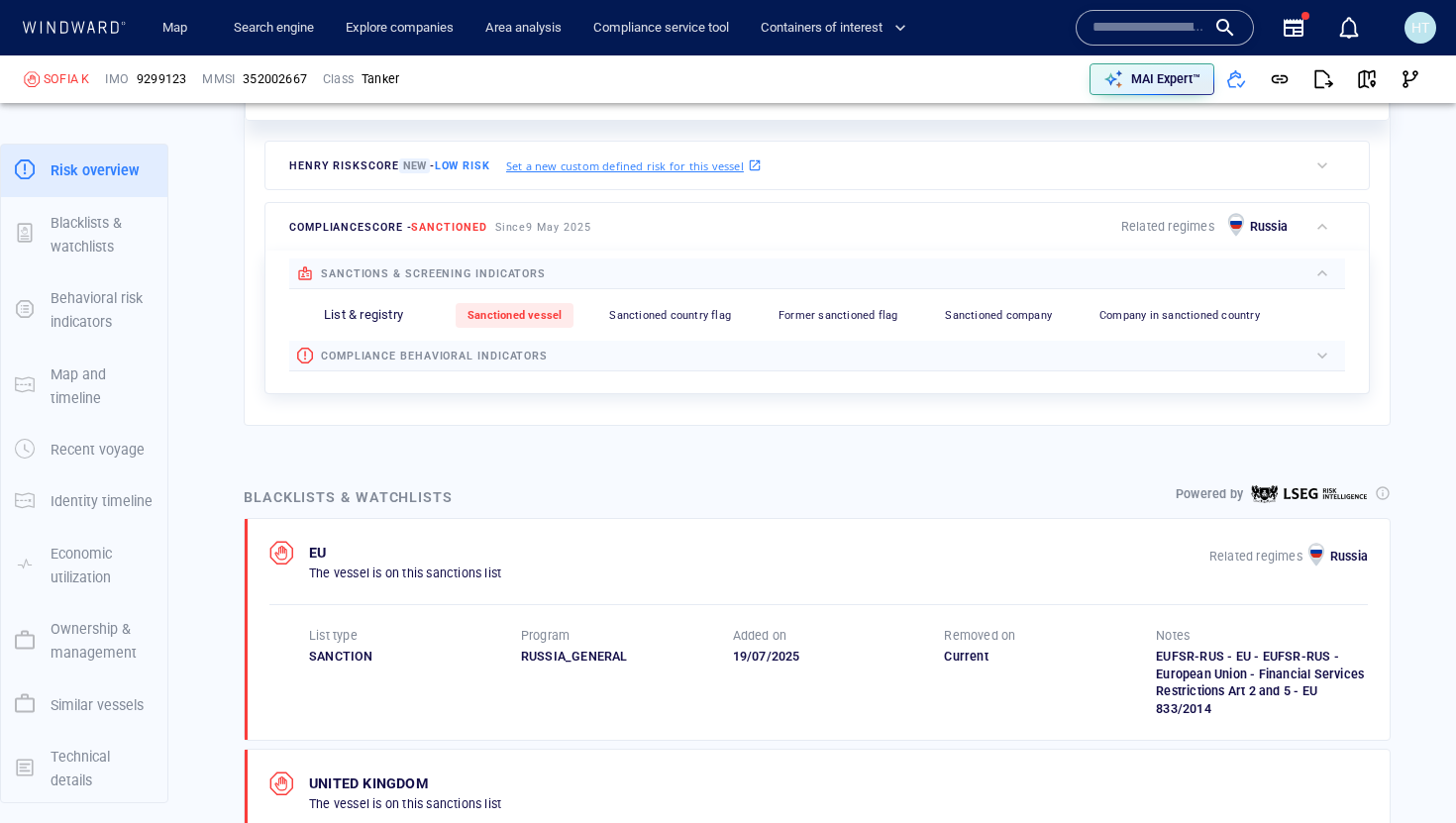 click at bounding box center [926, 273] 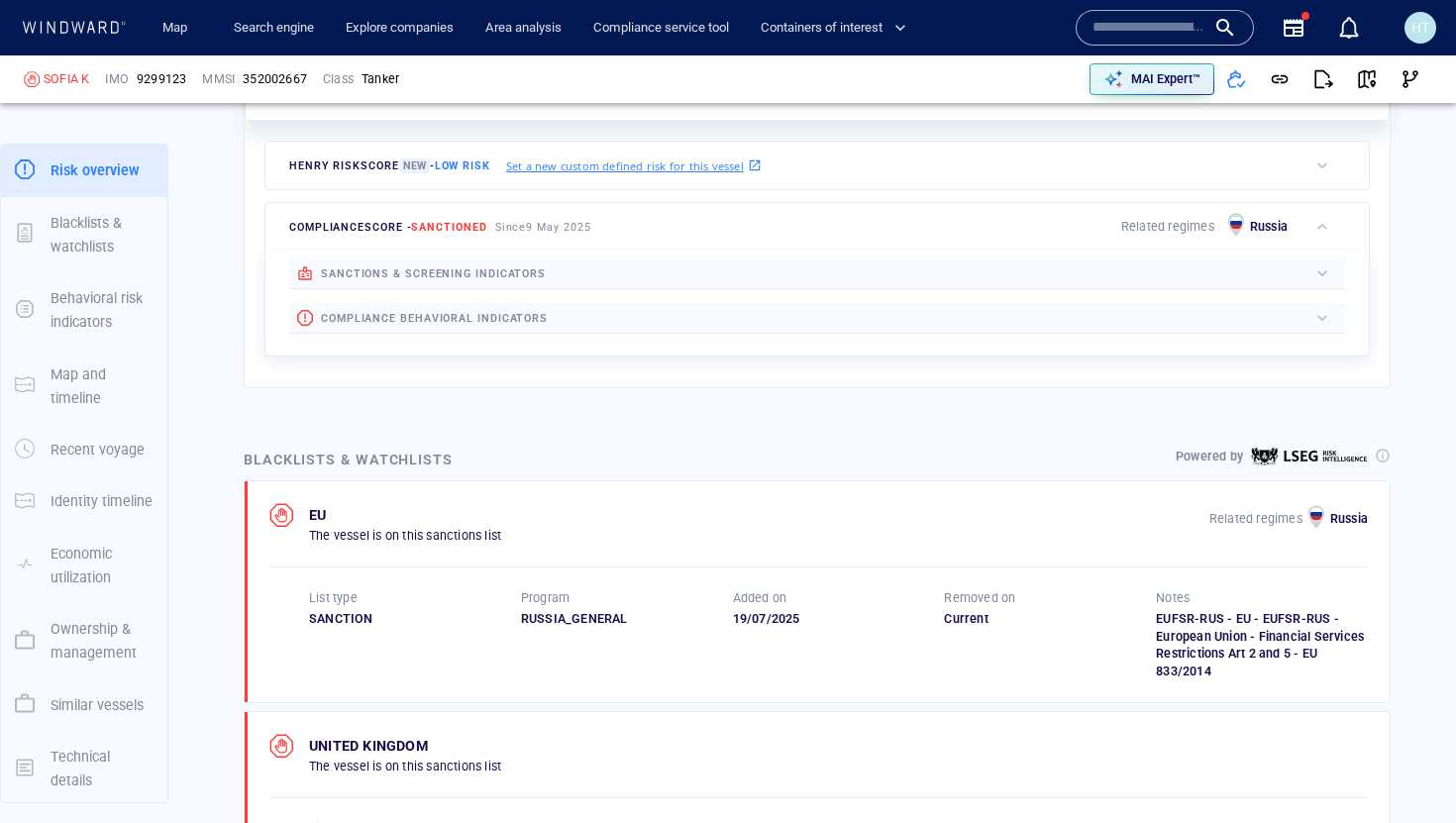 click at bounding box center [927, 318] 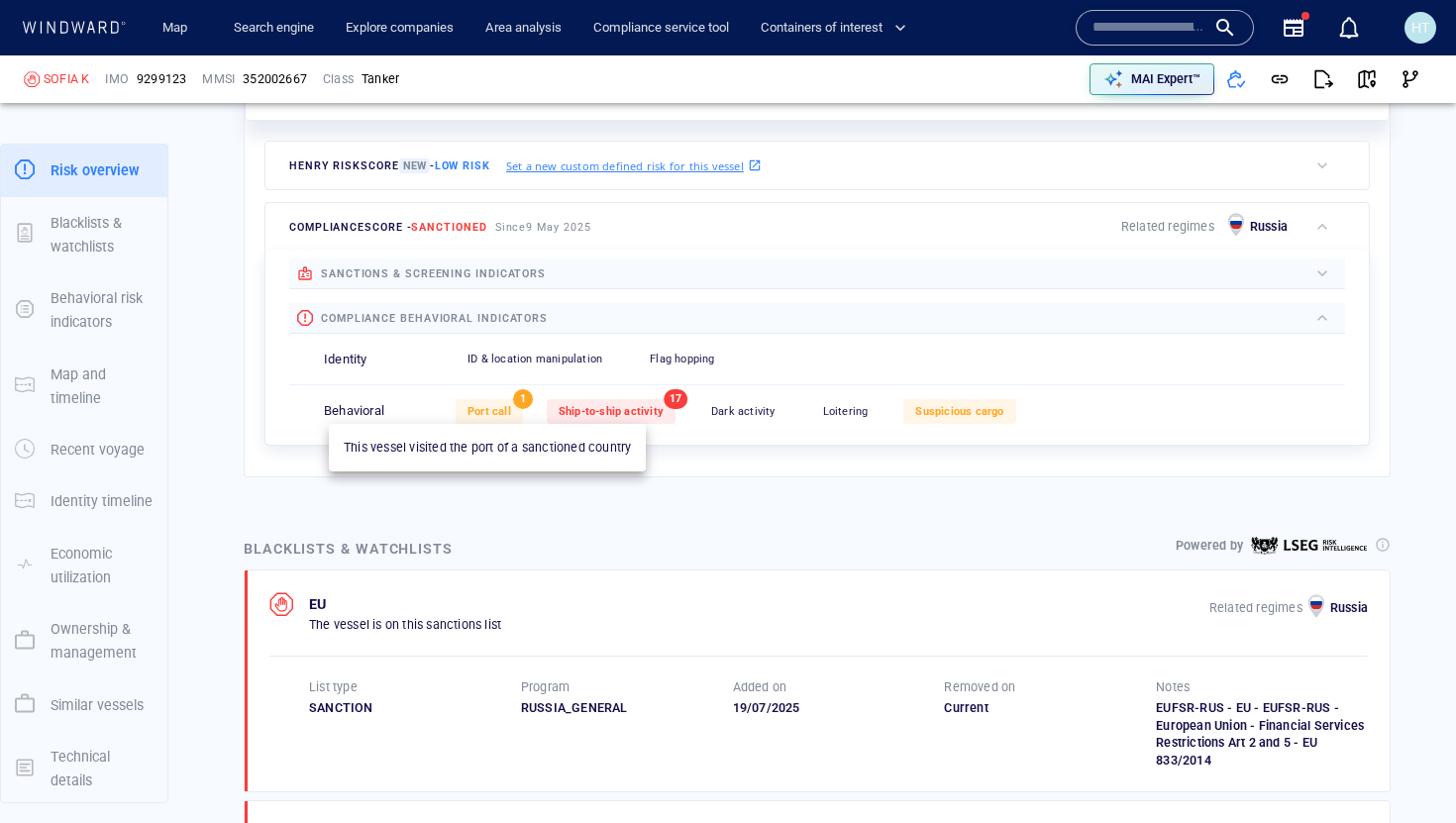 click on "Port call" at bounding box center (489, 411) 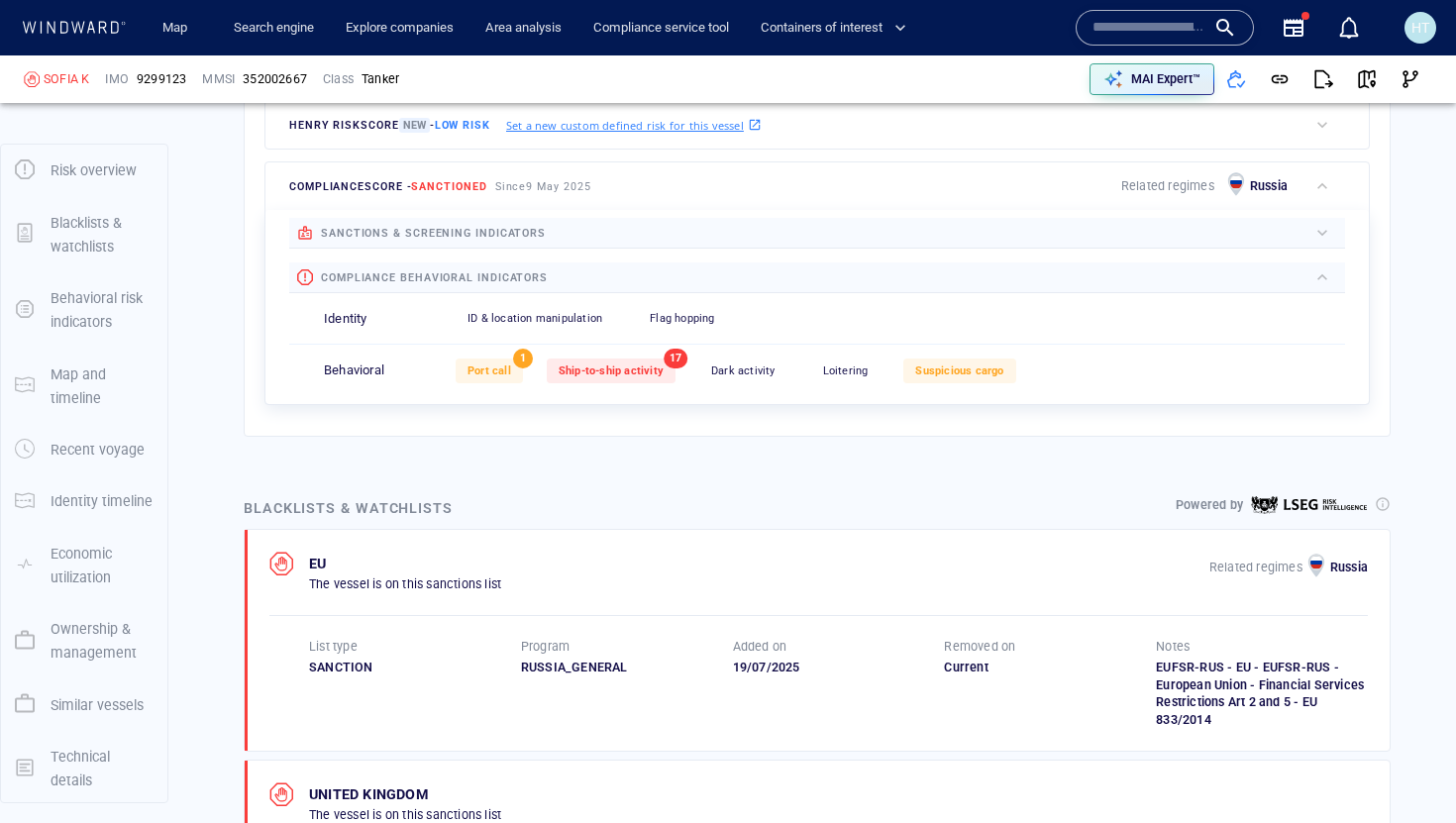 scroll, scrollTop: 713, scrollLeft: 0, axis: vertical 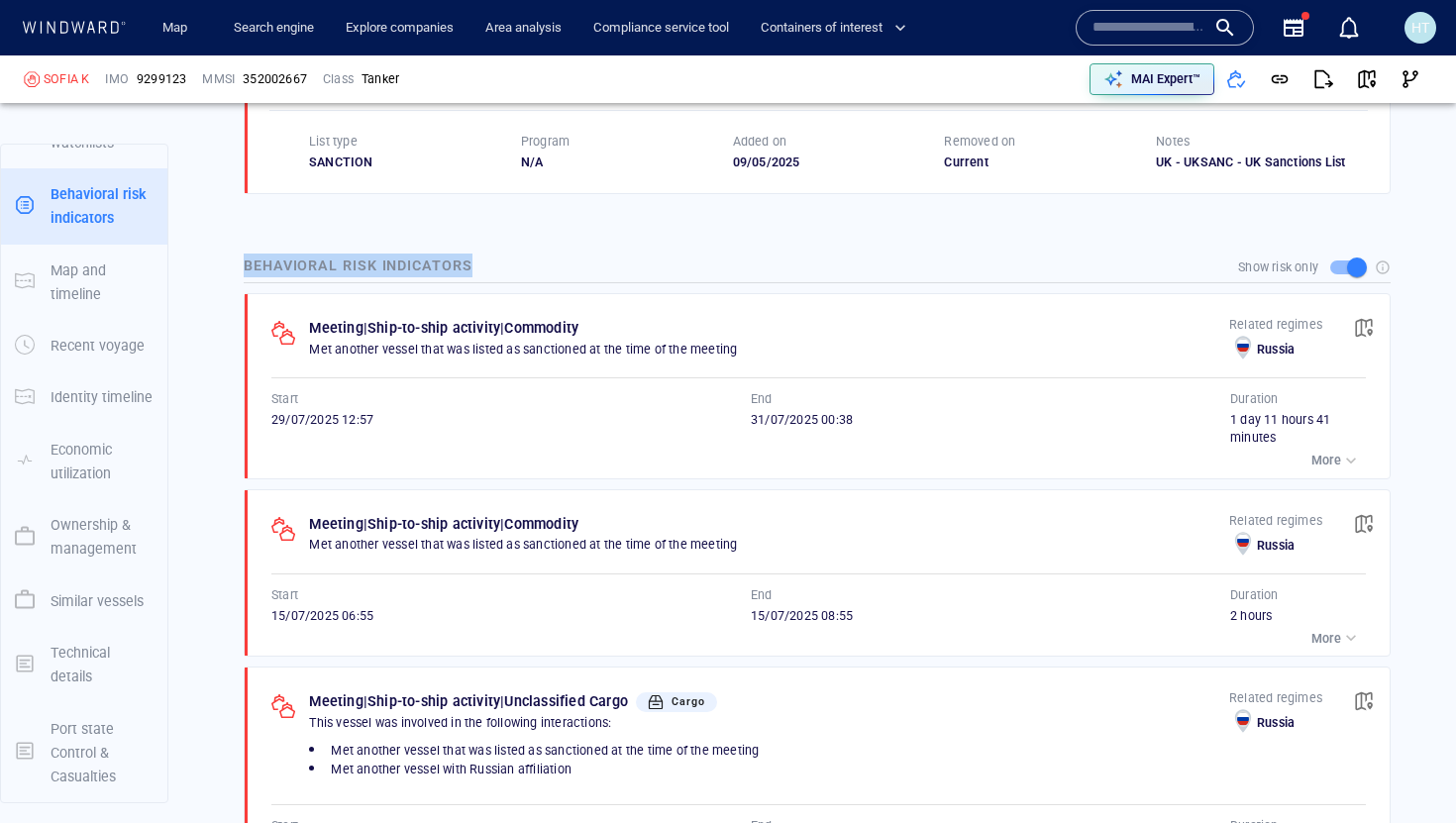 drag, startPoint x: 241, startPoint y: 260, endPoint x: 450, endPoint y: 253, distance: 209.11719 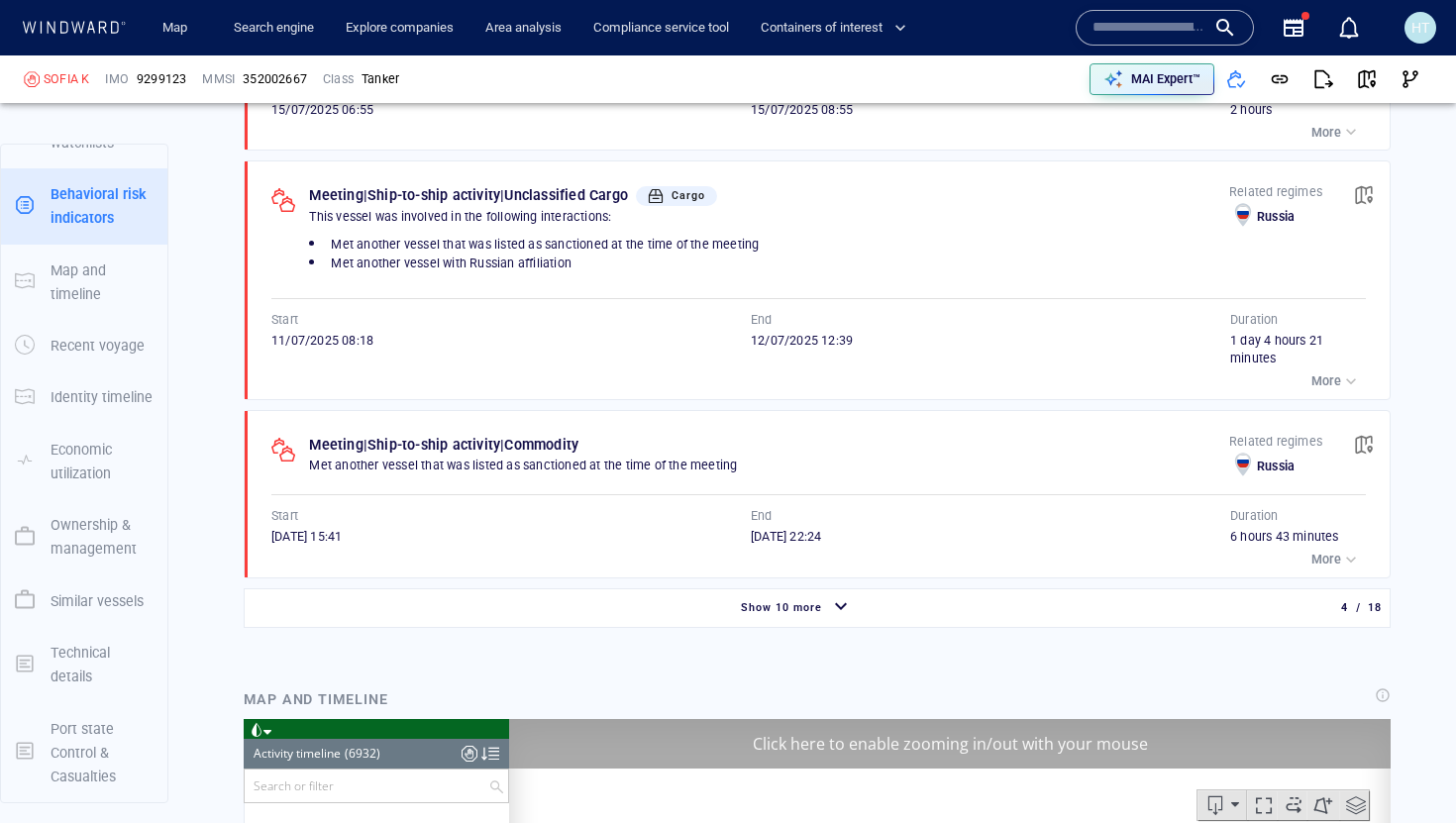 scroll, scrollTop: 0, scrollLeft: 0, axis: both 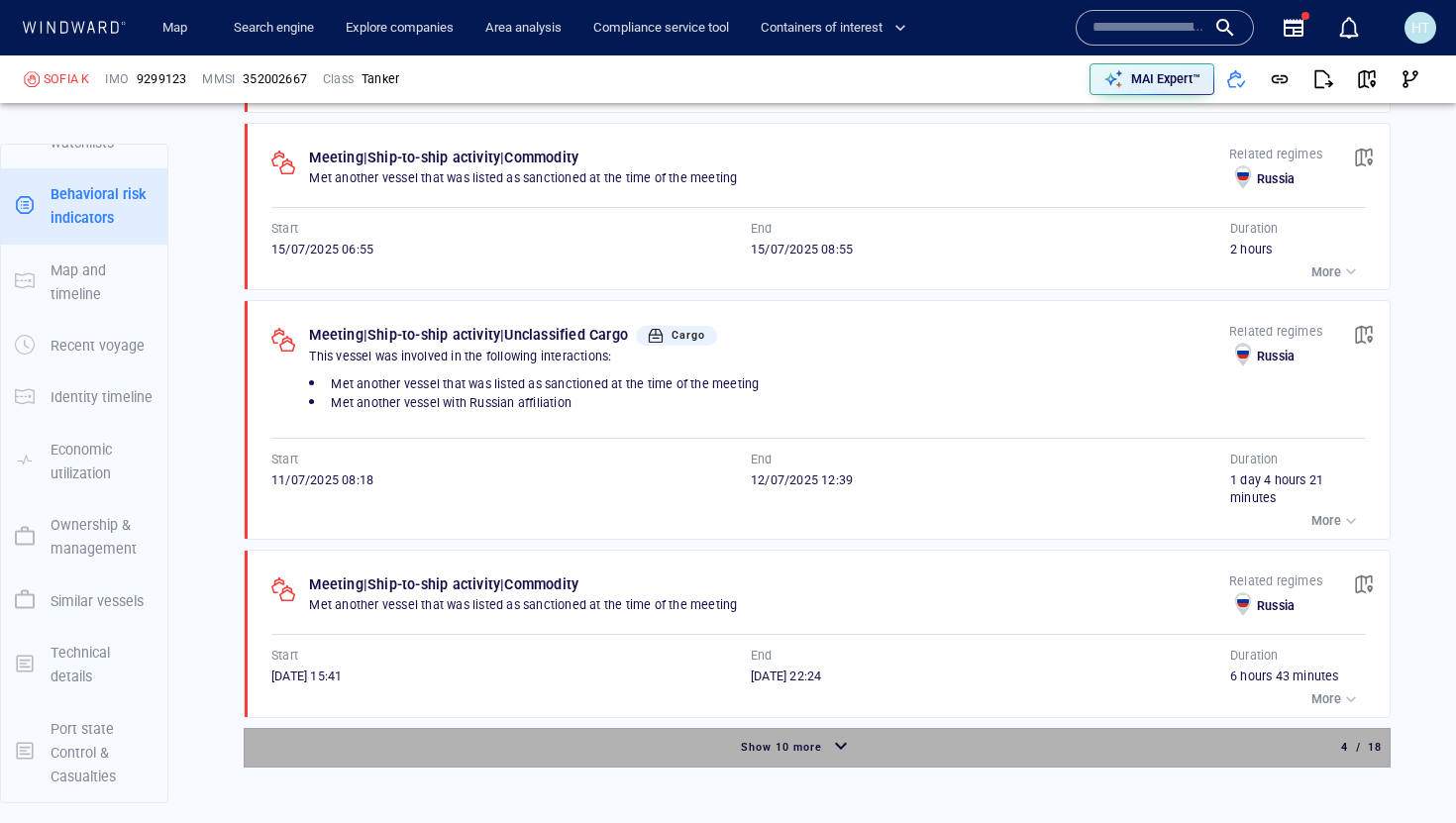 click on "Show 10 more" at bounding box center (796, 747) 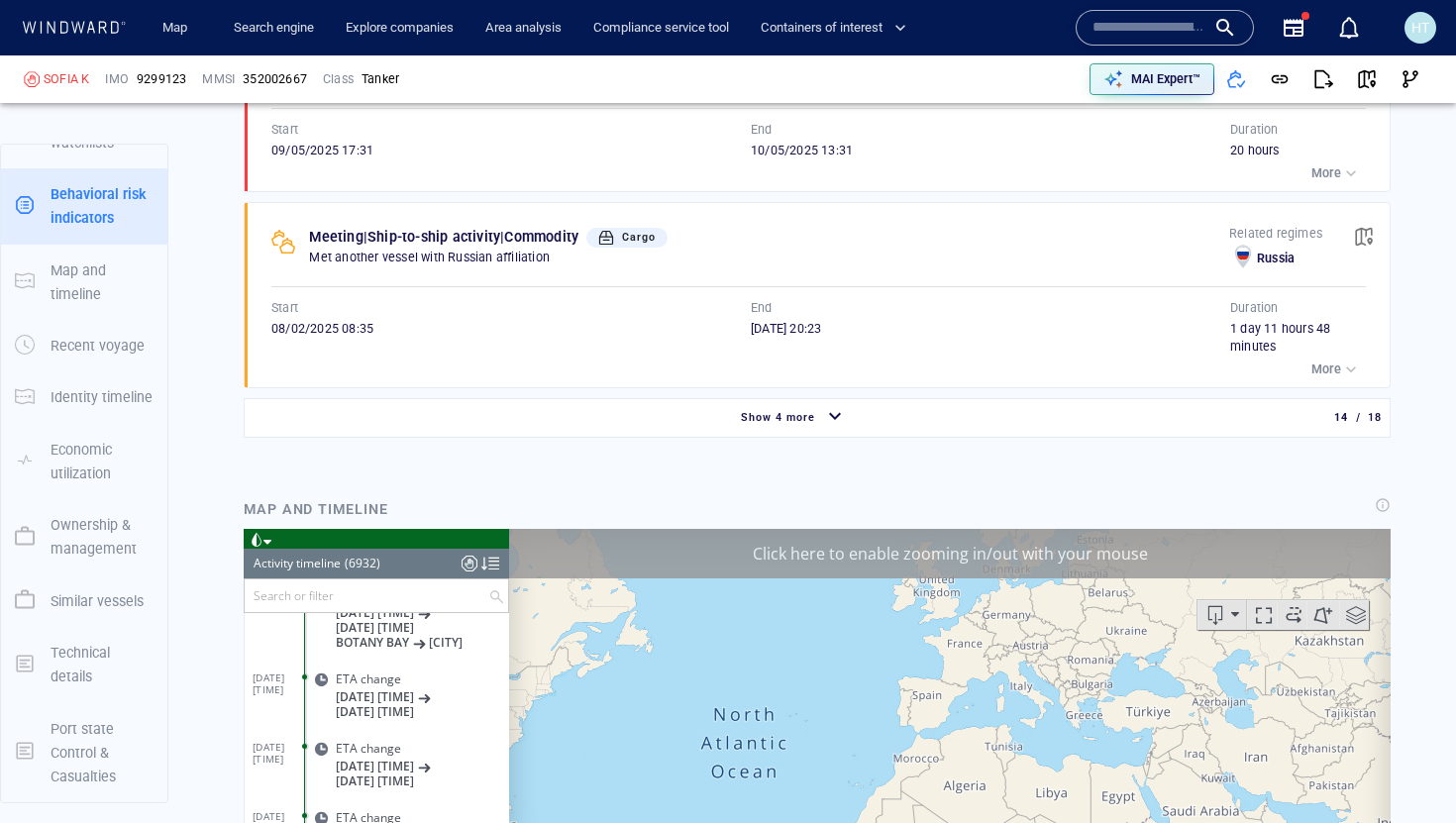 scroll, scrollTop: 3932, scrollLeft: 0, axis: vertical 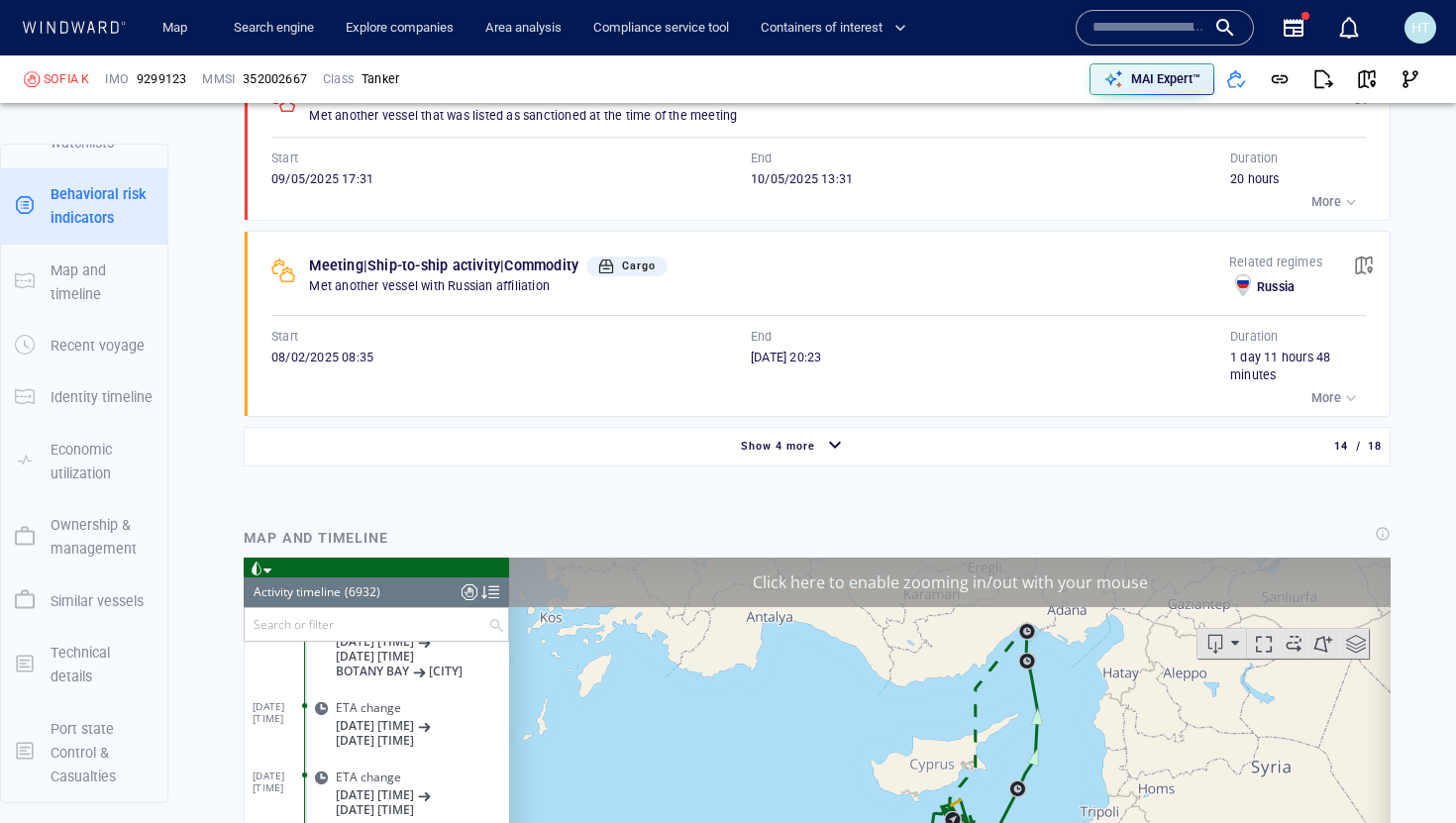 click on "Show 4 more" at bounding box center (778, 447) 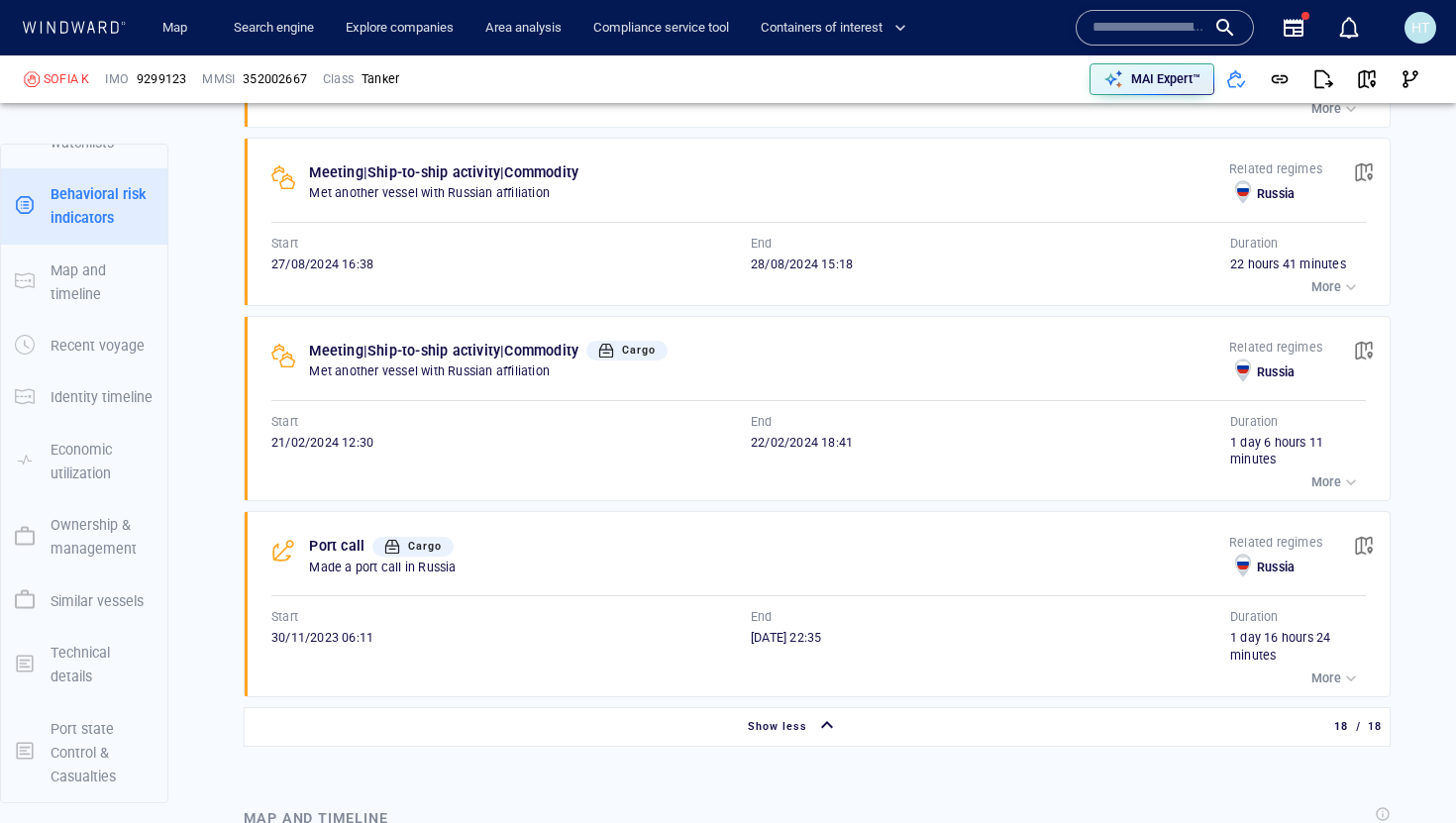 scroll, scrollTop: 4413, scrollLeft: 0, axis: vertical 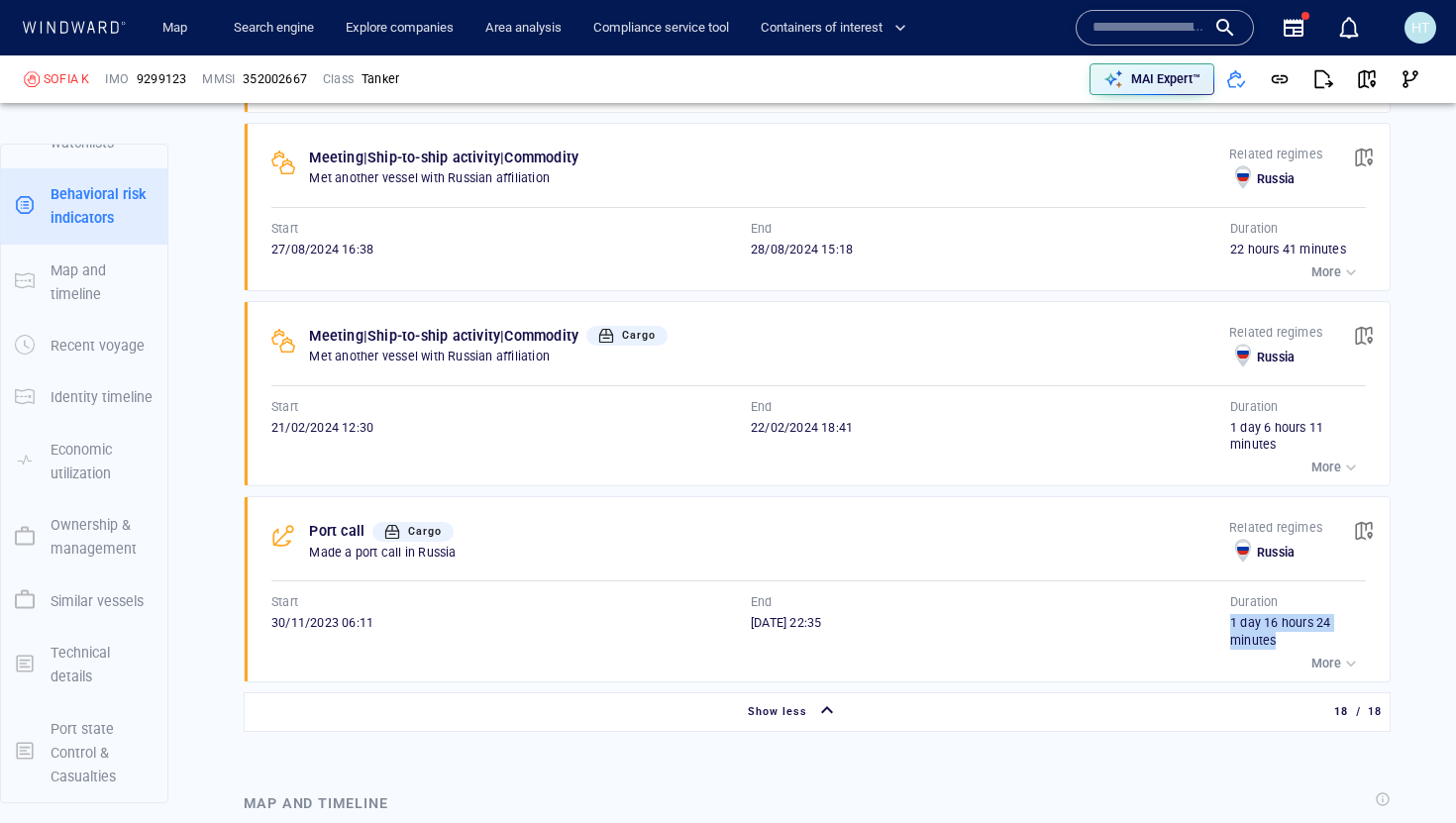 drag, startPoint x: 1231, startPoint y: 622, endPoint x: 1314, endPoint y: 634, distance: 83.86298 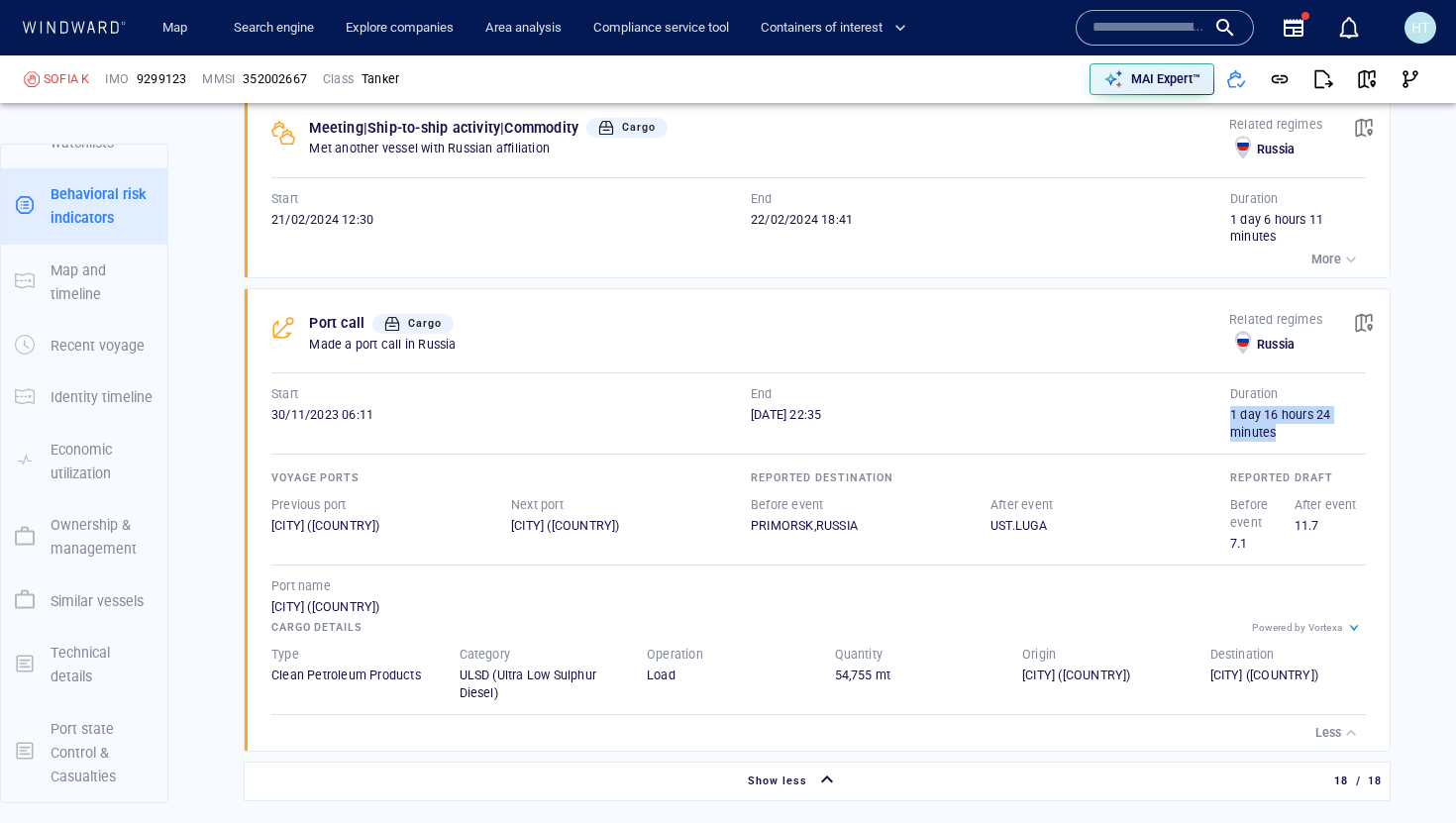 scroll, scrollTop: 4632, scrollLeft: 0, axis: vertical 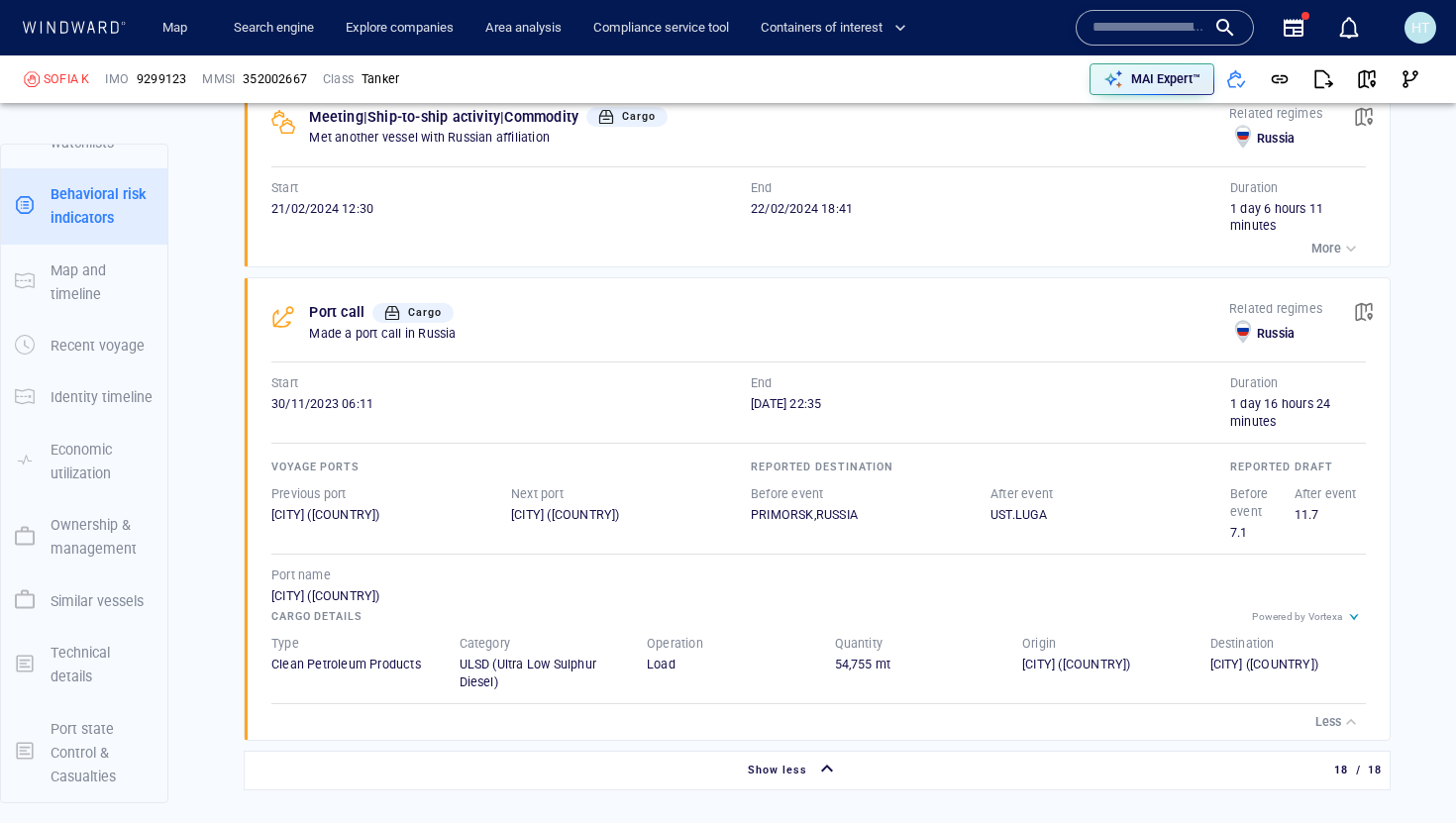 click on "Port call Cargo" at bounding box center (769, 312) 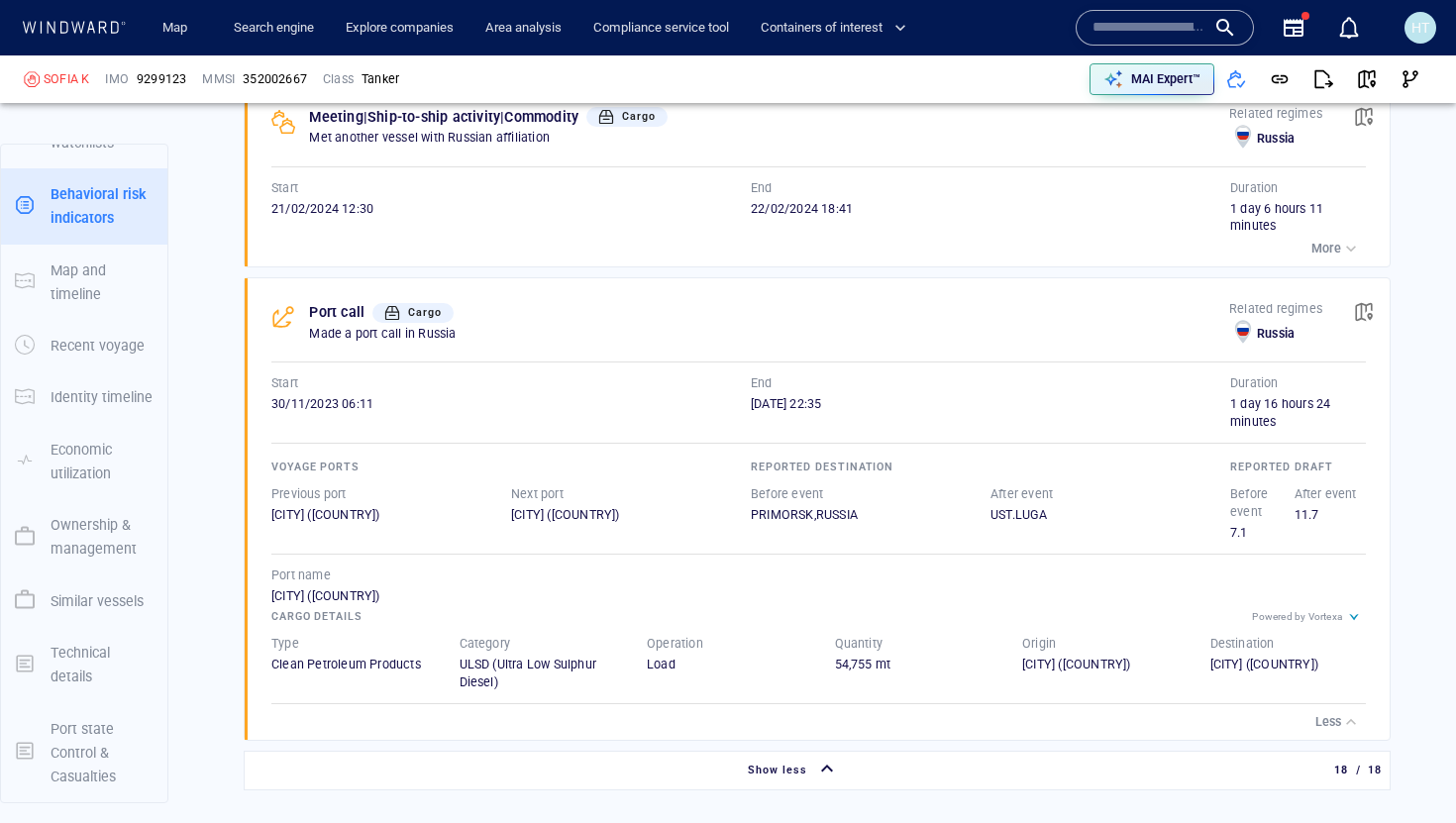 click at bounding box center [827, 770] 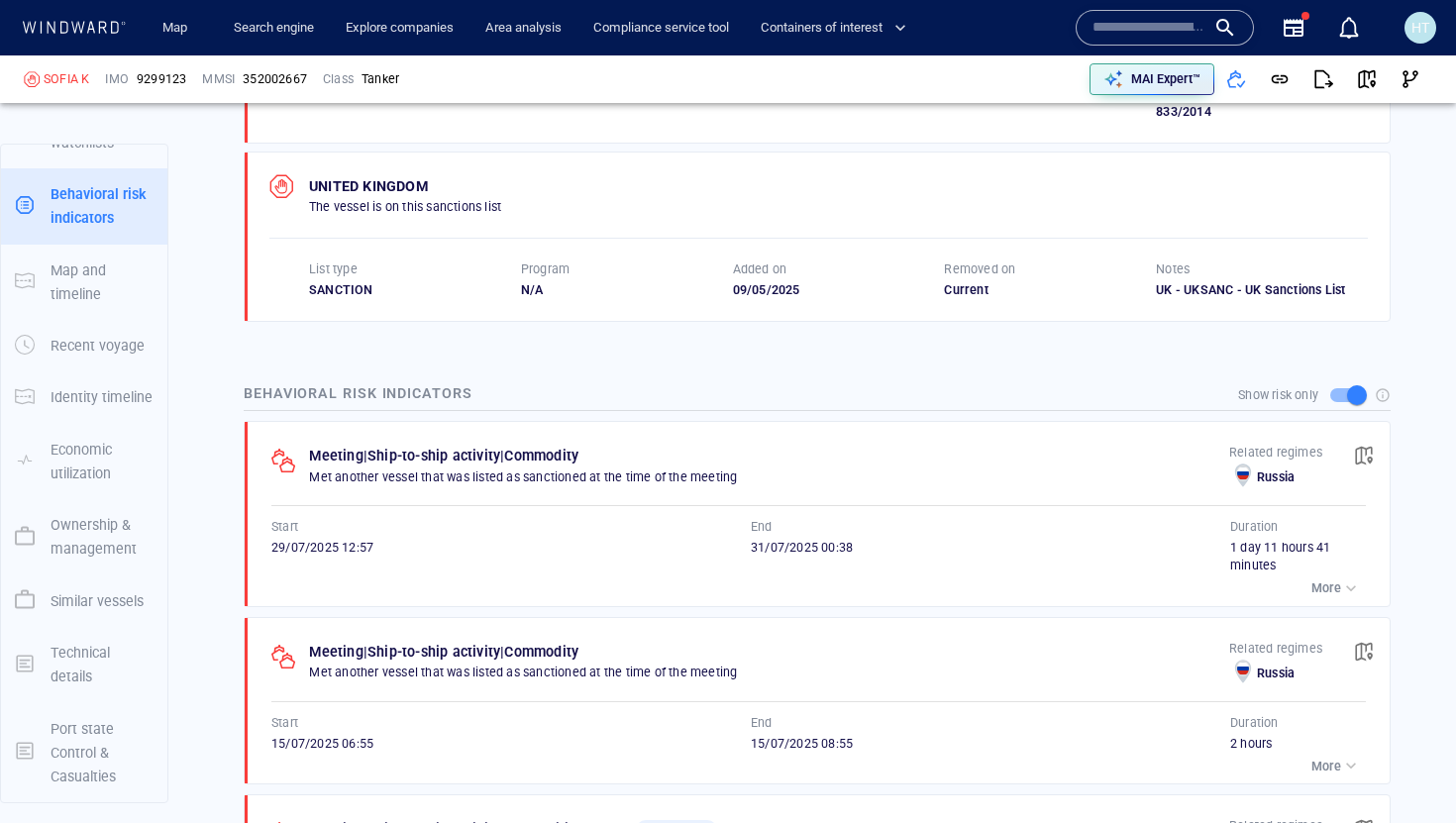 scroll, scrollTop: 1061, scrollLeft: 0, axis: vertical 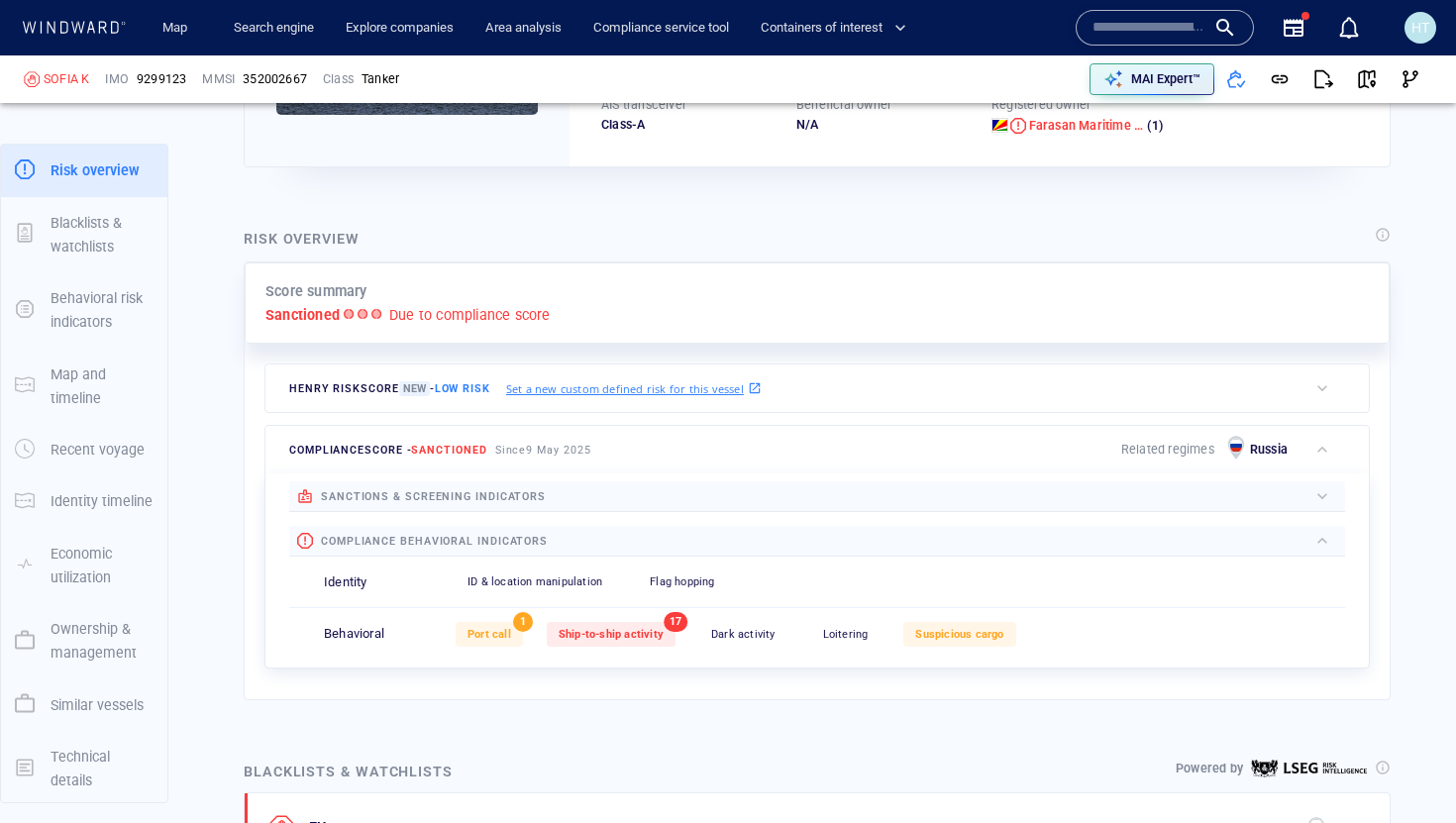 click at bounding box center [1149, 28] 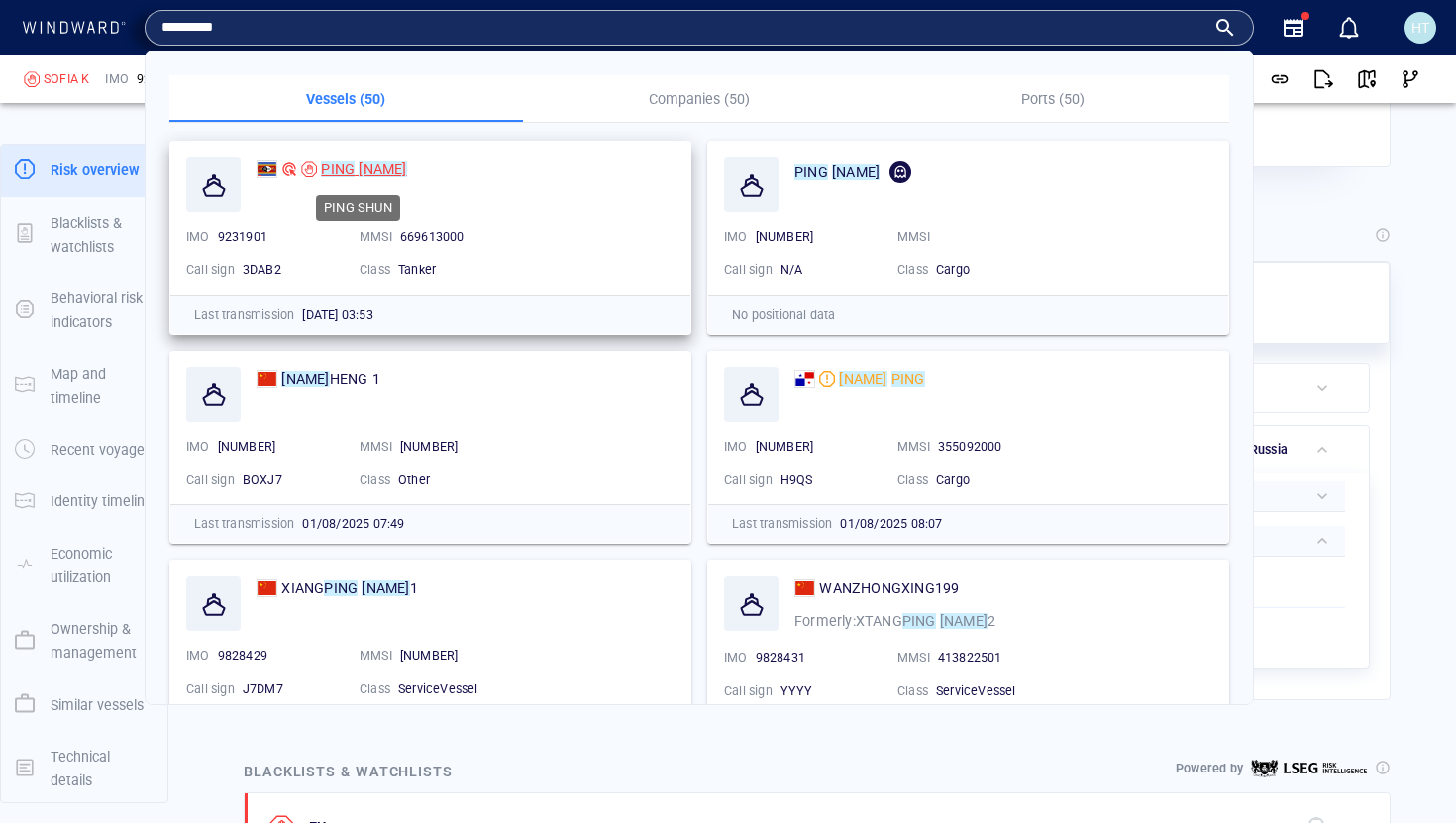 type on "*********" 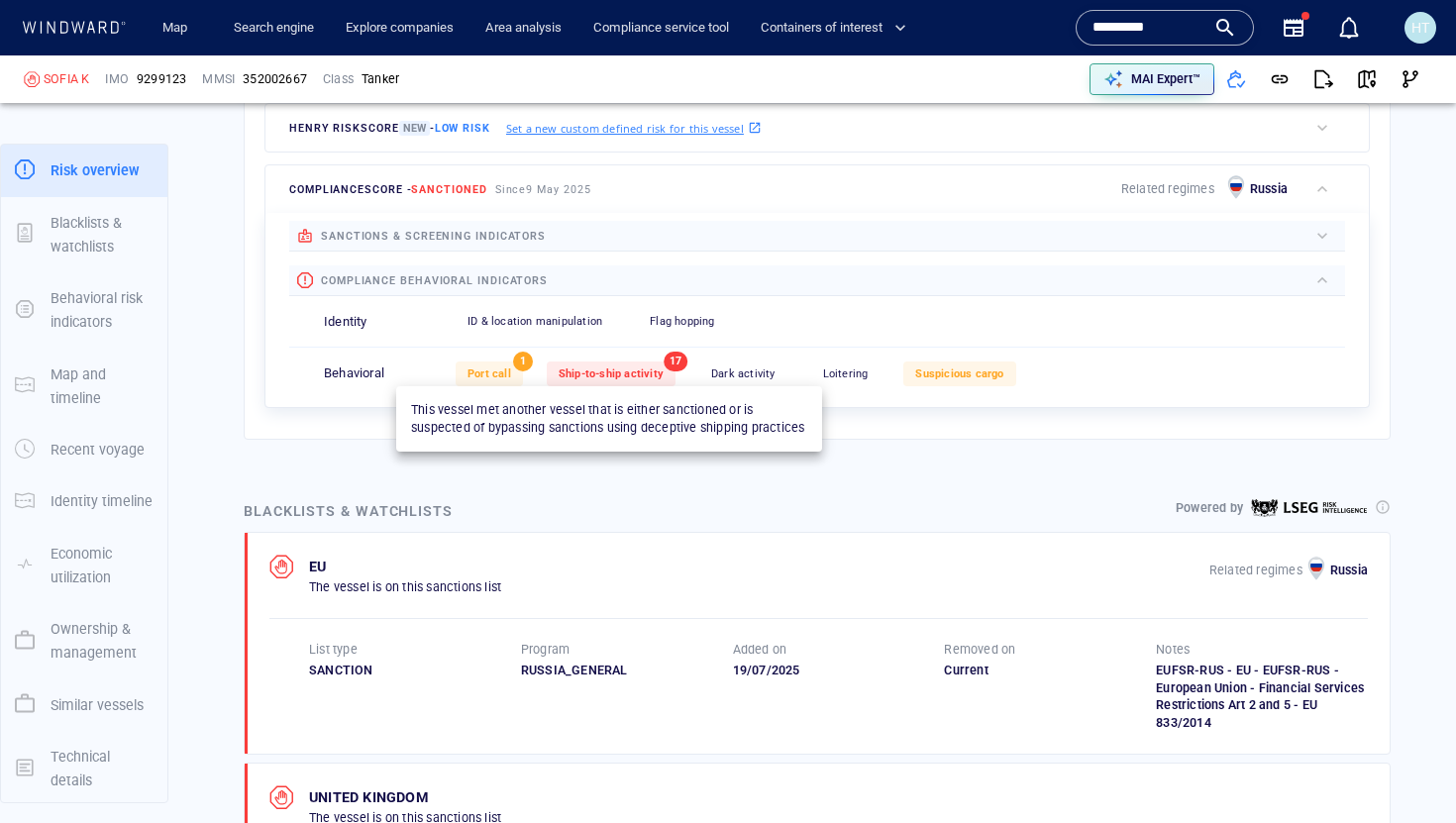 scroll, scrollTop: 725, scrollLeft: 0, axis: vertical 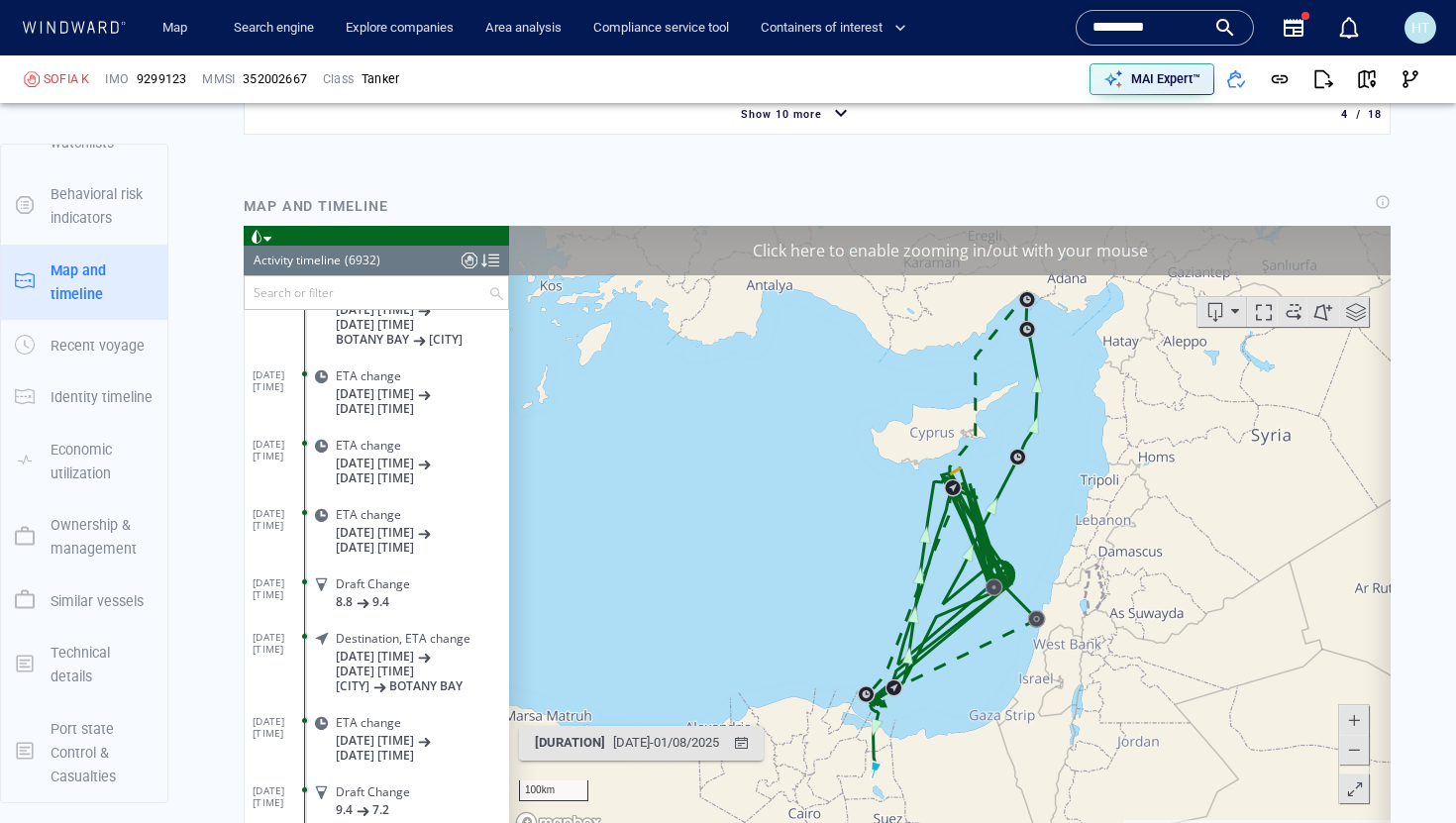 click on "Click here to enable zooming in/out with your mouse" at bounding box center (950, 250) 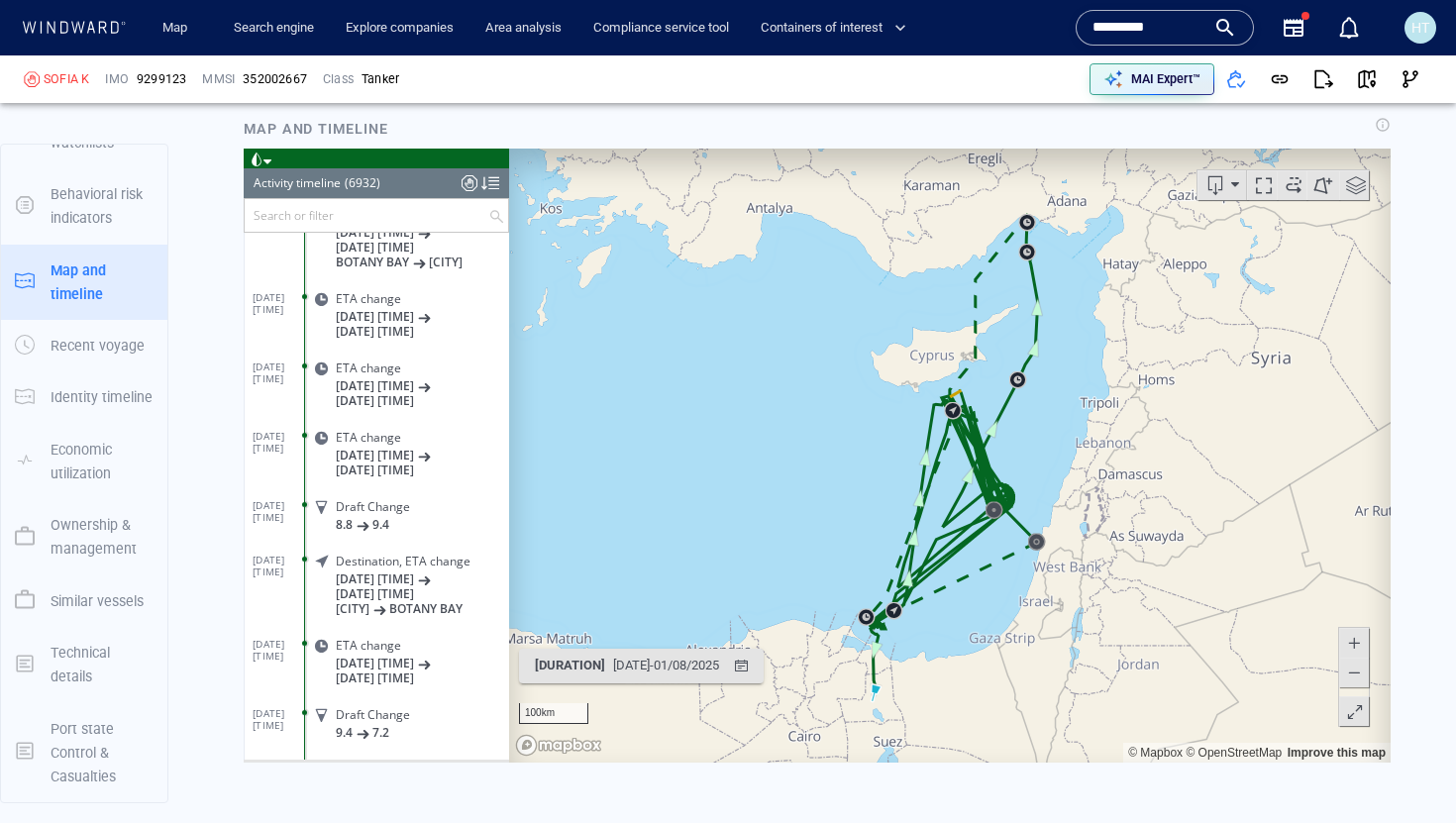 scroll, scrollTop: 2403, scrollLeft: 0, axis: vertical 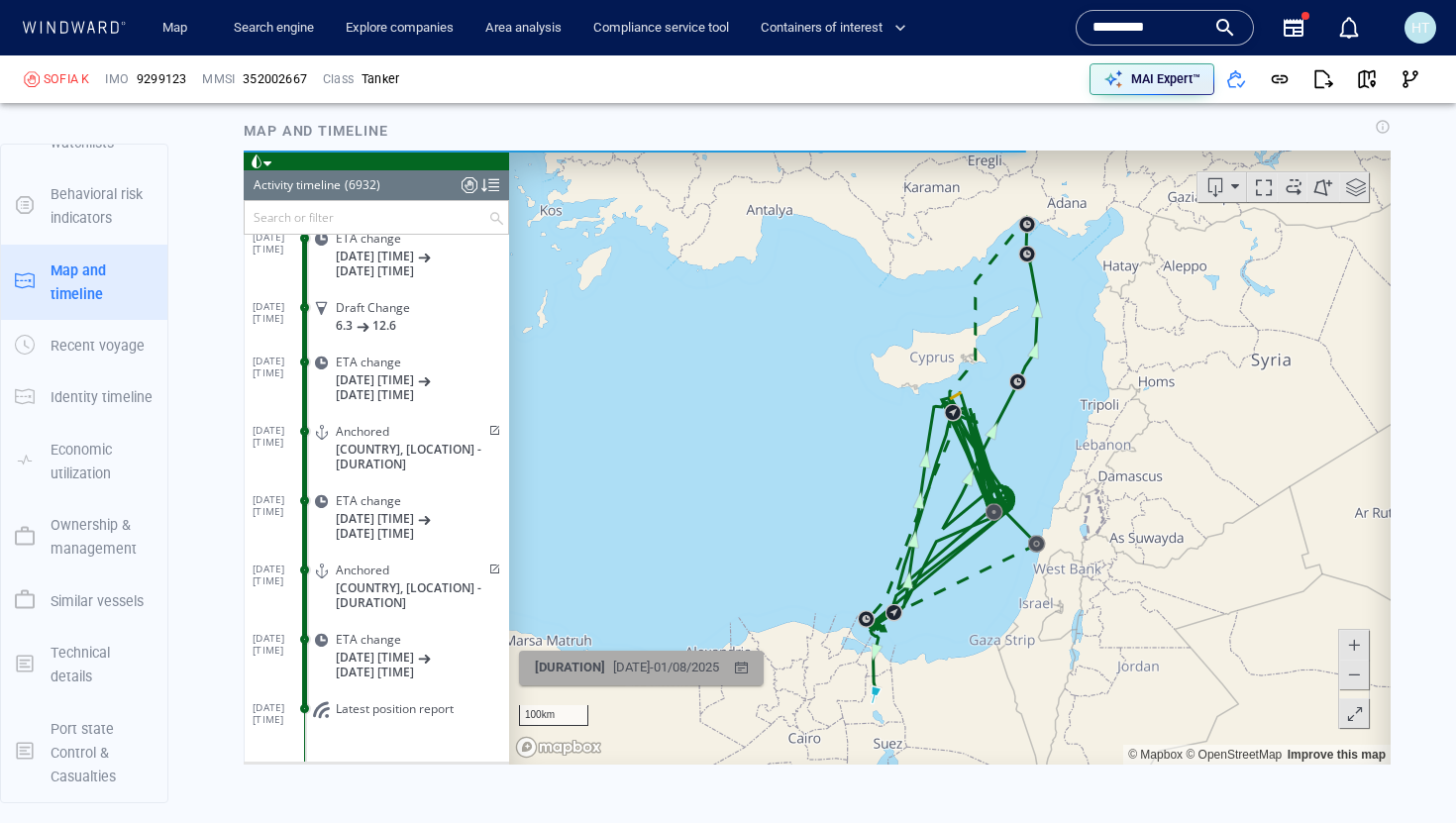 click on "29/05/2025  -  01/08/2025" at bounding box center [666, 667] 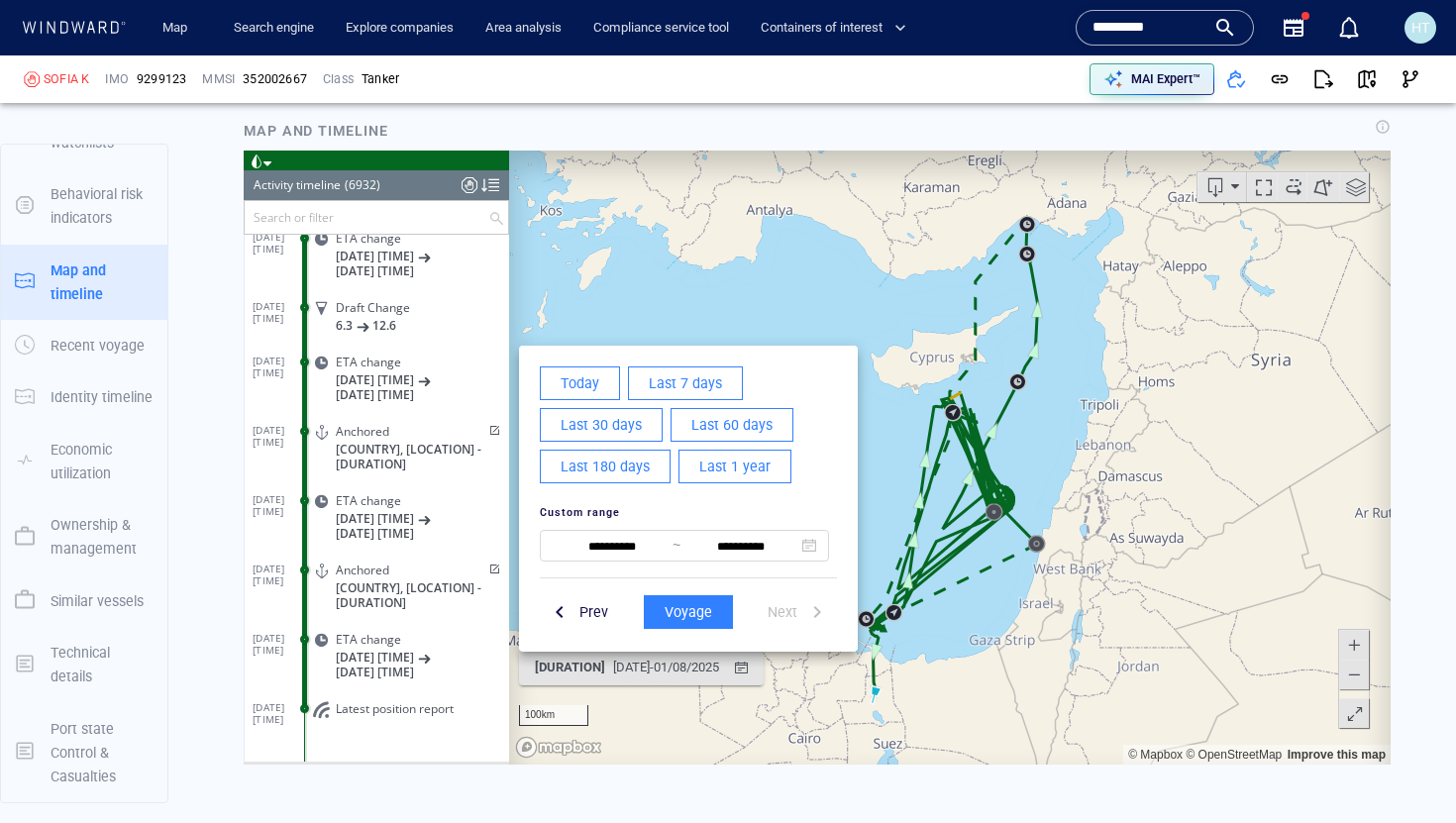 click on "Last 180 days" at bounding box center [605, 465] 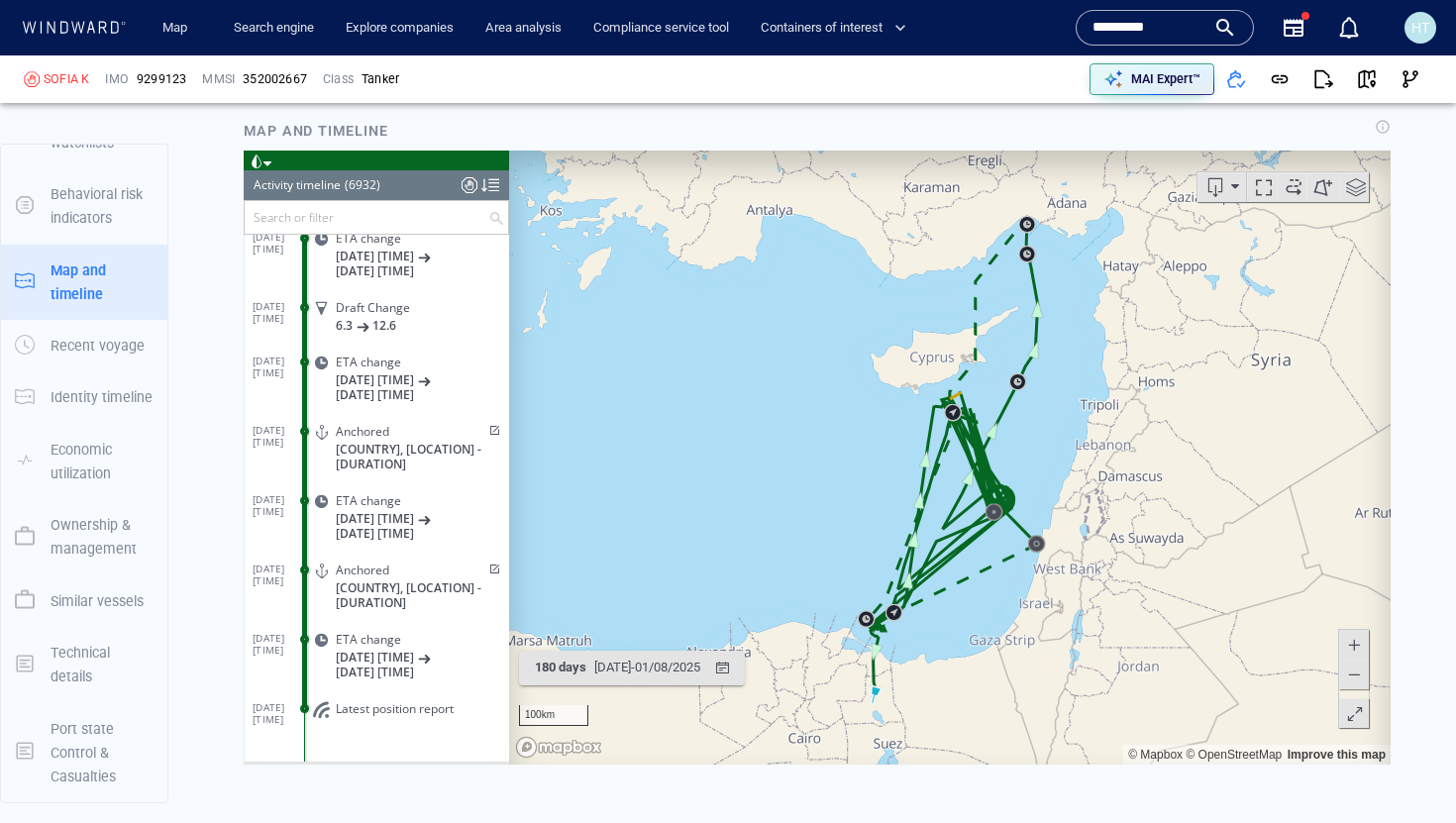 scroll, scrollTop: 377325, scrollLeft: 0, axis: vertical 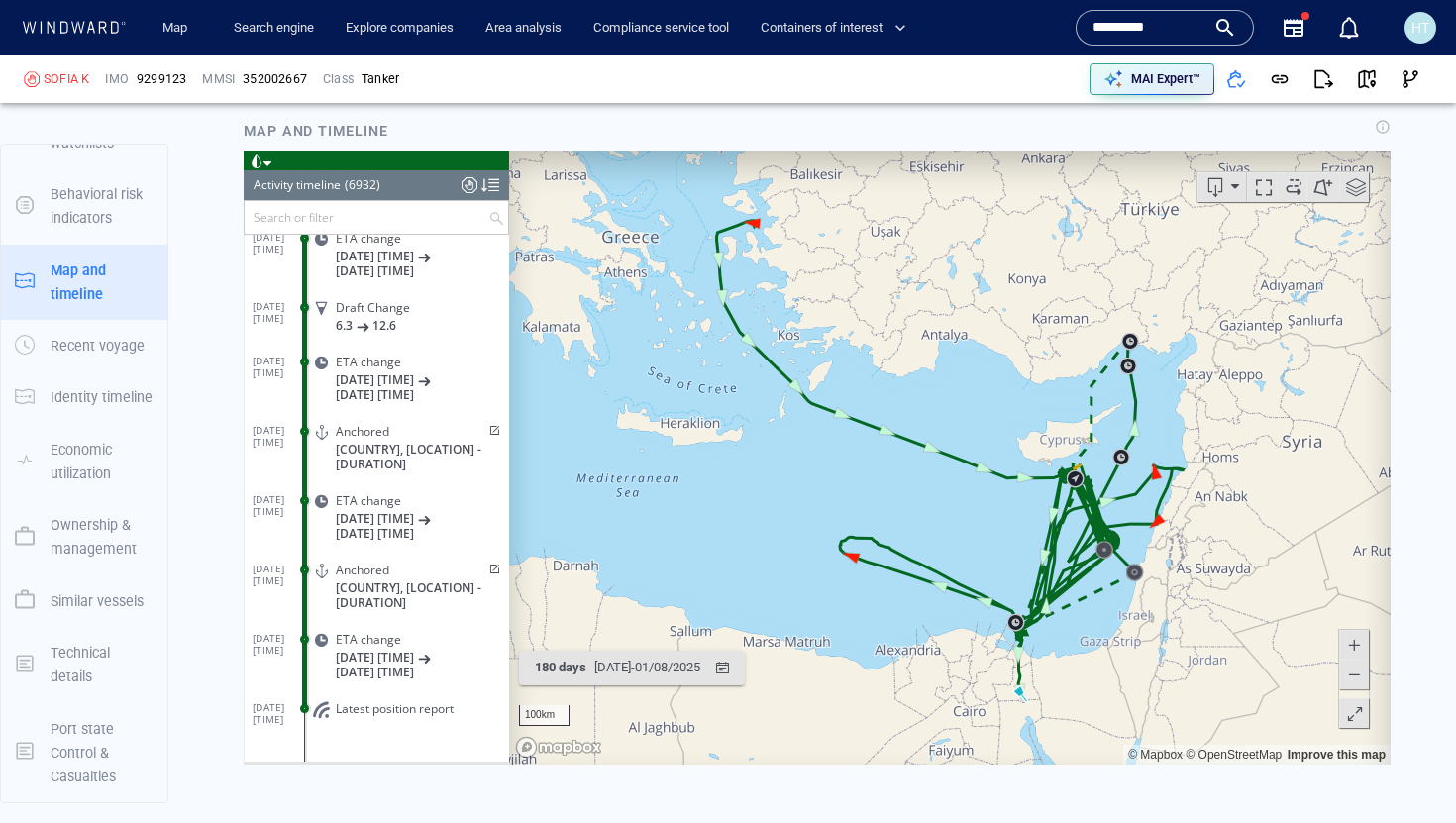 click at bounding box center [366, 216] 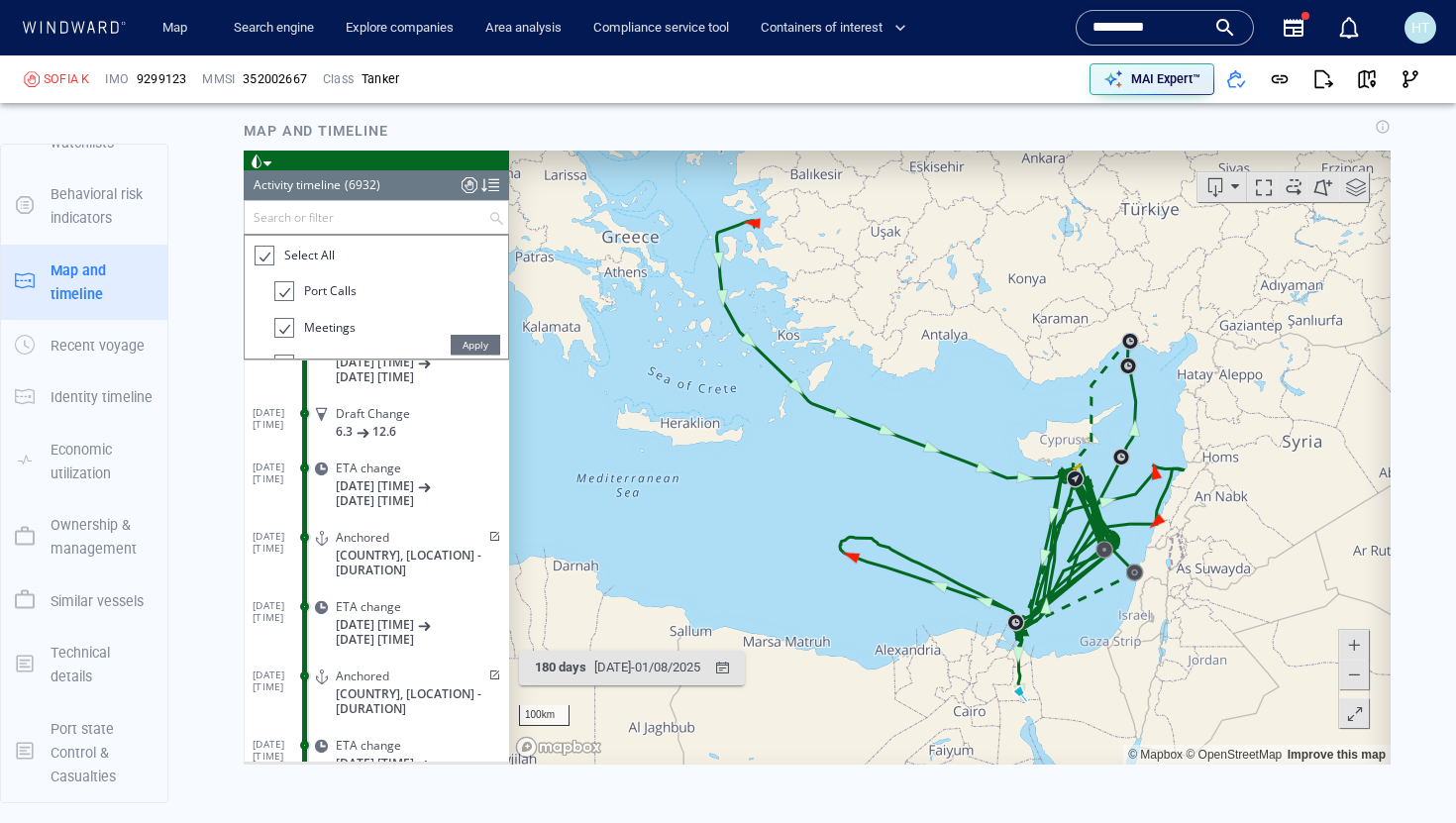 click at bounding box center (263, 255) 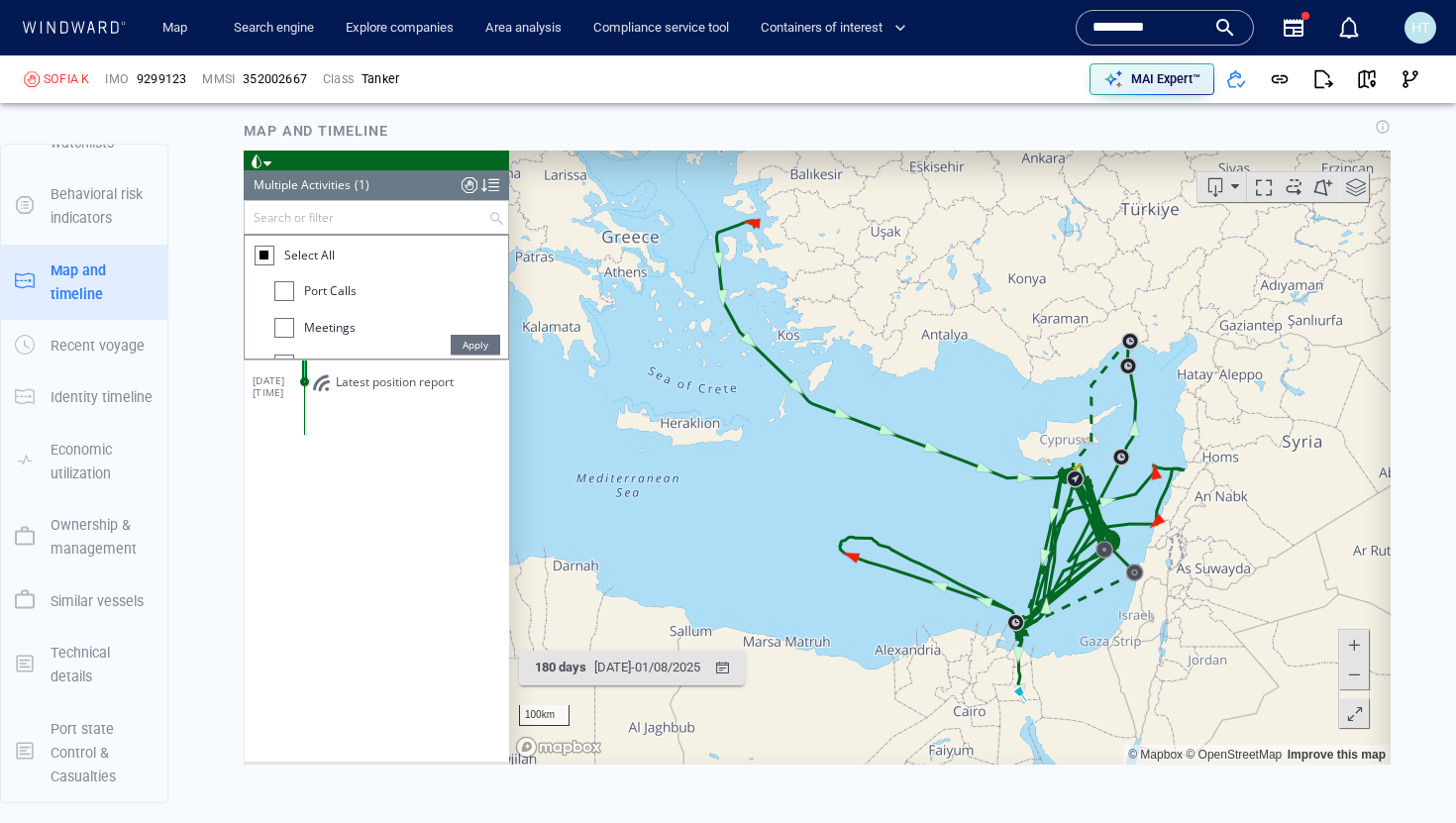 click at bounding box center [284, 290] 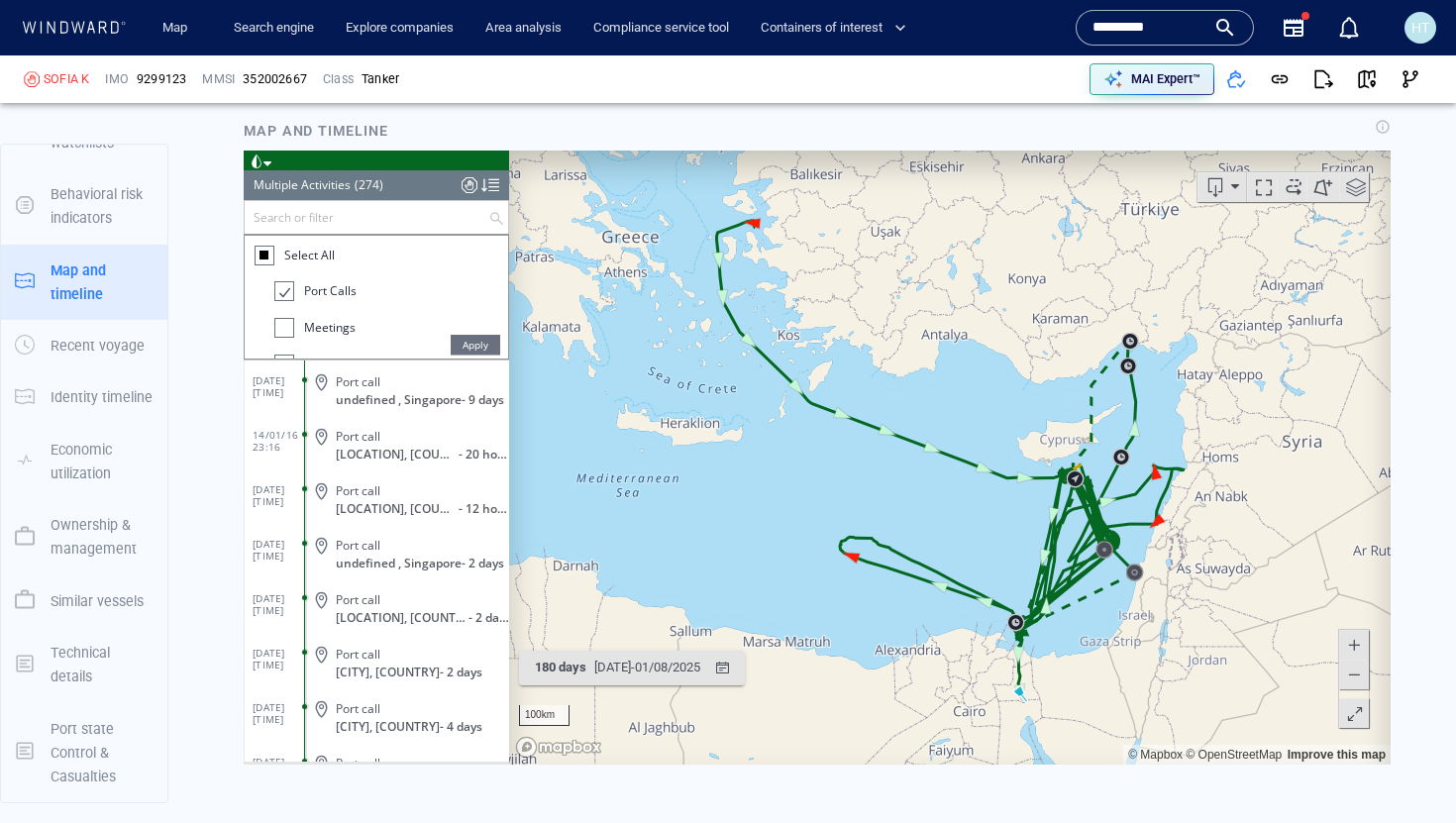 click on "Apply" at bounding box center [475, 344] 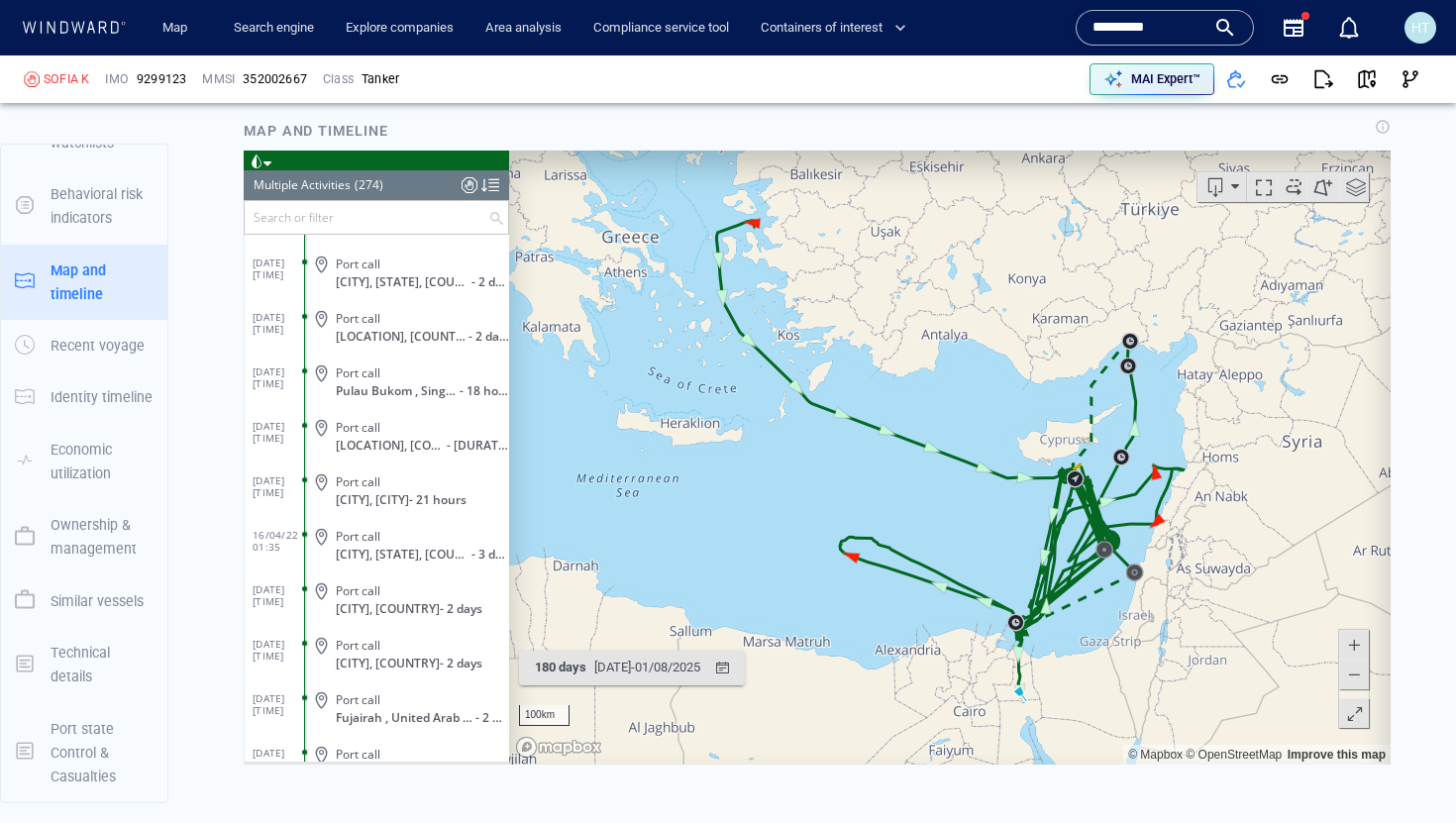 scroll, scrollTop: 14418, scrollLeft: 0, axis: vertical 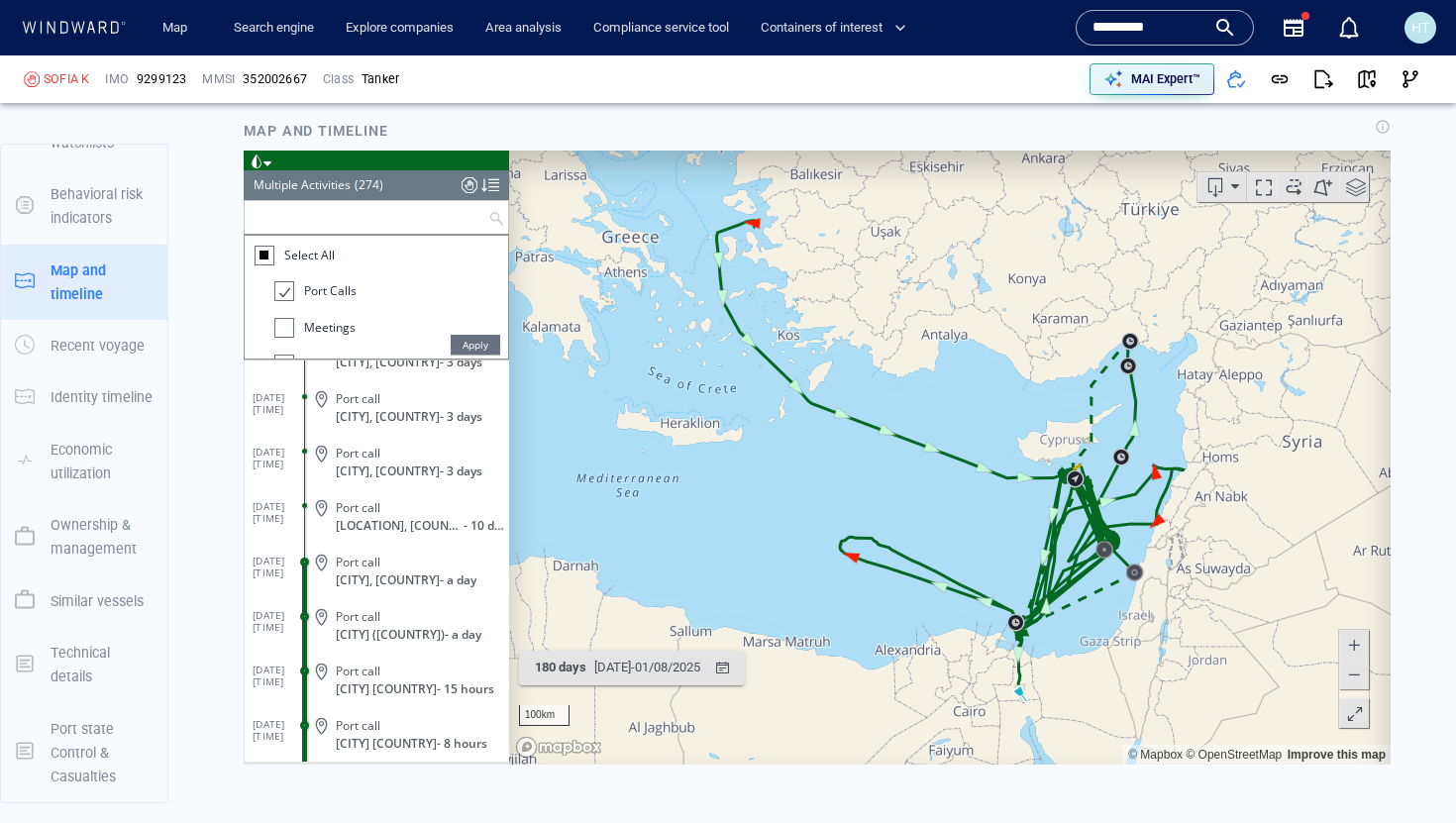 click at bounding box center [366, 216] 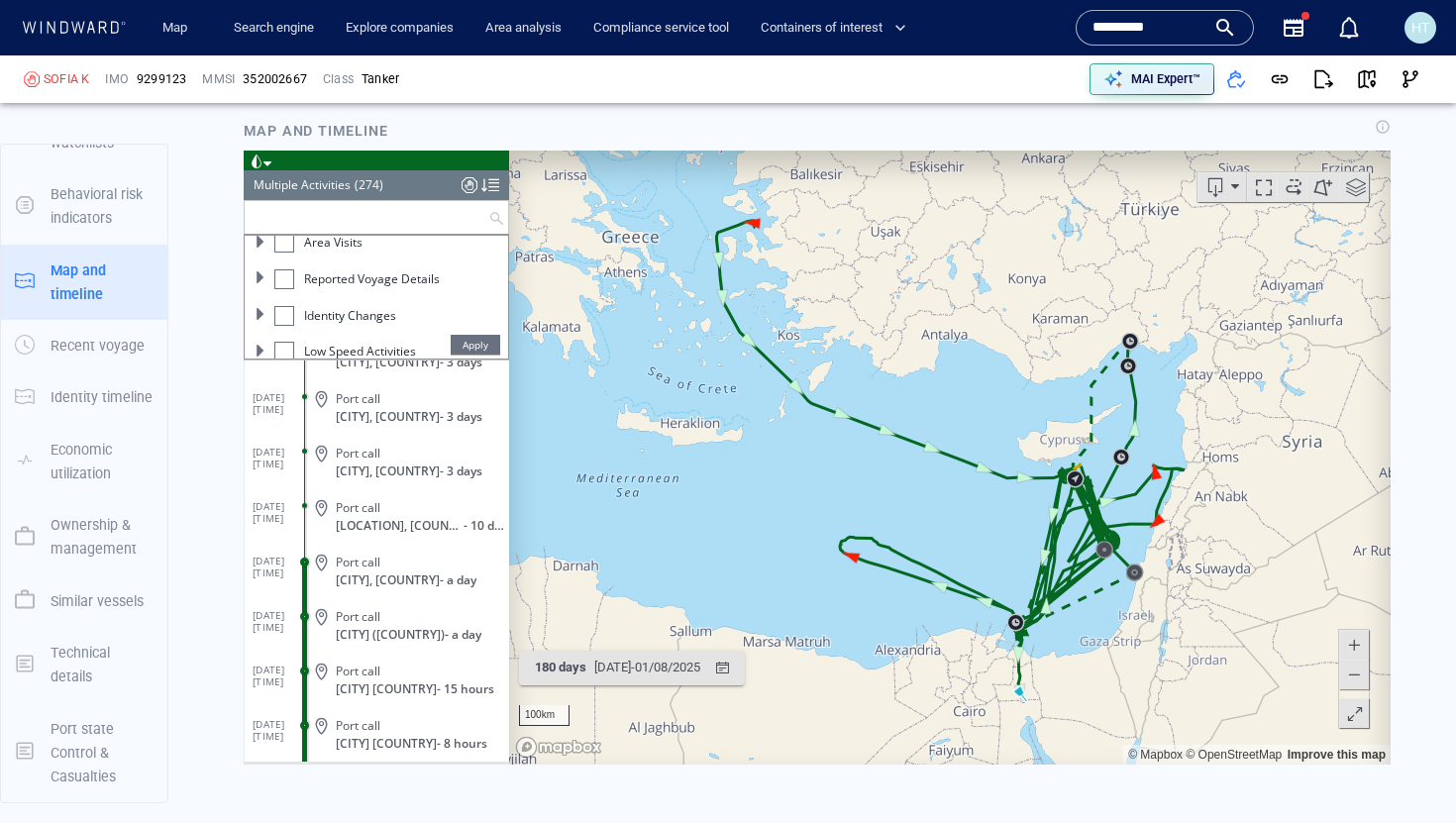 scroll, scrollTop: 200, scrollLeft: 0, axis: vertical 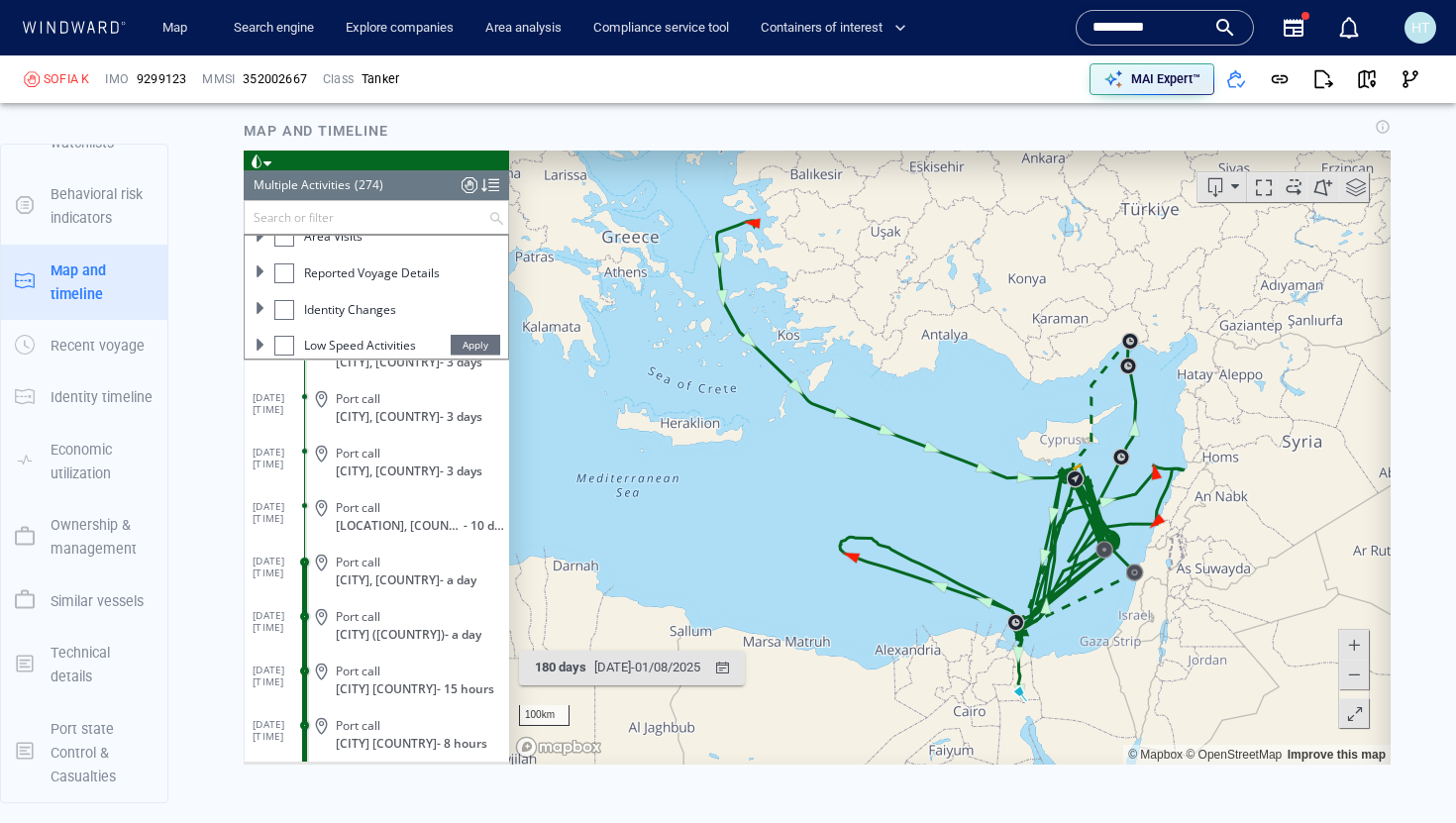 click on "Select All Port Calls Meetings Alerts Alerts and Risk Indicators Area Visits Reported Voyage Details Identity Changes Low Speed Activities AIS Transmissions" at bounding box center [376, 296] 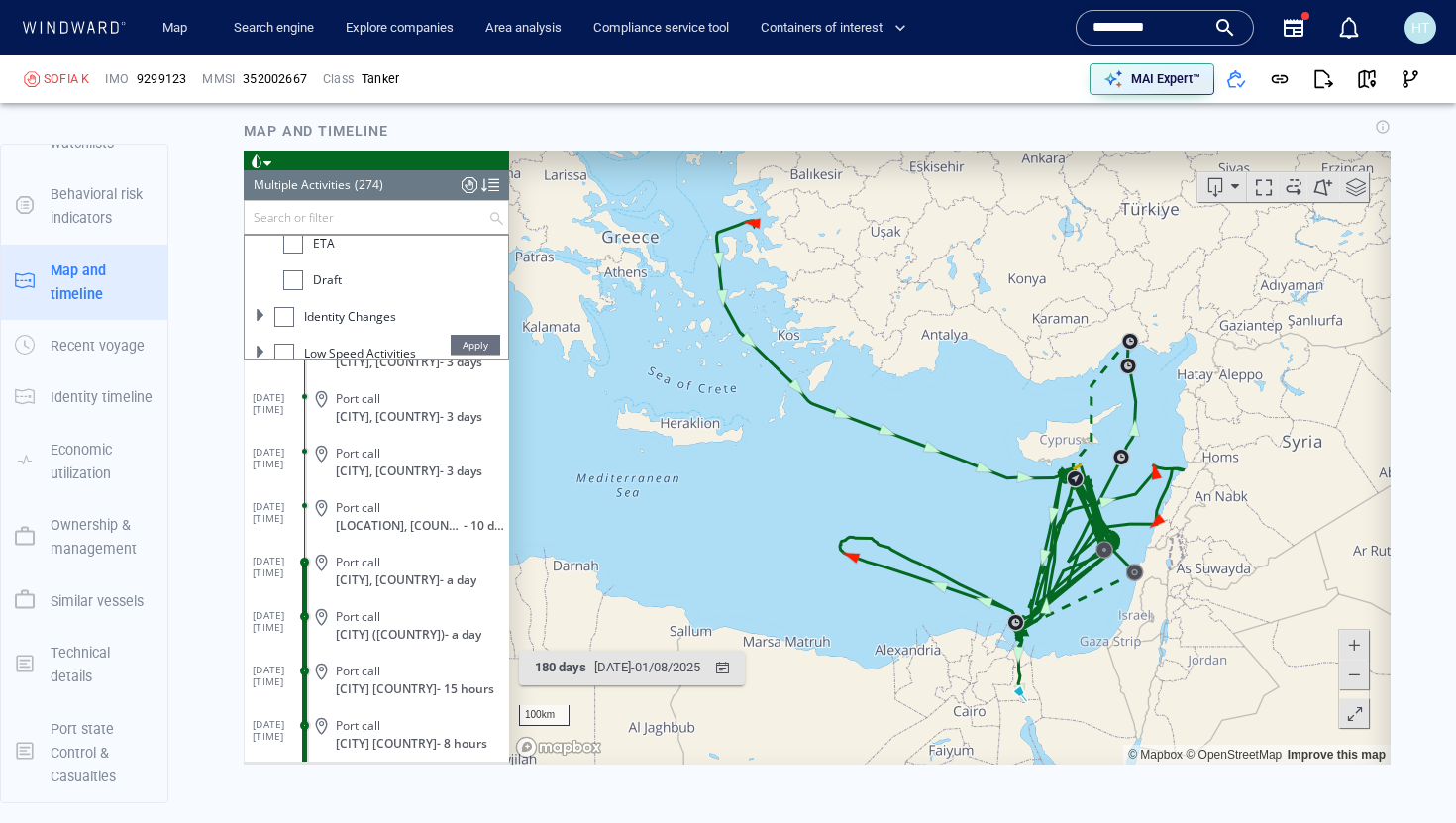 scroll, scrollTop: 311, scrollLeft: 0, axis: vertical 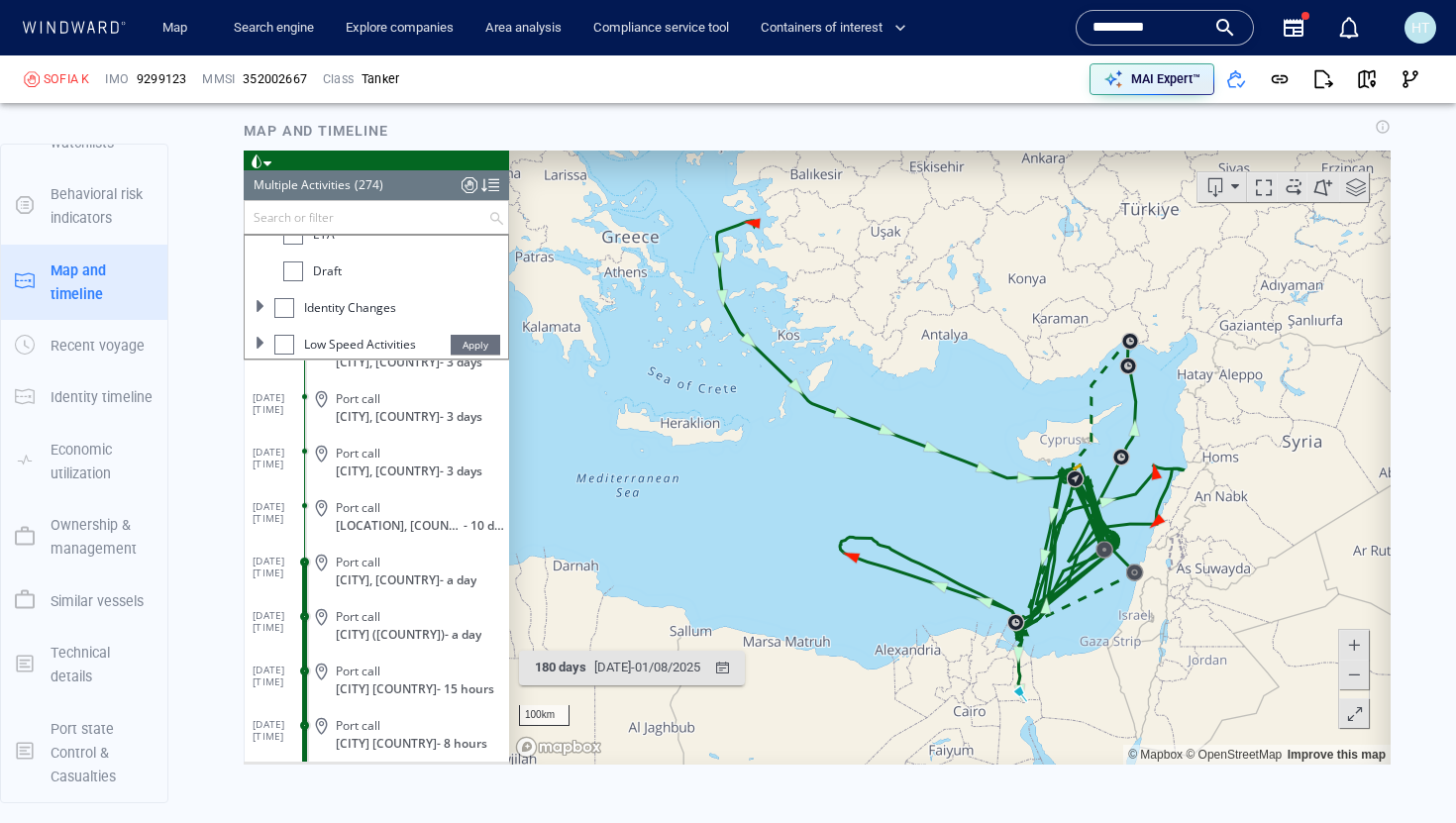 click at bounding box center [293, 270] 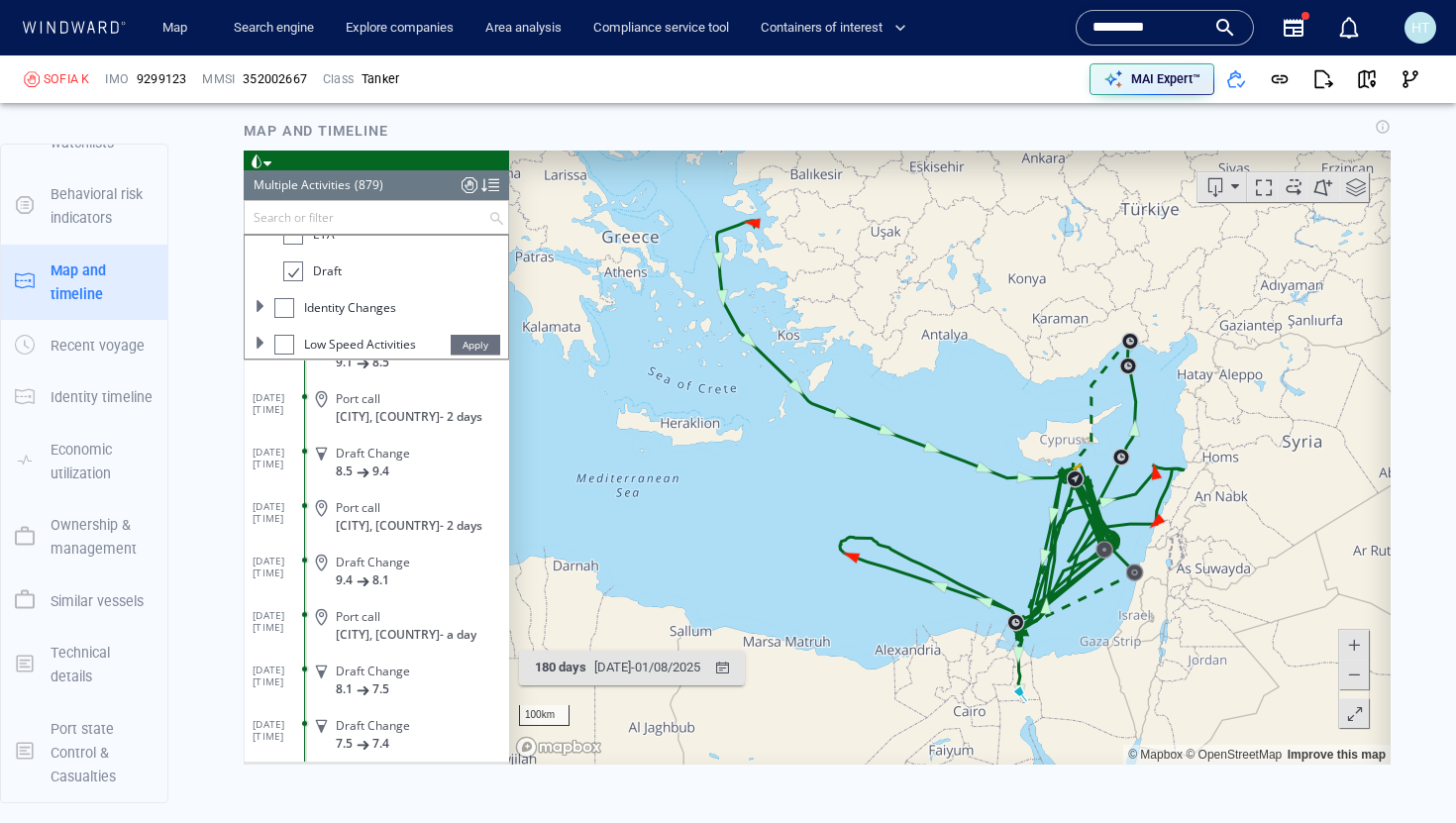 scroll, scrollTop: 14544, scrollLeft: 0, axis: vertical 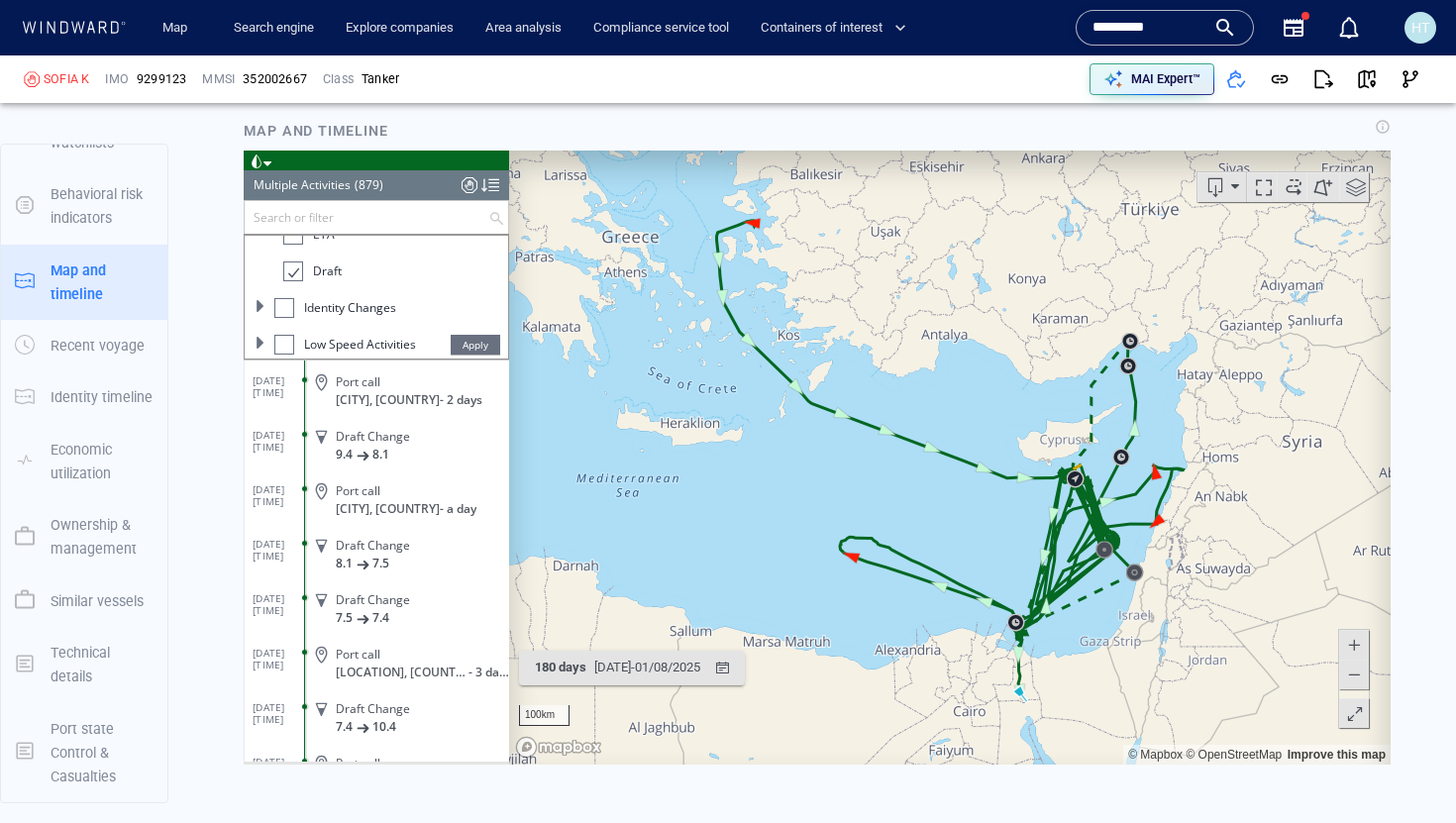 click on "Apply" at bounding box center (475, 344) 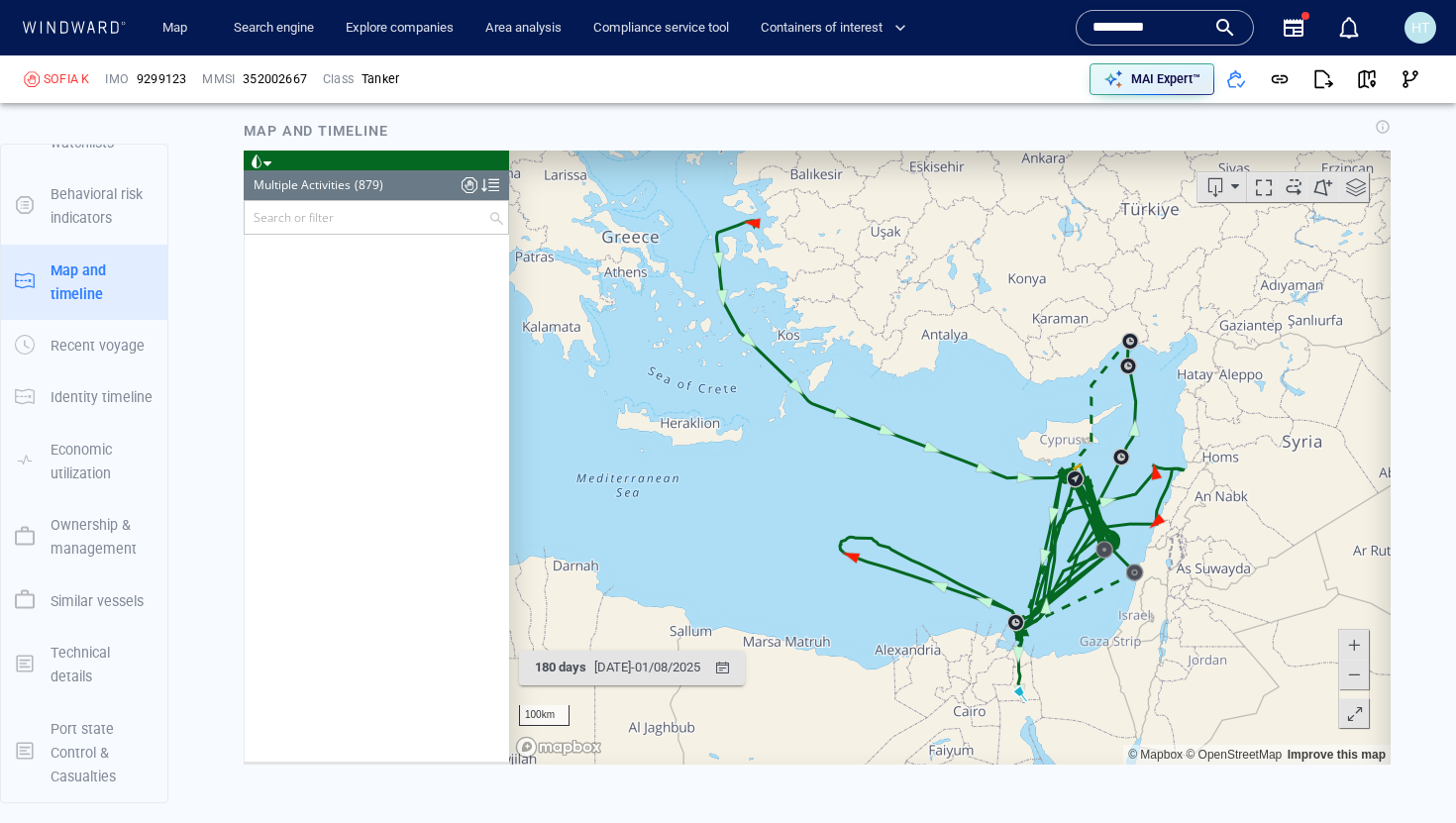 scroll, scrollTop: 47373, scrollLeft: 0, axis: vertical 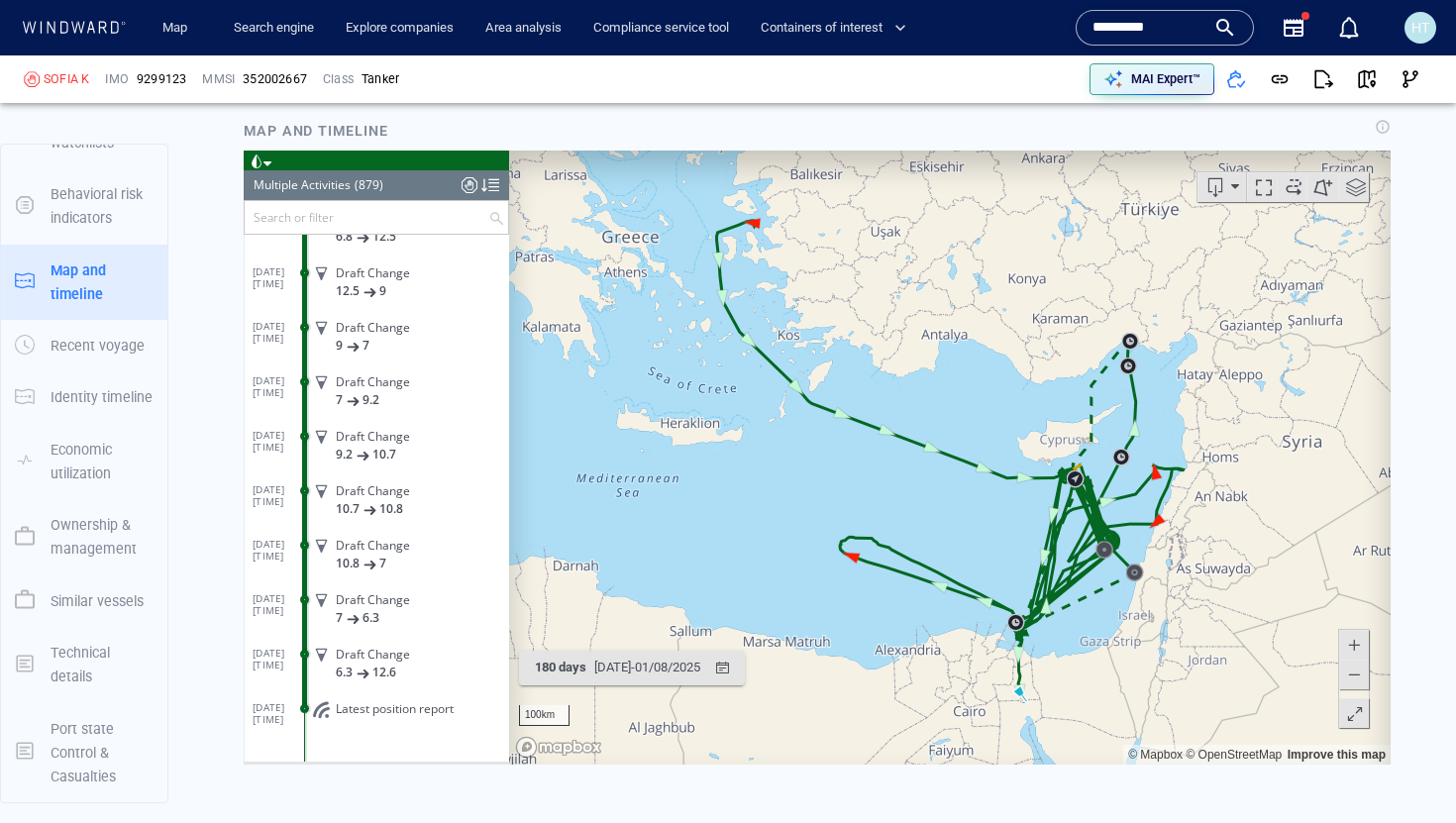 click at bounding box center [366, 216] 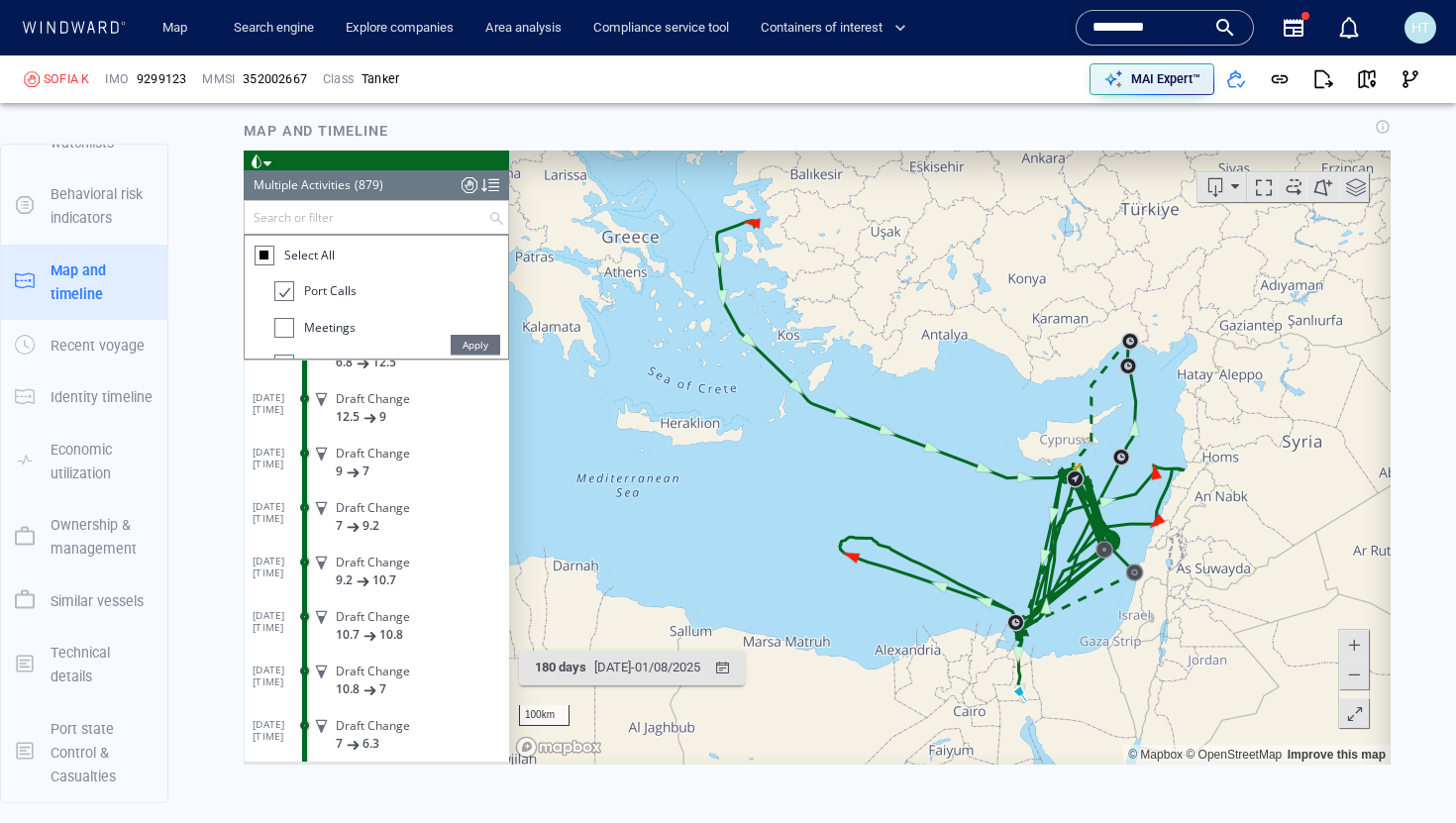 click at bounding box center (284, 327) 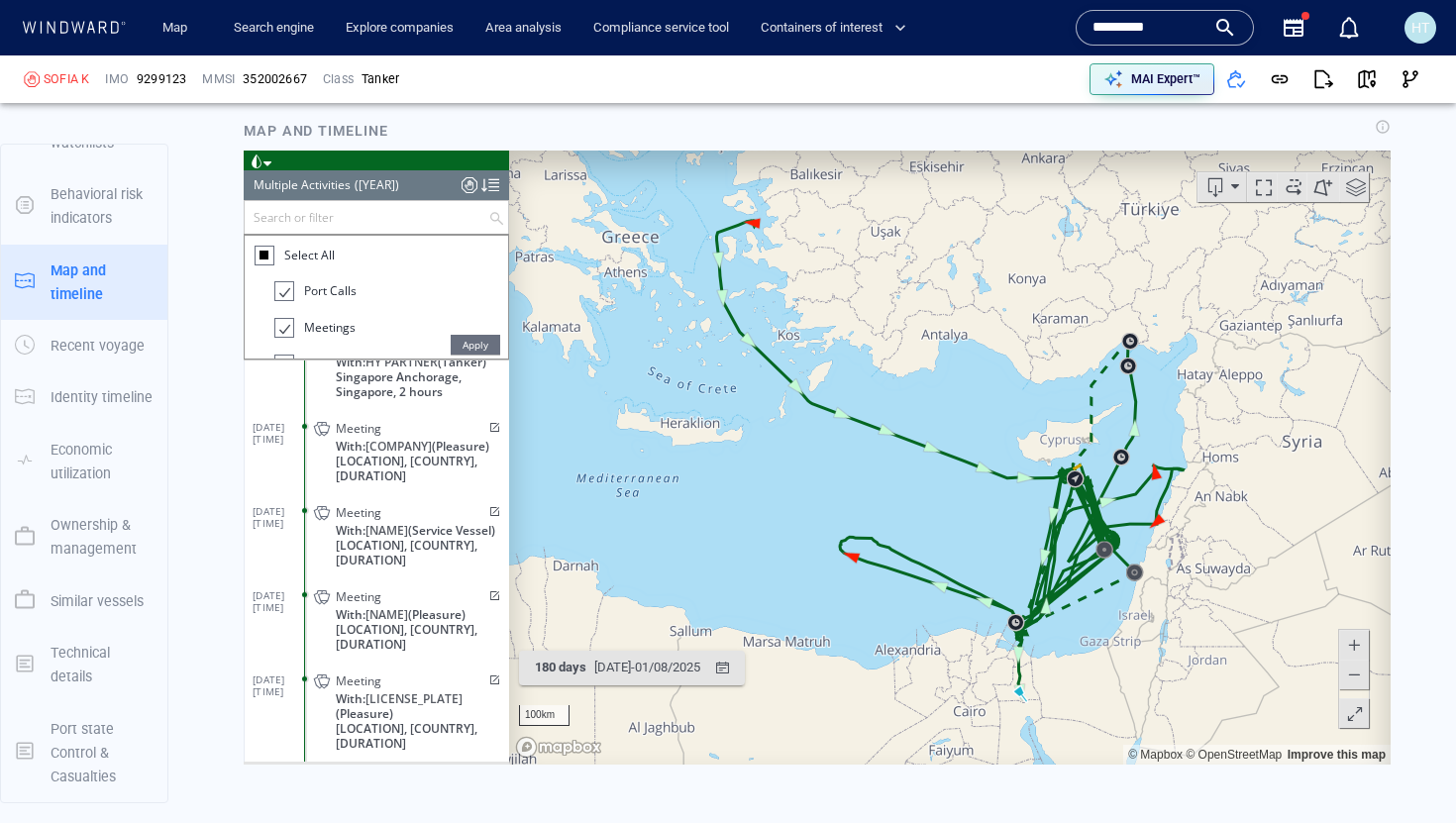 scroll, scrollTop: 47498, scrollLeft: 0, axis: vertical 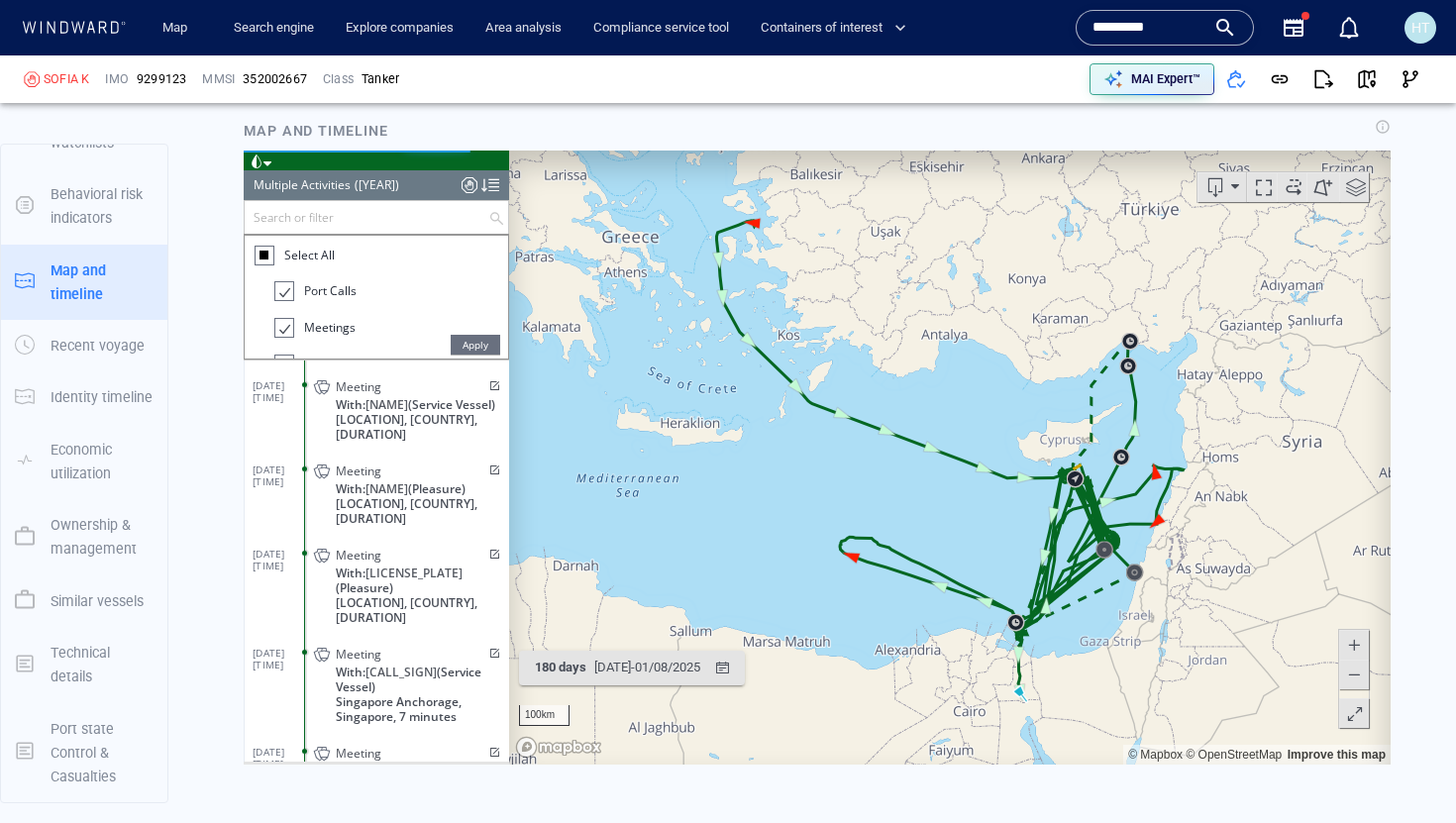 click on "Apply" at bounding box center [475, 344] 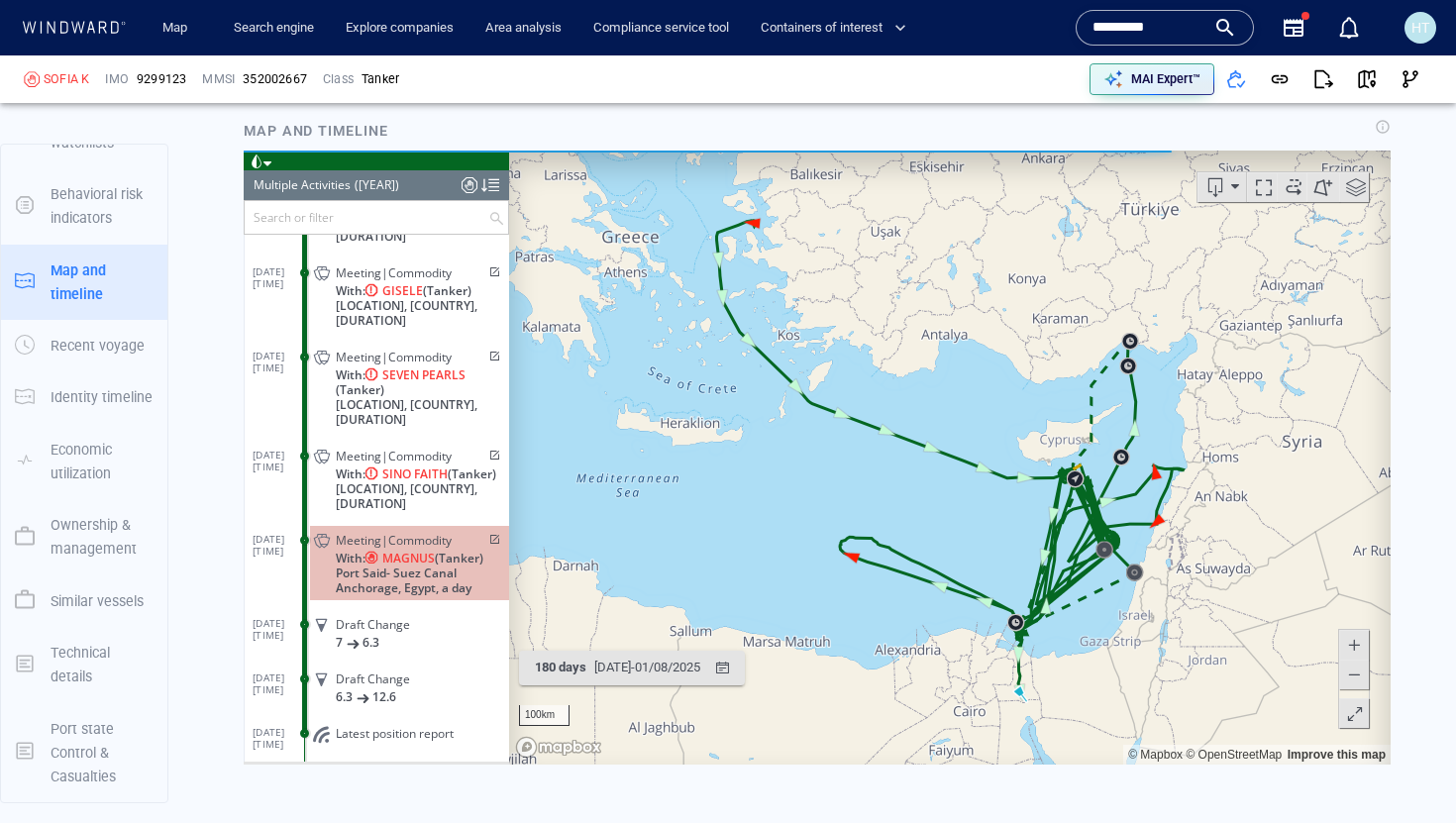 scroll, scrollTop: 109685, scrollLeft: 0, axis: vertical 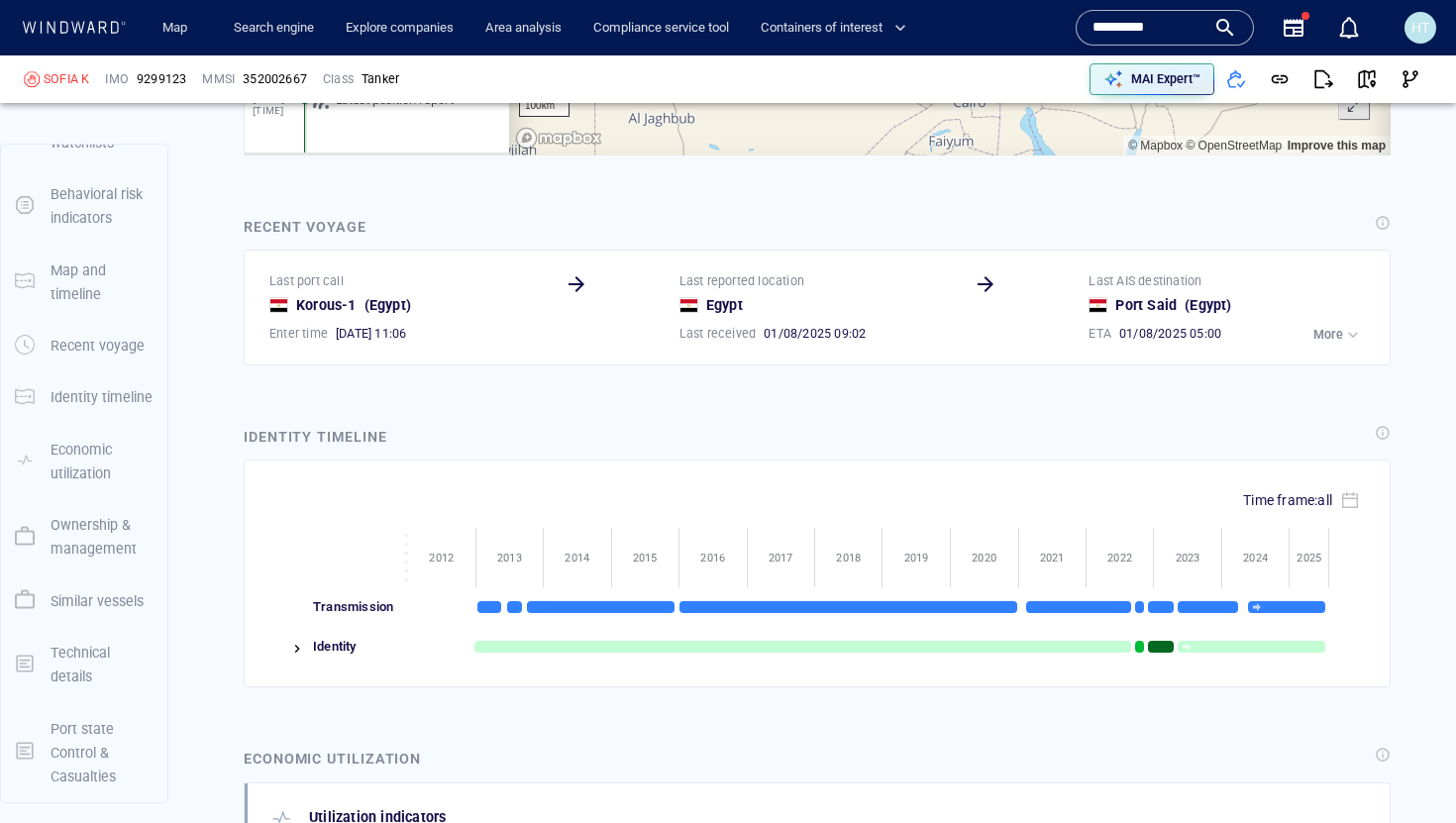 click at bounding box center (1353, 335) 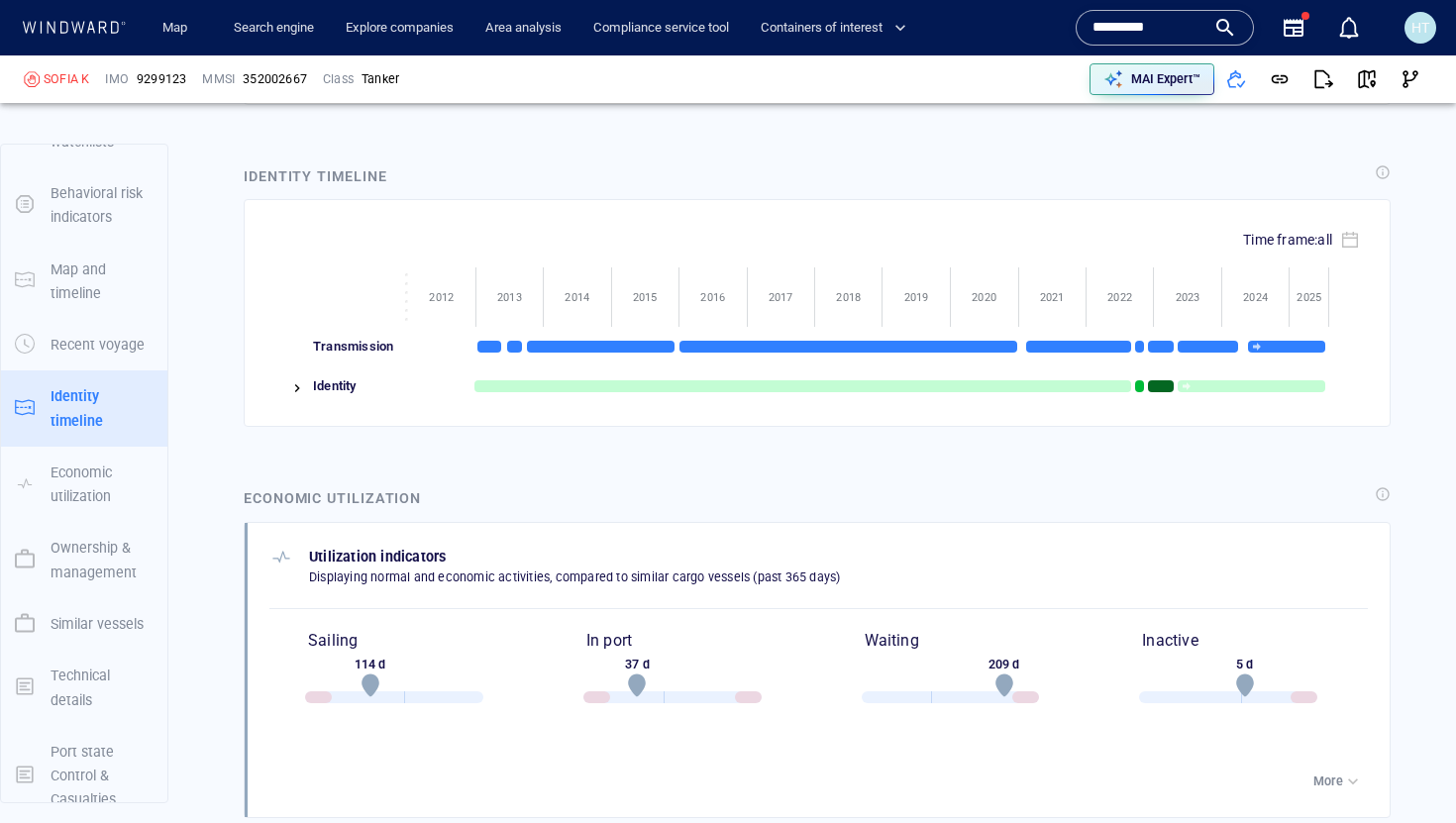 scroll, scrollTop: 3302, scrollLeft: 0, axis: vertical 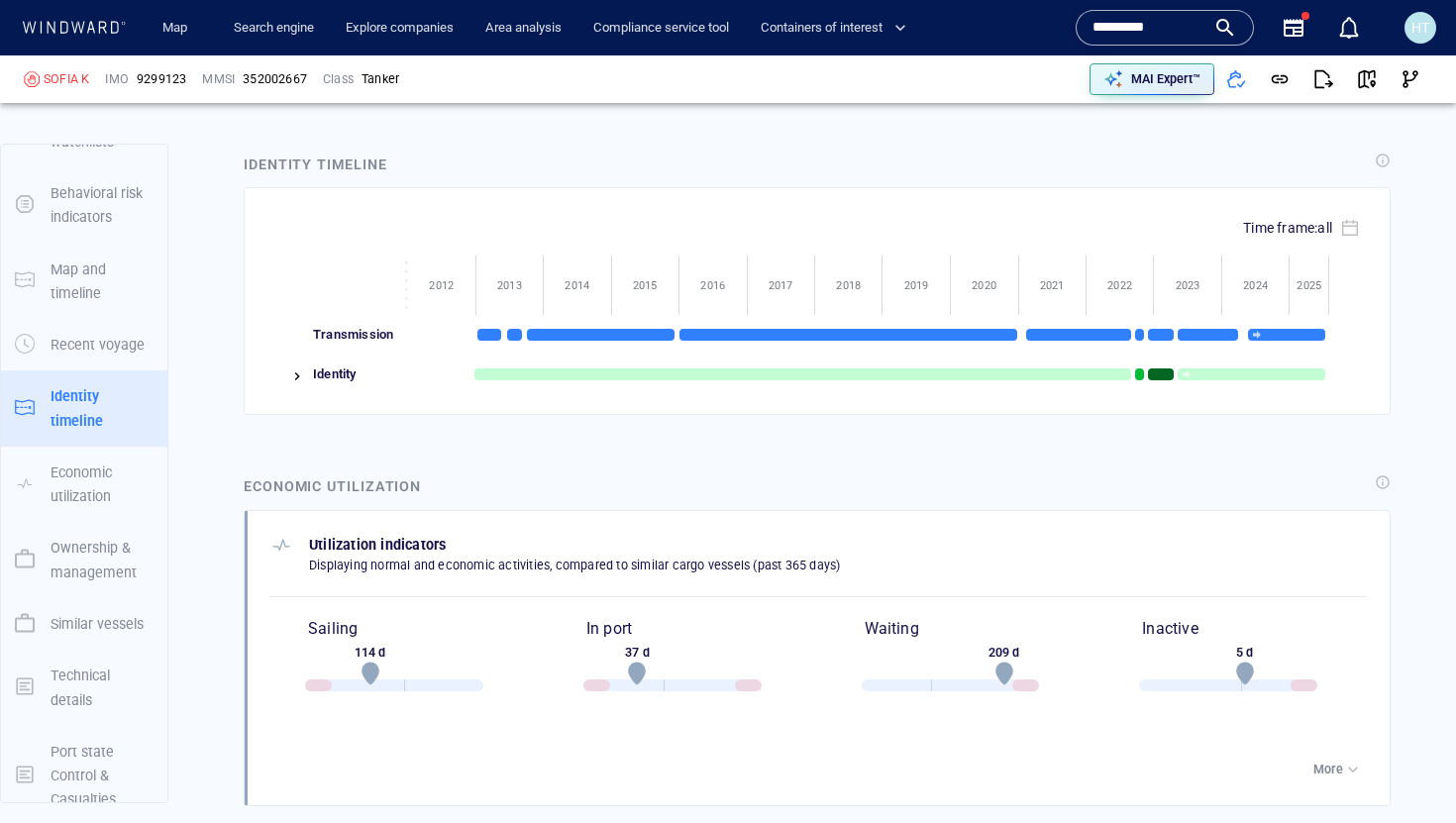 click at bounding box center [297, 376] 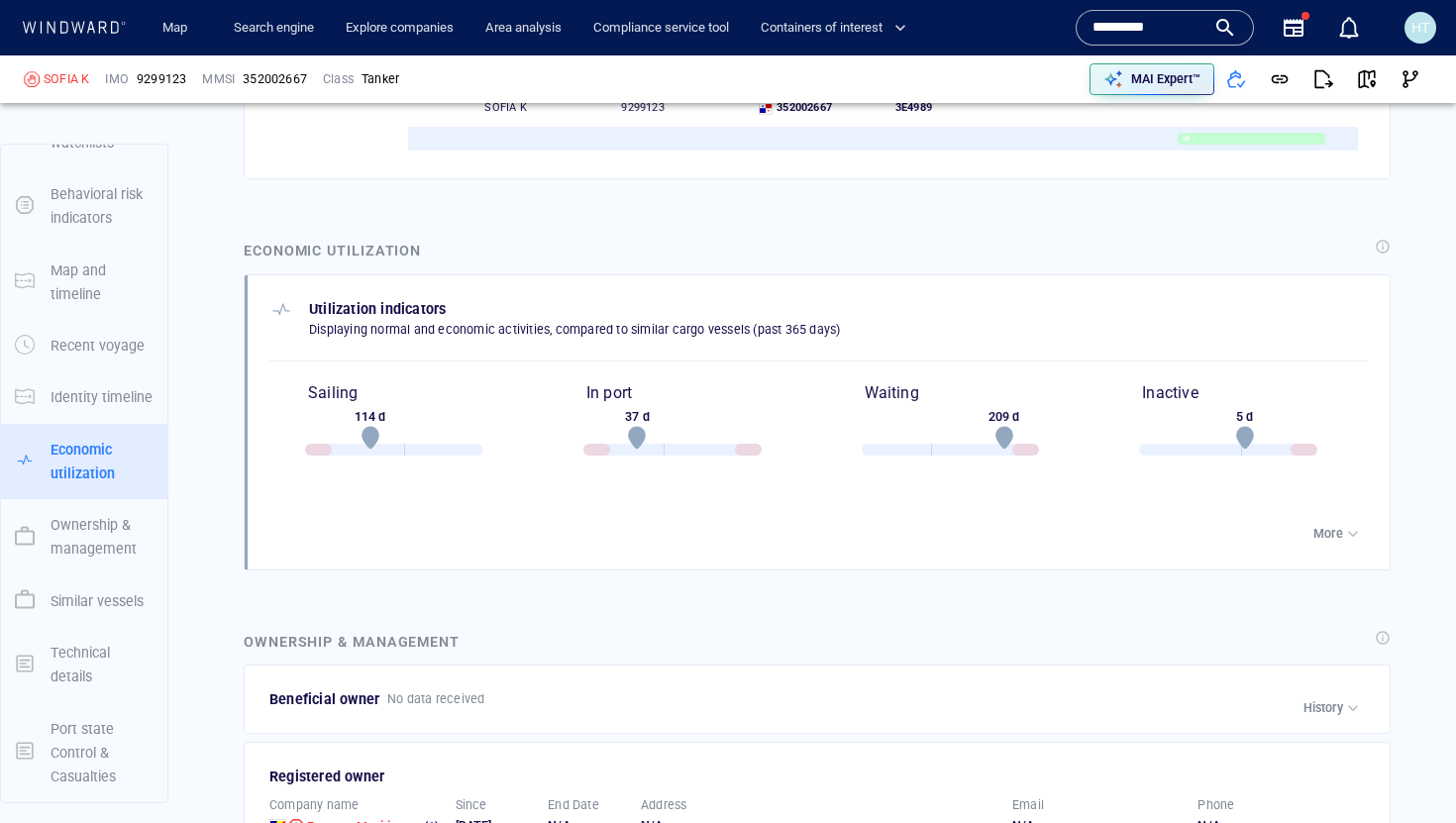 scroll, scrollTop: 3899, scrollLeft: 0, axis: vertical 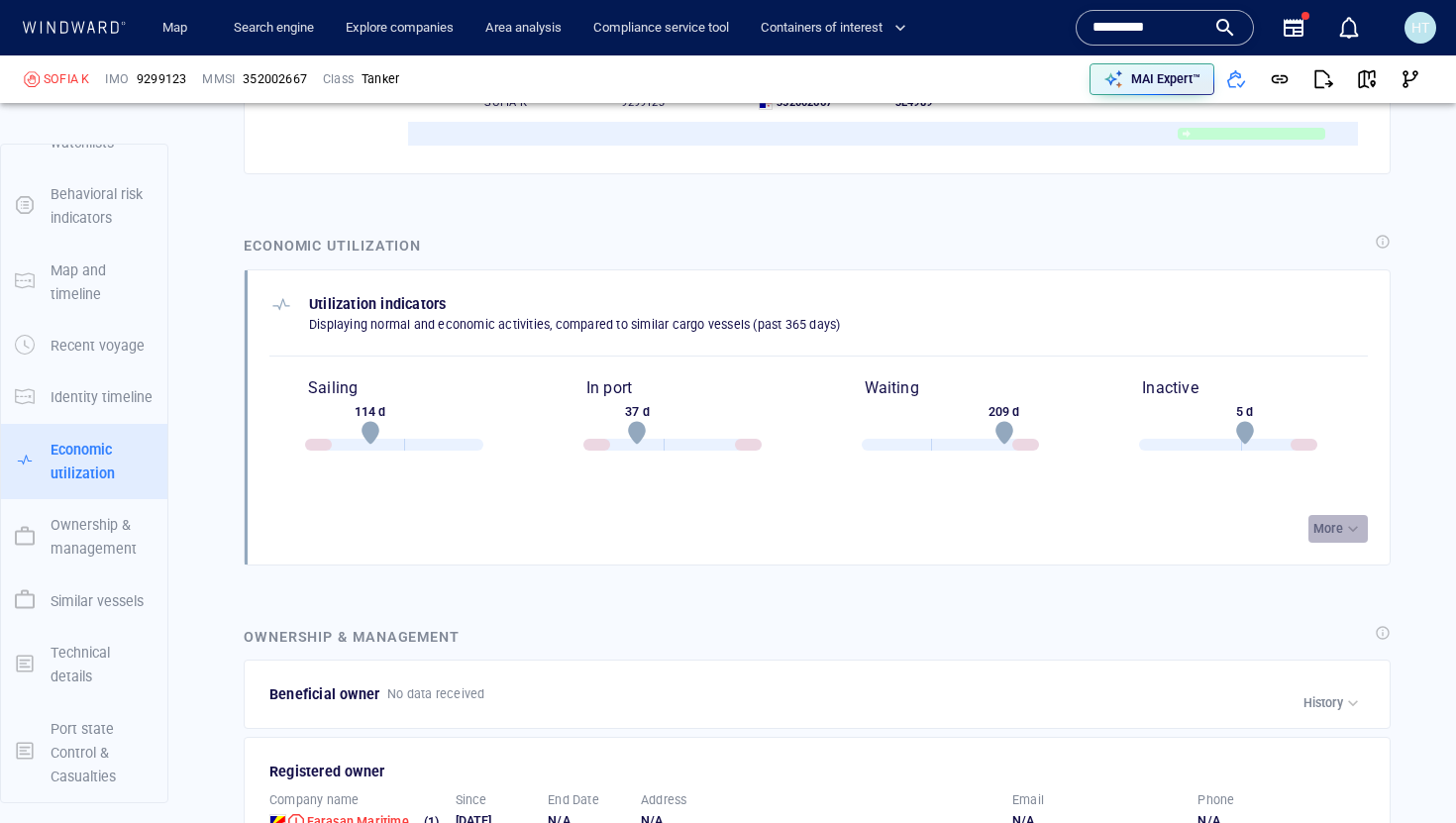 click on "More" at bounding box center [1328, 529] 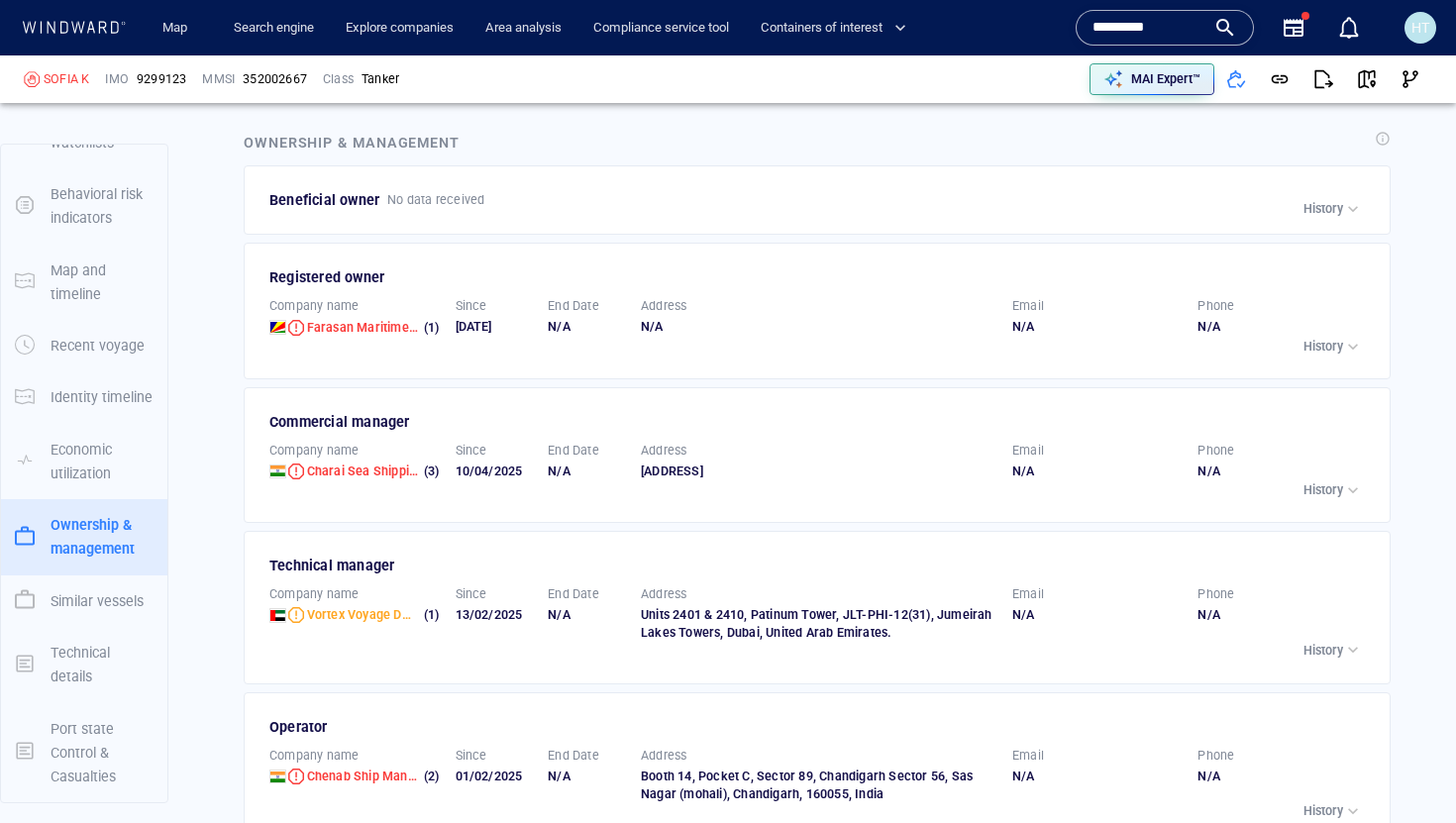 scroll, scrollTop: 4531, scrollLeft: 0, axis: vertical 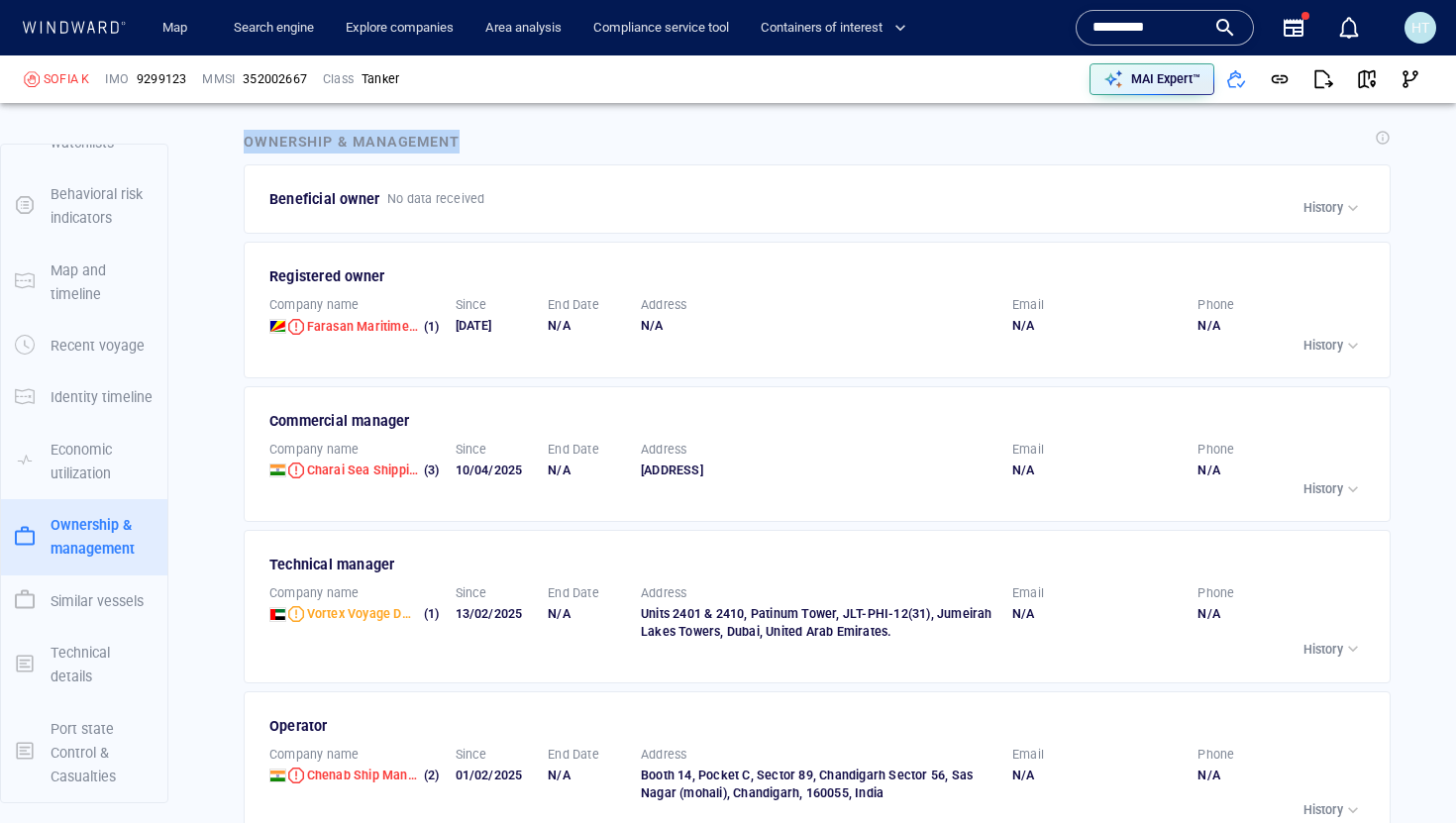 drag, startPoint x: 242, startPoint y: 143, endPoint x: 485, endPoint y: 136, distance: 243.1008 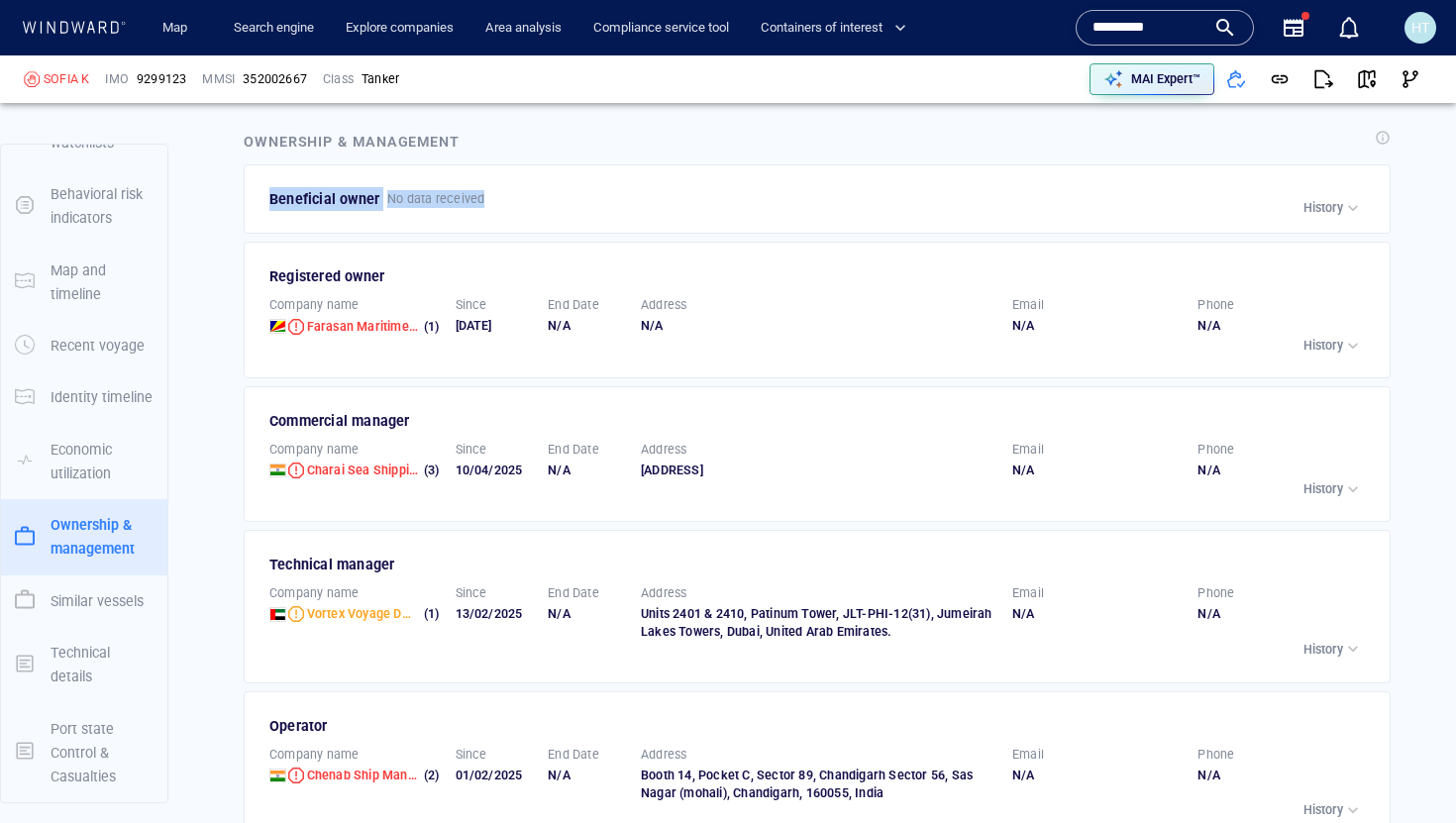 drag, startPoint x: 499, startPoint y: 196, endPoint x: 263, endPoint y: 198, distance: 236.0085 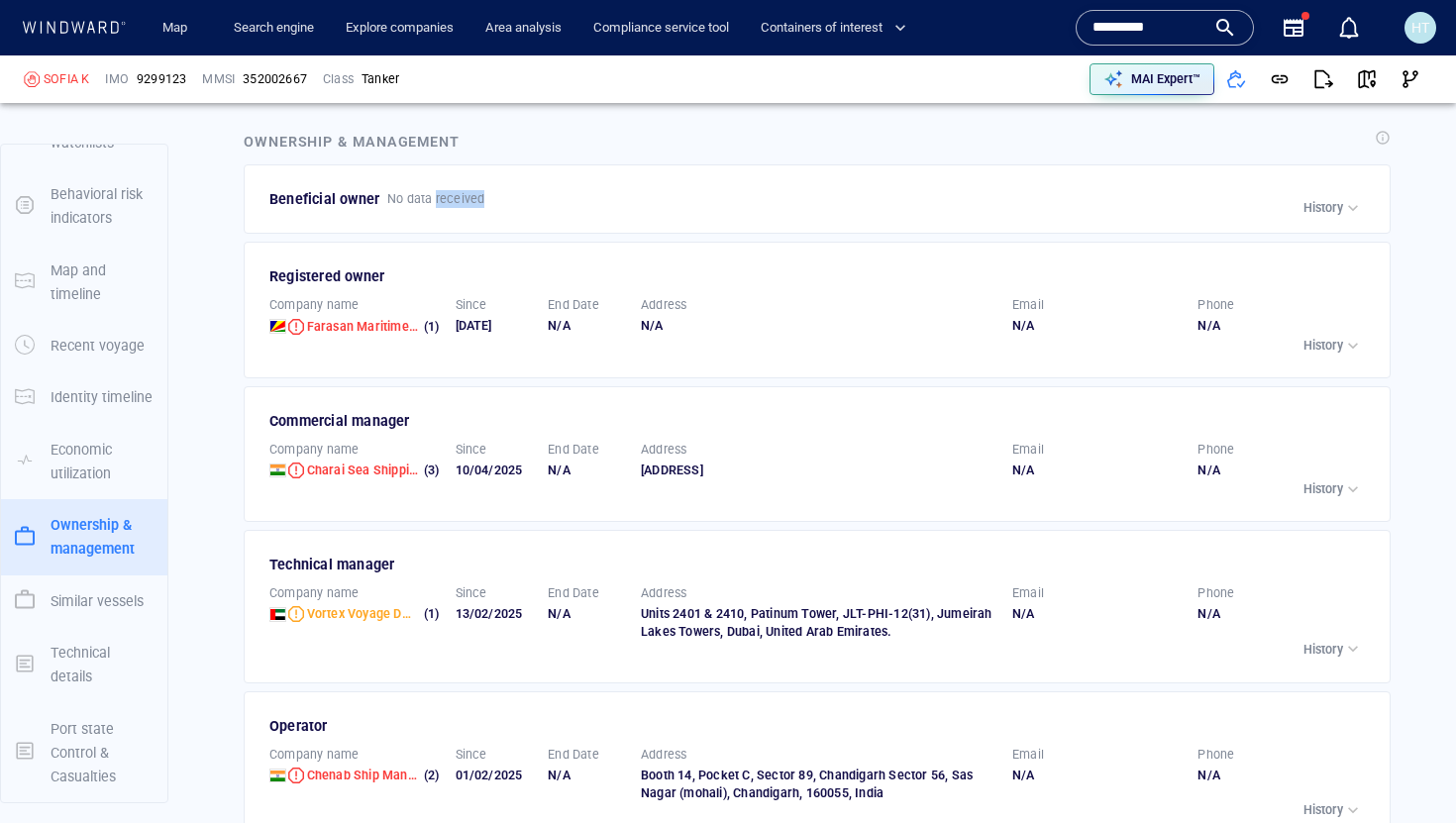 click on "No data received" at bounding box center (436, 199) 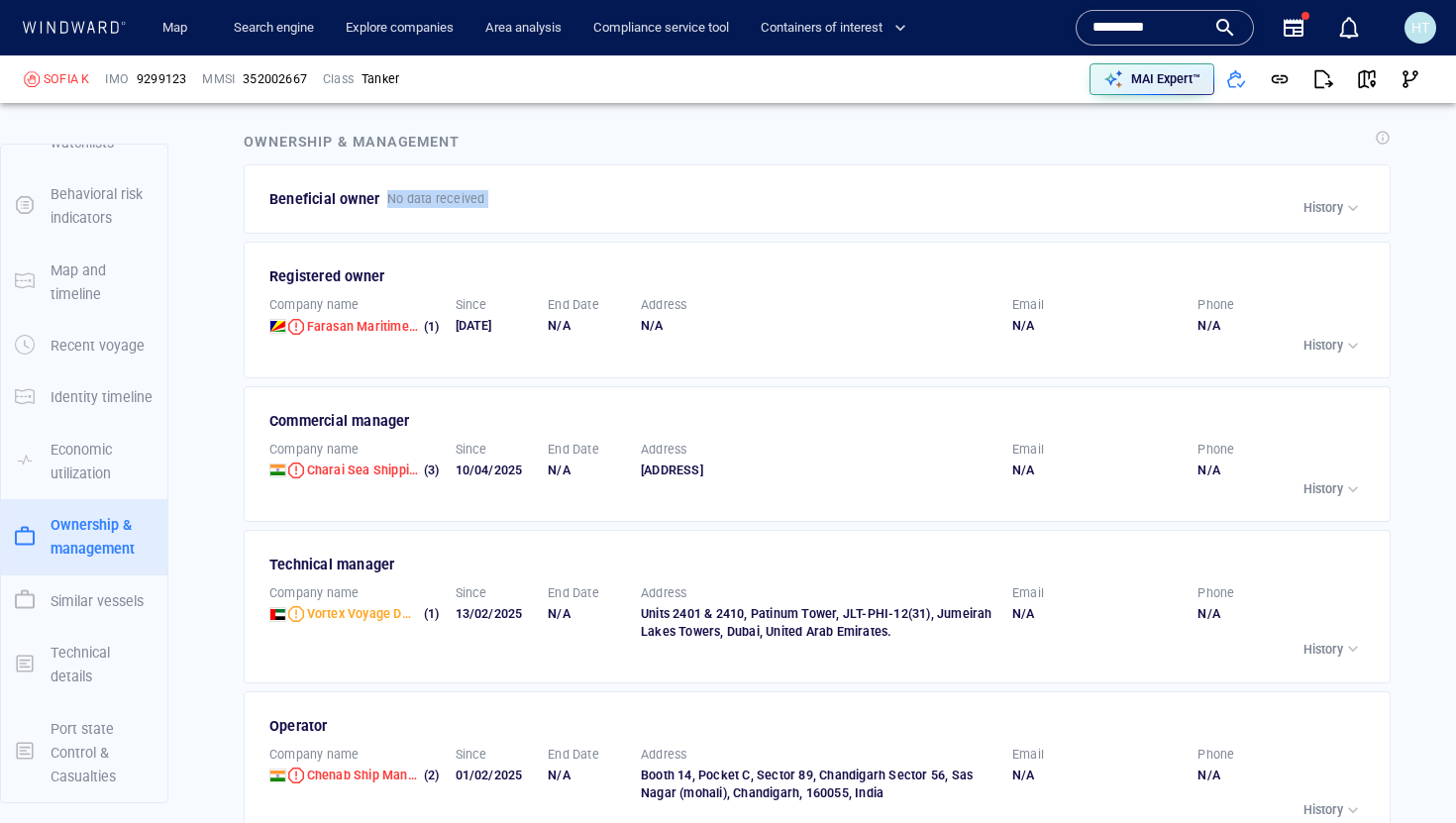 click on "No data received" at bounding box center [436, 199] 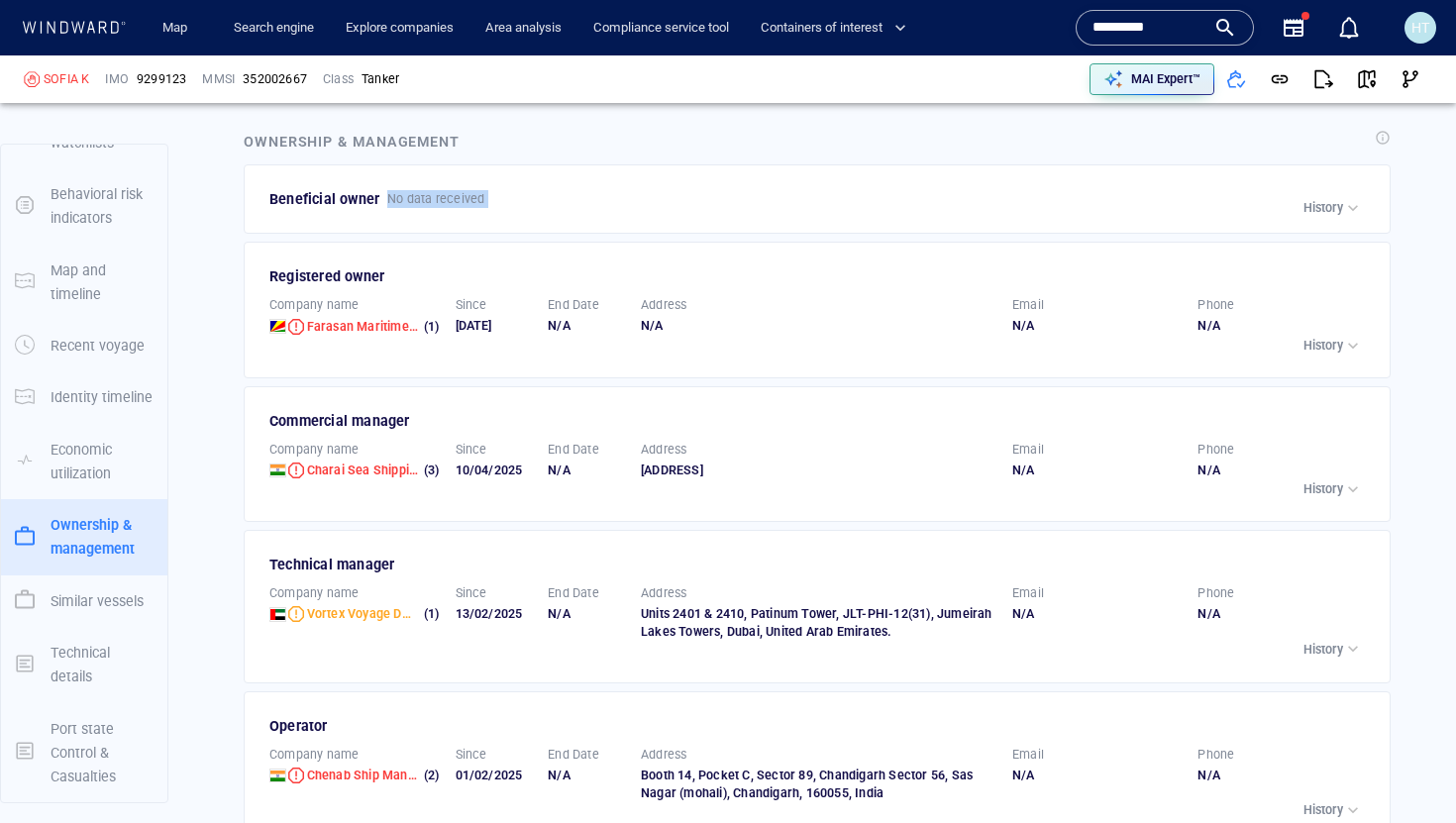 click on "No data received" at bounding box center [436, 199] 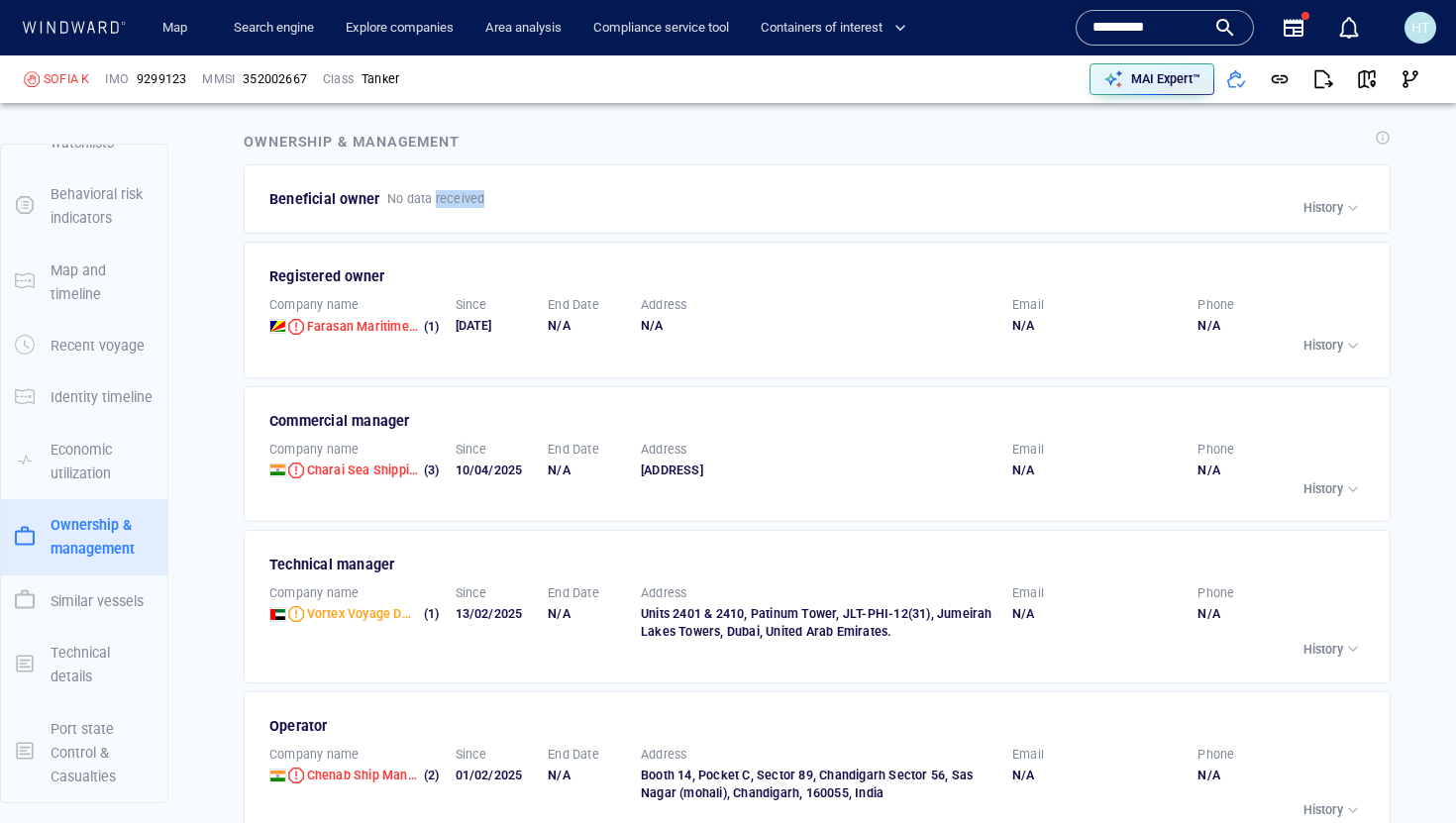 click on "No data received" at bounding box center (436, 199) 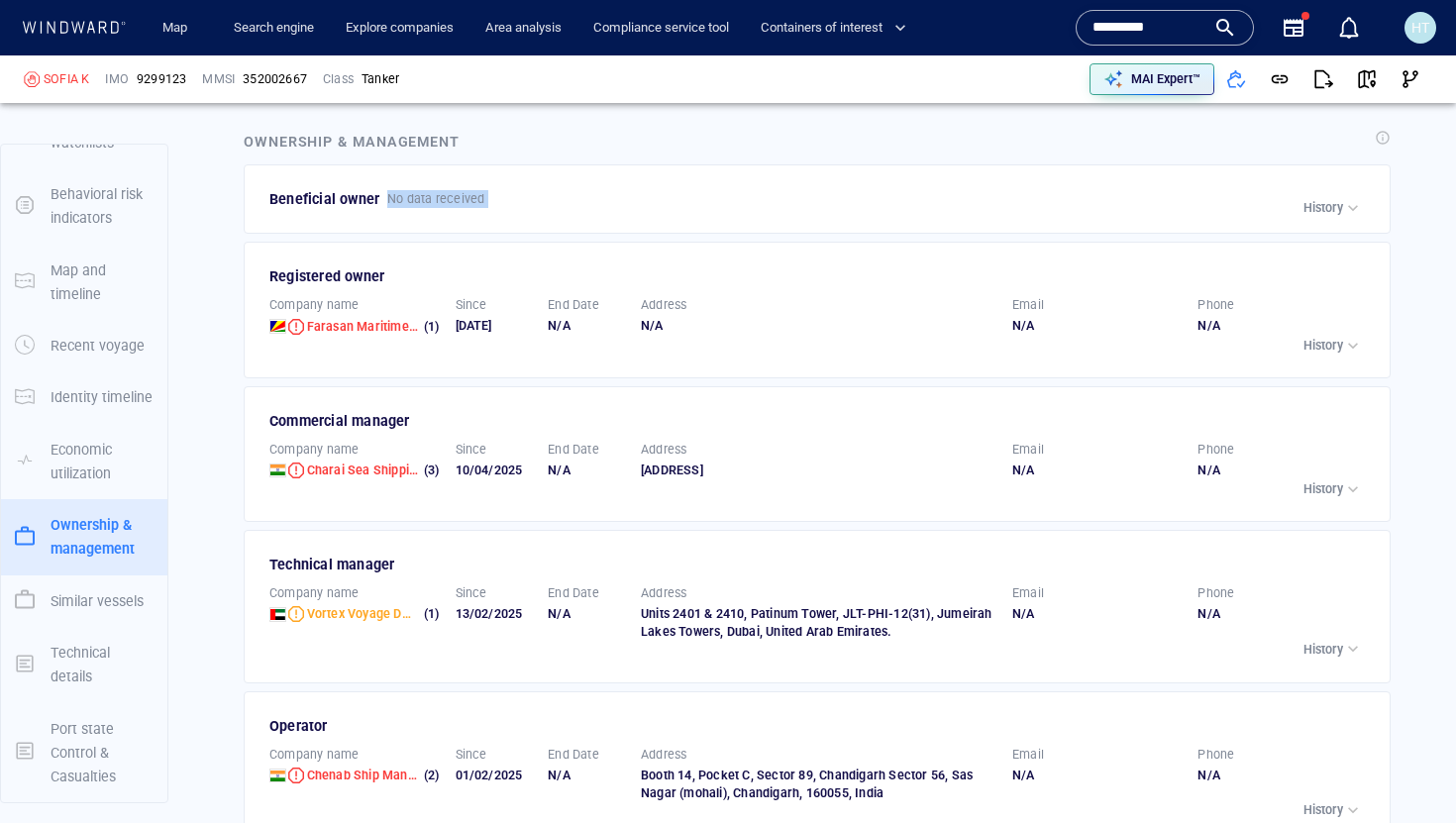 click on "No data received" at bounding box center [436, 199] 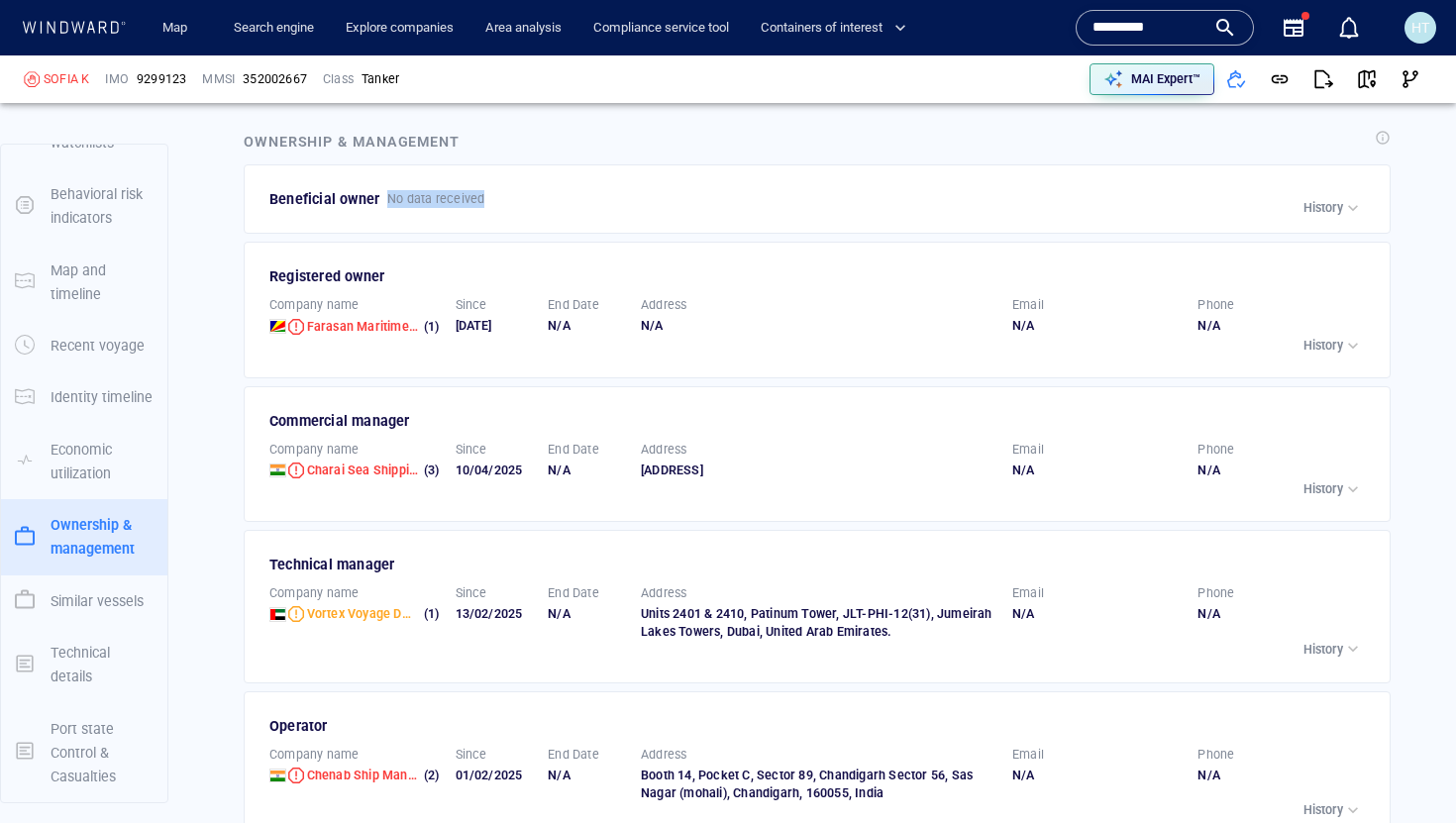drag, startPoint x: 385, startPoint y: 197, endPoint x: 516, endPoint y: 196, distance: 131.00382 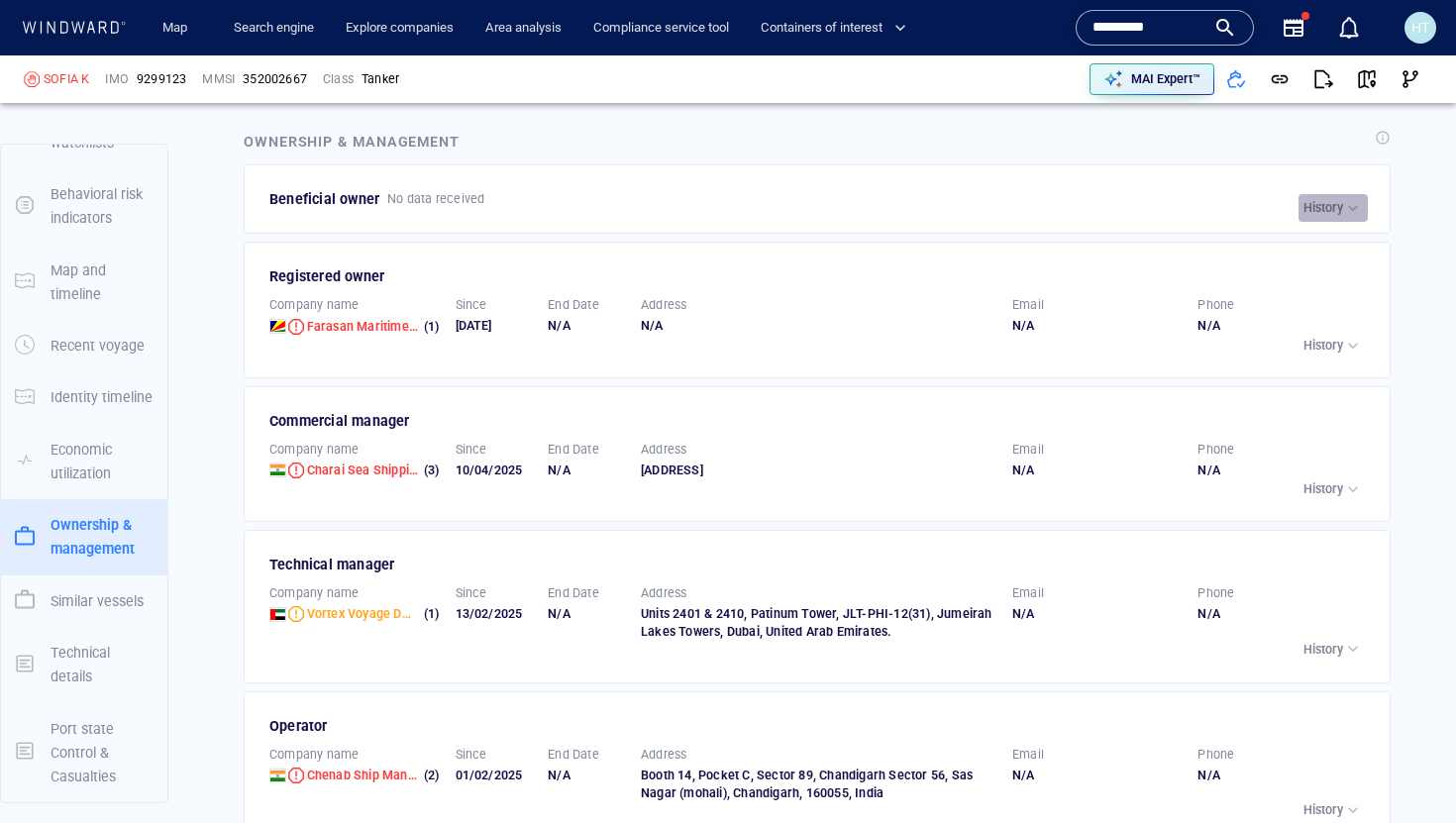click on "History" at bounding box center [1323, 208] 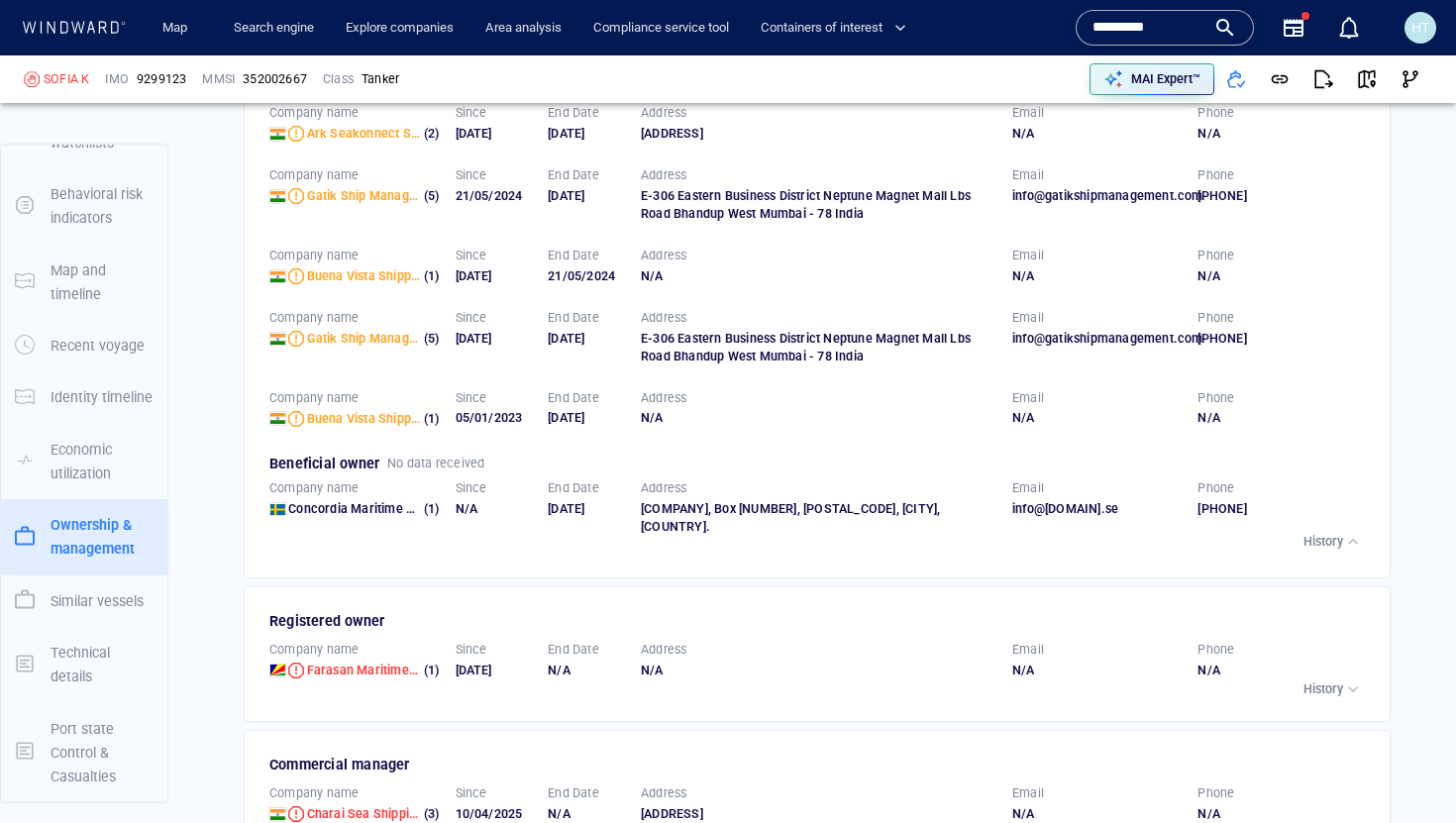 scroll, scrollTop: 4639, scrollLeft: 0, axis: vertical 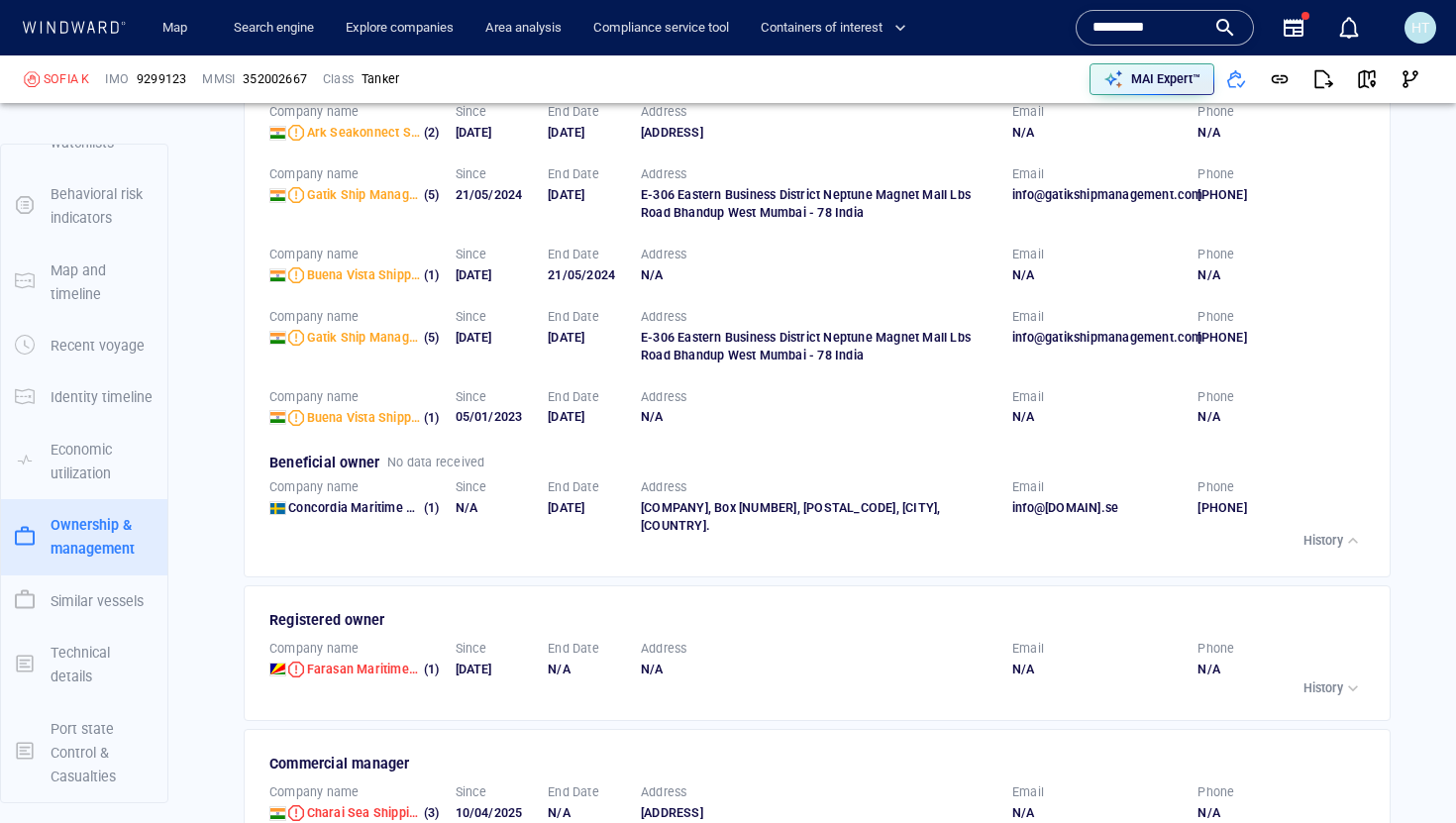 click on "History" at bounding box center (1323, 541) 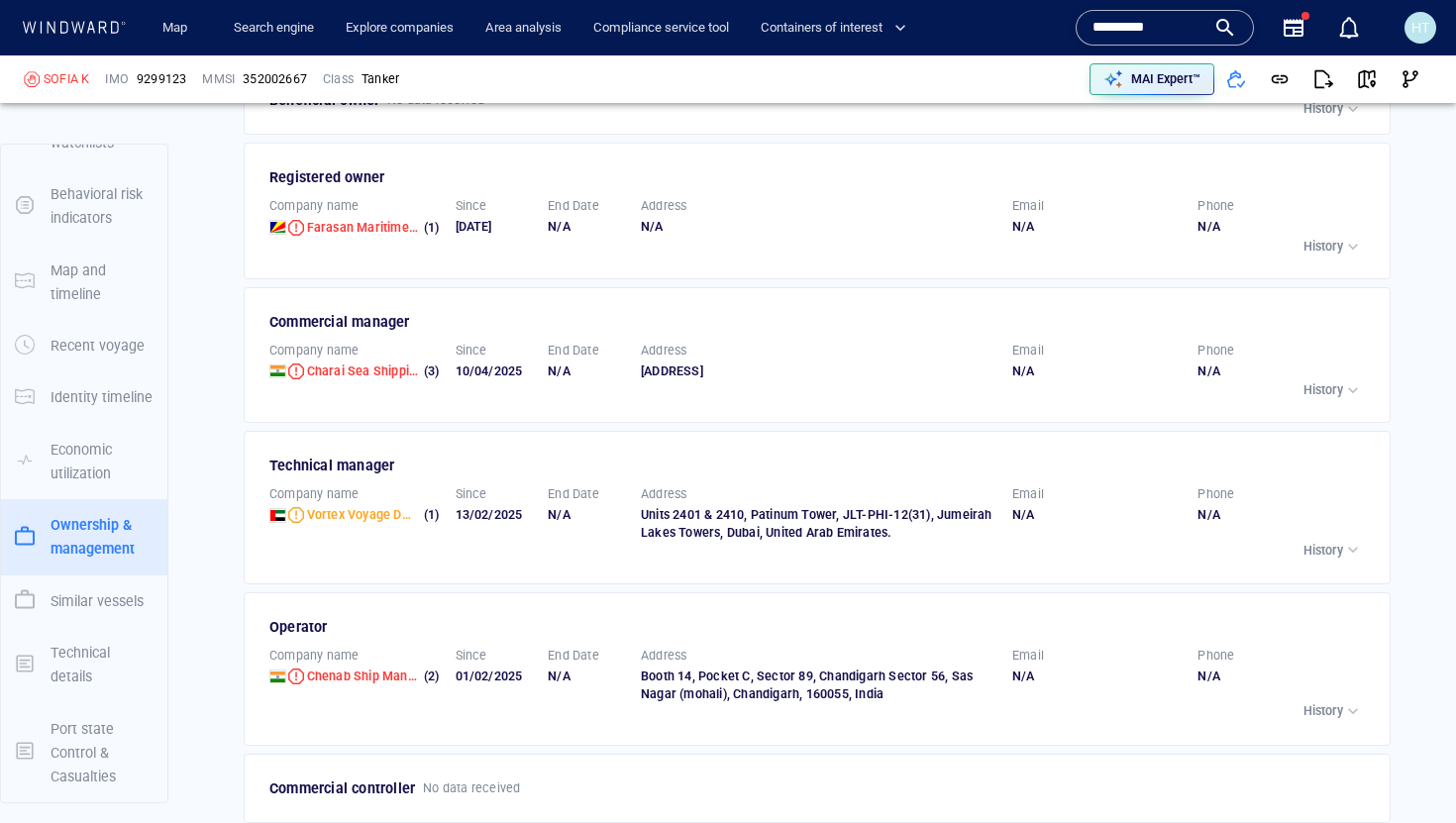 scroll, scrollTop: 4480, scrollLeft: 0, axis: vertical 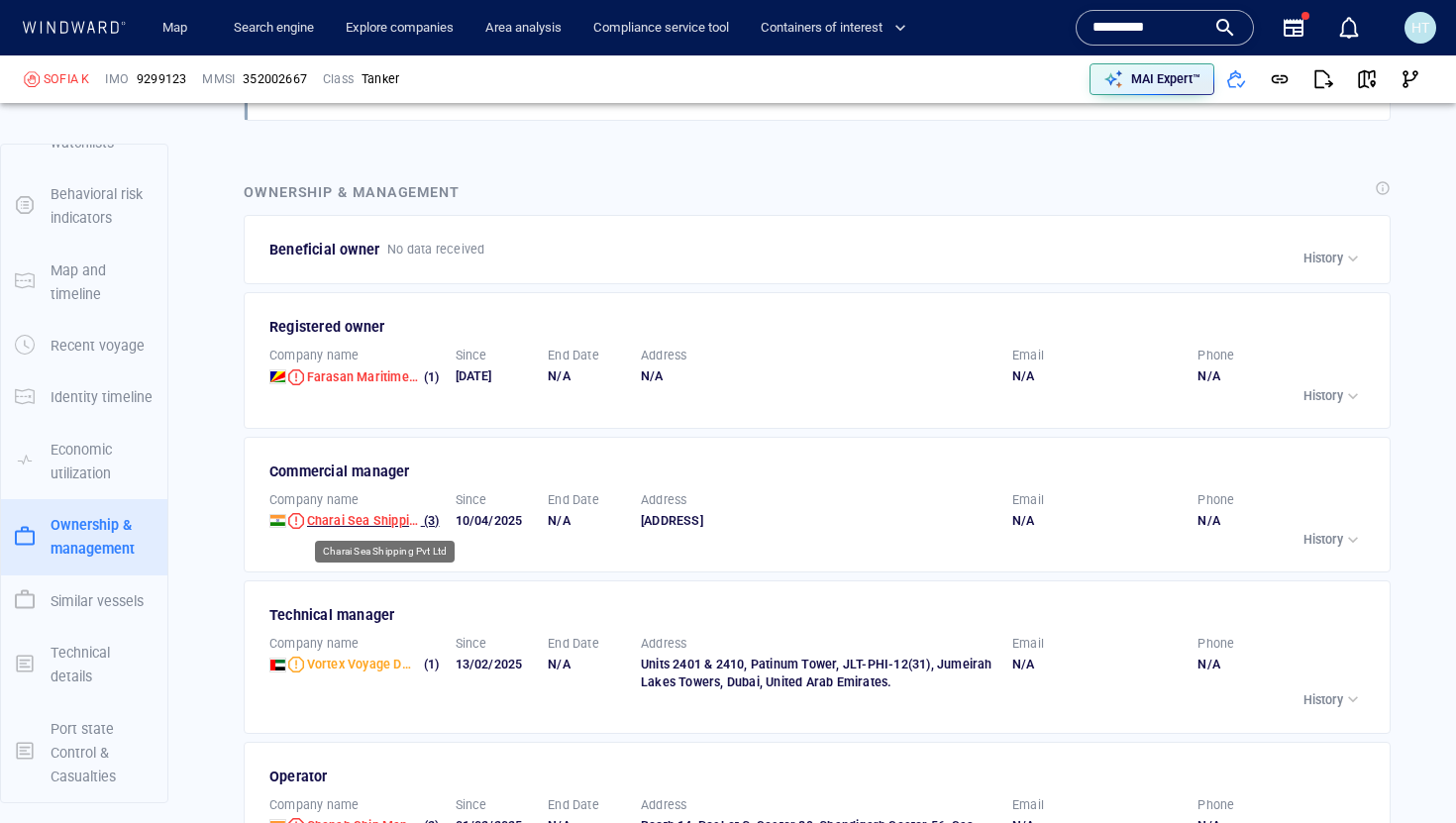 click on "Charai Sea Shipping Pvt Ltd" at bounding box center (386, 520) 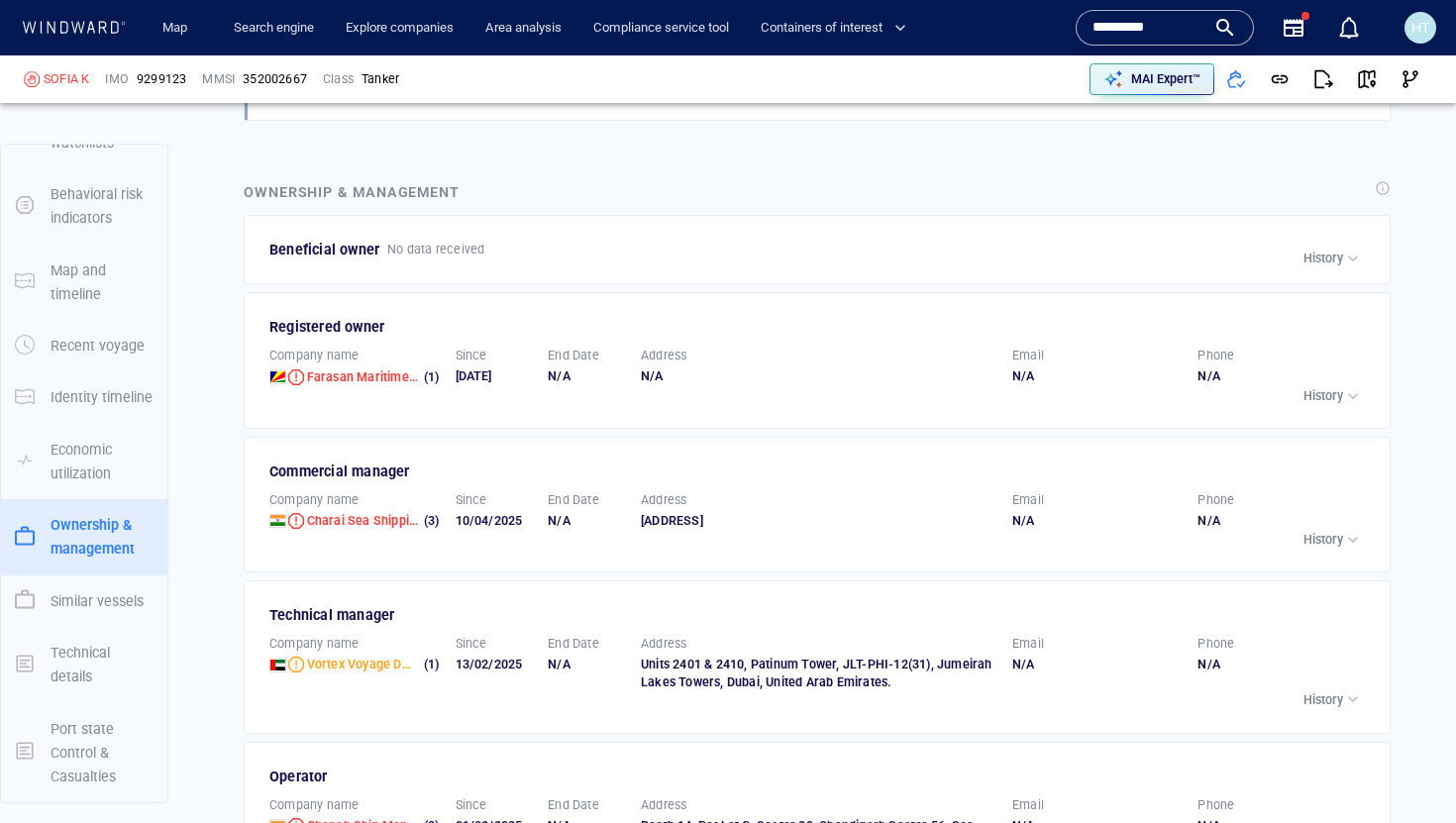 click on "Ownership & management Beneficial owner No data received Company name Ark Seakonnect Shipmanagment   (2) Since 07/09/2024 End Date 25/04/2025 Address 302, B-wing, The Great Eastern Summit, Plot 66, 64, Sector 15, Cbd Belapur, Navi Mumbai, Maharashtra, 400614, India. Email N/A Phone N/A Company name Gatik Ship Management   (5) Since 21/05/2024 End Date 07/09/2024 Address E-306 Eastern Business District Neptune Magnet Mall Lbs Road Bhandup West Mumbai - 78 India Email info@gatikshipmanagement.com Phone 91-22-4022 6757/25941641 Company name Buena Vista Shipping   (1) Since 15/05/2024 End Date 21/05/2024 Address N/A Email N/A Phone N/A Company name Gatik Ship Management   (5) Since 03/02/2024 End Date 15/05/2024 Address E-306 Eastern Business District Neptune Magnet Mall Lbs Road Bhandup West Mumbai - 78 India Email info@gatikshipmanagement.com Phone 91-22-4022 6757/25941641 Company name Buena Vista Shipping   (1) Since 05/01/2023 End Date 03/02/2024 Address N/A Email N/A Phone N/A Beneficial owner   (1)" at bounding box center [817, 649] 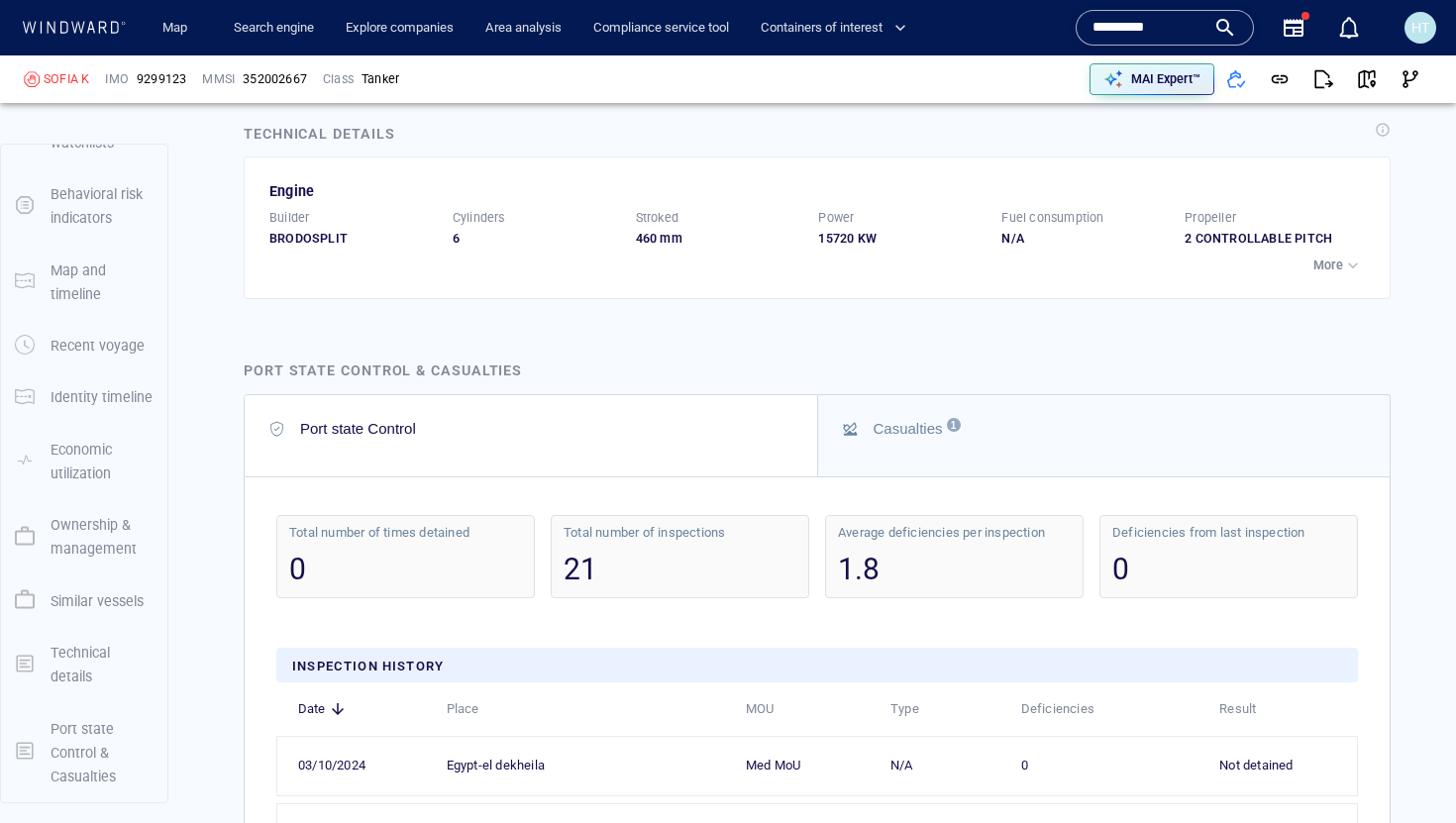 scroll, scrollTop: 5774, scrollLeft: 0, axis: vertical 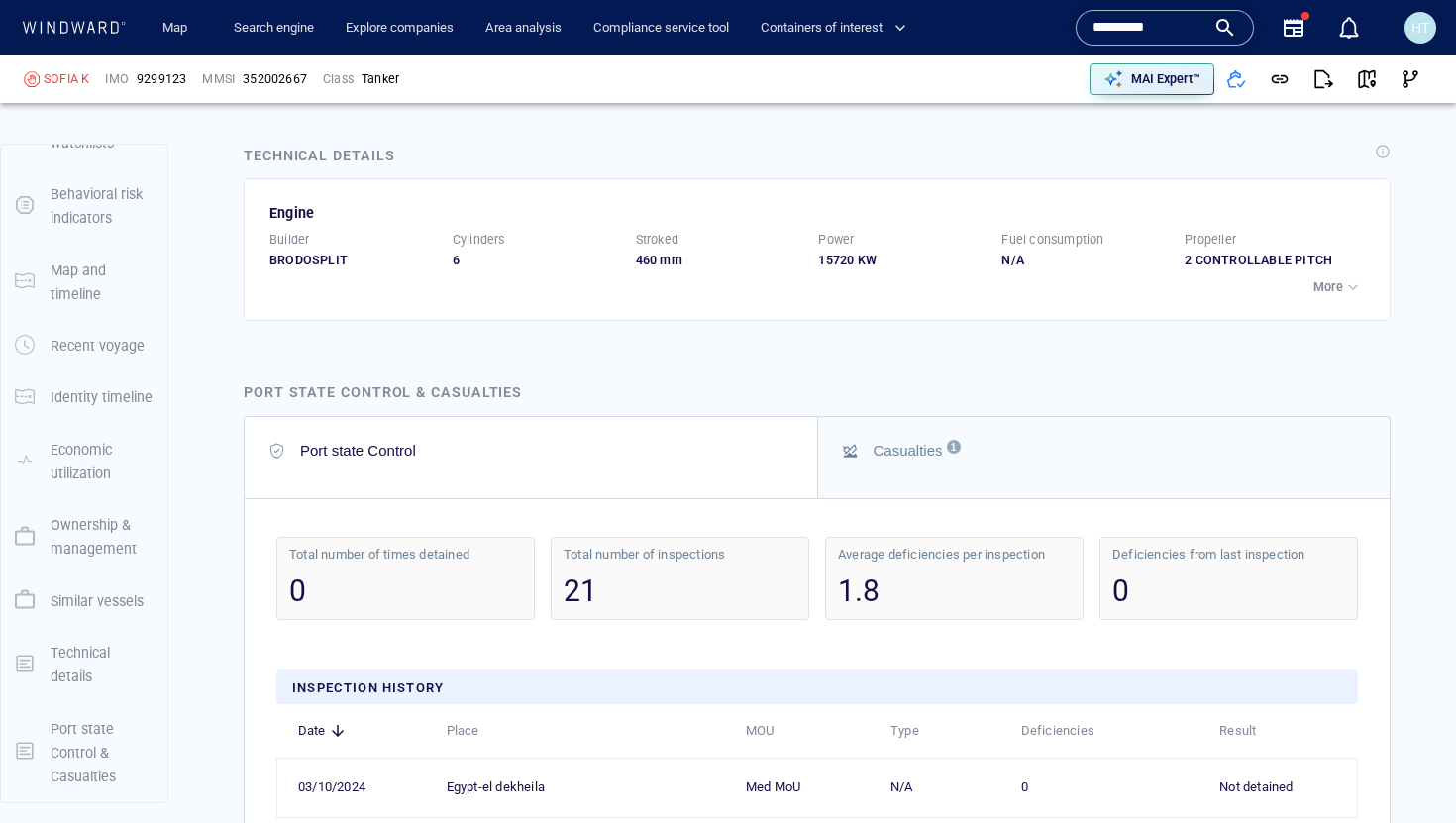 click on "More" at bounding box center (1328, 287) 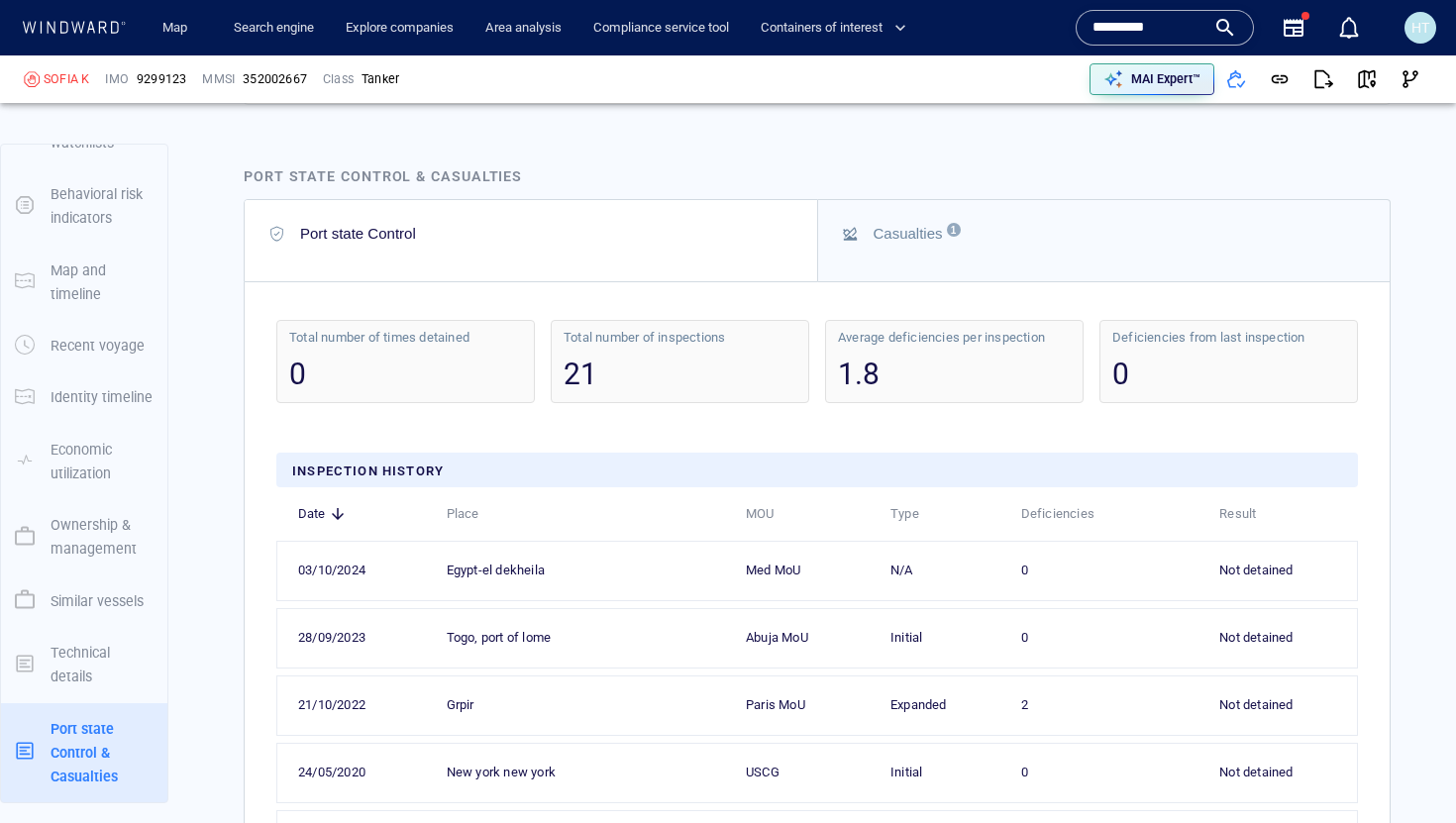 scroll, scrollTop: 6809, scrollLeft: 0, axis: vertical 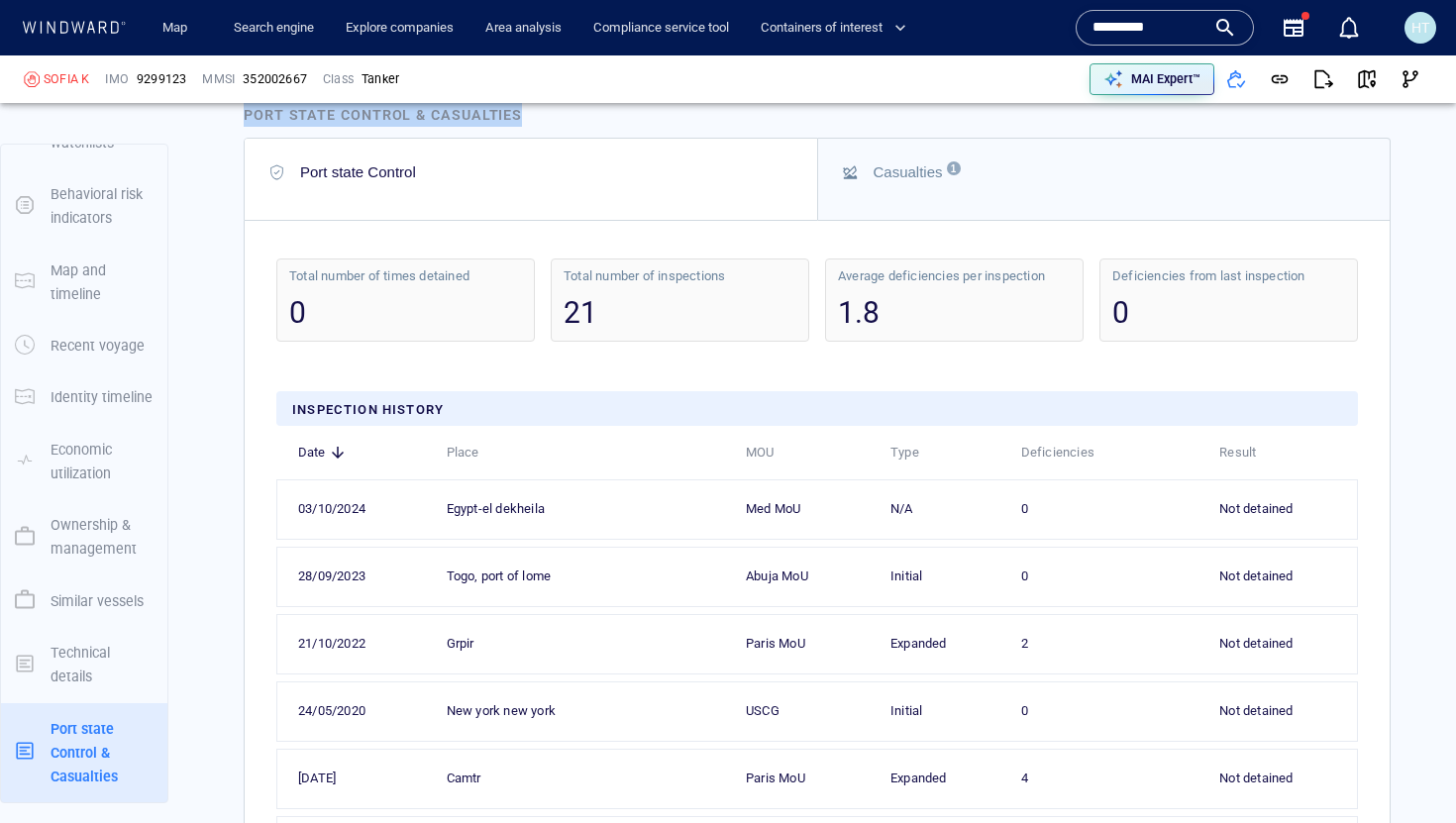 drag, startPoint x: 244, startPoint y: 146, endPoint x: 558, endPoint y: 167, distance: 314.70145 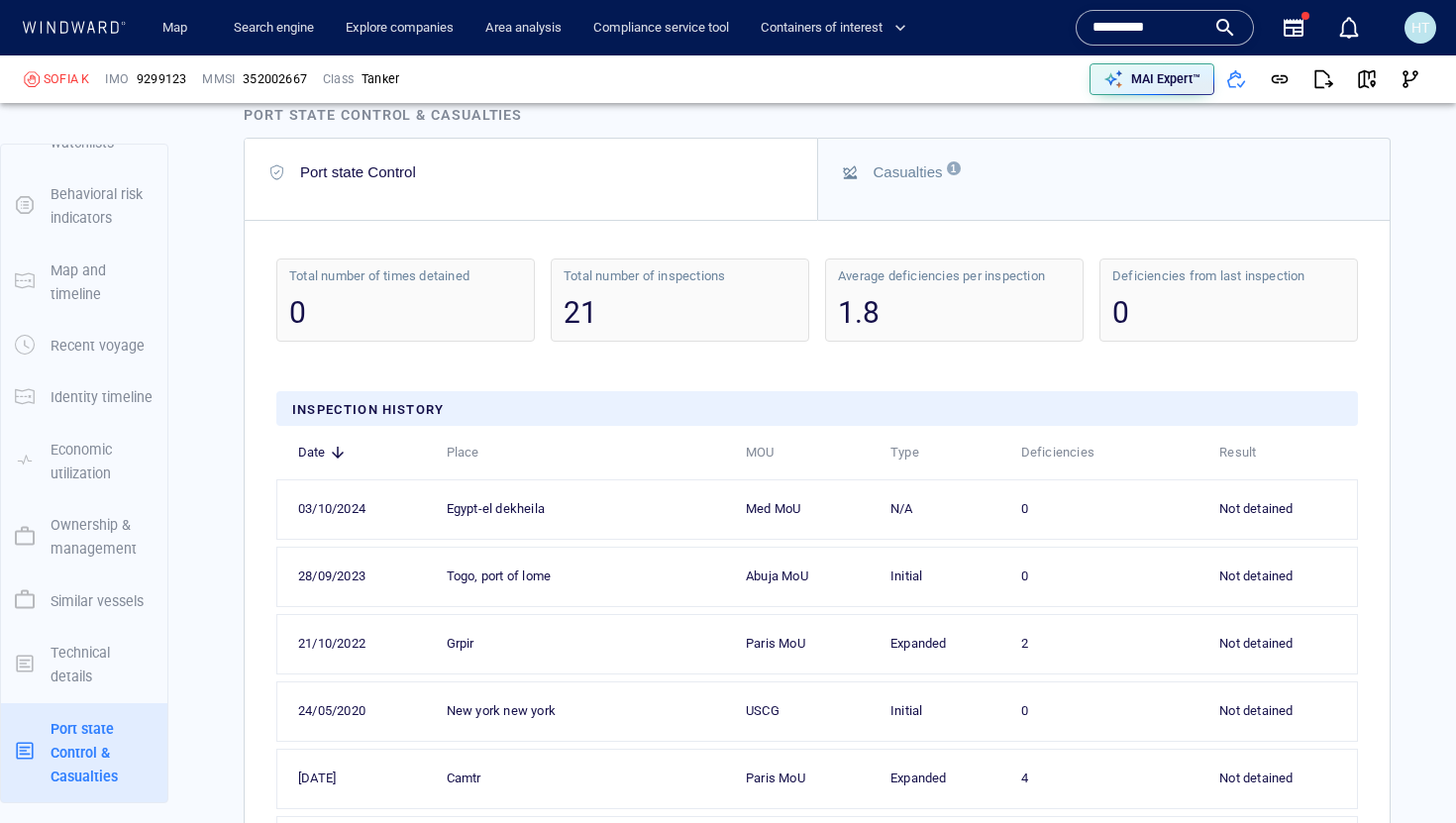 click on "Vessel details SOFIA K Formerly:  STENA PARIS +1 more IMO 9299123 MMSI 352002667 Flag     Panama Call sign 3E4989 Class     Tanker Subclass Oil Products Tanker Length 183  m Year of build 2005 DWT 65,125 tons Max. draft 13  m P&I Club N/A Classification society Indian Register of Shipping   (1) AIS transceiver Class-A Beneficial owner N/A Registered owner Farasan Maritime Inc.   (1) Risk overview Score summary Sanctioned Due to compliance score Henry risk  score  New  -  Low risk Set a new custom defined risk for this vessel Henry defined risk indicators This vessel doesn’t answer to the criteria of any saved query with a custom defined risk Set a new custom defined risk compliance  score  -  Sanctioned Since  9 May 2025 Related regimes Russia sanctions & screening indicators List & registry Sanctioned vessel 0 Sanctioned country flag 0 Former sanctioned flag 0 Sanctioned company 0 Company in sanctioned country 0 compliance behavioral indicators Identity ID & location manipulation 0 Flag hopping 0 1 17 0" at bounding box center (817, -2365) 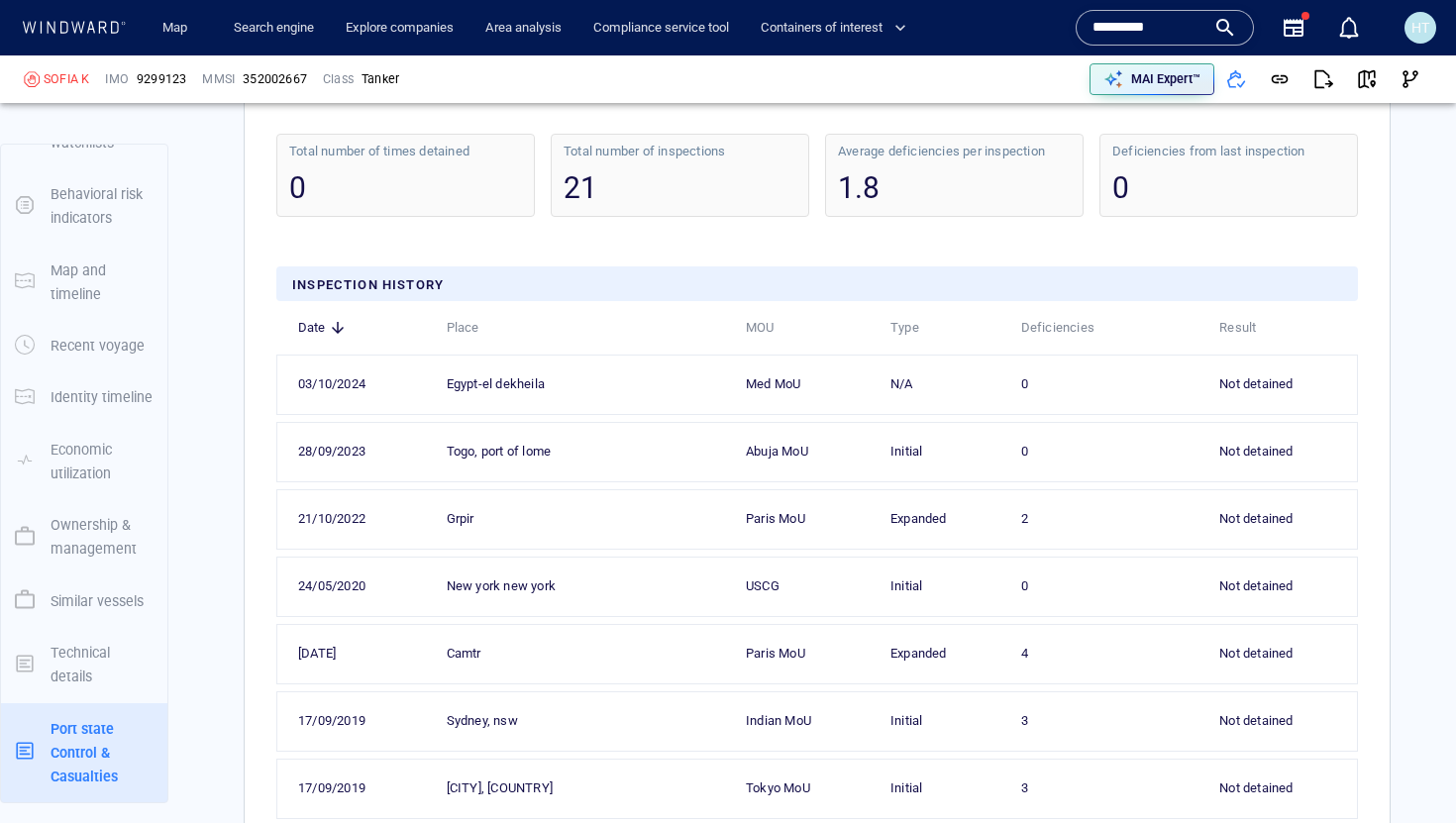 scroll, scrollTop: 6952, scrollLeft: 0, axis: vertical 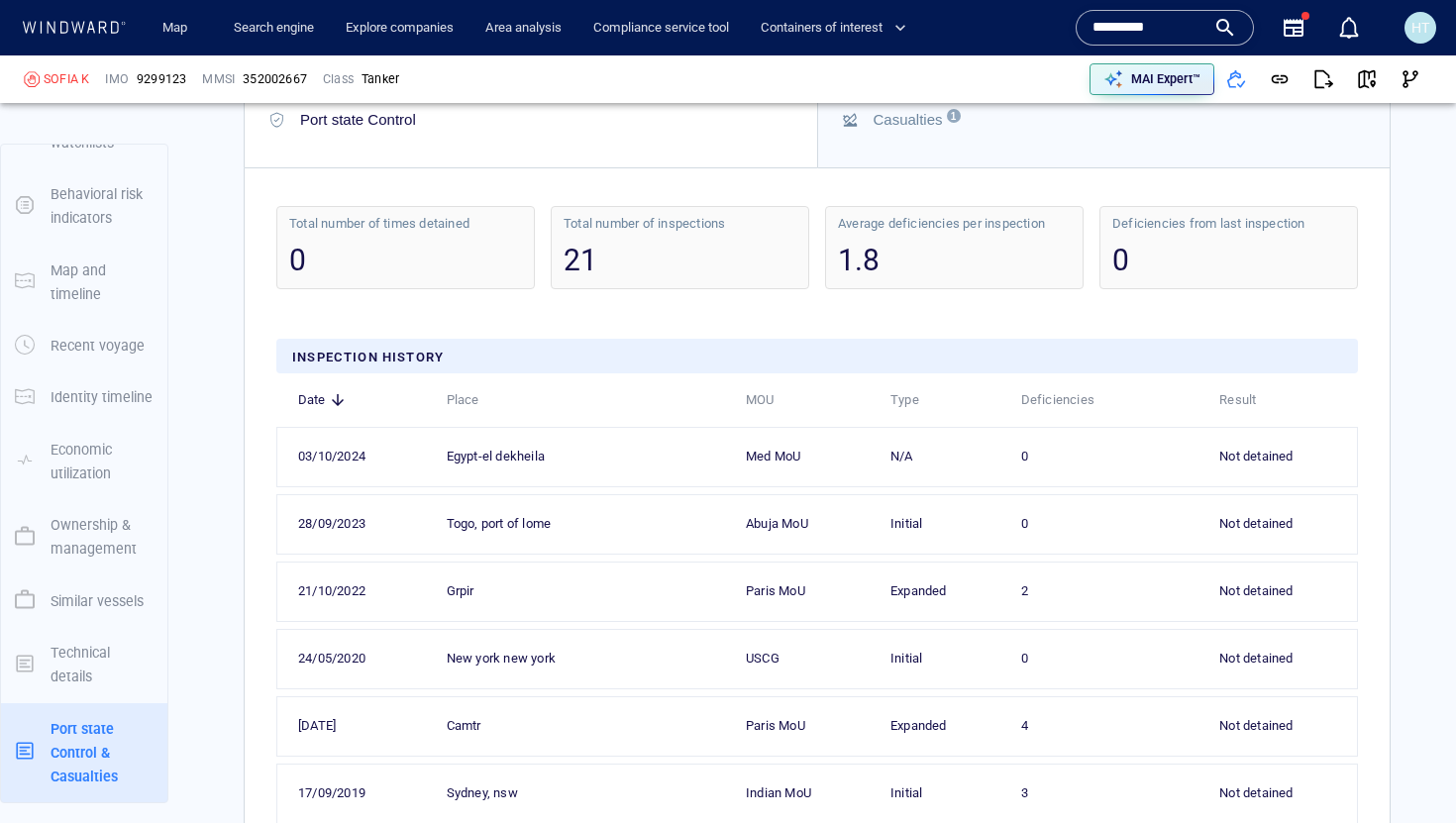 click on "Casualties 1" at bounding box center [1104, 127] 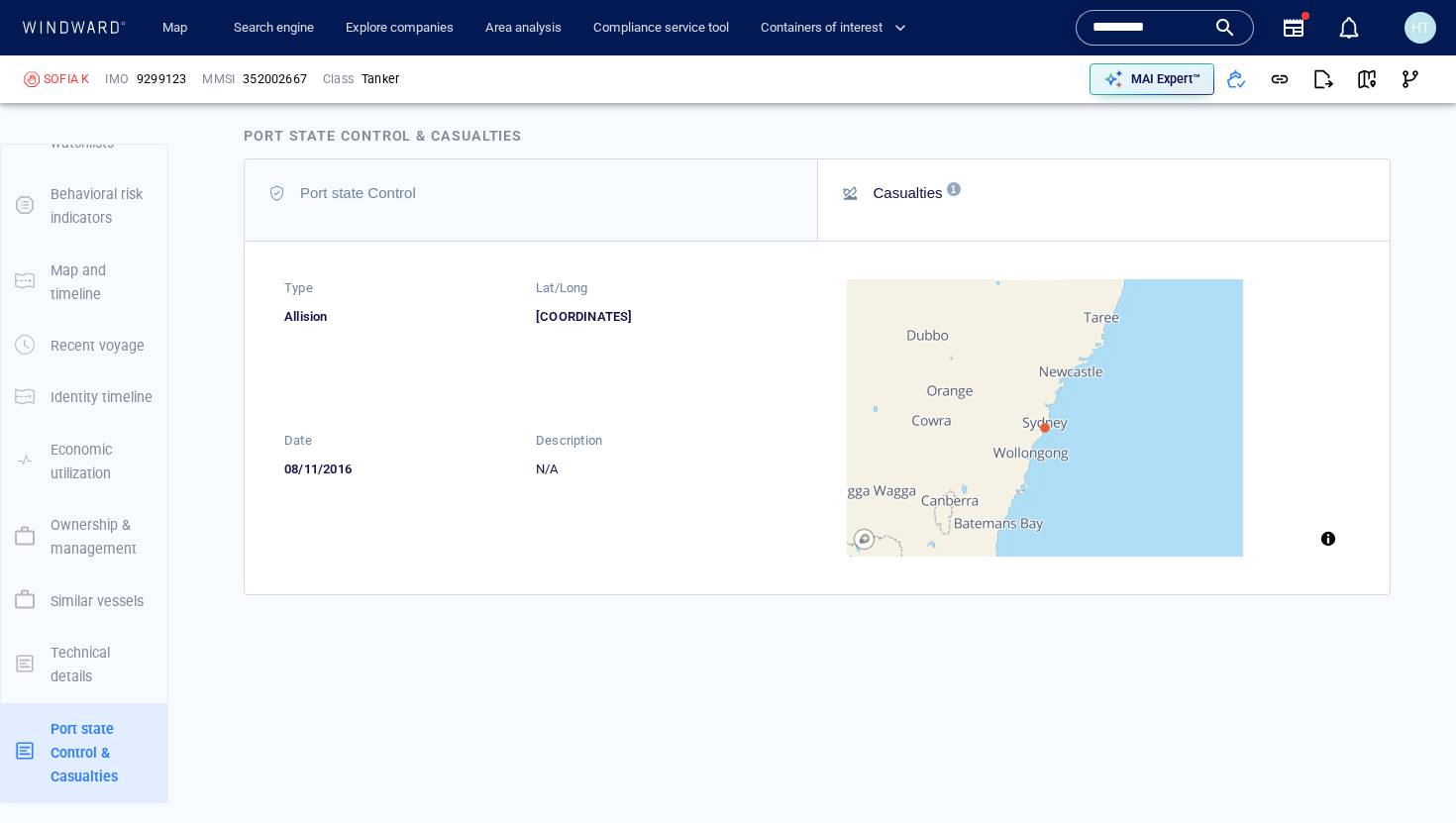 scroll, scrollTop: 6823, scrollLeft: 0, axis: vertical 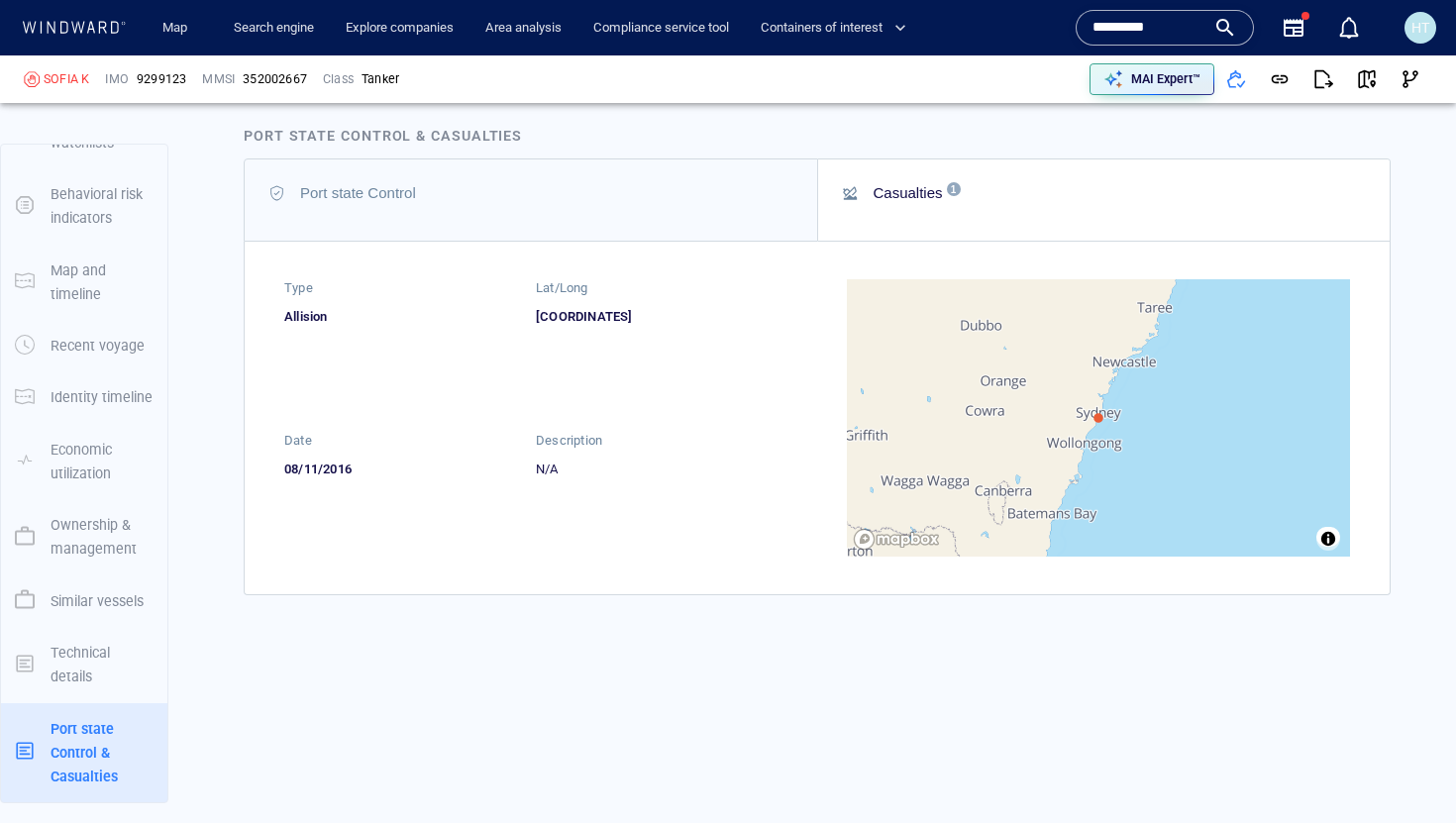 click on "Allision" at bounding box center (410, 316) 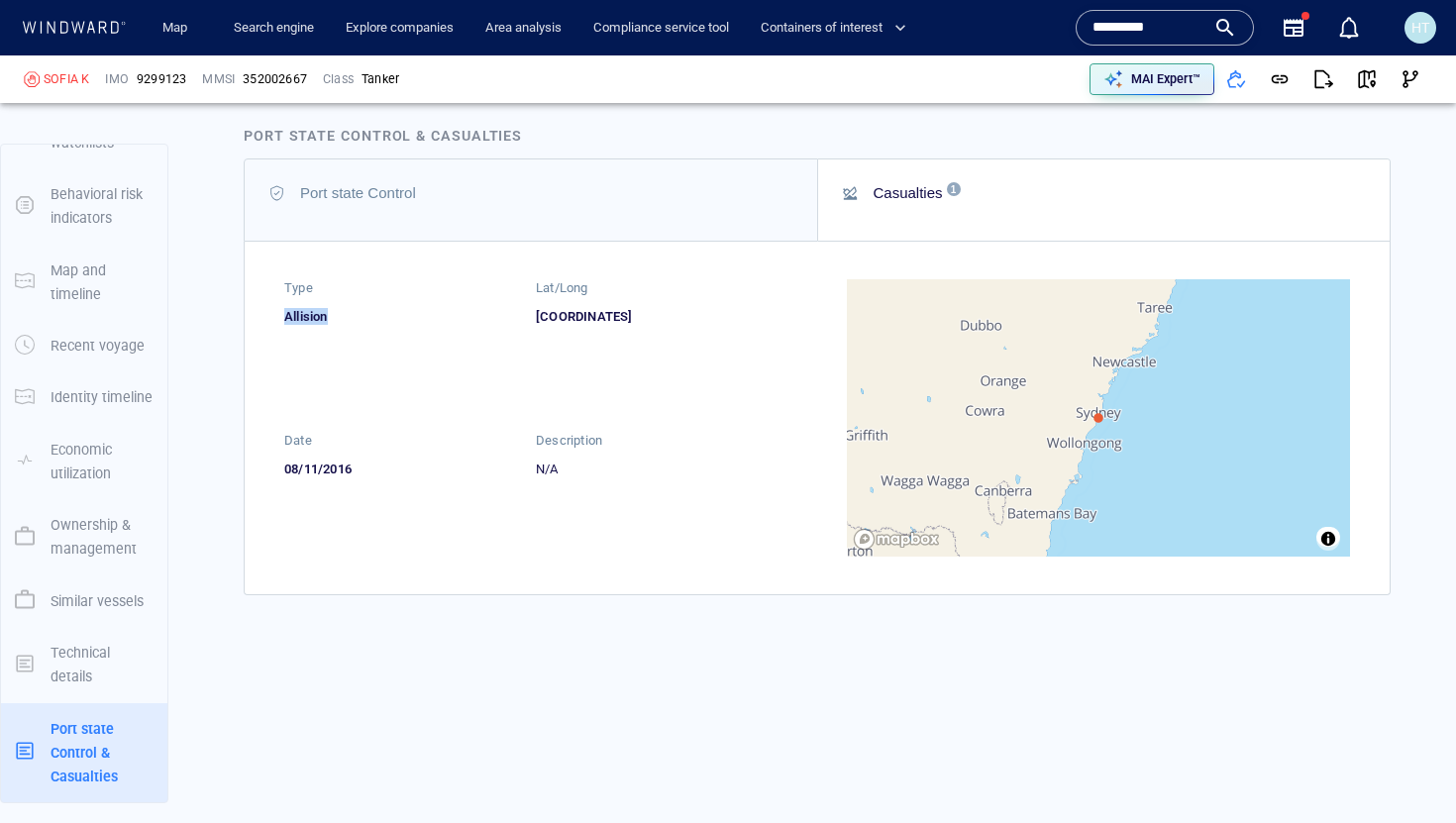 click on "Allision" at bounding box center (410, 316) 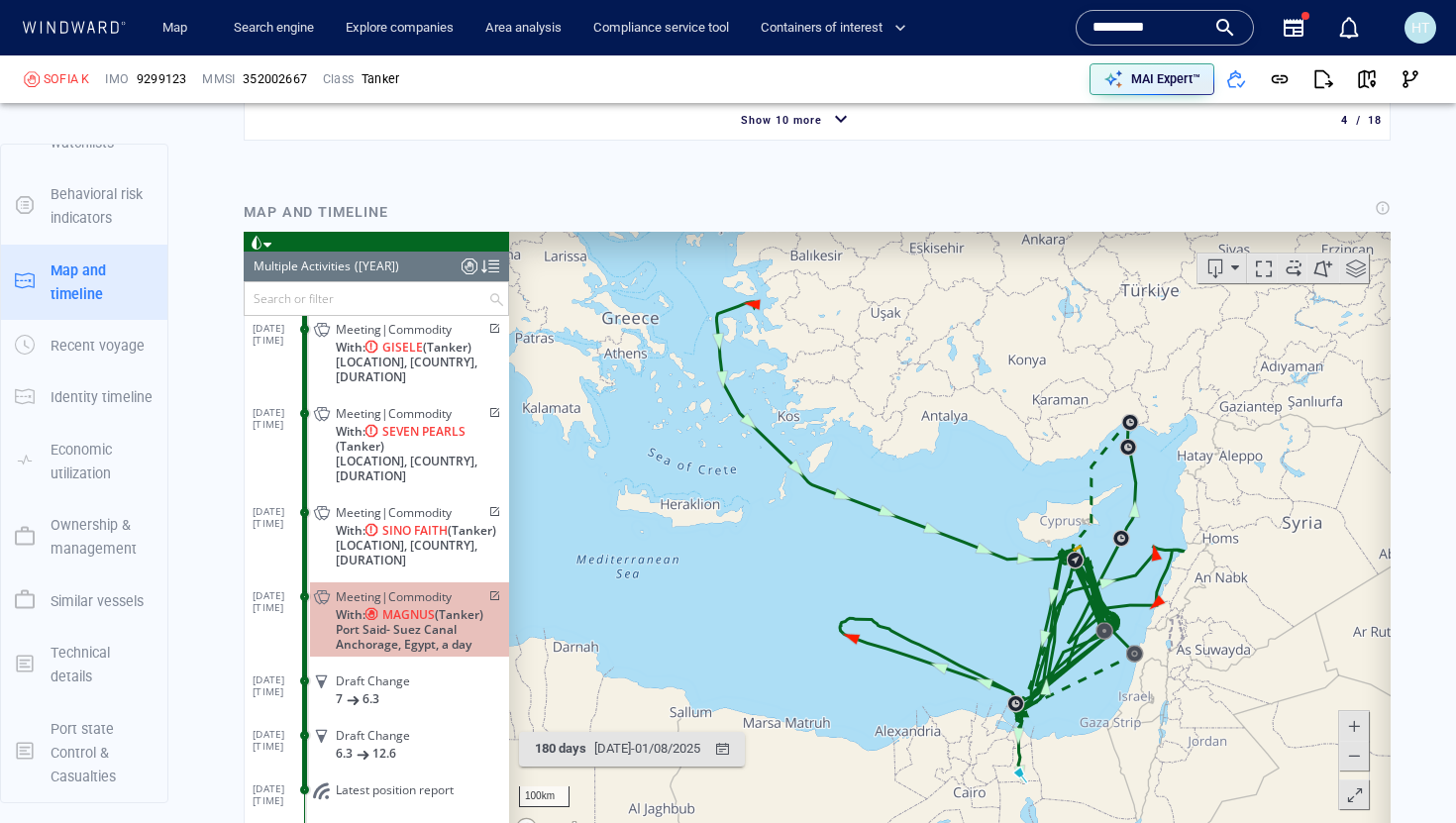 scroll, scrollTop: 1007, scrollLeft: 0, axis: vertical 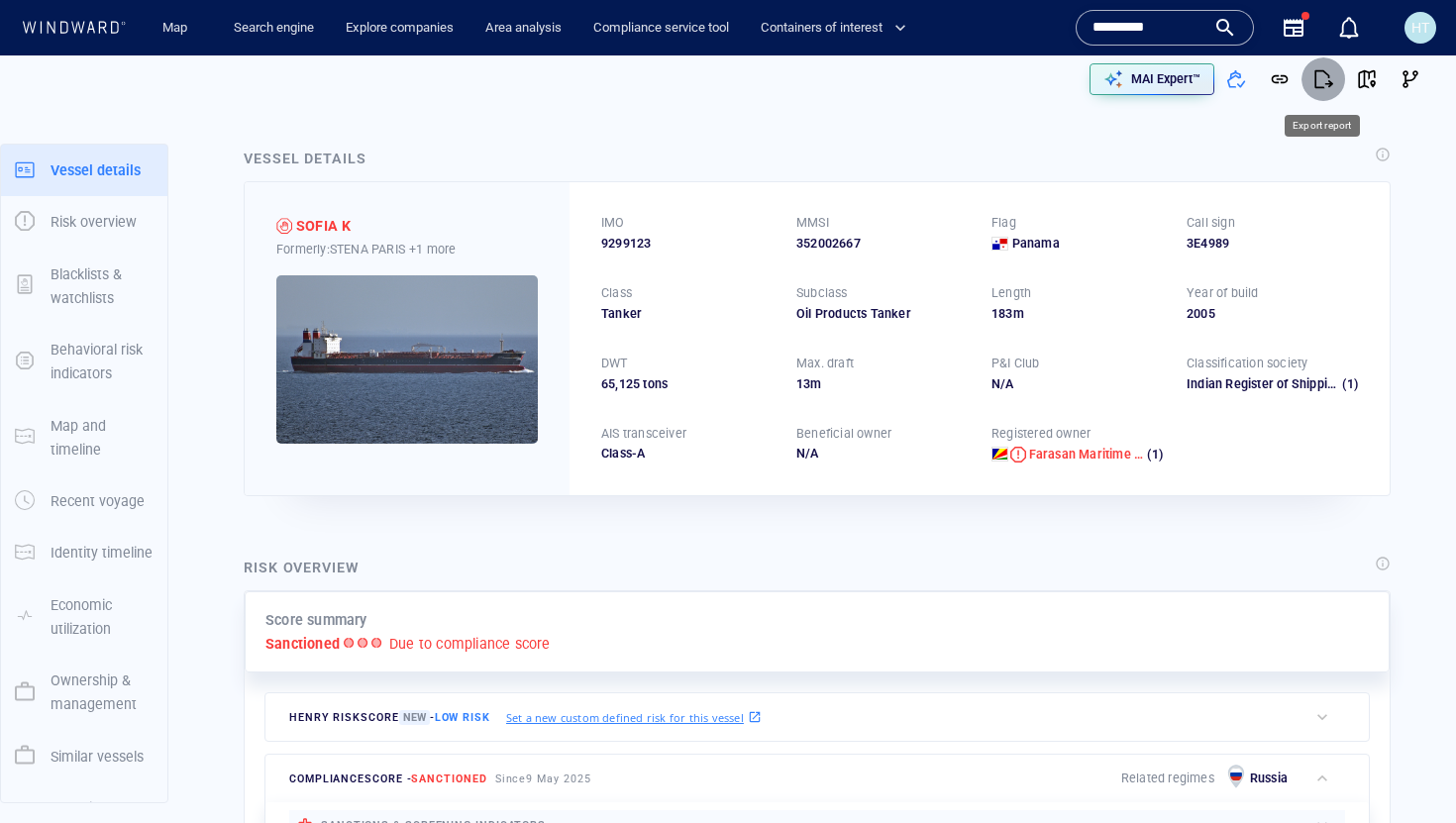 click at bounding box center (1323, 79) 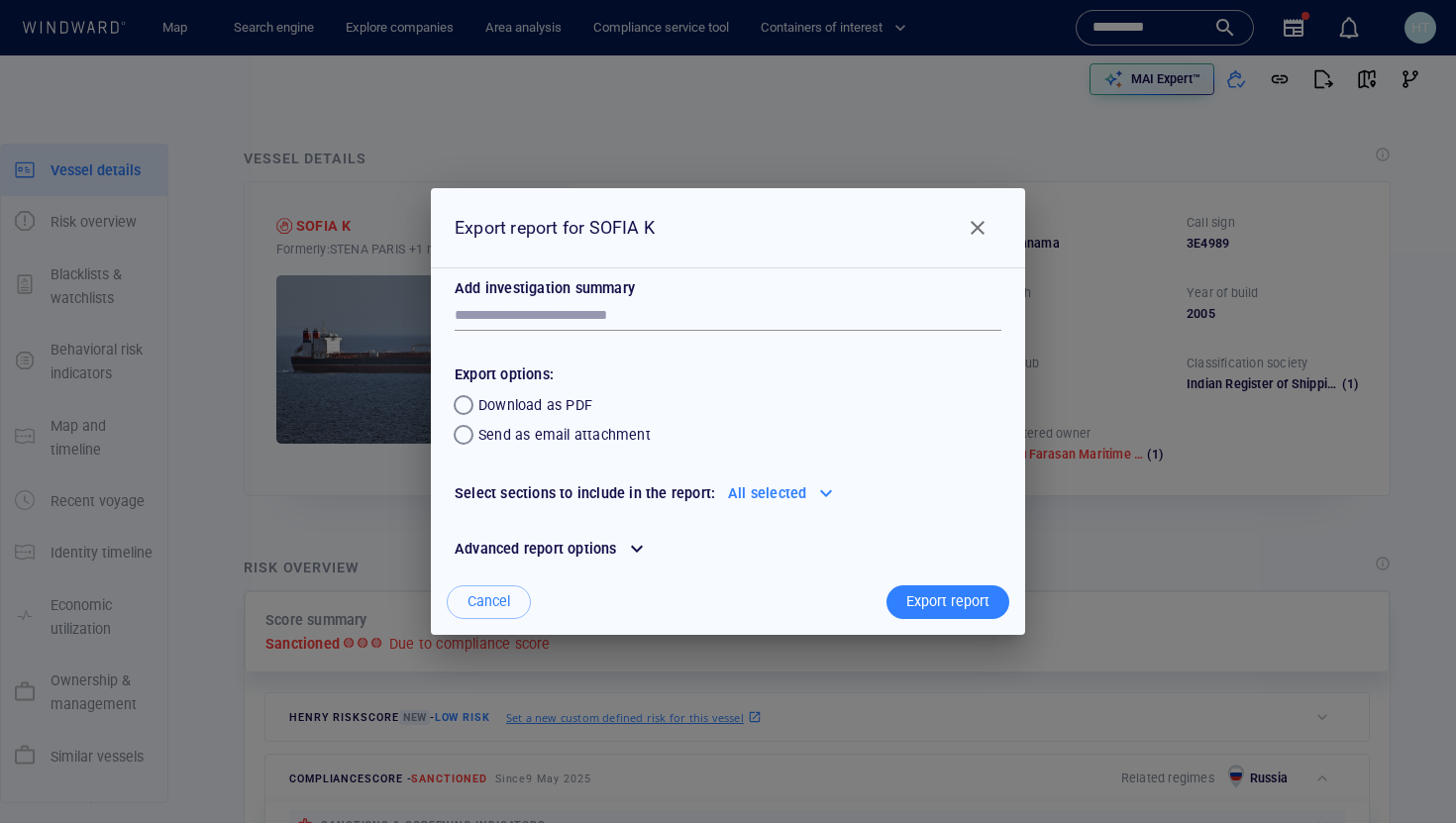 click on "Send as email attachment" at bounding box center [565, 435] 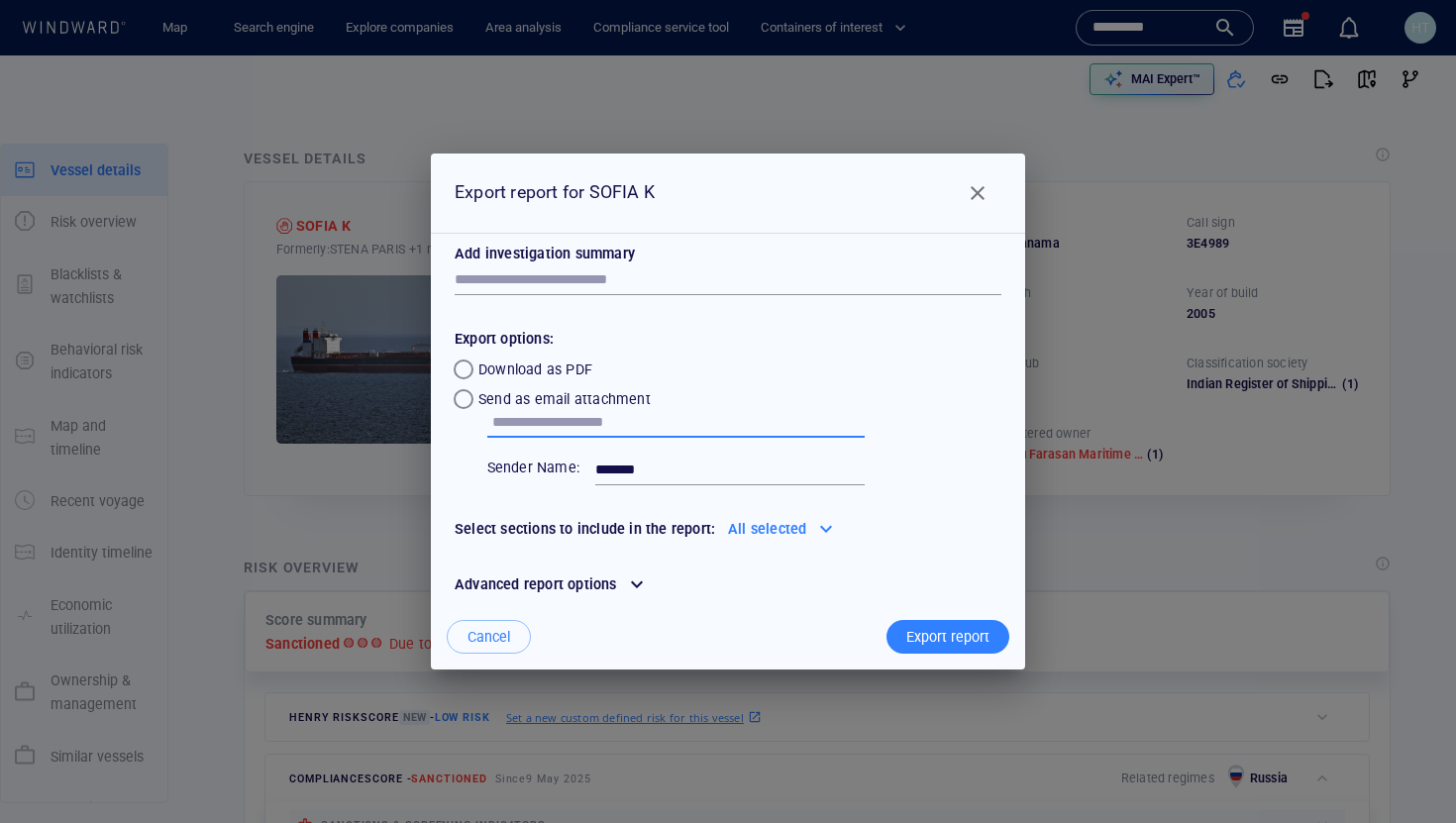 click at bounding box center (678, 423) 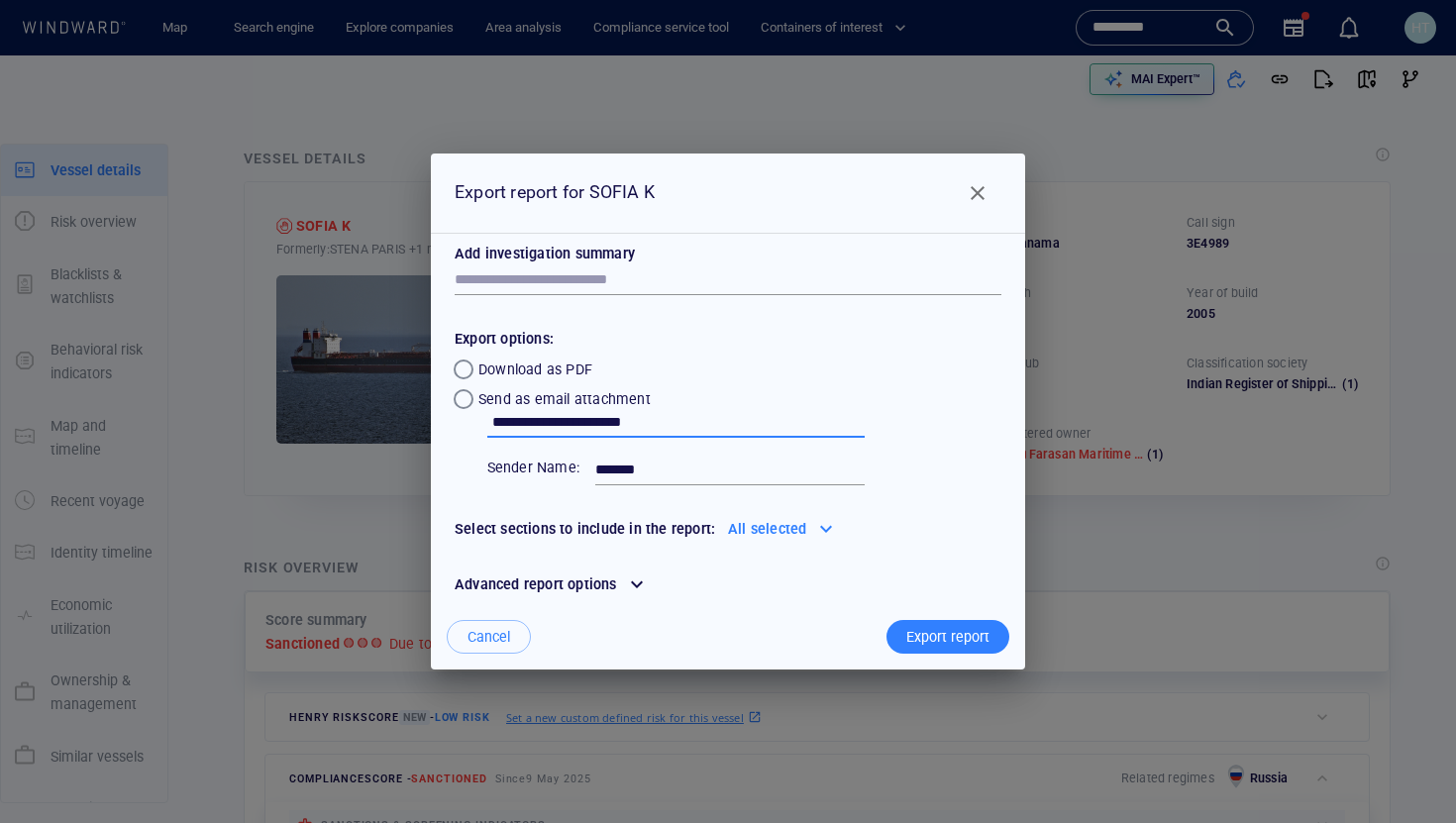 type on "**********" 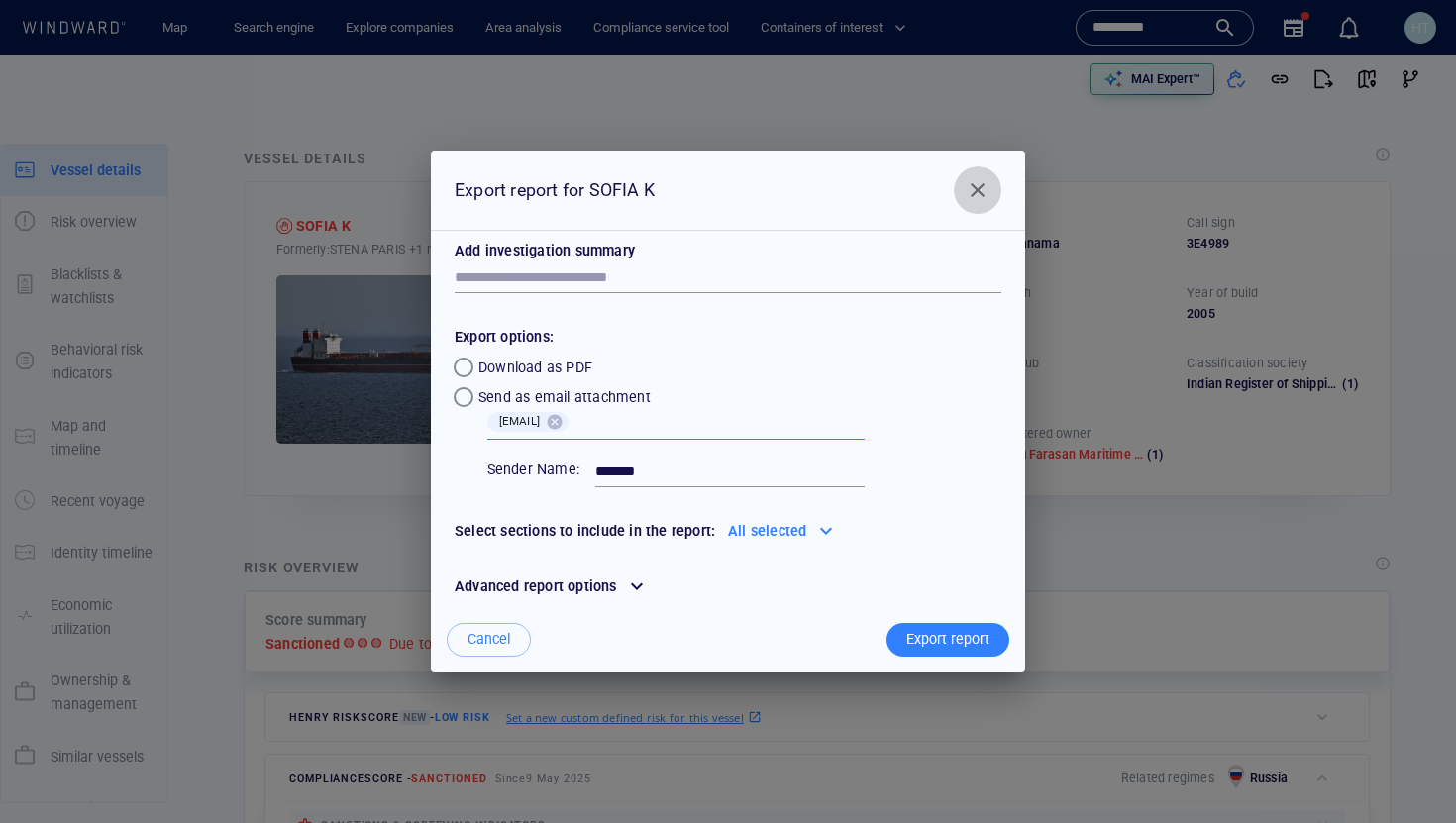 click at bounding box center (978, 190) 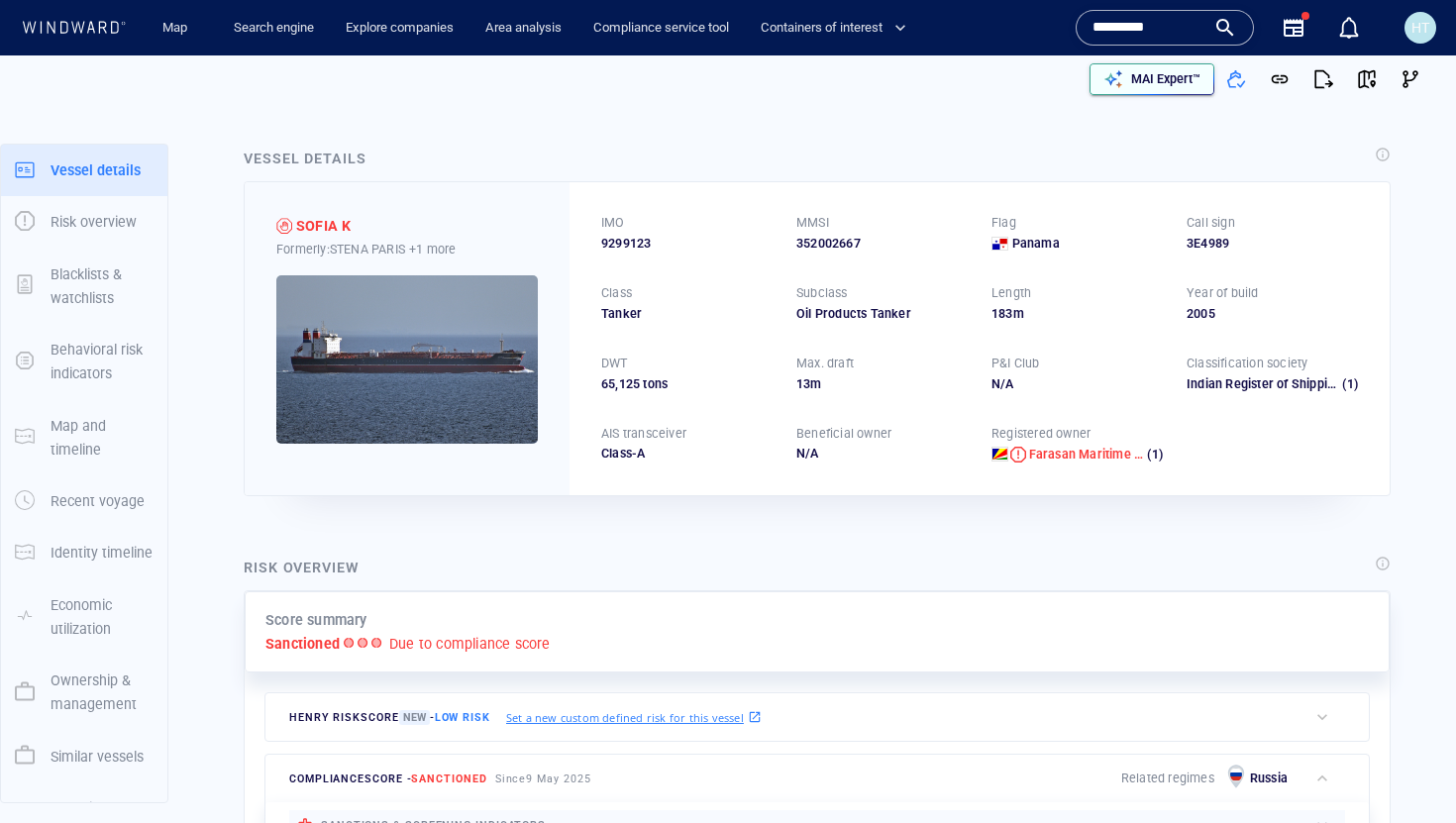click on "MAI Expert™" at bounding box center (1166, 79) 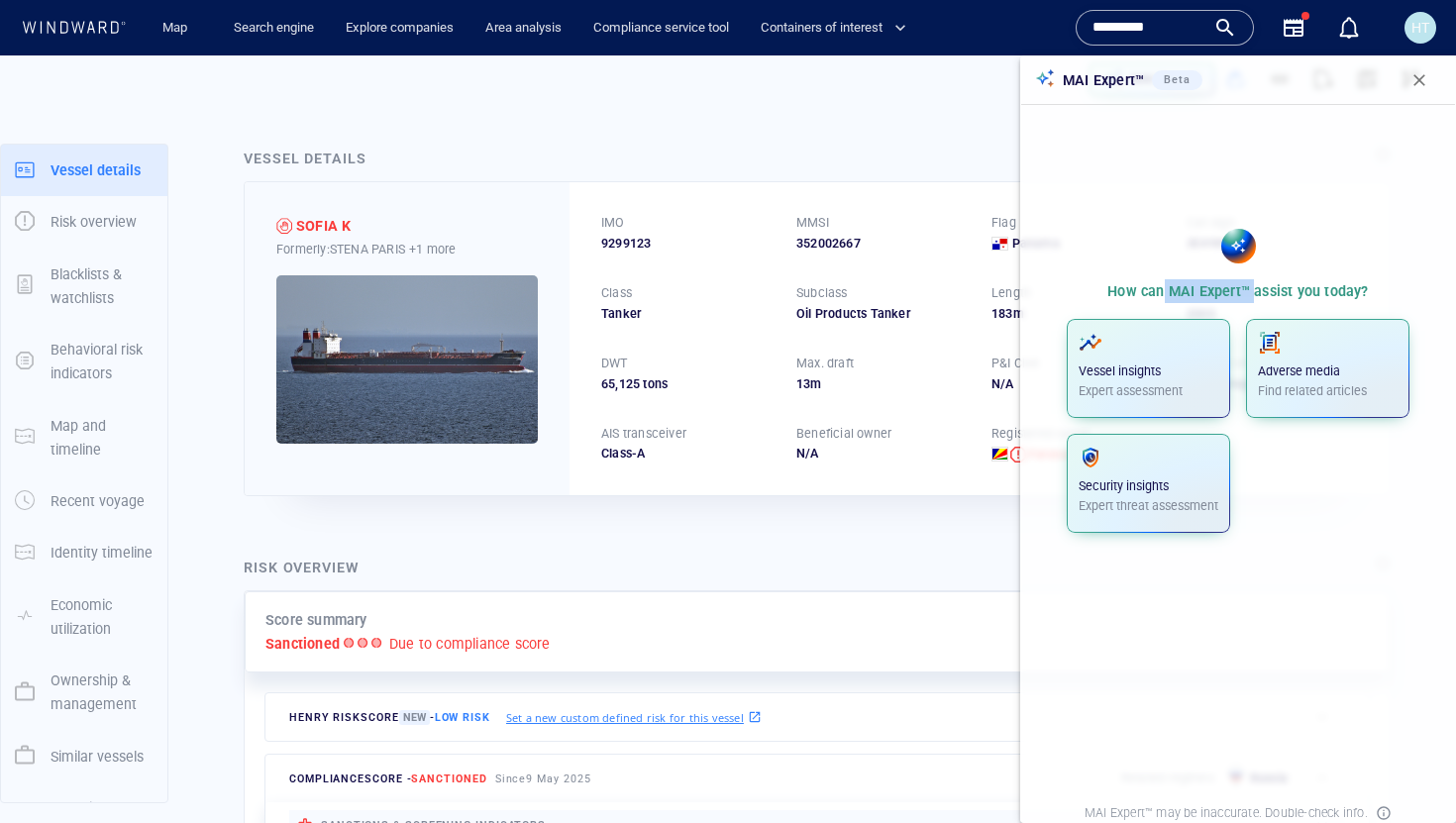 drag, startPoint x: 1166, startPoint y: 291, endPoint x: 1253, endPoint y: 287, distance: 87.09191 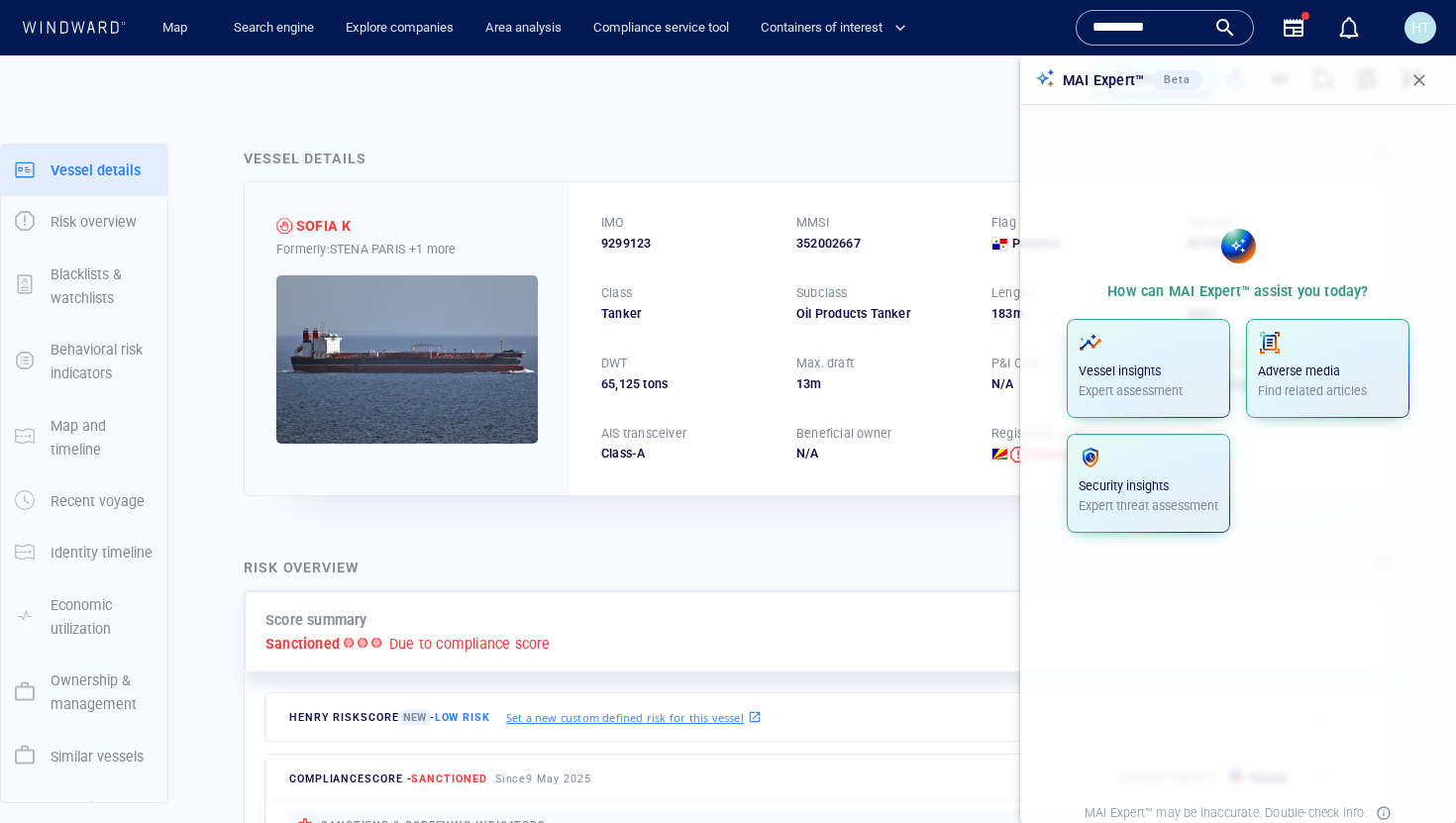 click on "How can MAI Expert™ assist you today?" at bounding box center (1237, 291) 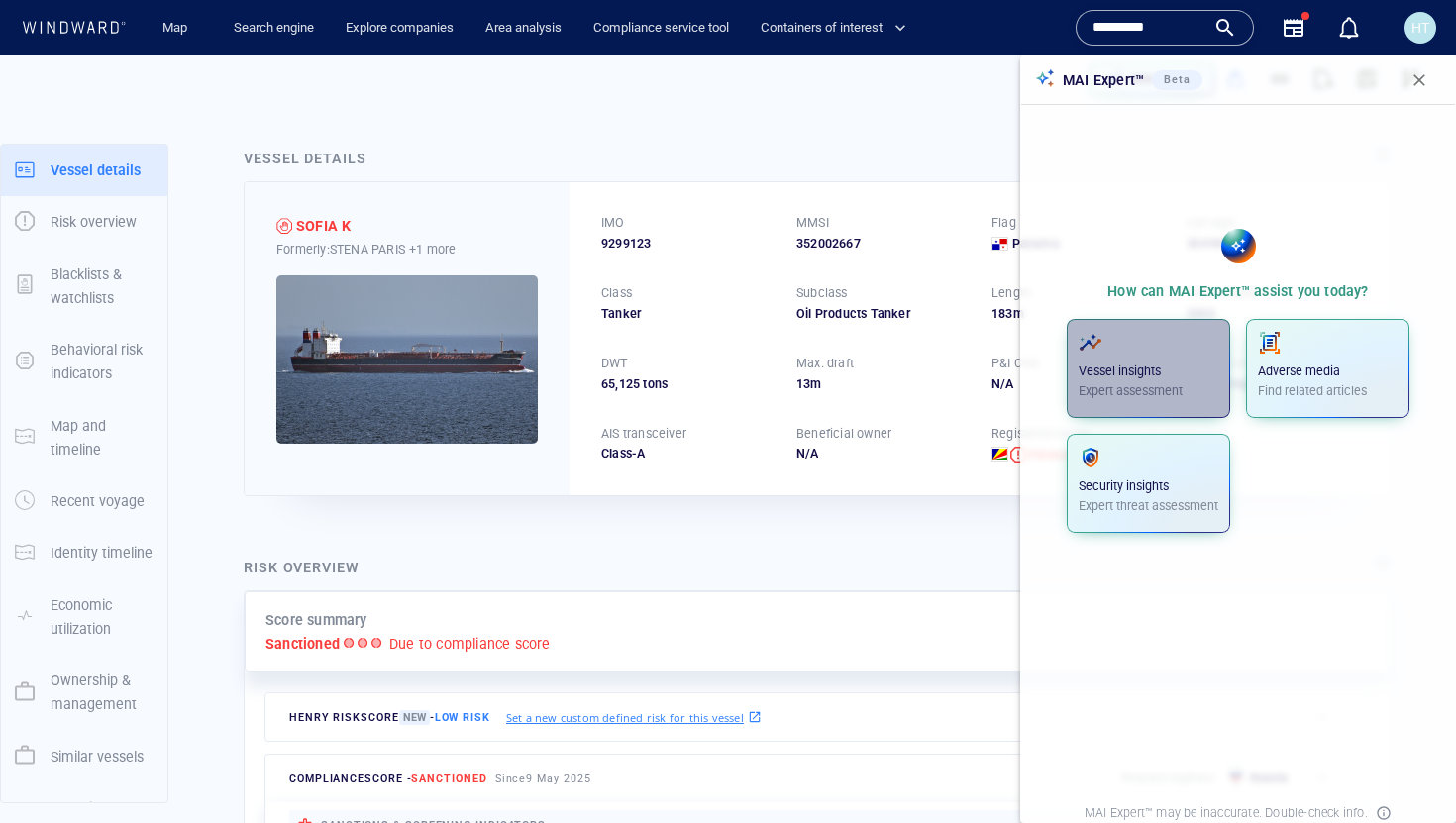 click at bounding box center [1148, 343] 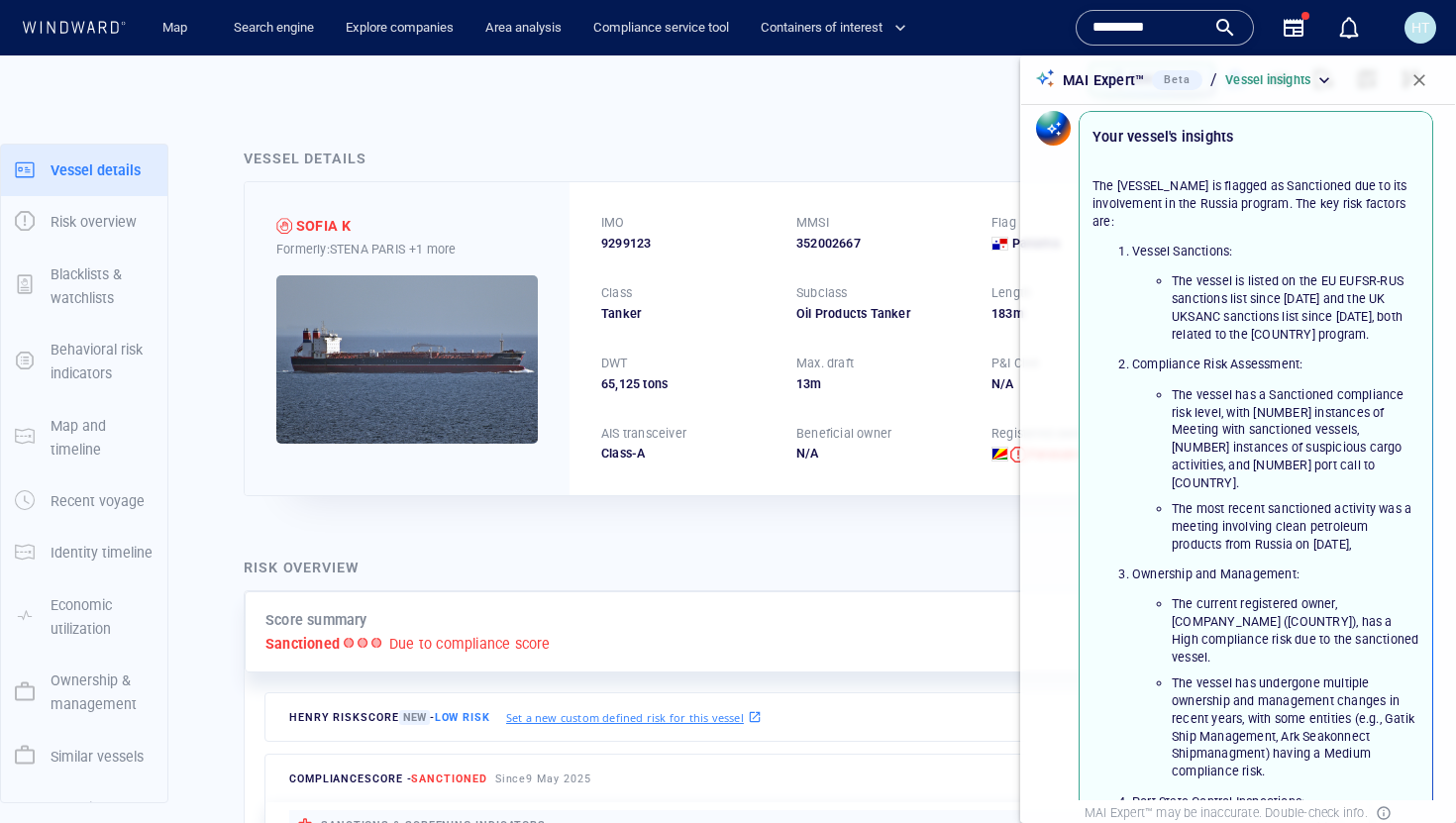 scroll, scrollTop: 0, scrollLeft: 0, axis: both 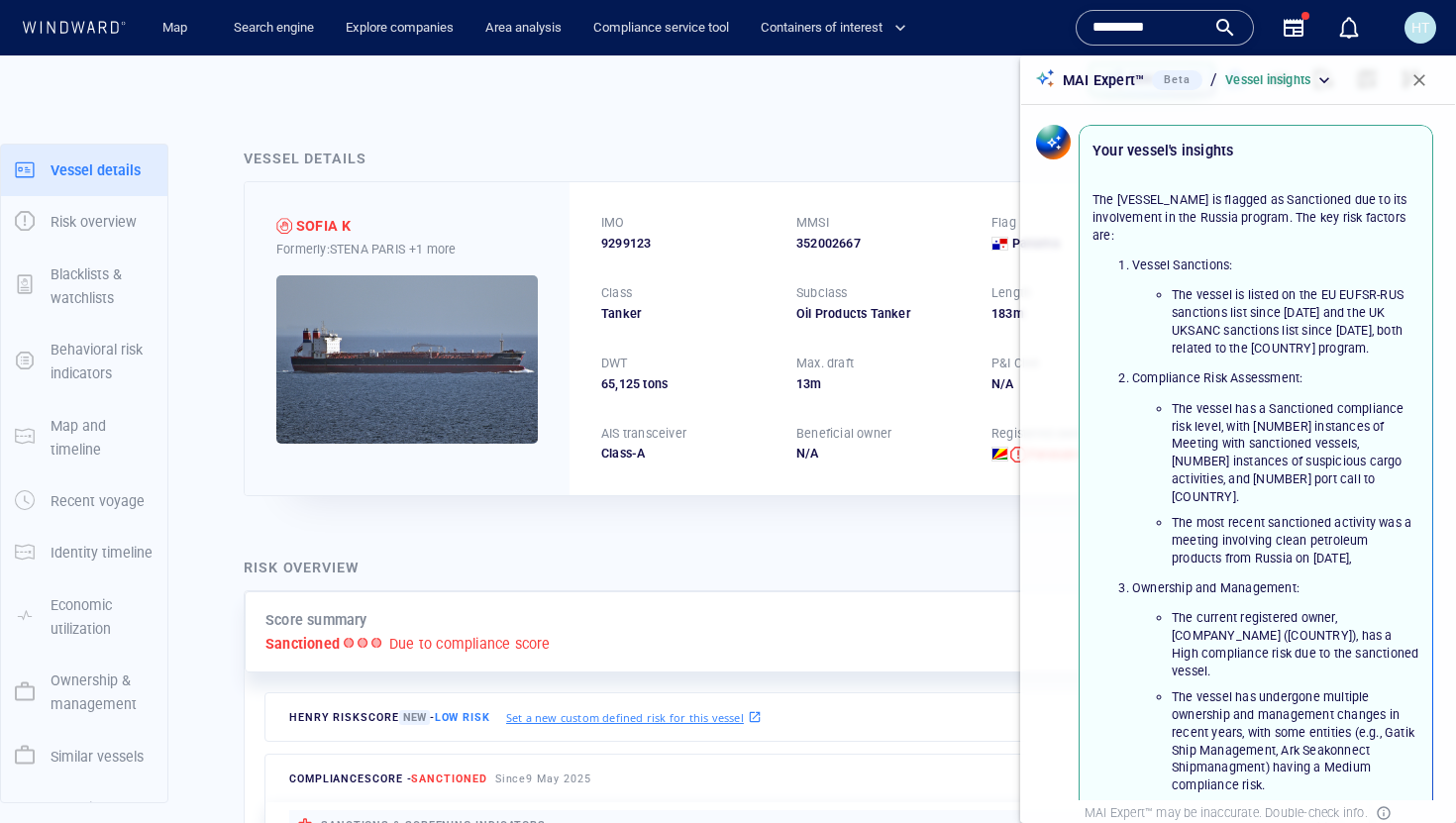click on "The vessel is listed on the EU EUFSR-RUS sanctions list since July 19, 2025 and the UK UKSANC sanctions list since May 9, 2025, both related to the Russia program." at bounding box center (1296, 322) 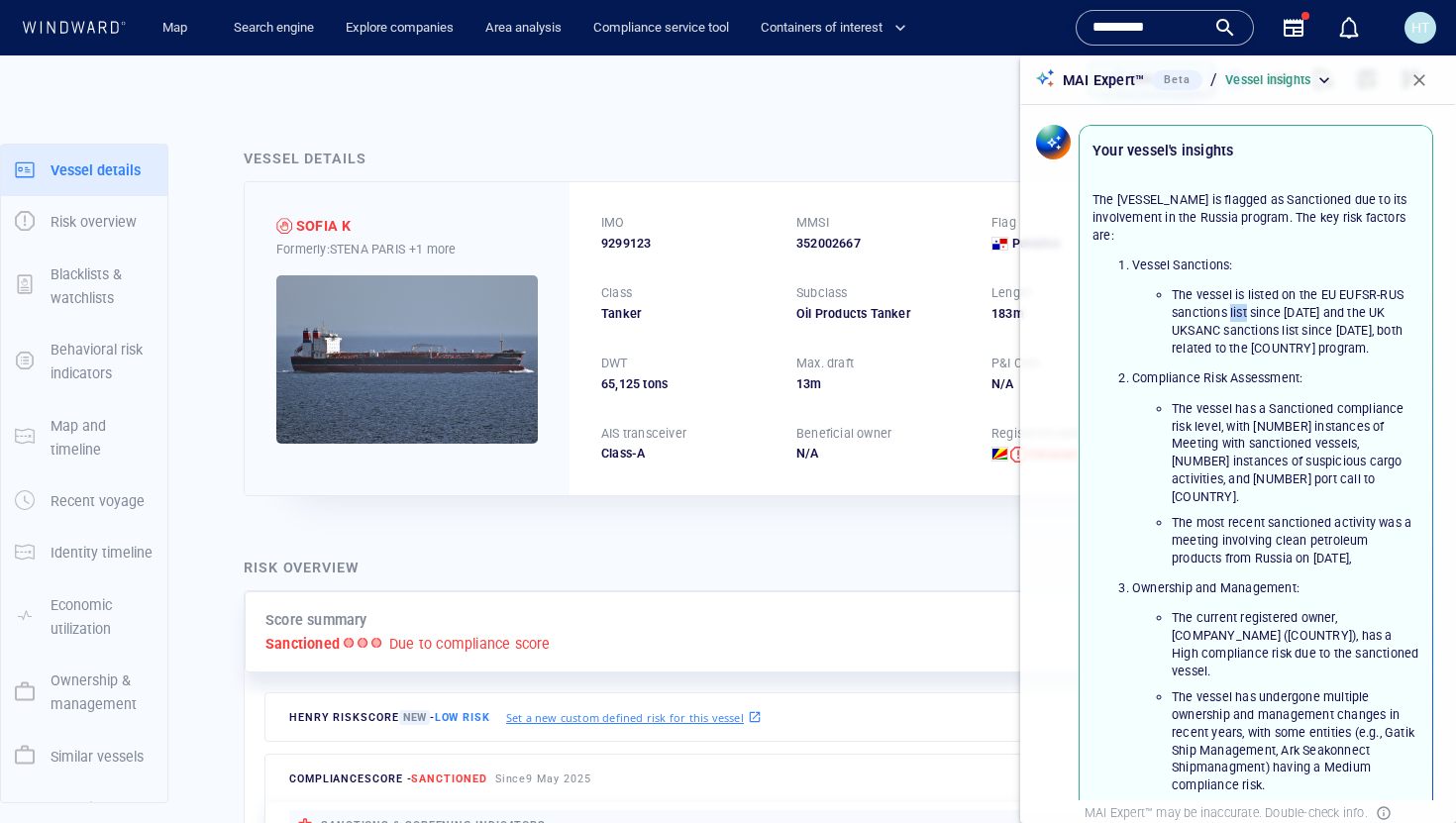 click on "The vessel is listed on the EU EUFSR-RUS sanctions list since July 19, 2025 and the UK UKSANC sanctions list since May 9, 2025, both related to the Russia program." at bounding box center [1296, 322] 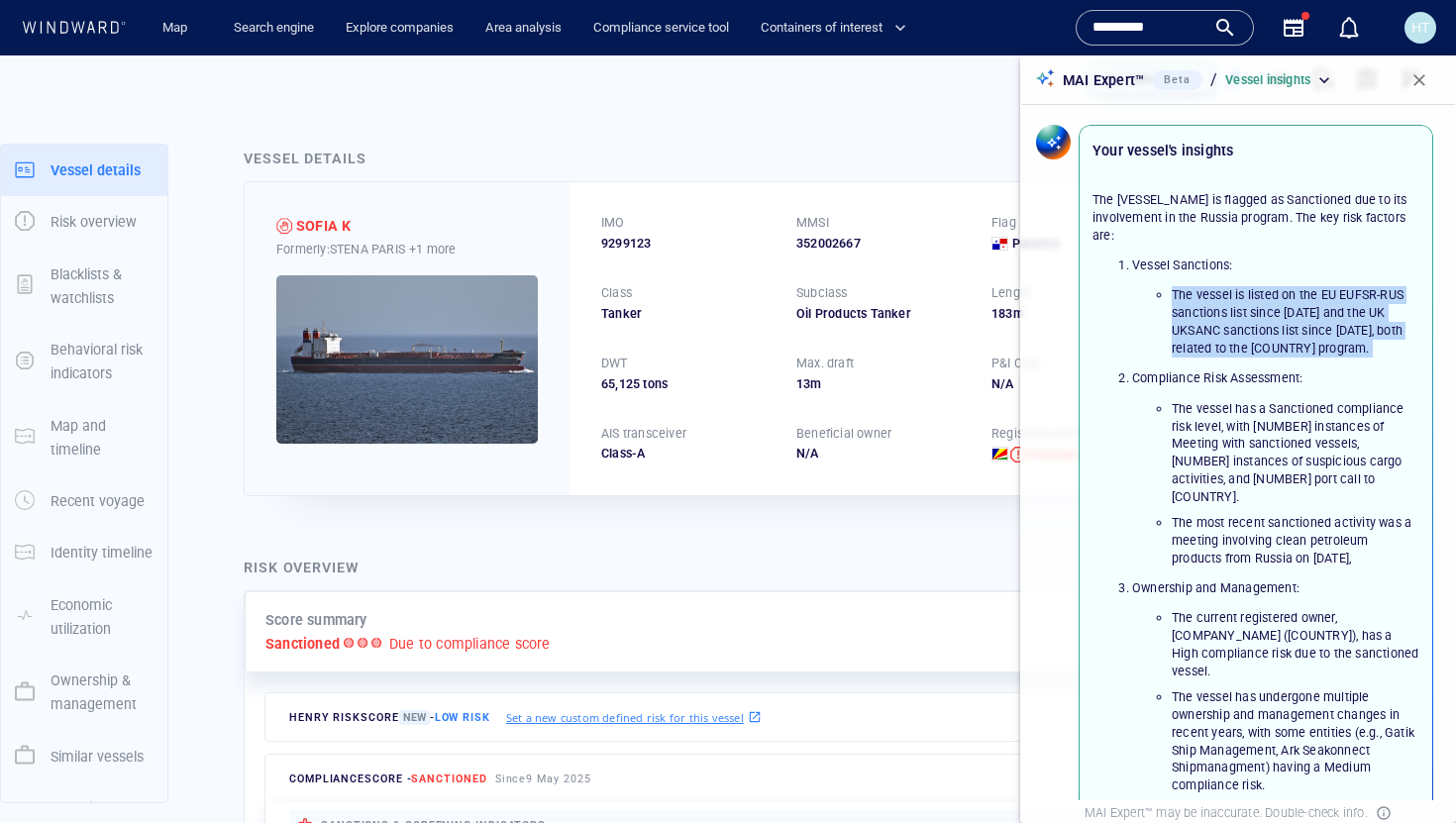 click on "The vessel is listed on the EU EUFSR-RUS sanctions list since July 19, 2025 and the UK UKSANC sanctions list since May 9, 2025, both related to the Russia program." at bounding box center [1296, 322] 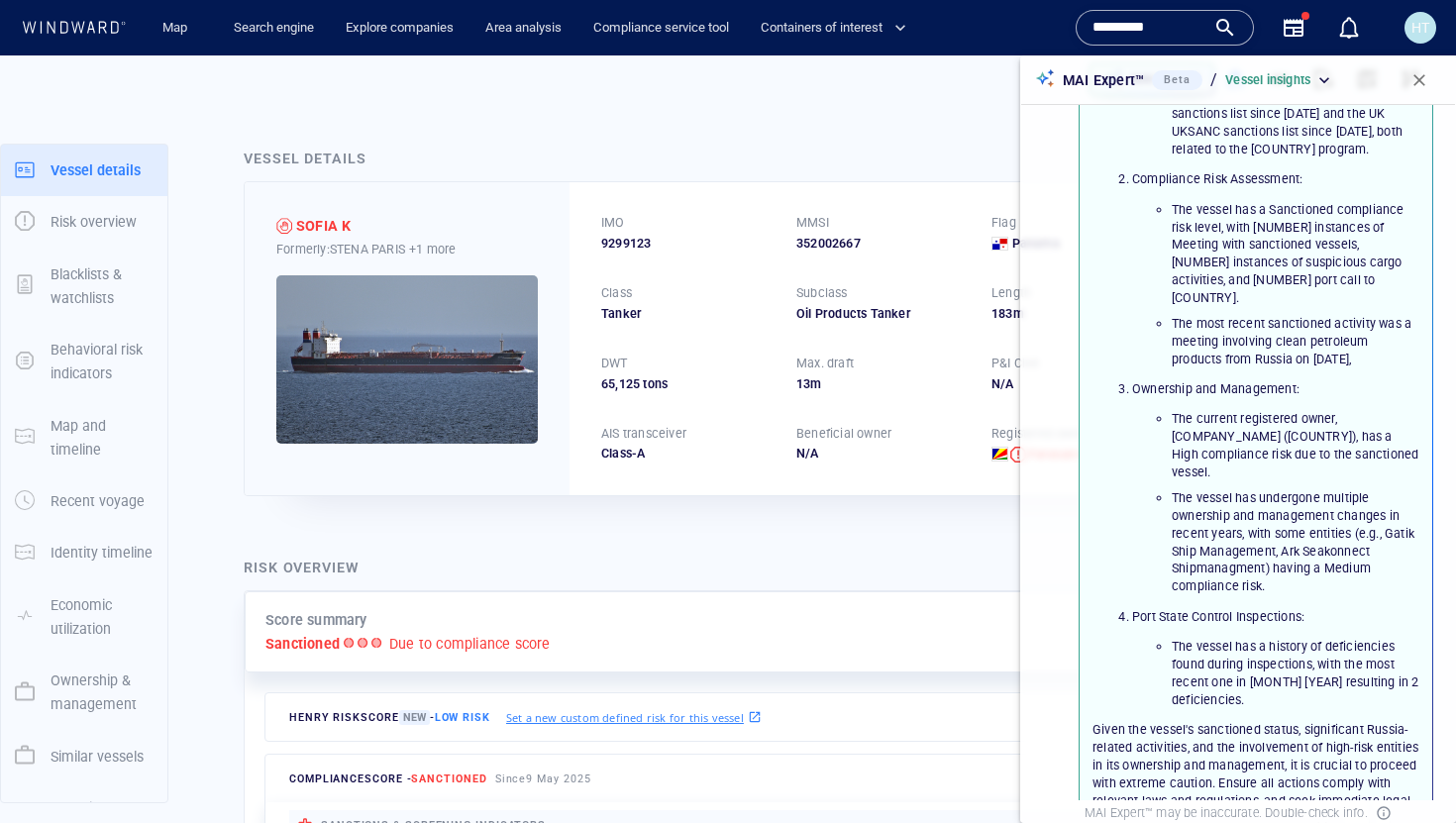 scroll, scrollTop: 204, scrollLeft: 0, axis: vertical 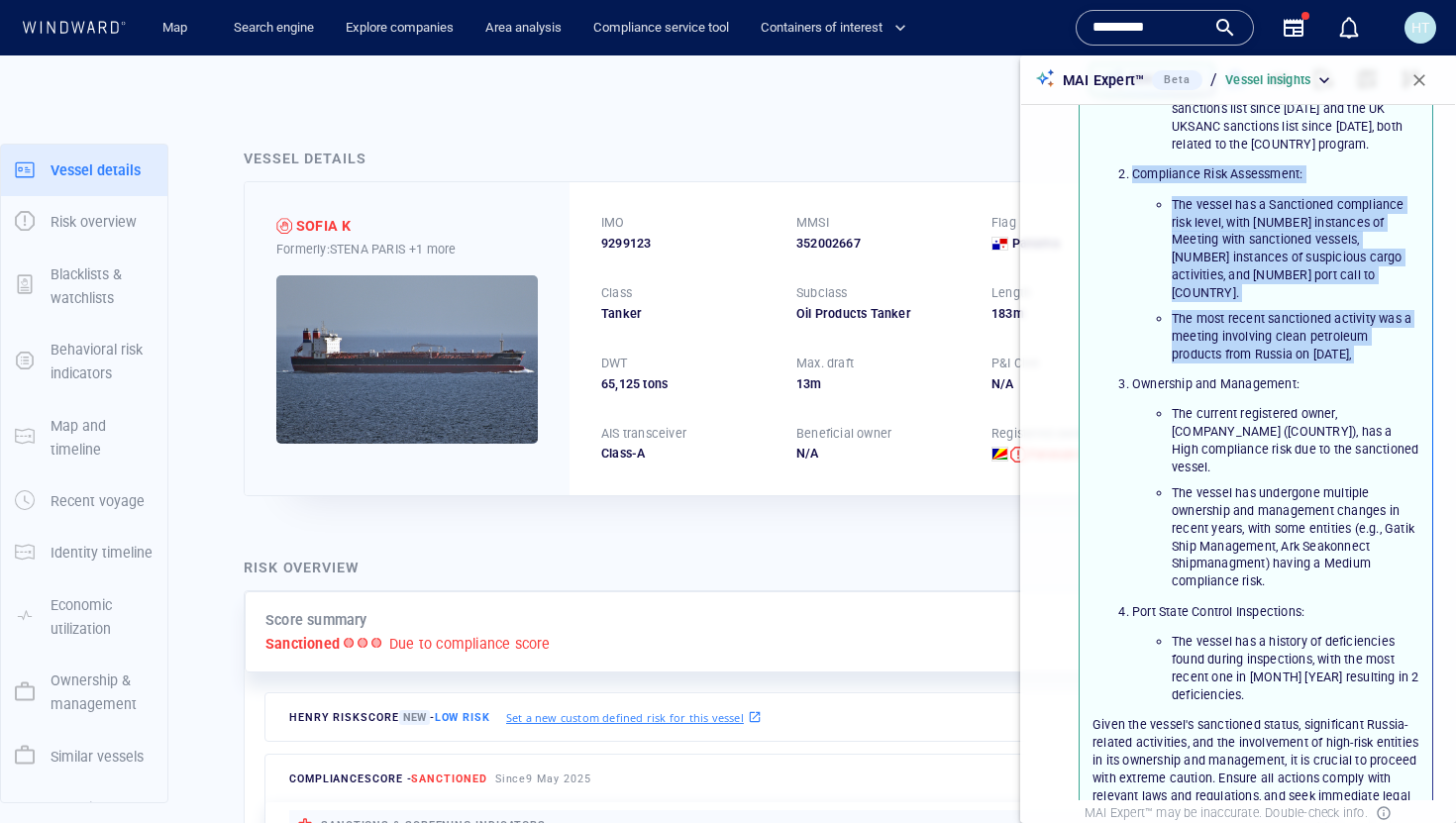 drag, startPoint x: 1122, startPoint y: 175, endPoint x: 1388, endPoint y: 356, distance: 321.7406 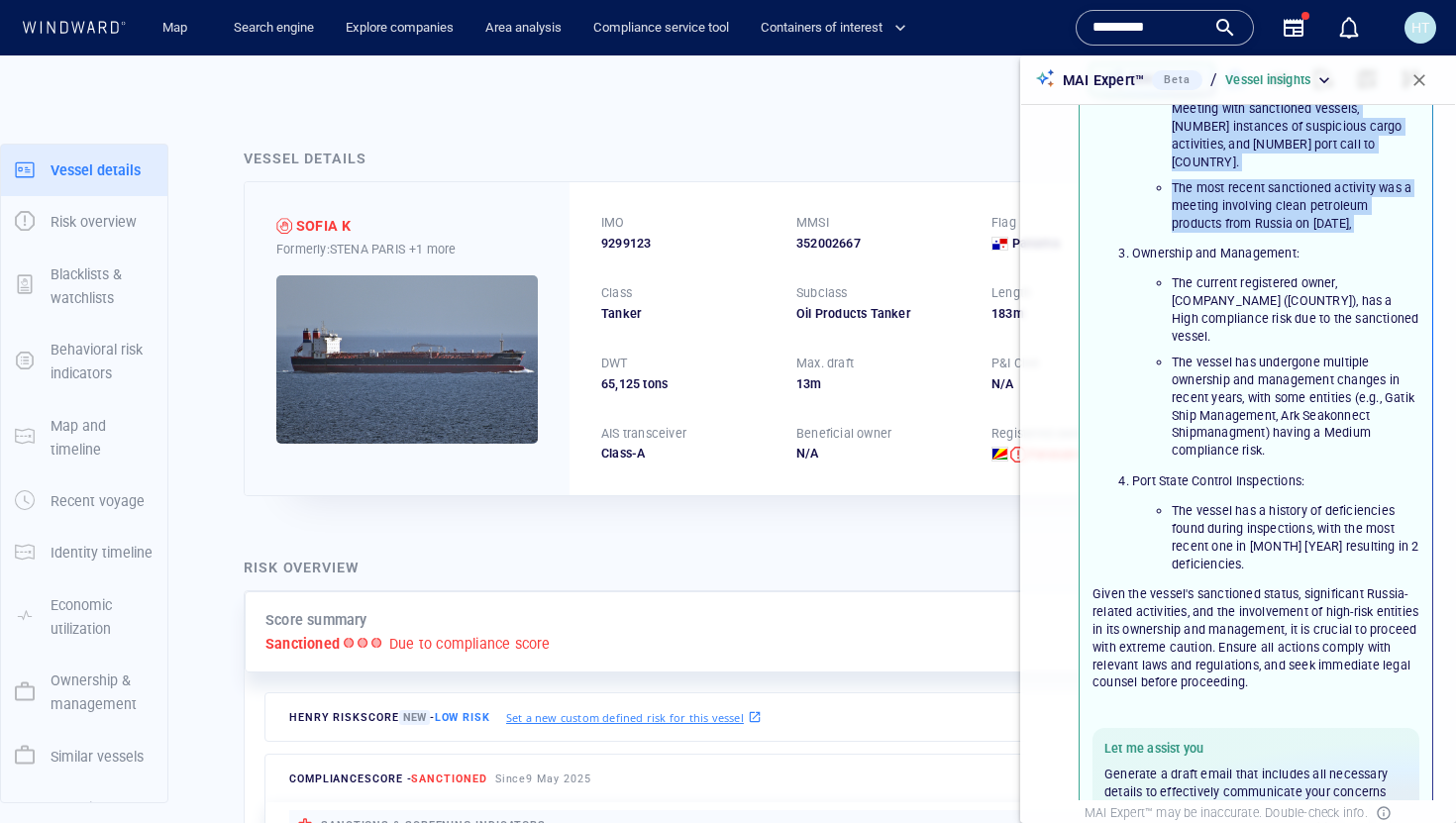 scroll, scrollTop: 348, scrollLeft: 0, axis: vertical 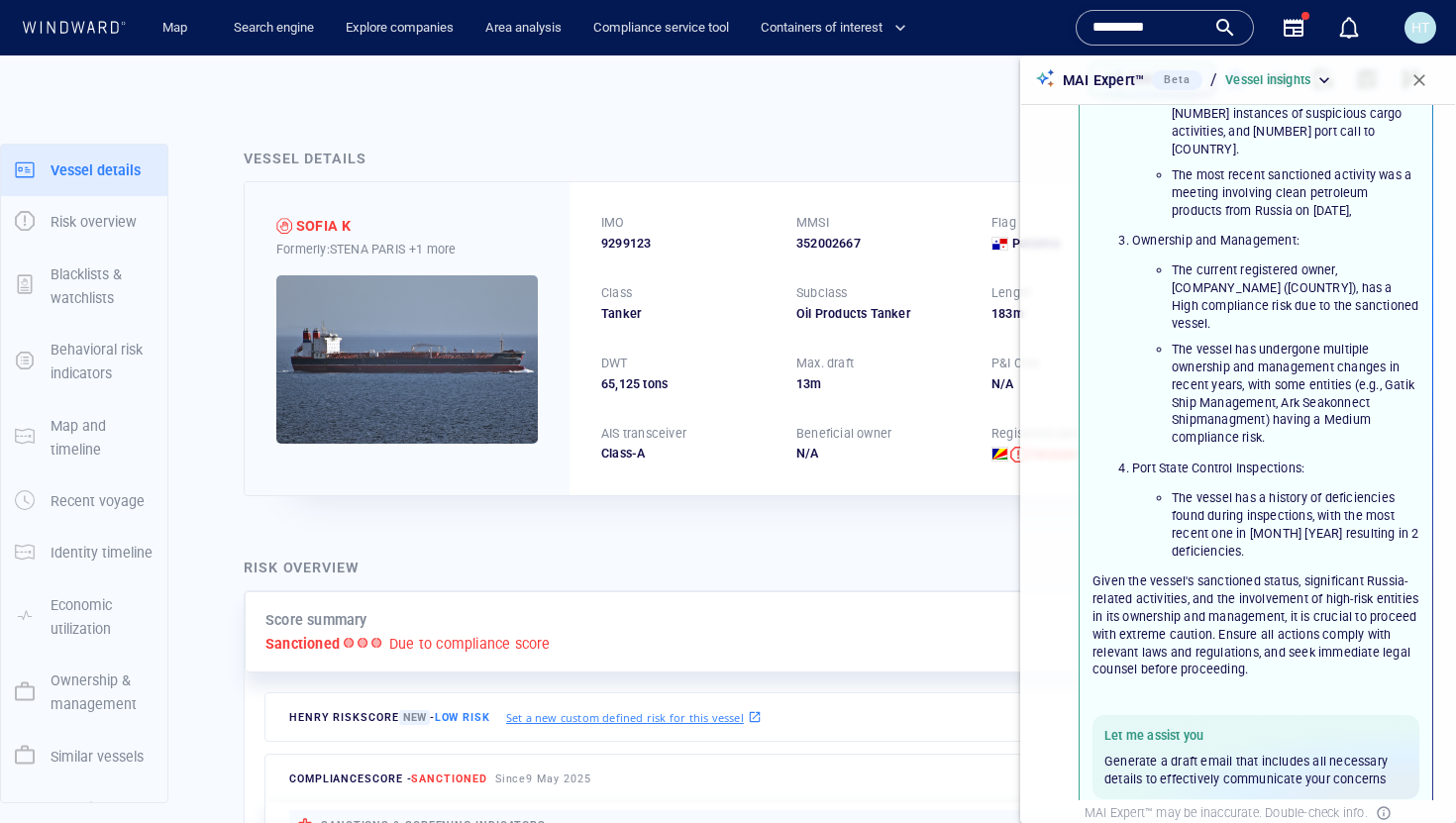 click on "The current registered owner, Farasan Maritime Inc. (Seychelles), has a High compliance risk due to the sanctioned vessel. The vessel has undergone multiple ownership and management changes in recent years, with some entities (e.g., Gatik Ship Management, Ark Seakonnect Shipmanagment) having a Medium compliance risk." at bounding box center (1276, 354) 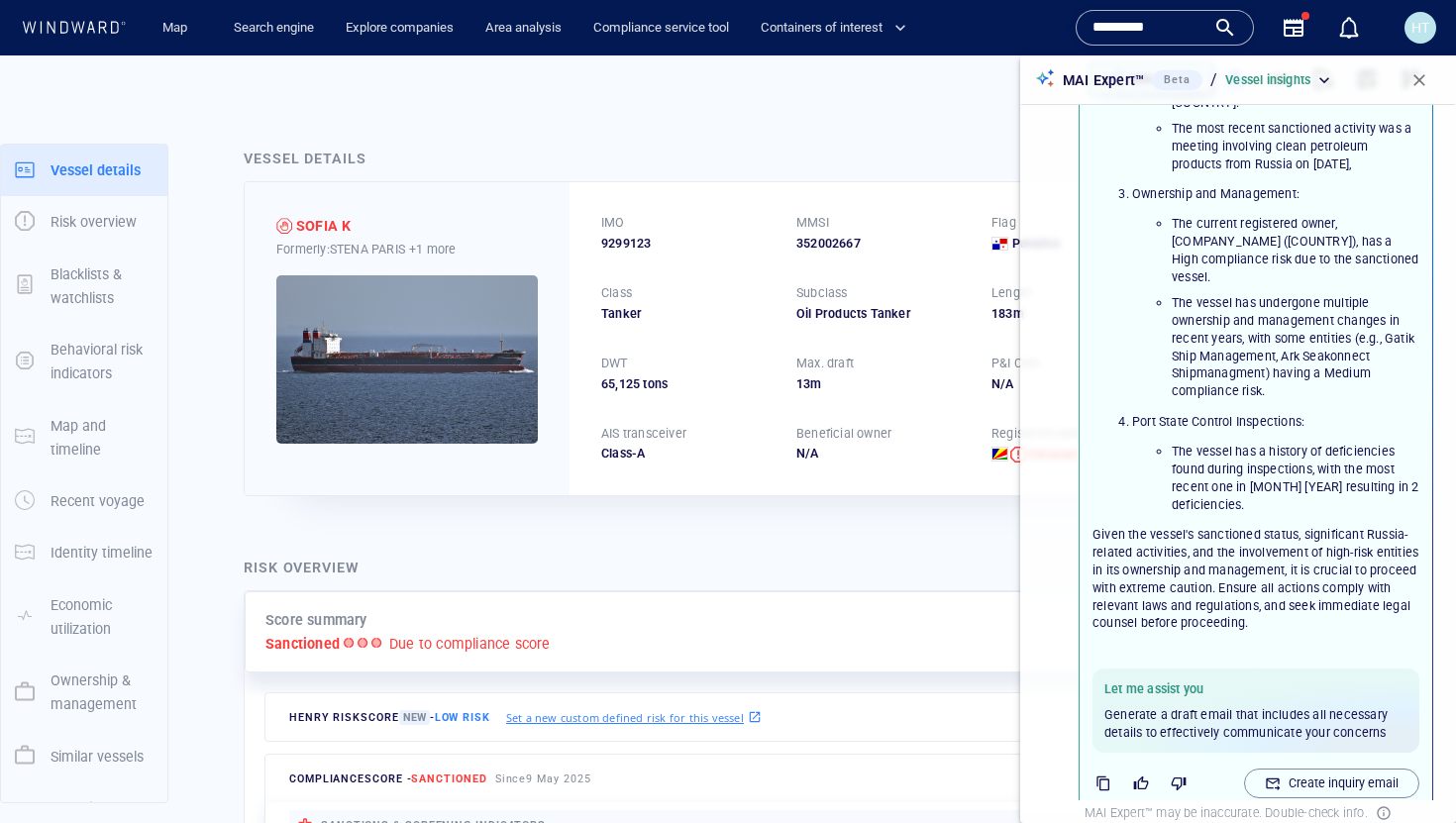 scroll, scrollTop: 440, scrollLeft: 0, axis: vertical 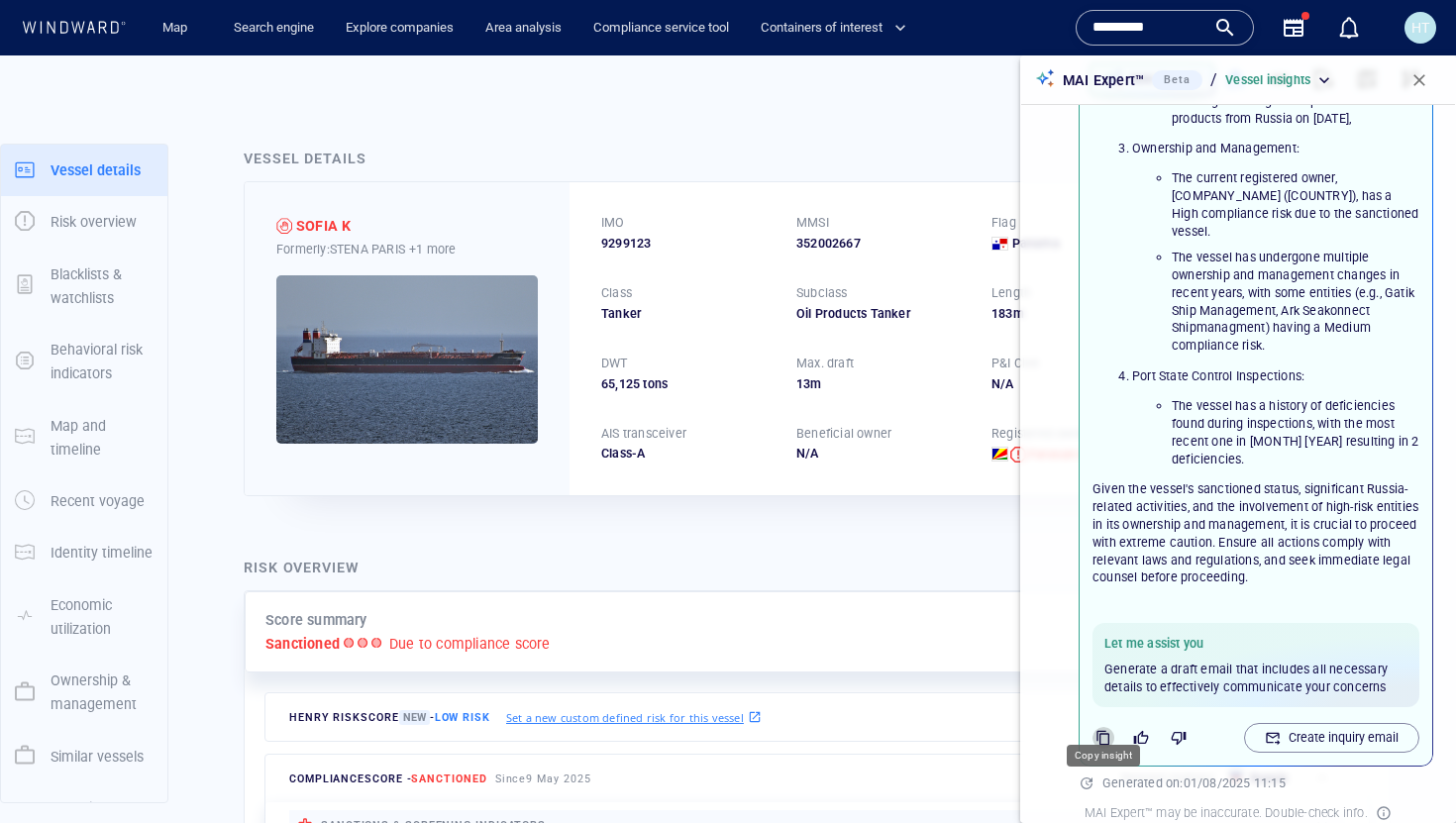 click 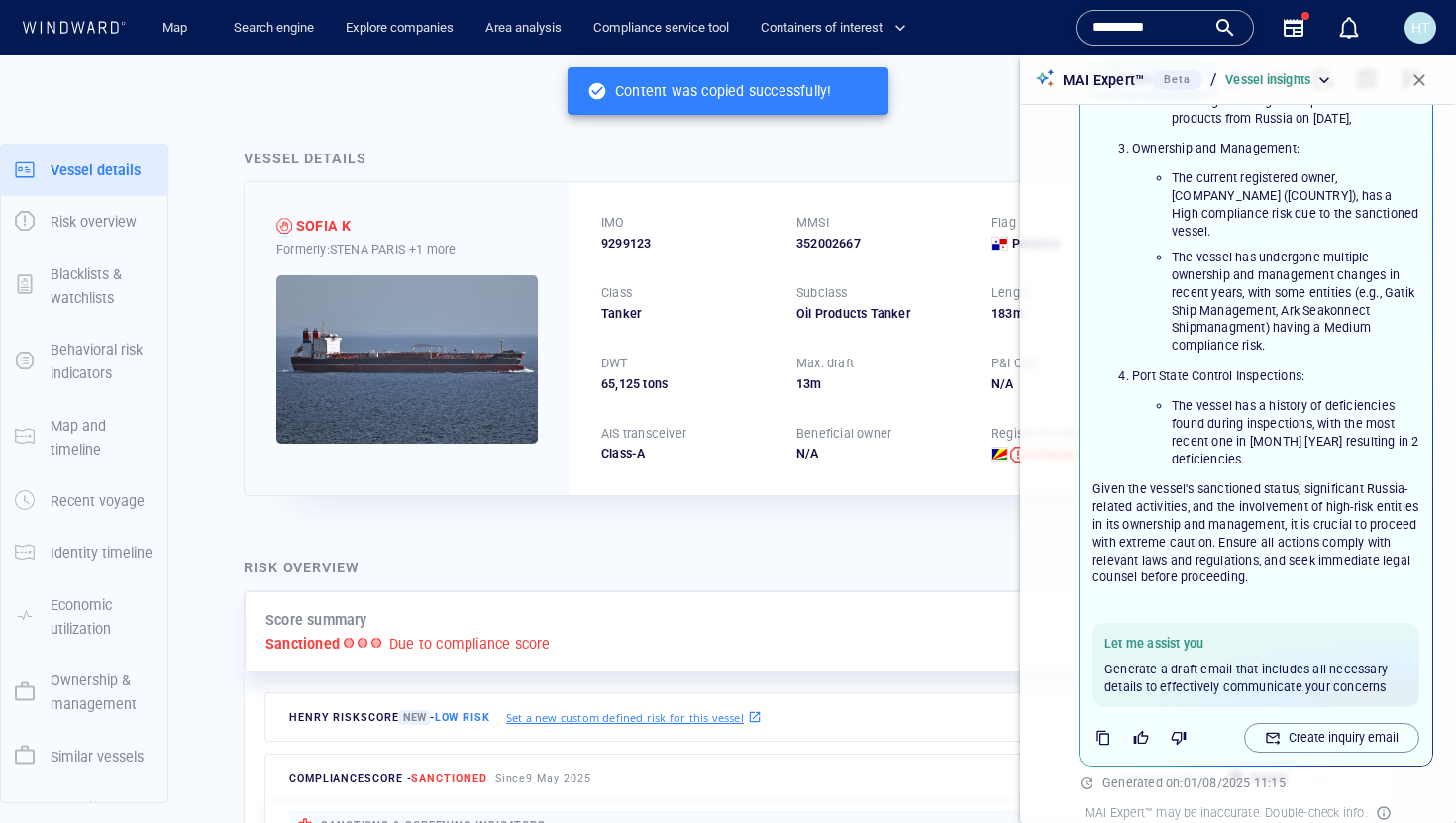 click on "Given the vessel's sanctioned status, significant Russia-related activities, and the involvement of high-risk entities in its ownership and management, it is crucial to proceed with extreme caution. Ensure all actions comply with relevant laws and regulations, and seek immediate legal counsel before proceeding." at bounding box center (1256, 533) 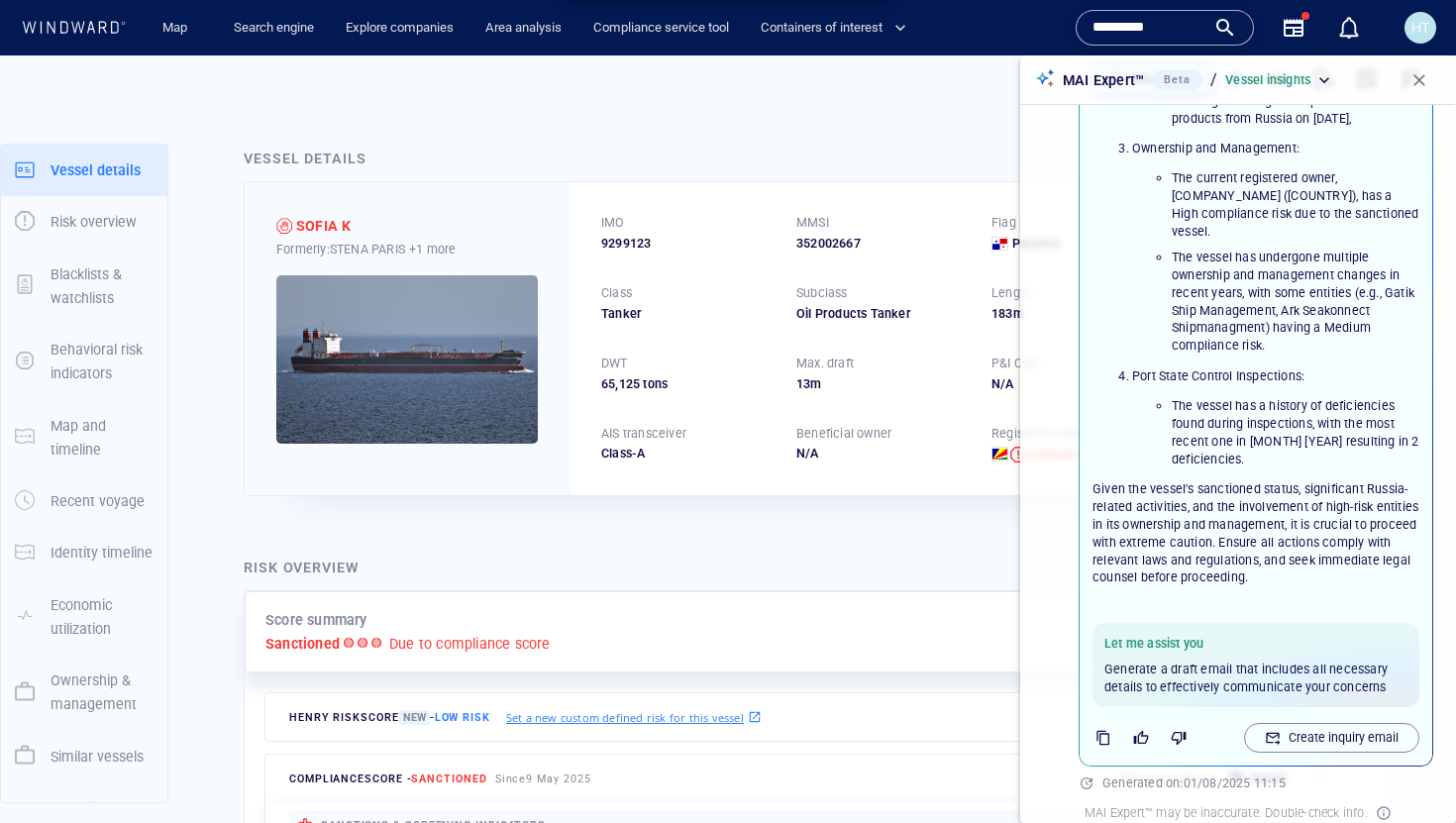 click on "Given the vessel's sanctioned status, significant Russia-related activities, and the involvement of high-risk entities in its ownership and management, it is crucial to proceed with extreme caution. Ensure all actions comply with relevant laws and regulations, and seek immediate legal counsel before proceeding." at bounding box center [1256, 533] 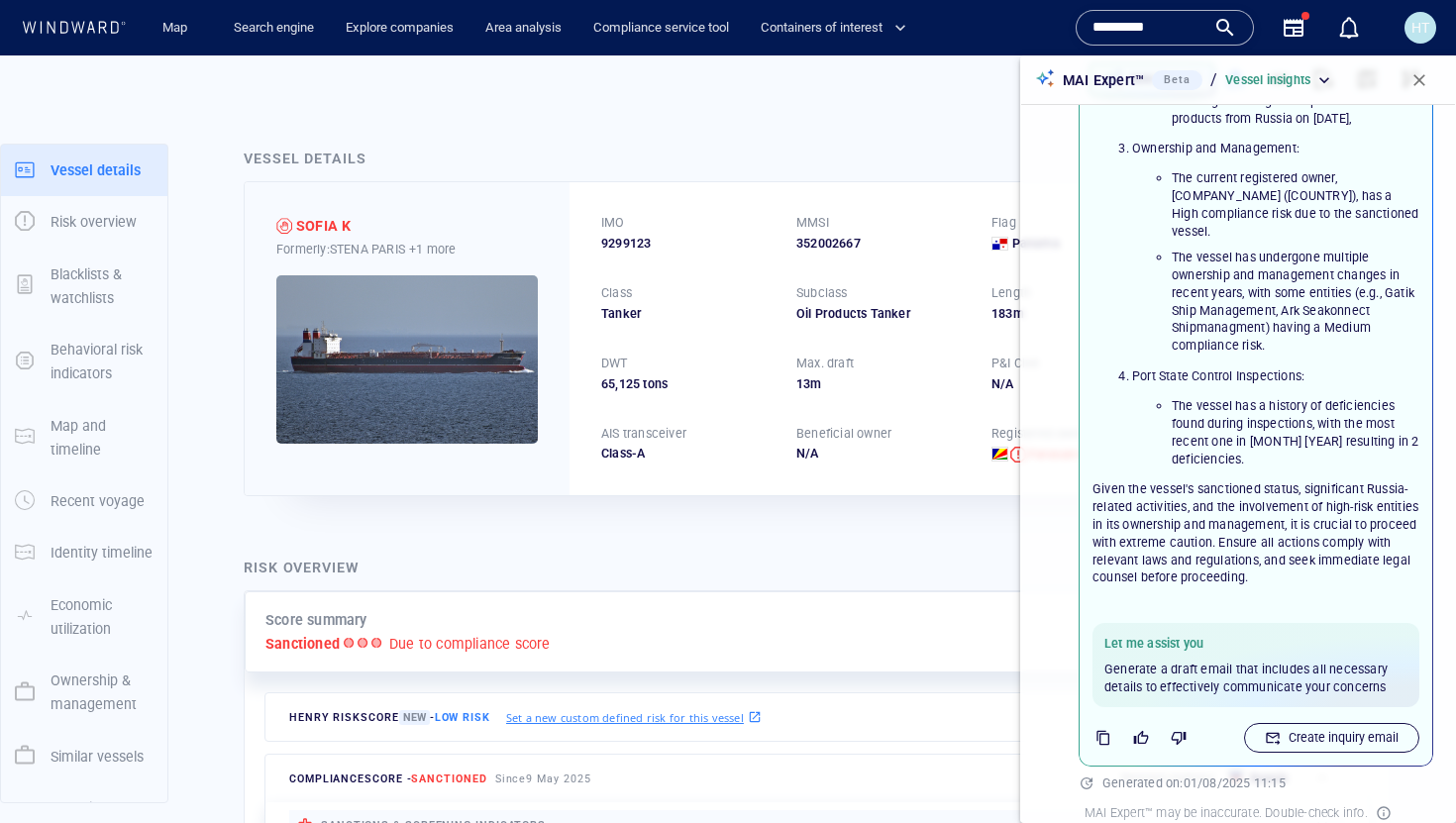 click on "Create inquiry email" at bounding box center [1343, 738] 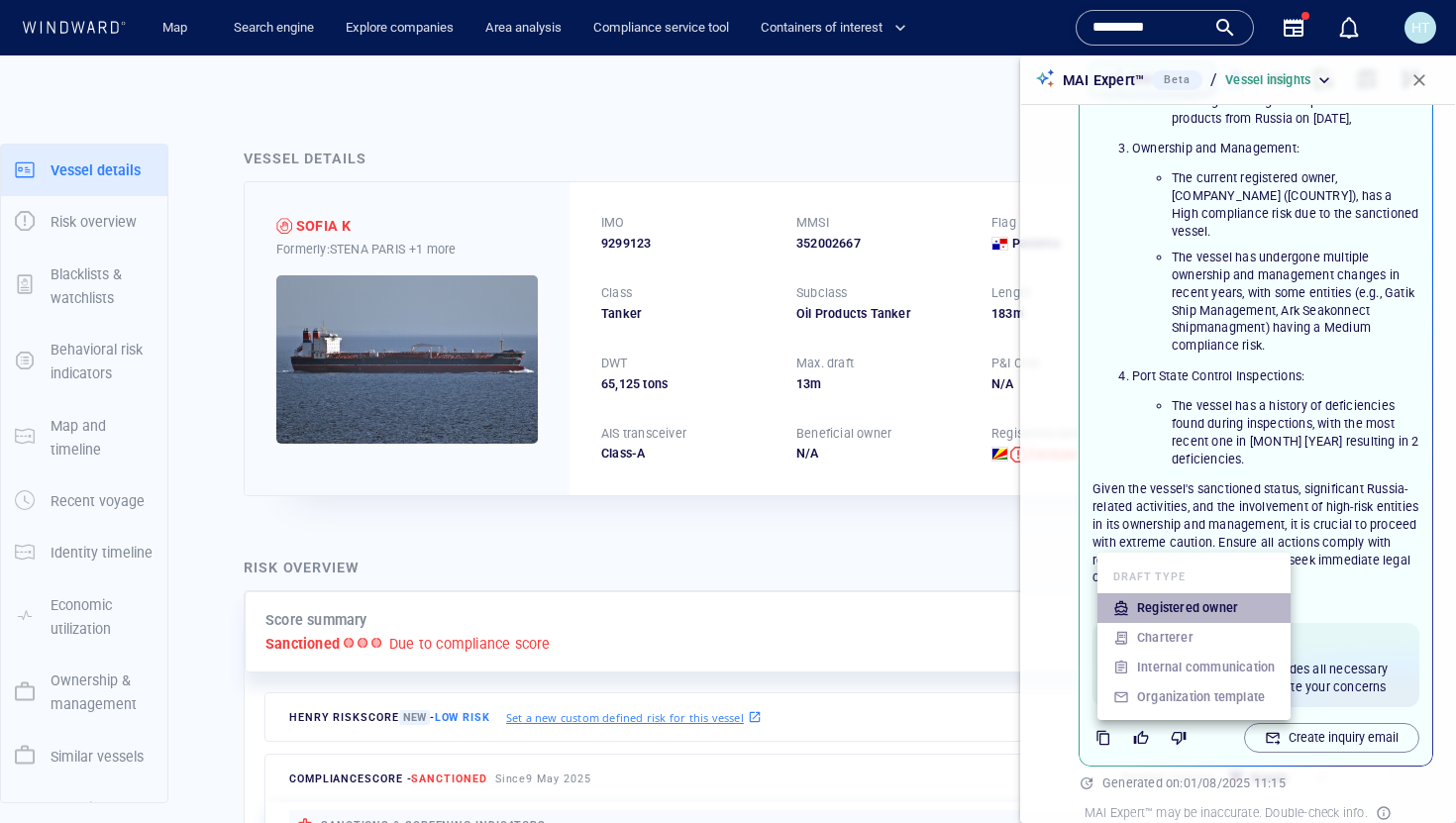 click on "Registered owner" at bounding box center [1188, 608] 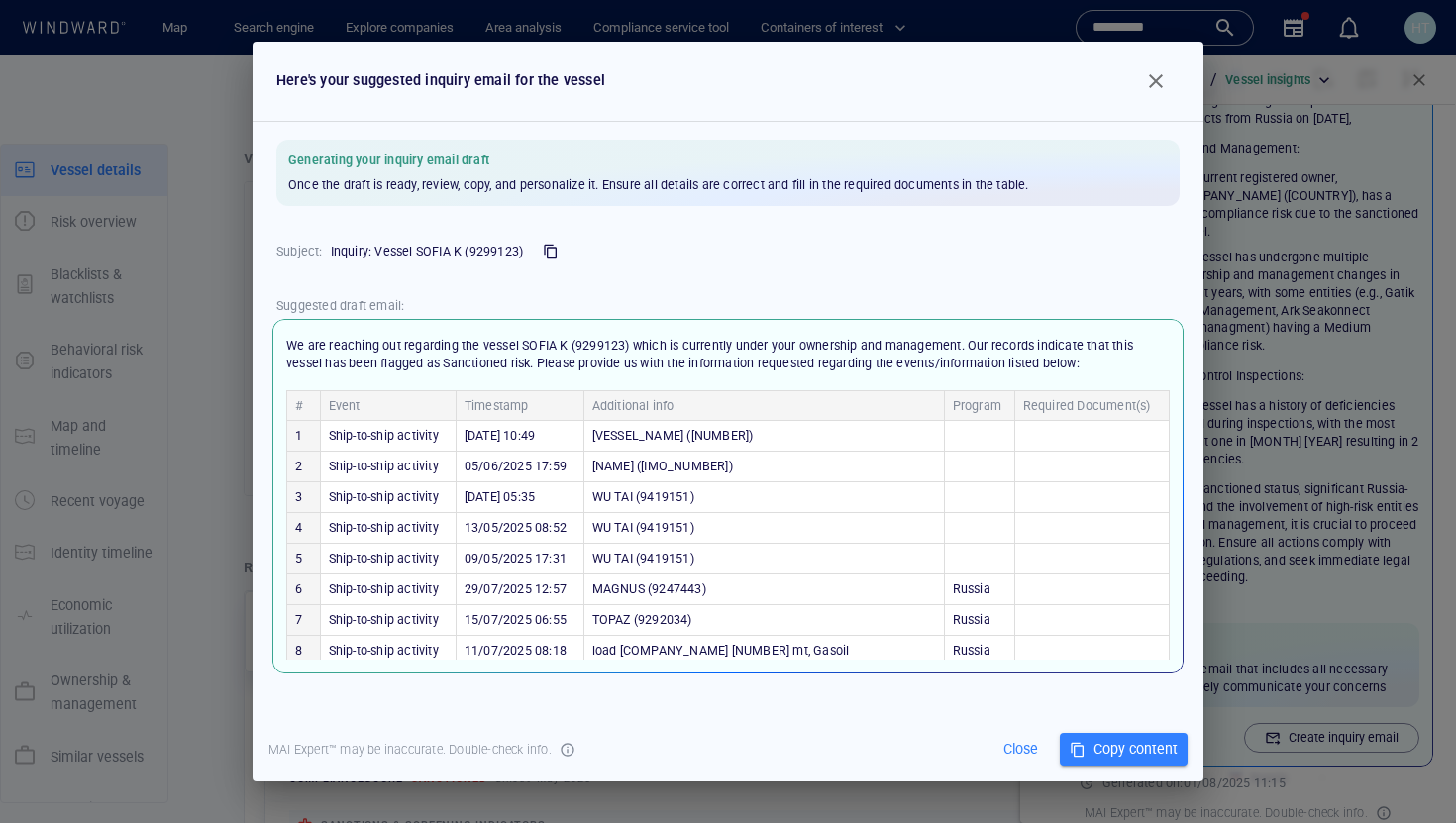 scroll, scrollTop: 30, scrollLeft: 0, axis: vertical 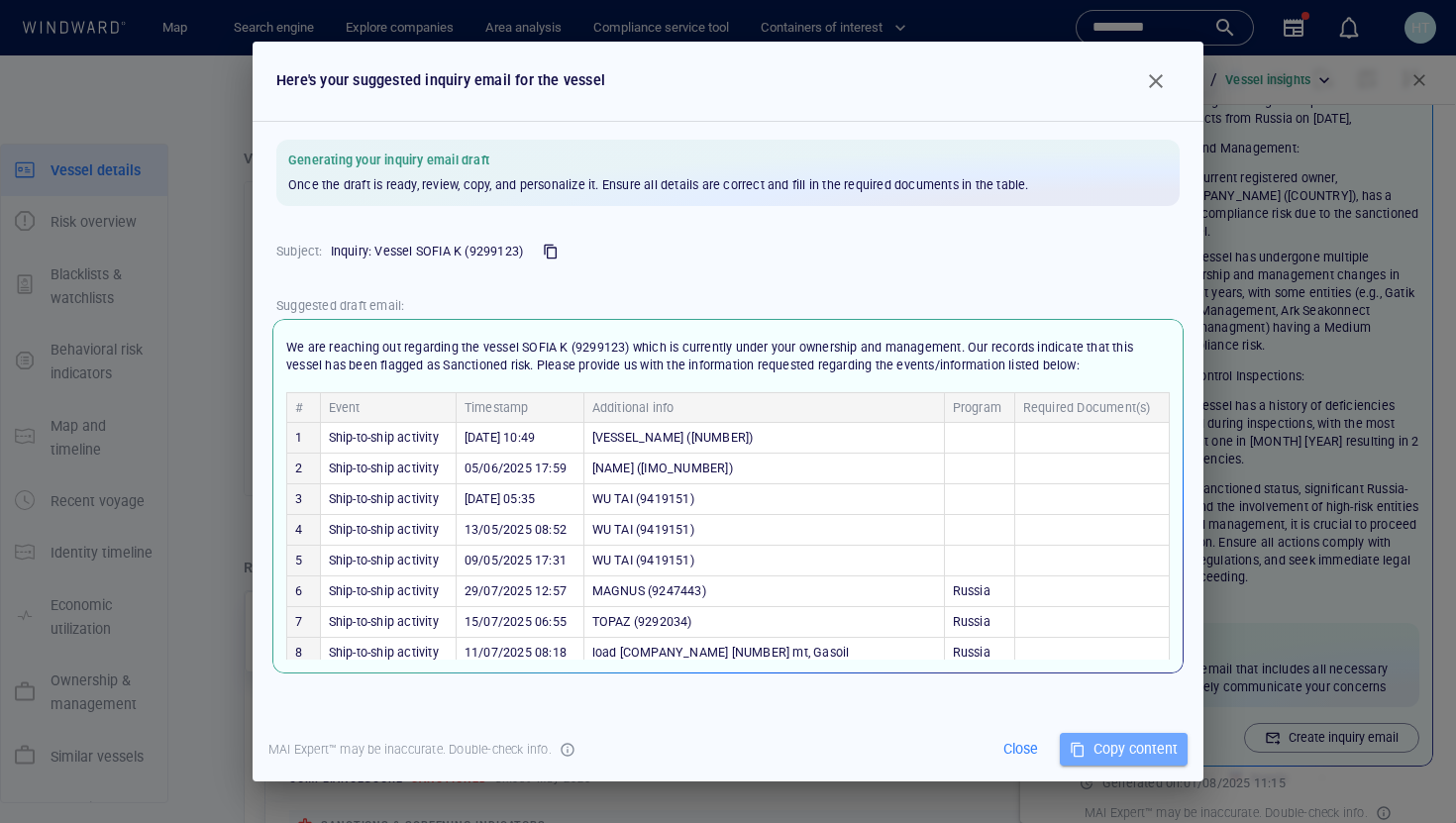 click on "Copy content" at bounding box center (1135, 749) 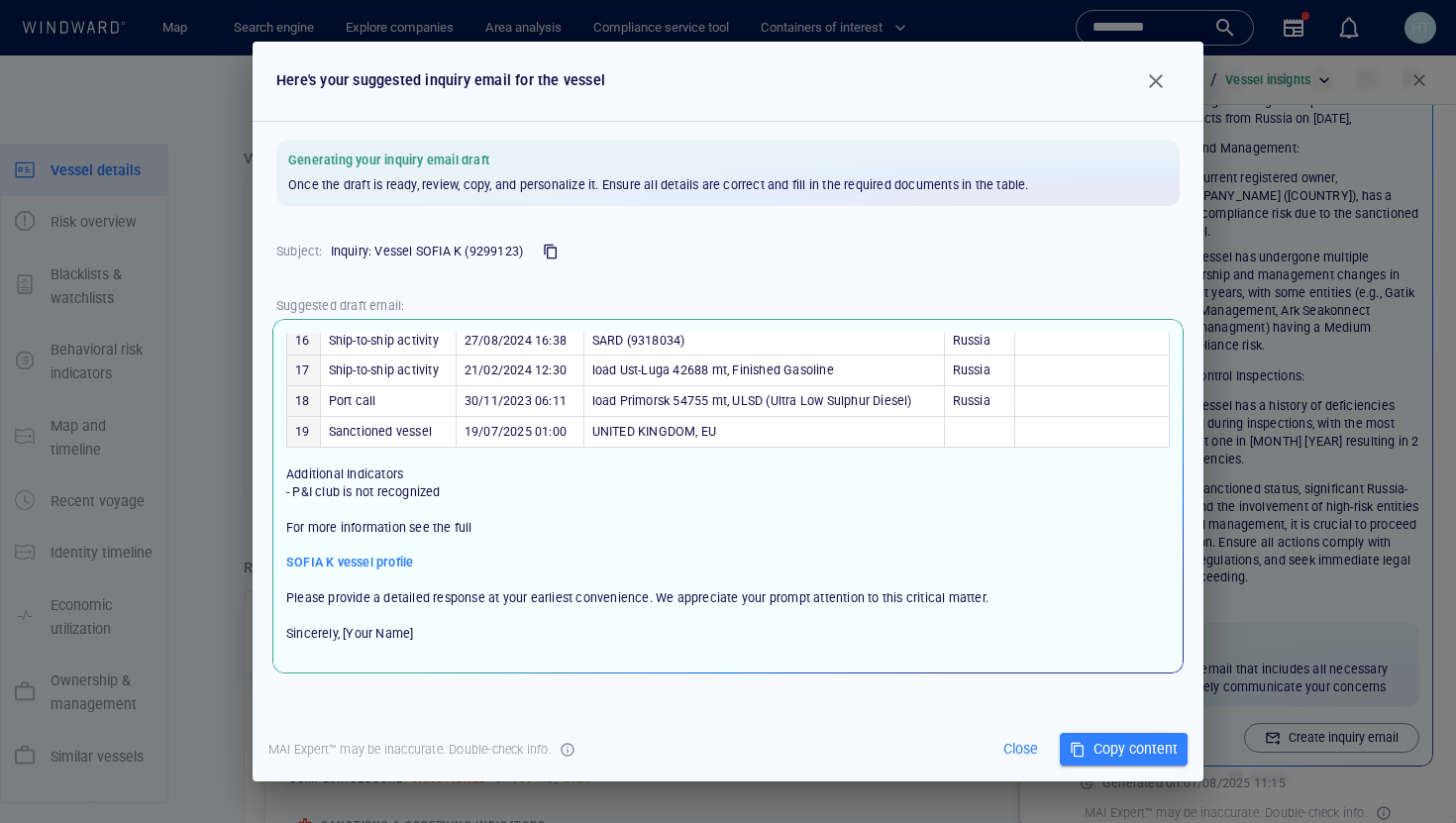 scroll, scrollTop: 685, scrollLeft: 0, axis: vertical 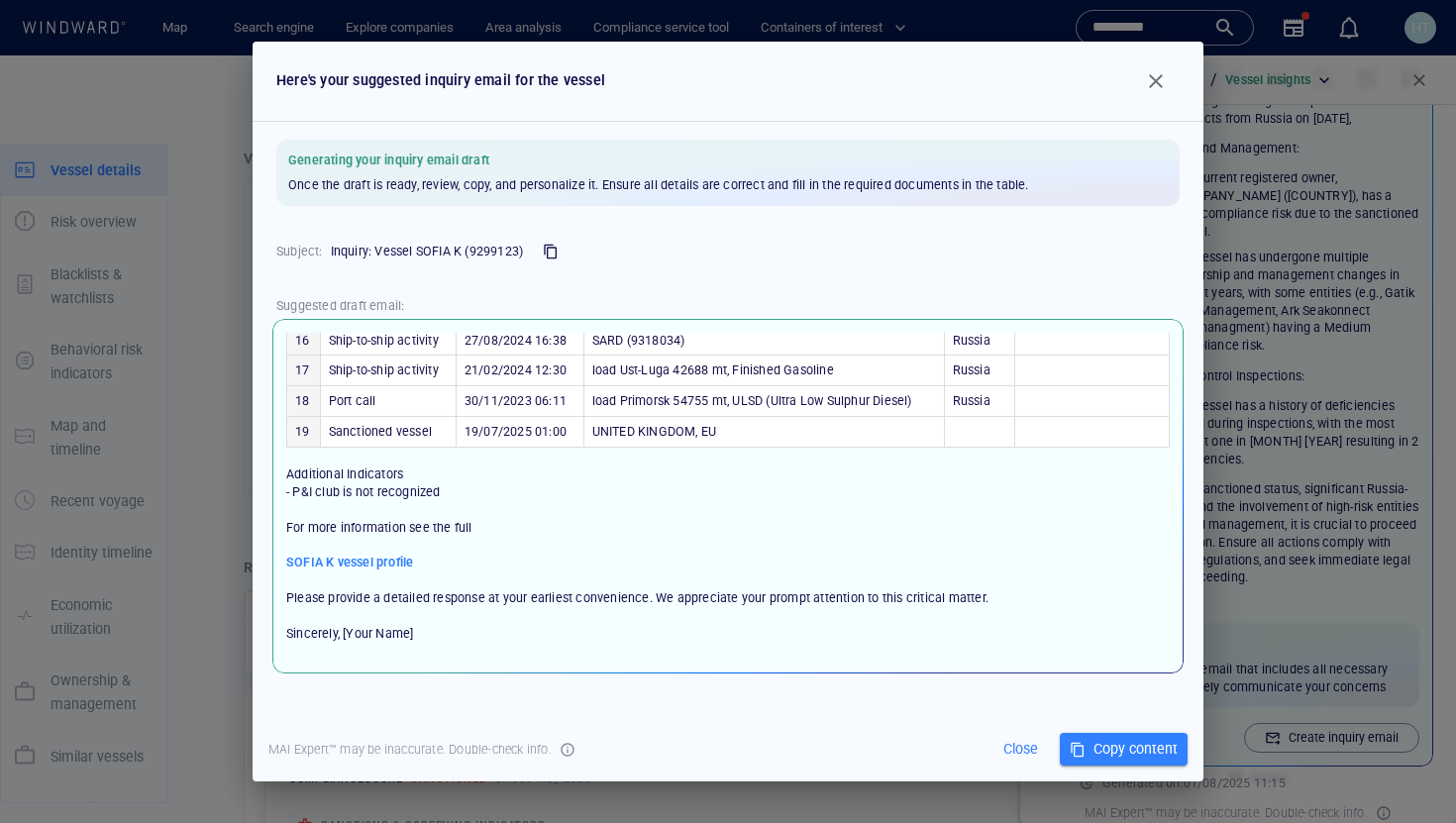 click at bounding box center (1156, 81) 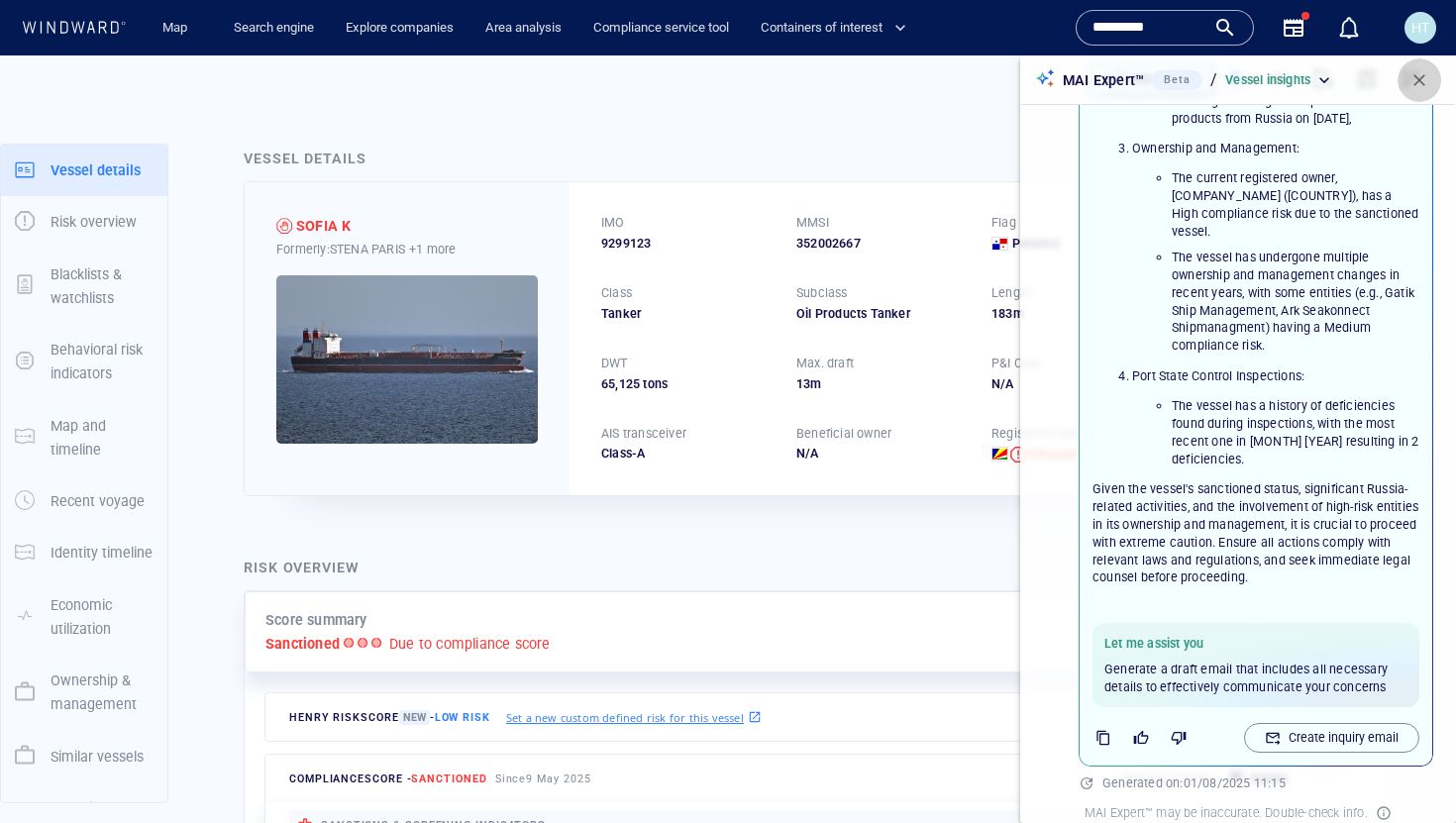 click at bounding box center [1419, 80] 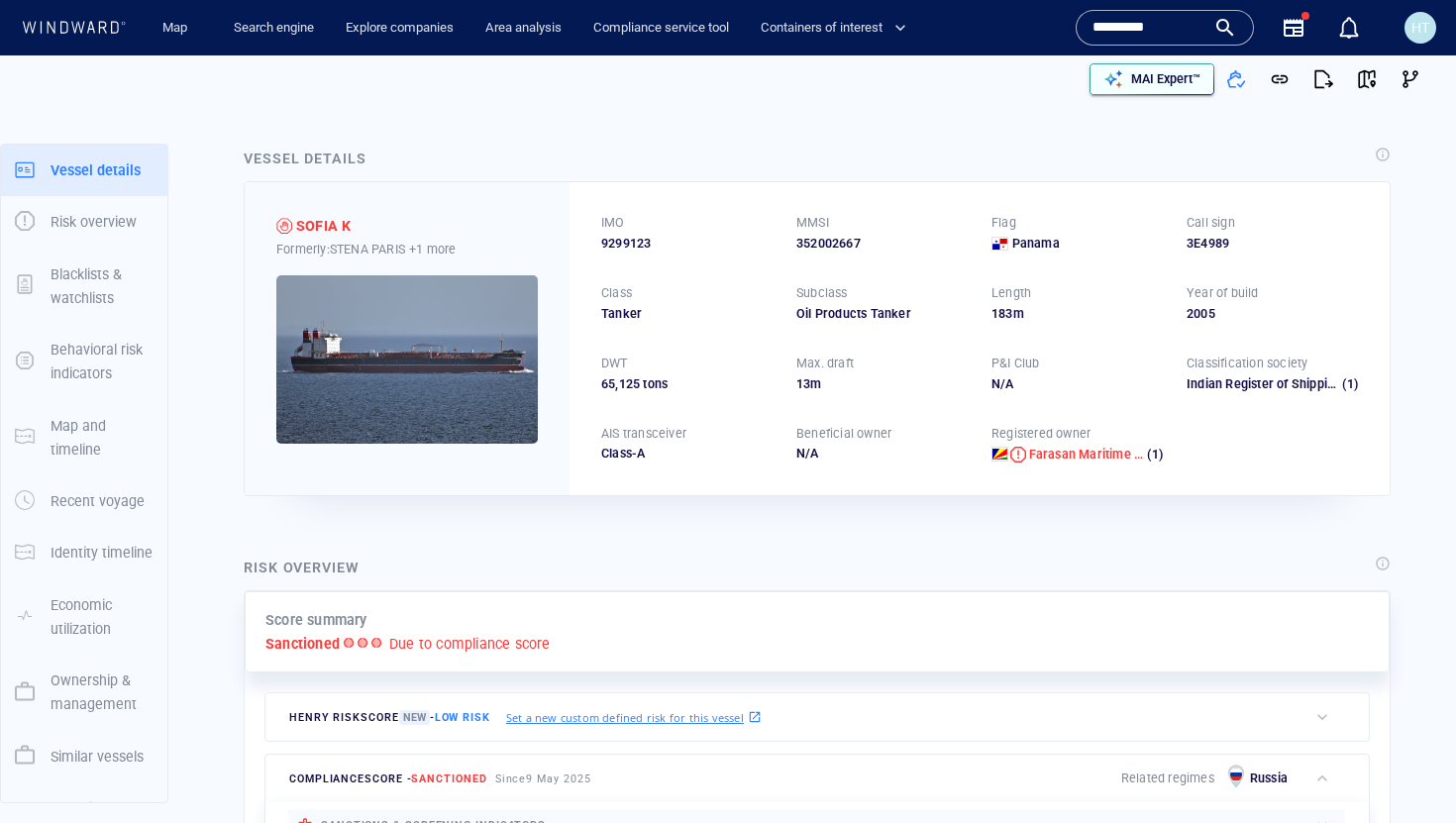 click on "MAI Expert™" at bounding box center (1166, 79) 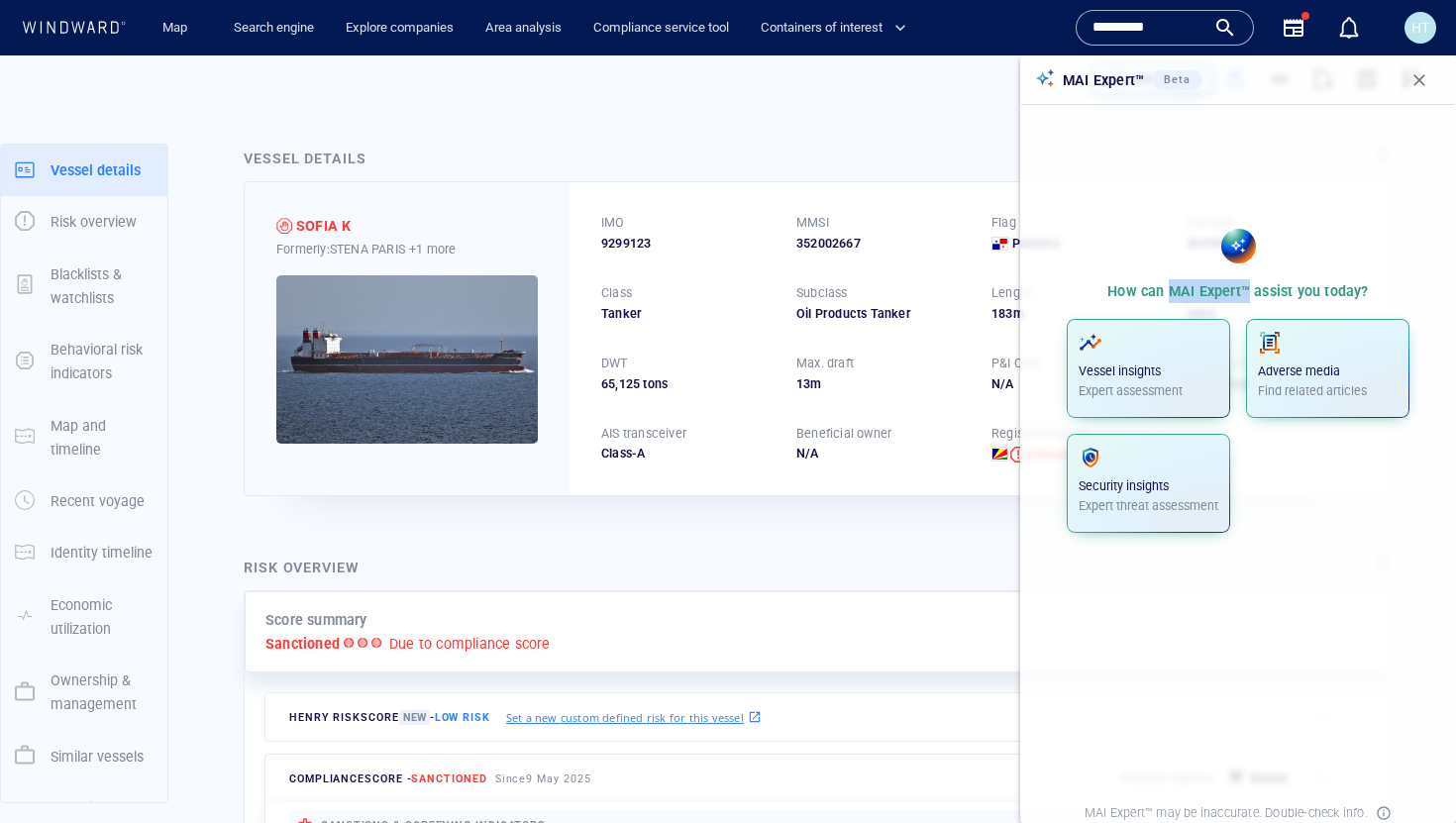 drag, startPoint x: 1170, startPoint y: 295, endPoint x: 1246, endPoint y: 297, distance: 76.02631 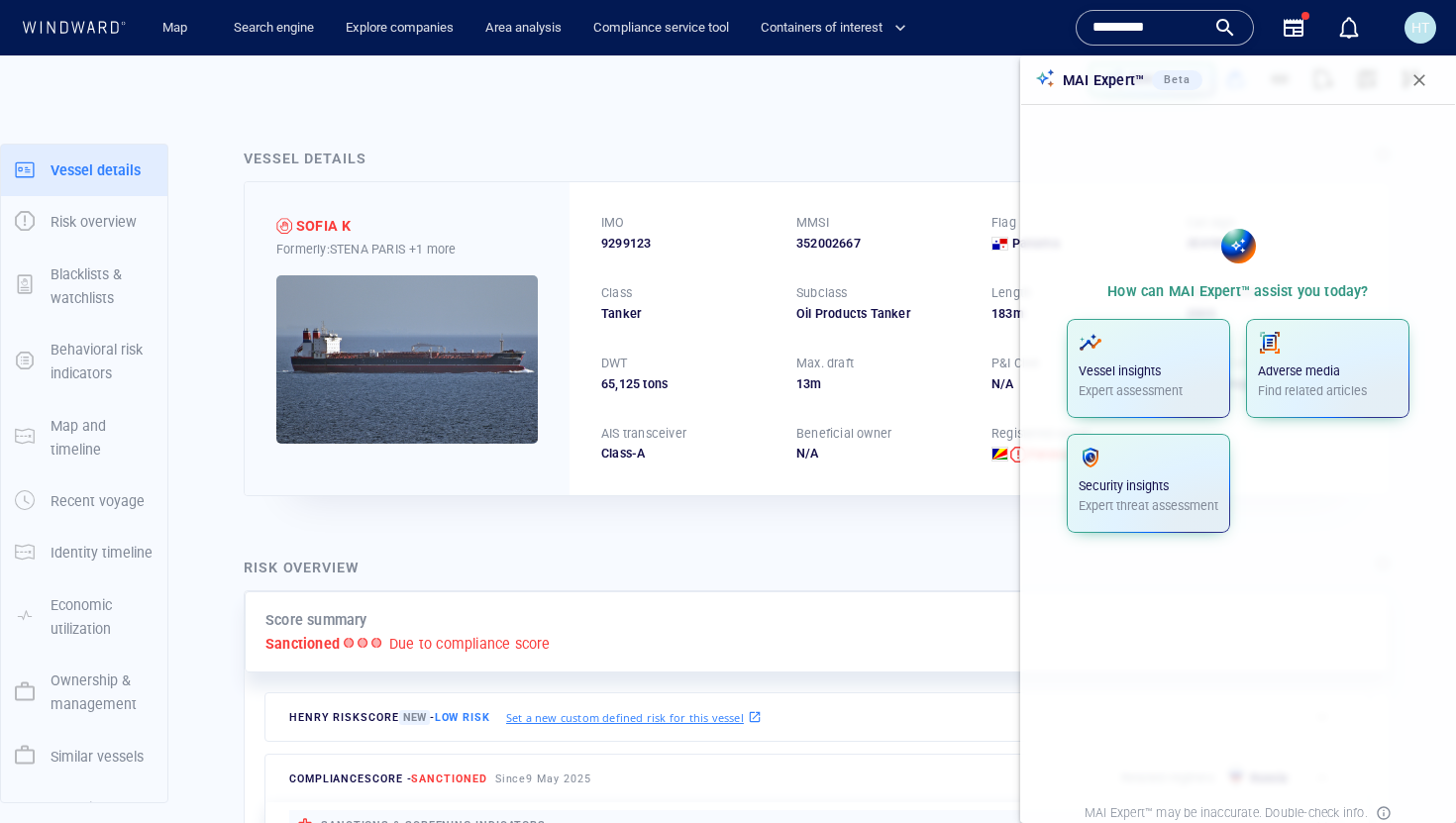click on "How can MAI Expert™ assist you today?" at bounding box center [1237, 291] 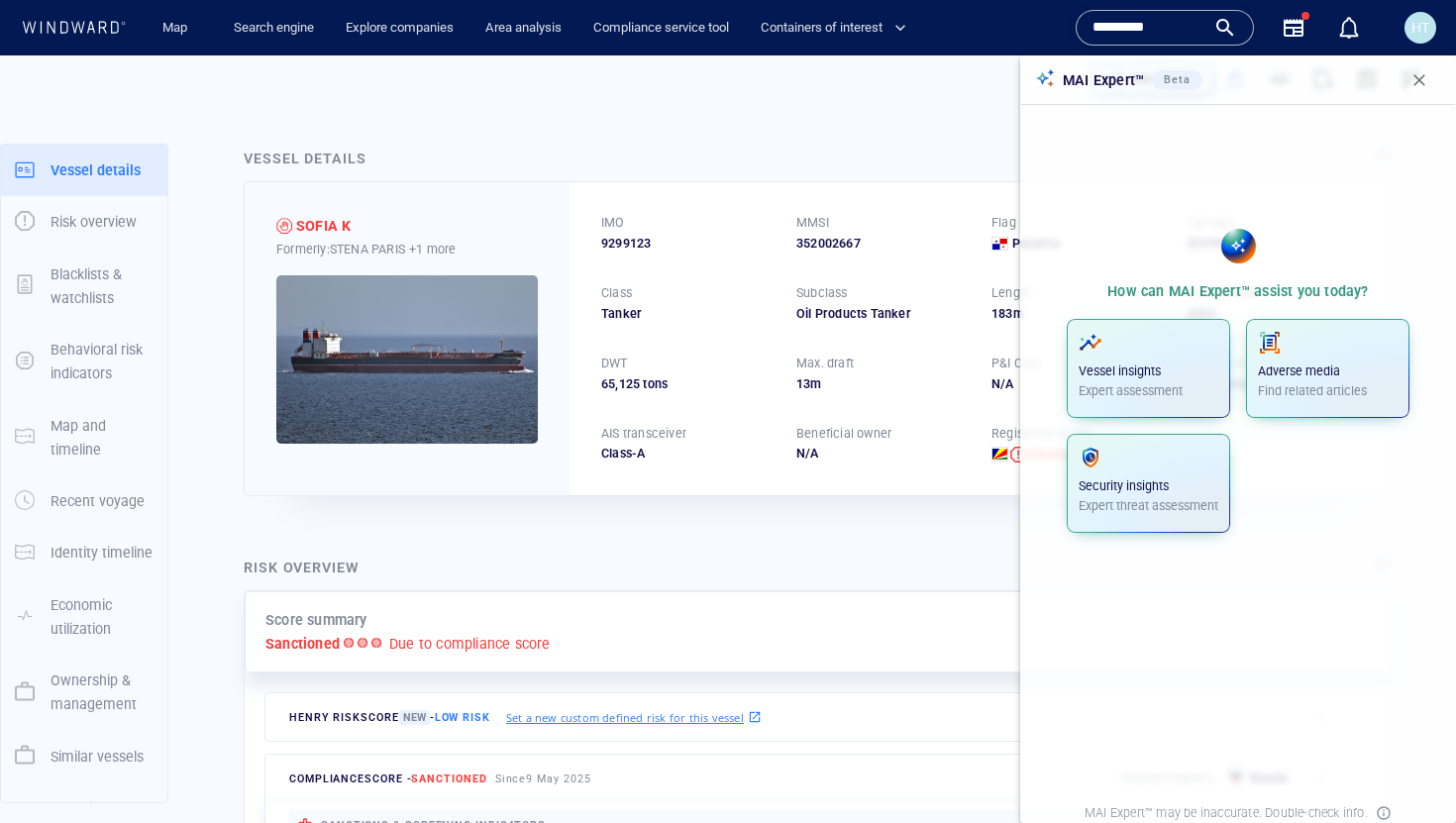 click at bounding box center [1419, 80] 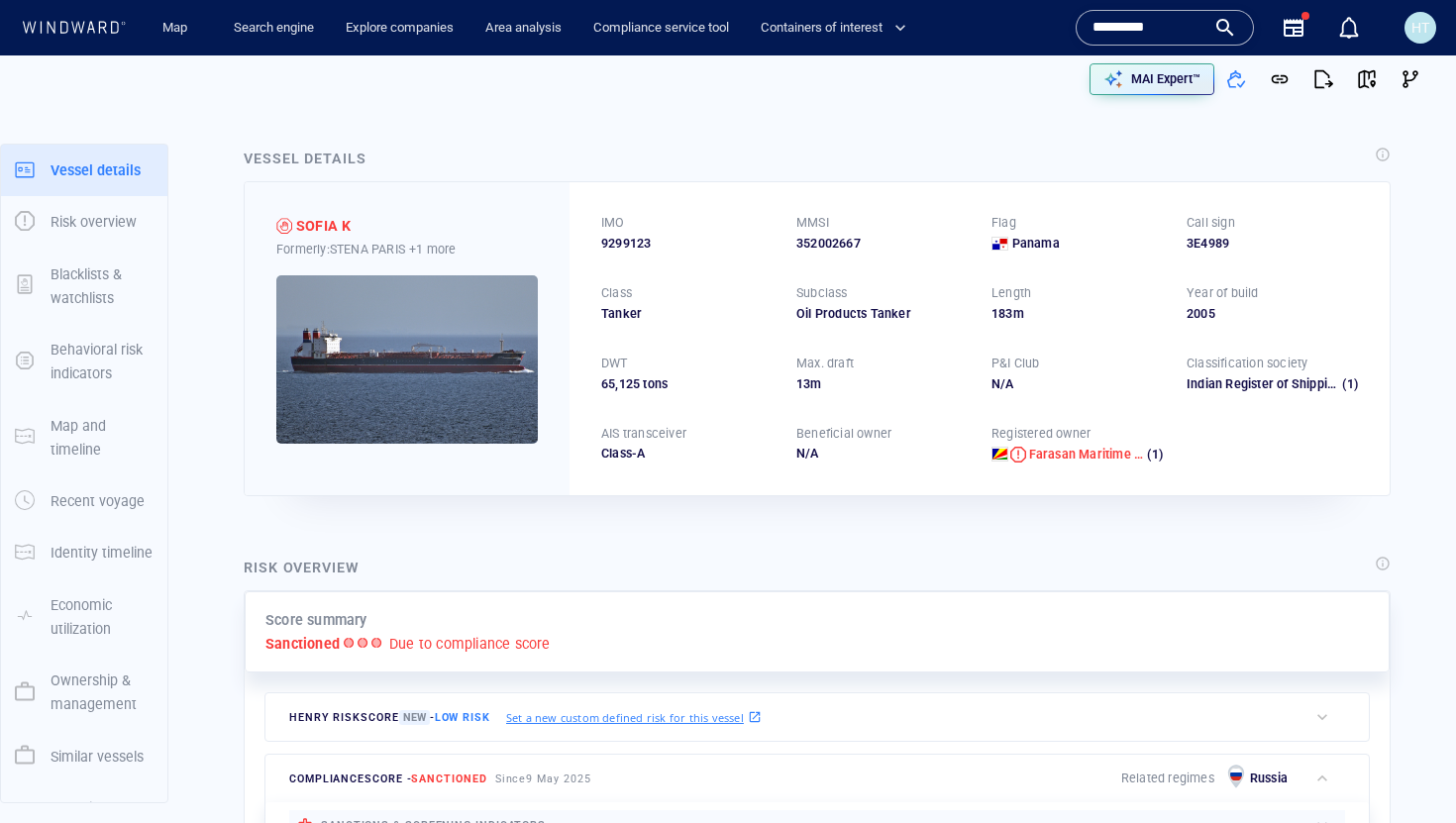click on "Vessel details" at bounding box center [817, 159] 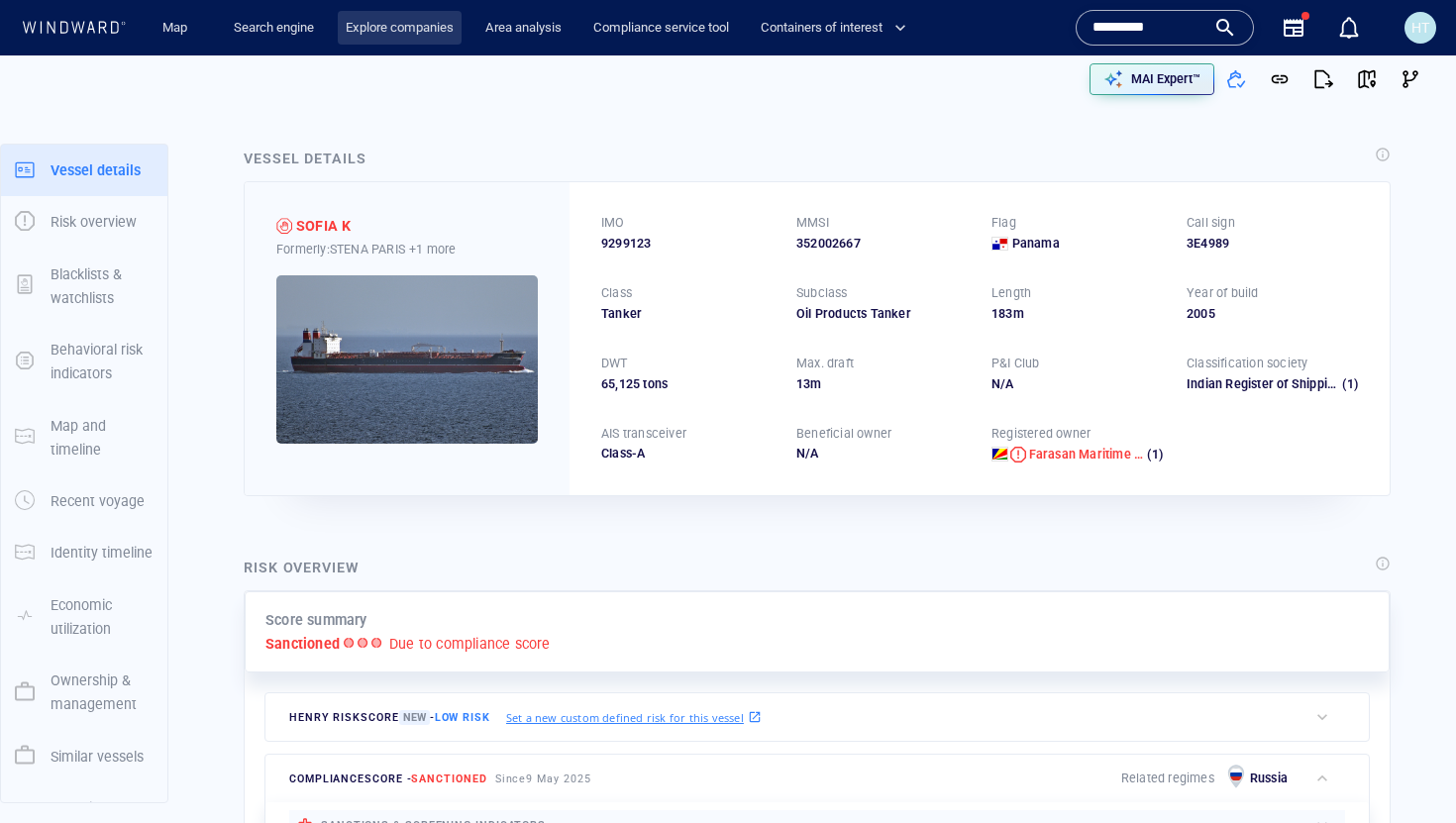 click on "Explore companies" at bounding box center [399, 28] 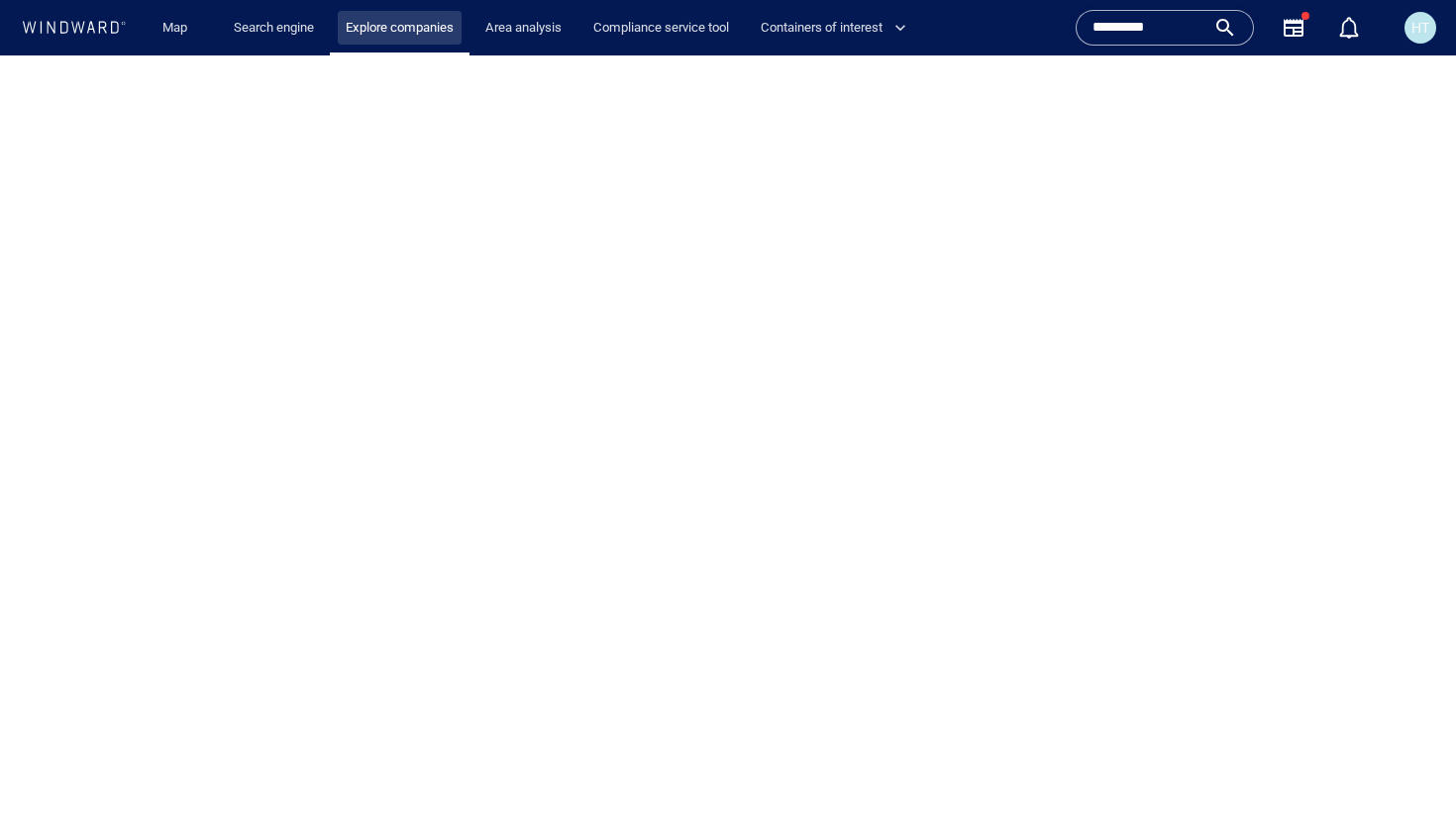 scroll, scrollTop: 0, scrollLeft: 0, axis: both 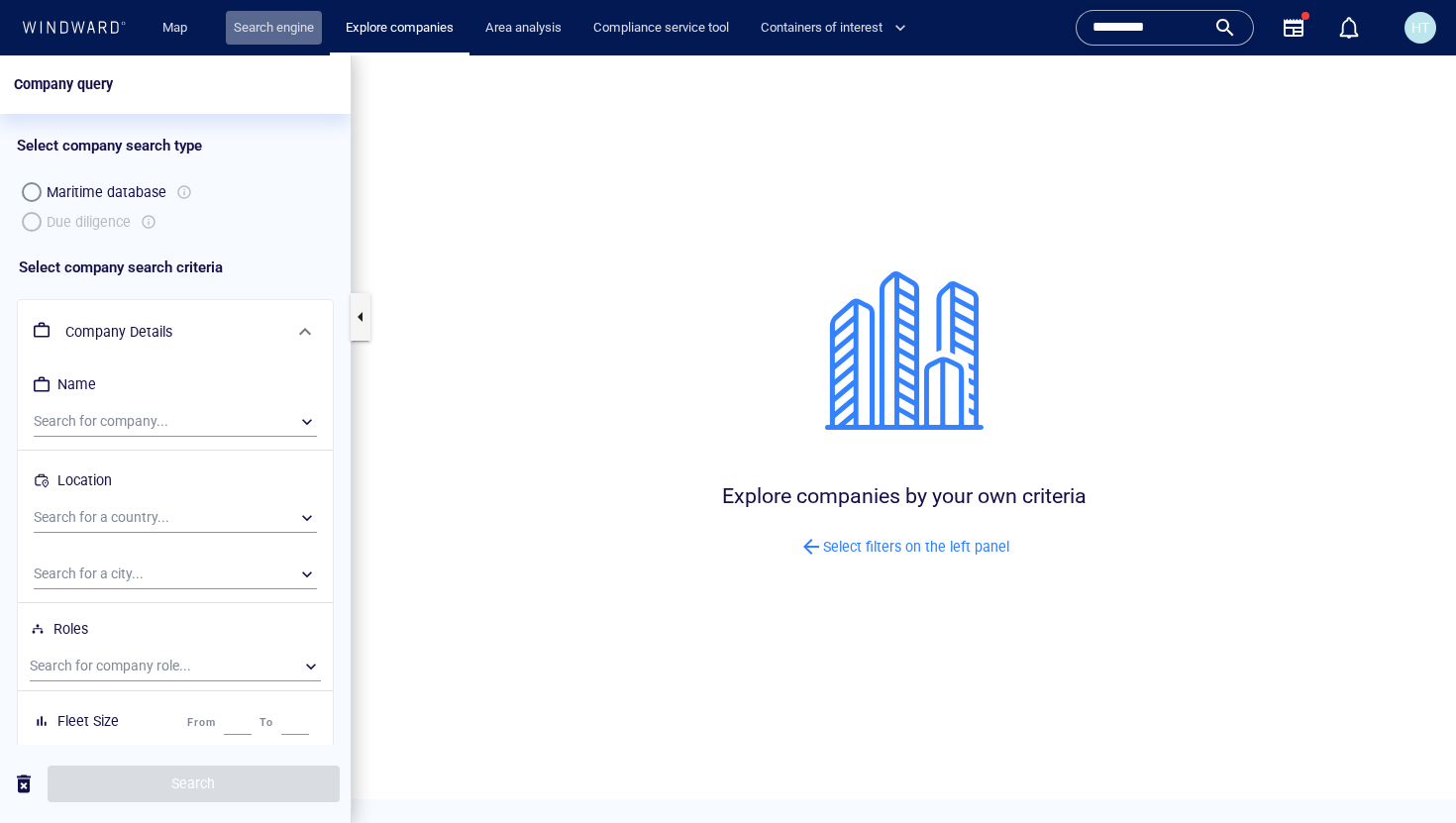 click on "Search engine" at bounding box center (273, 28) 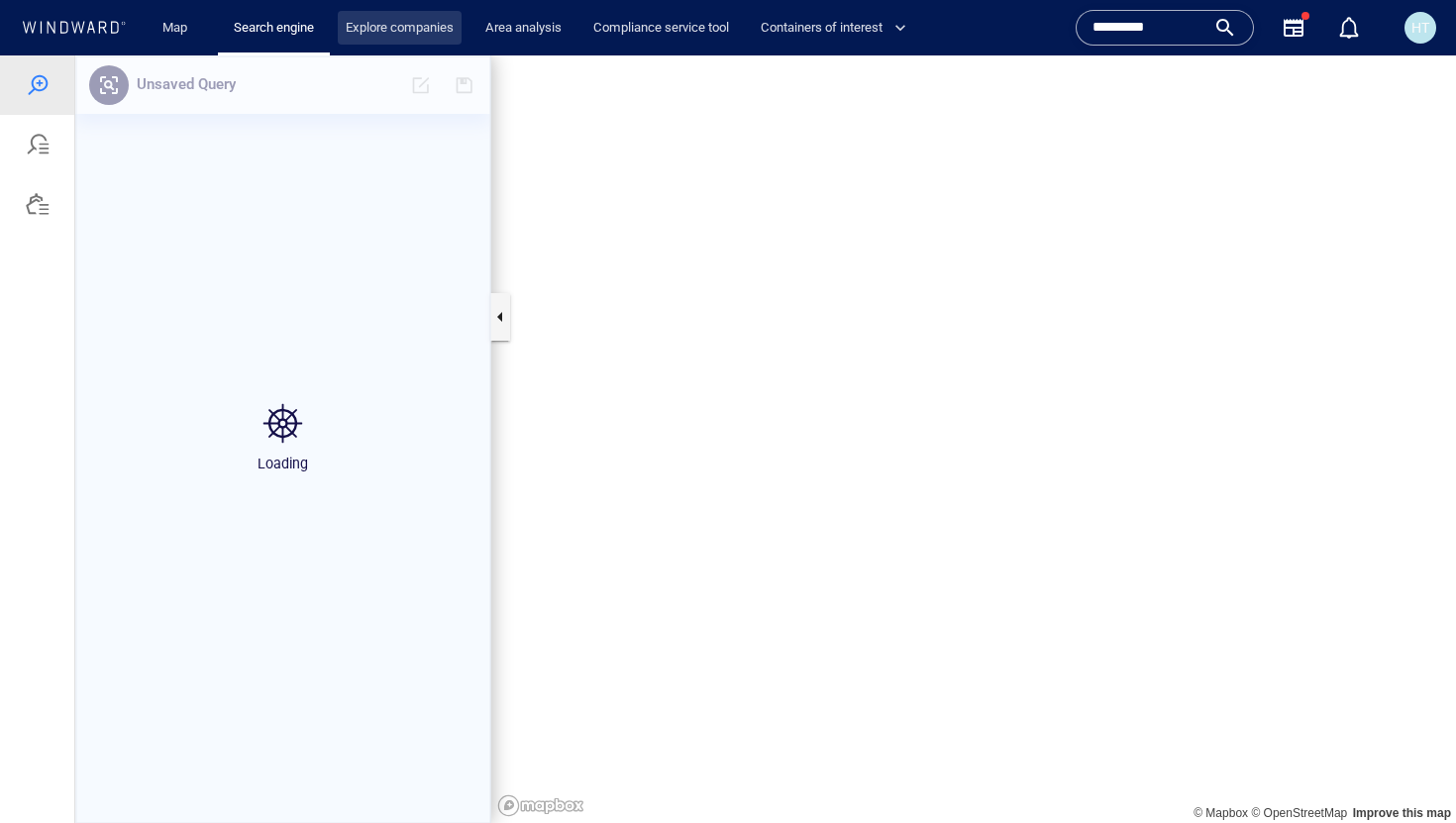 click on "Explore companies" at bounding box center [399, 28] 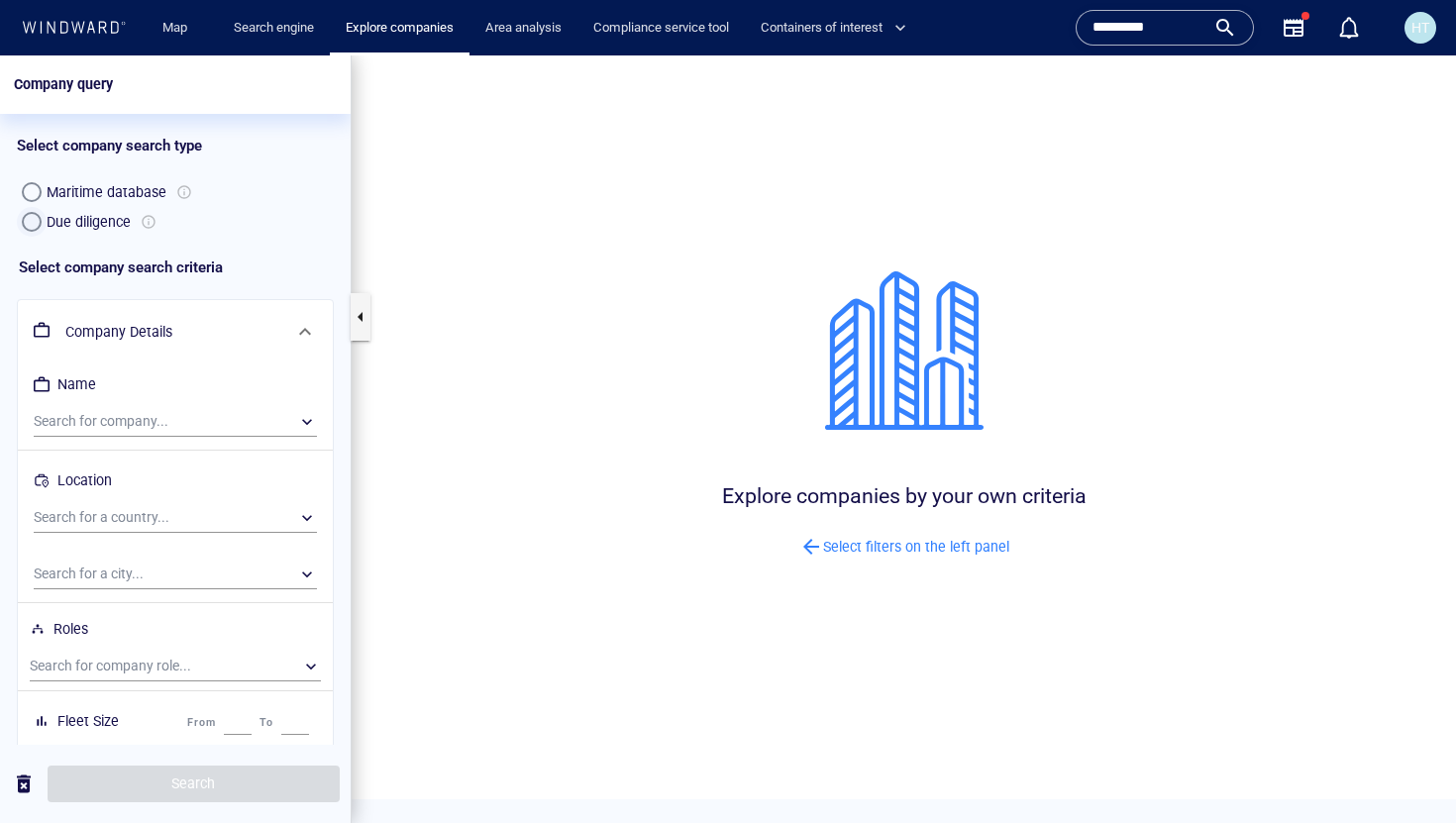 click at bounding box center (32, 222) 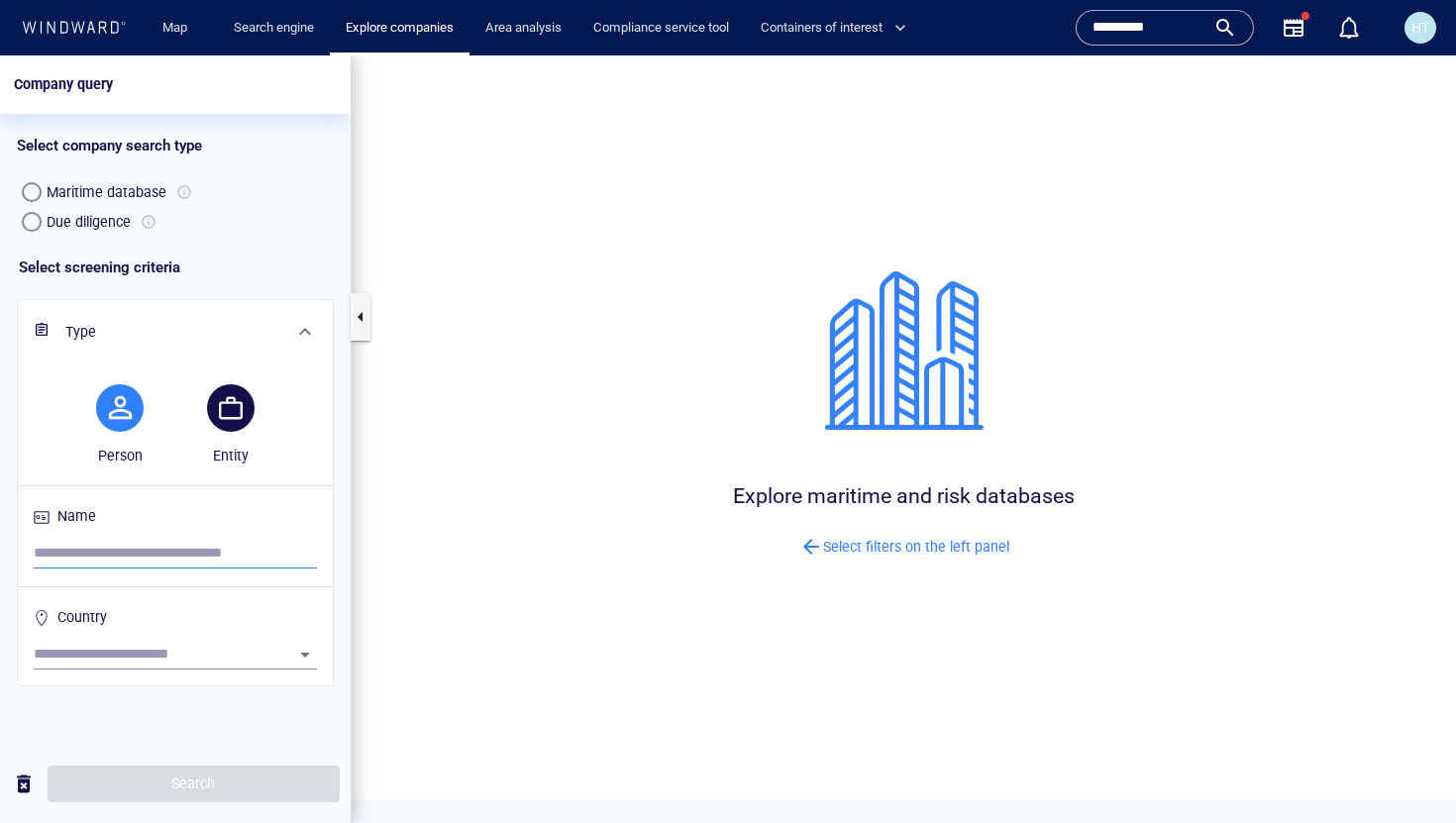 click at bounding box center (175, 554) 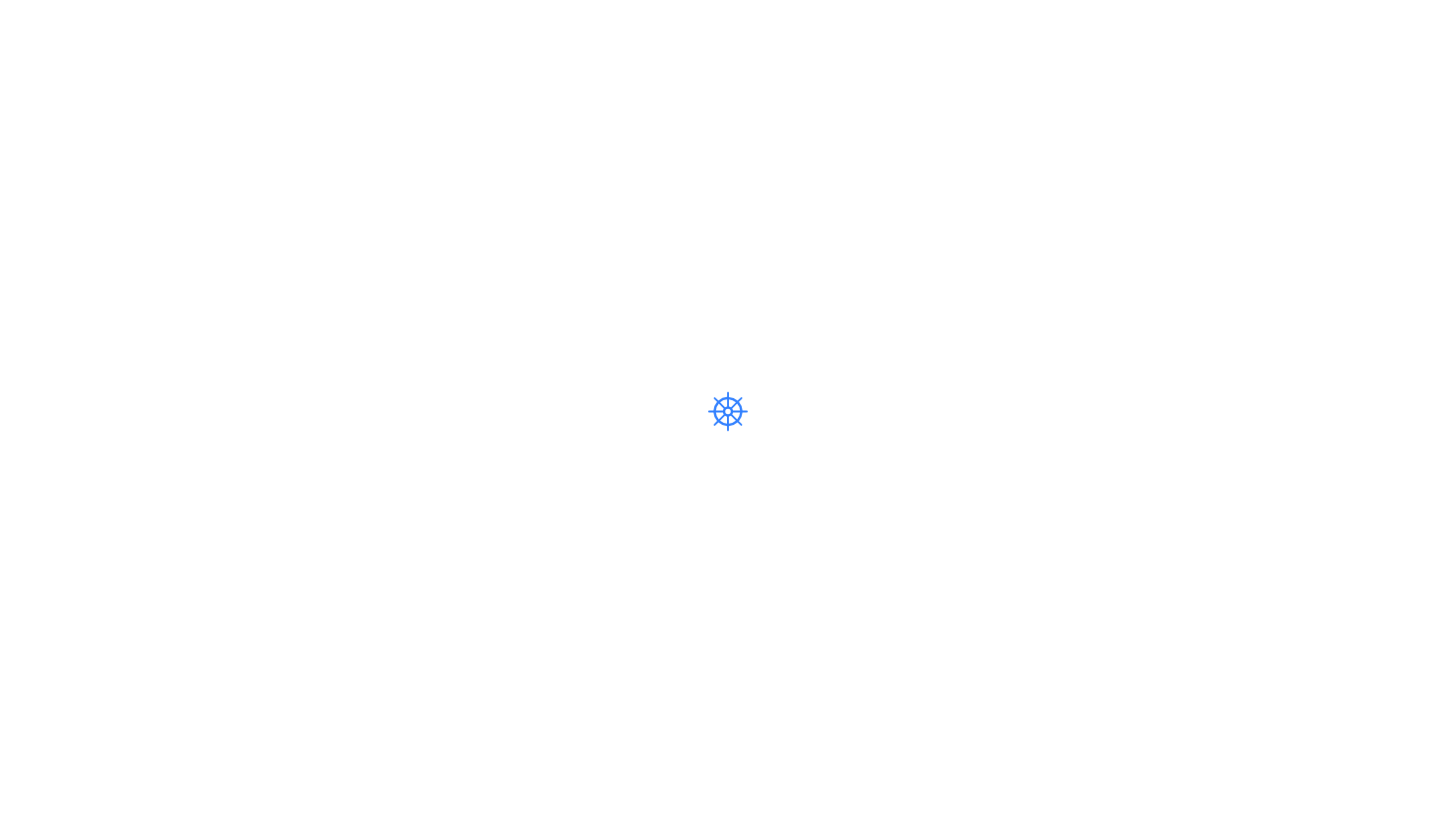 scroll, scrollTop: 0, scrollLeft: 0, axis: both 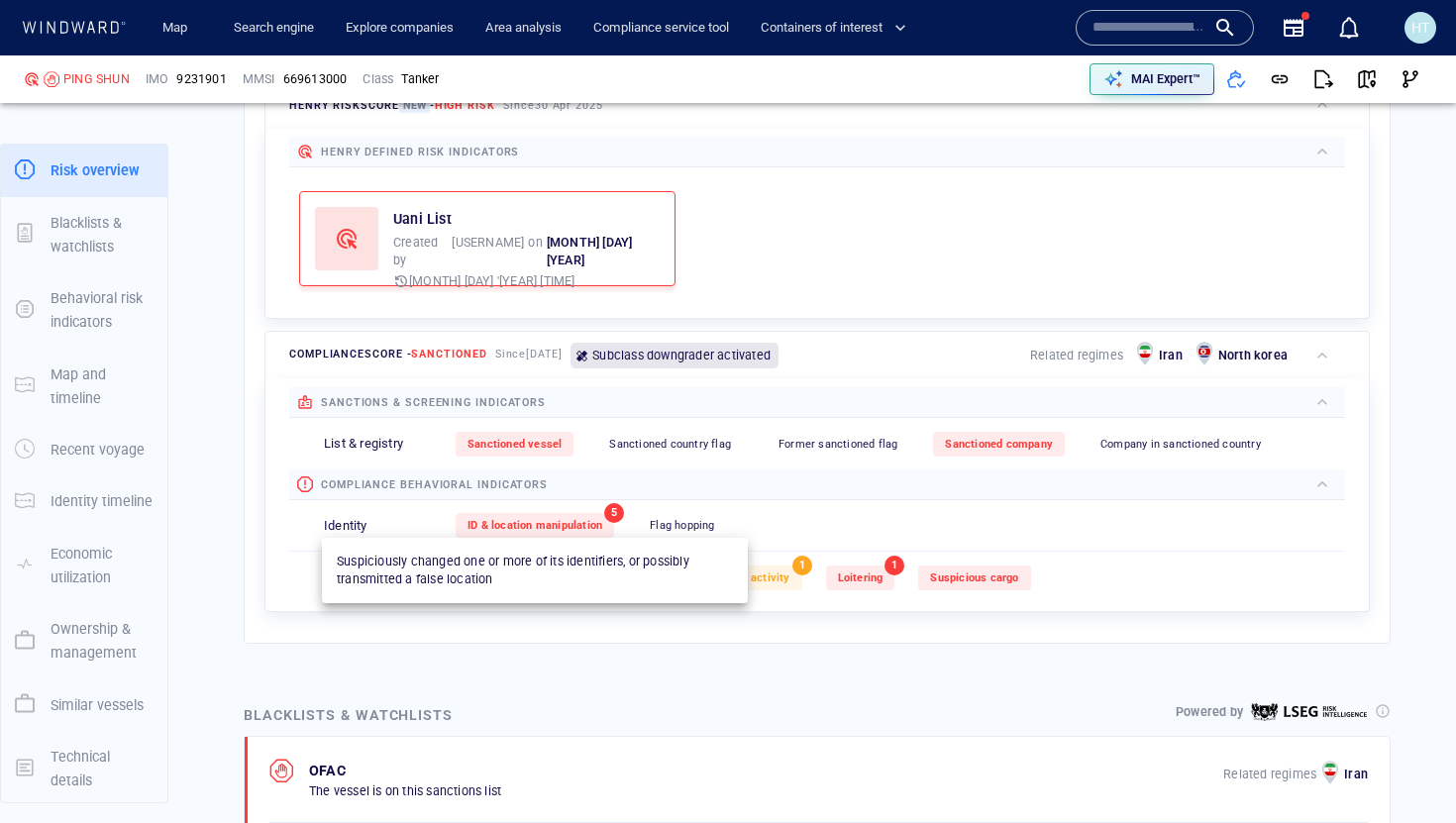 click on "ID & location manipulation" at bounding box center [535, 525] 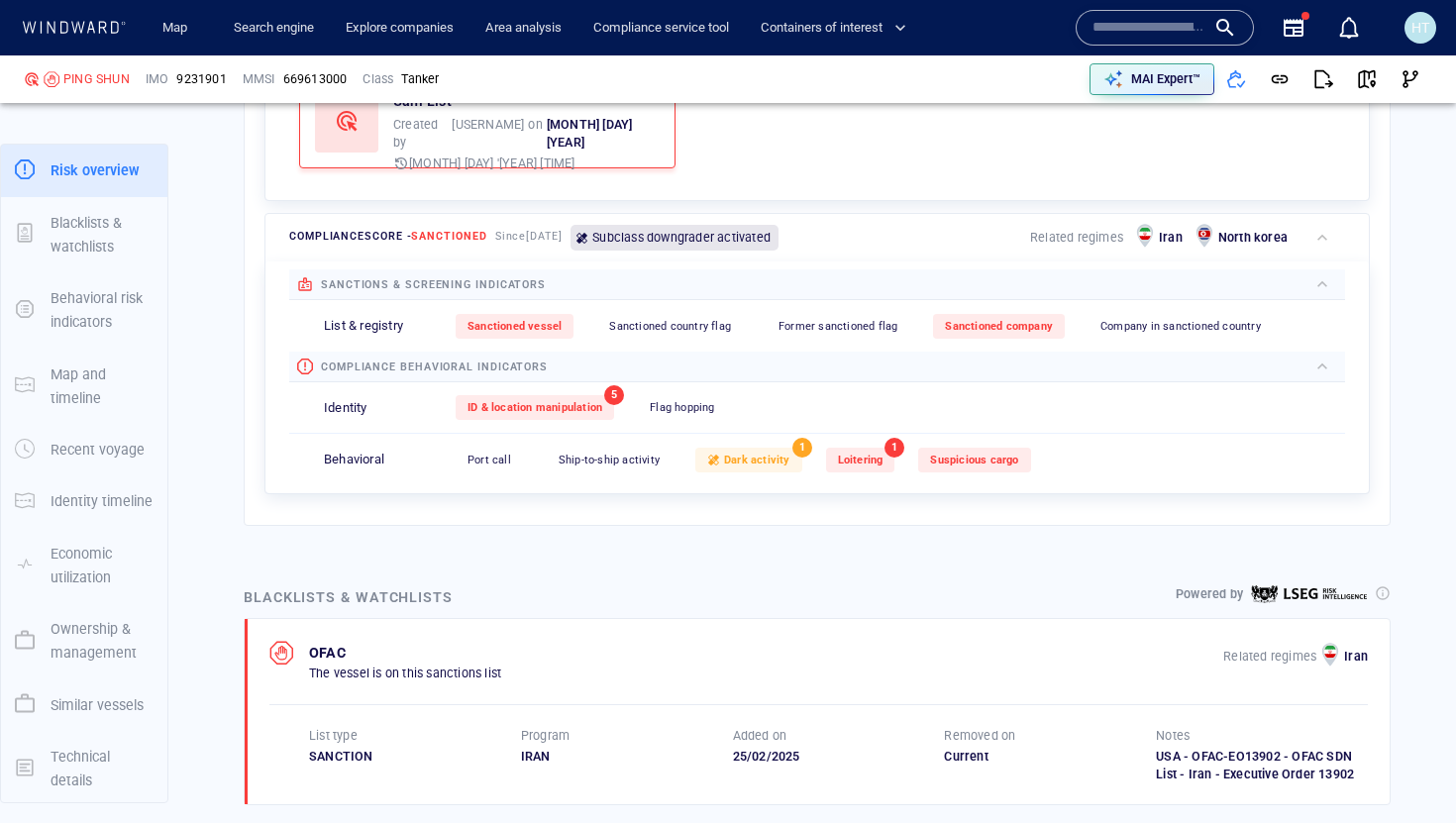 scroll, scrollTop: 923, scrollLeft: 0, axis: vertical 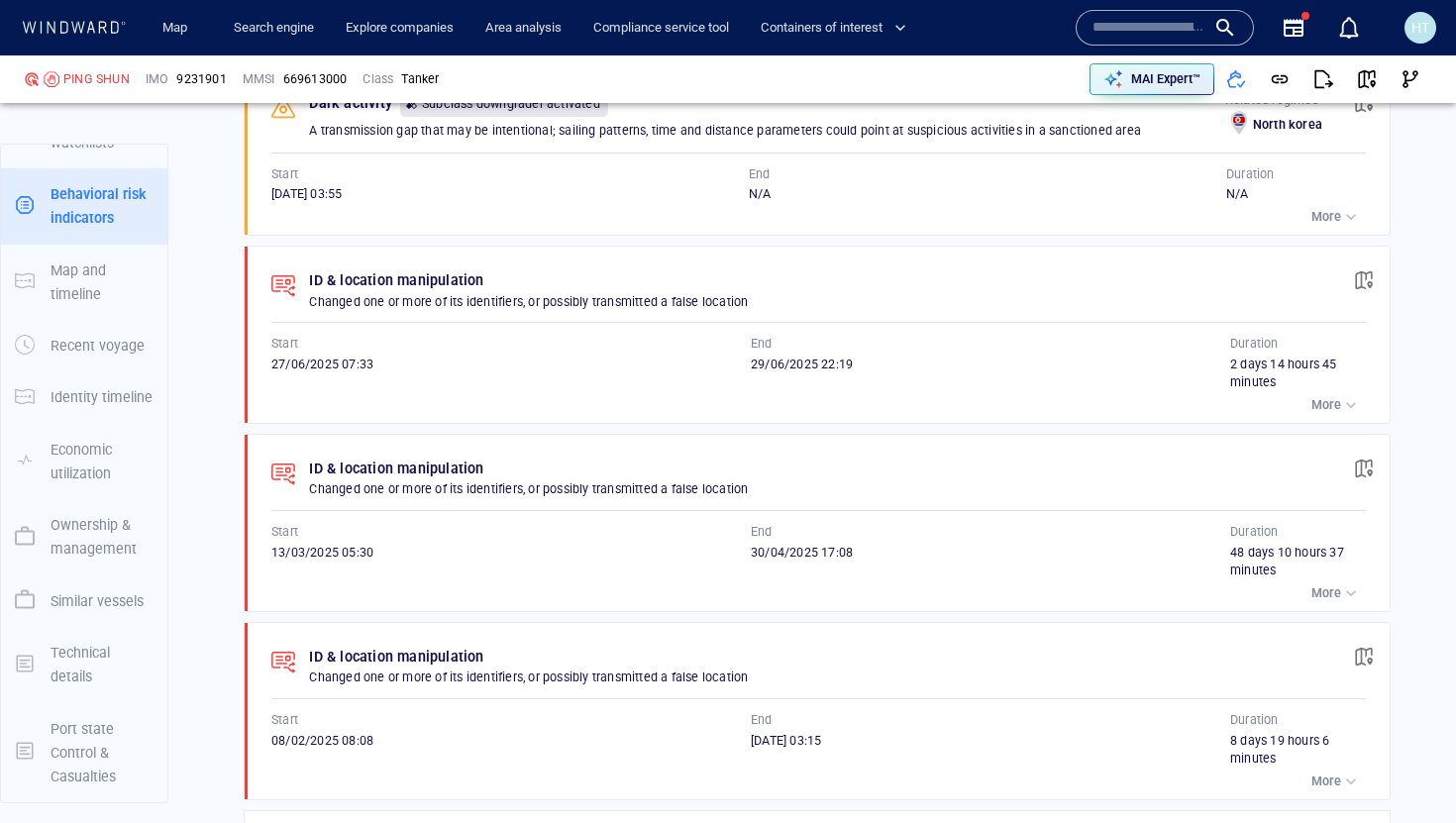 click on "More" at bounding box center (1326, 593) 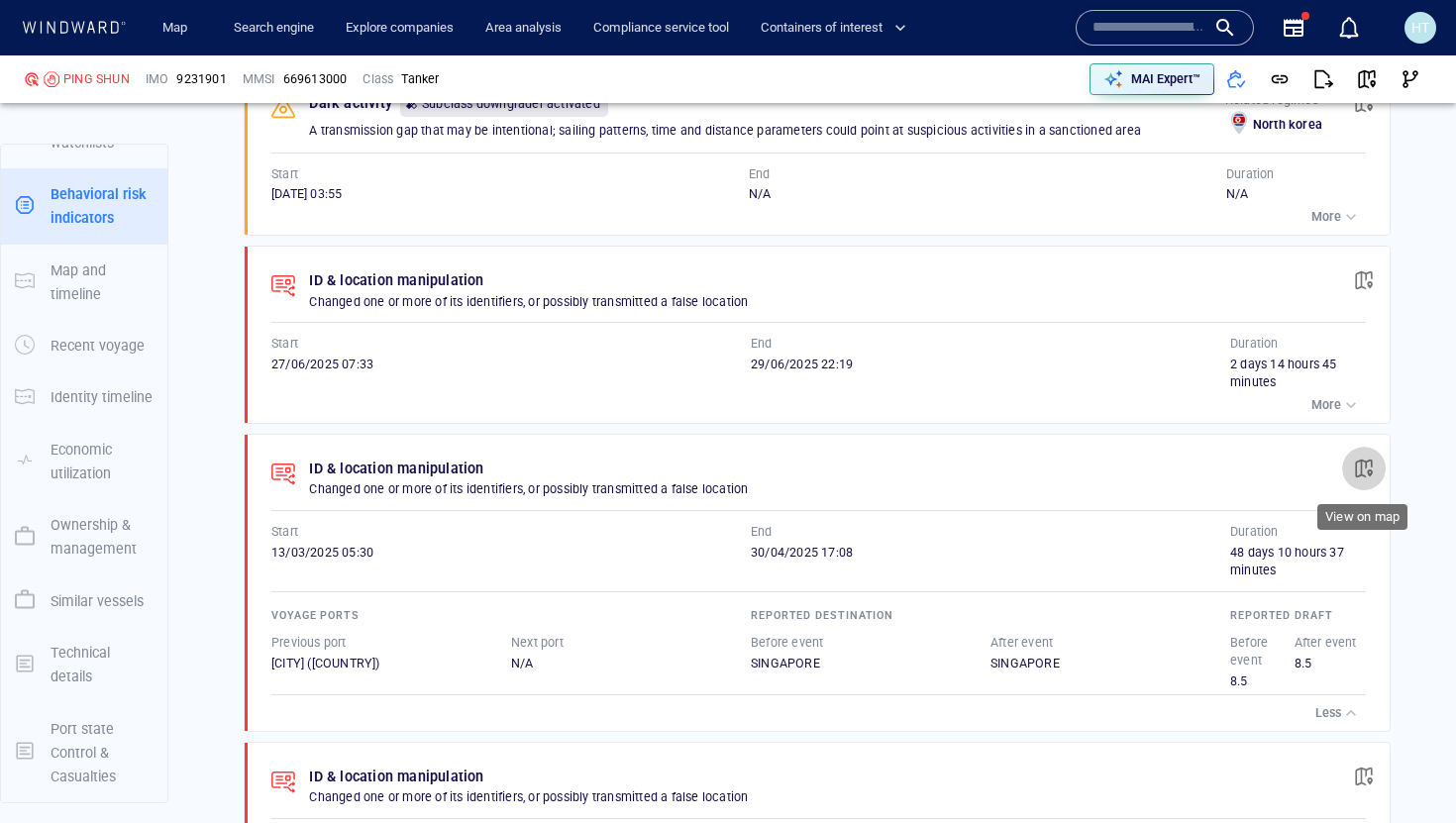 click at bounding box center (1364, 468) 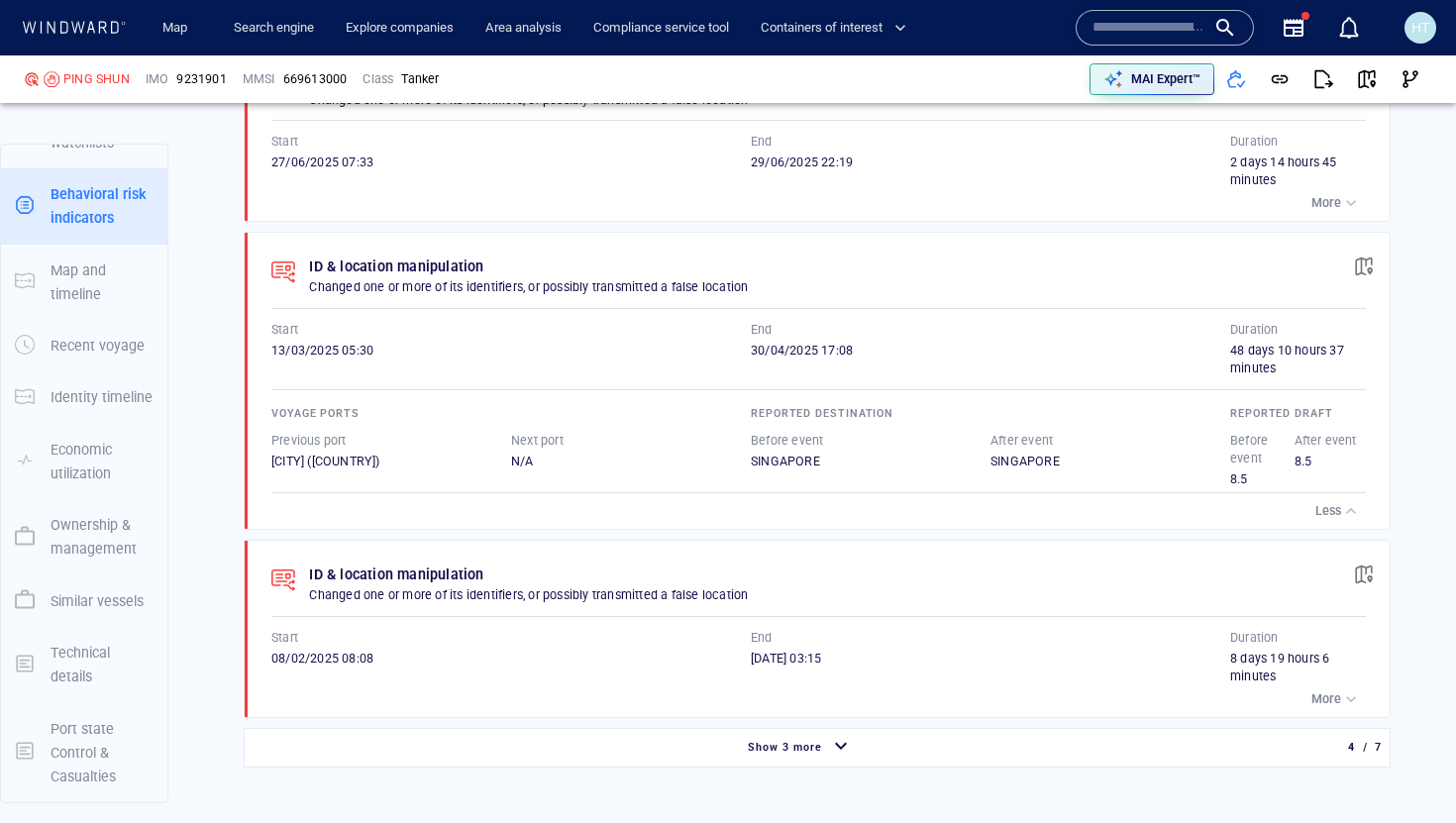 scroll, scrollTop: 0, scrollLeft: 0, axis: both 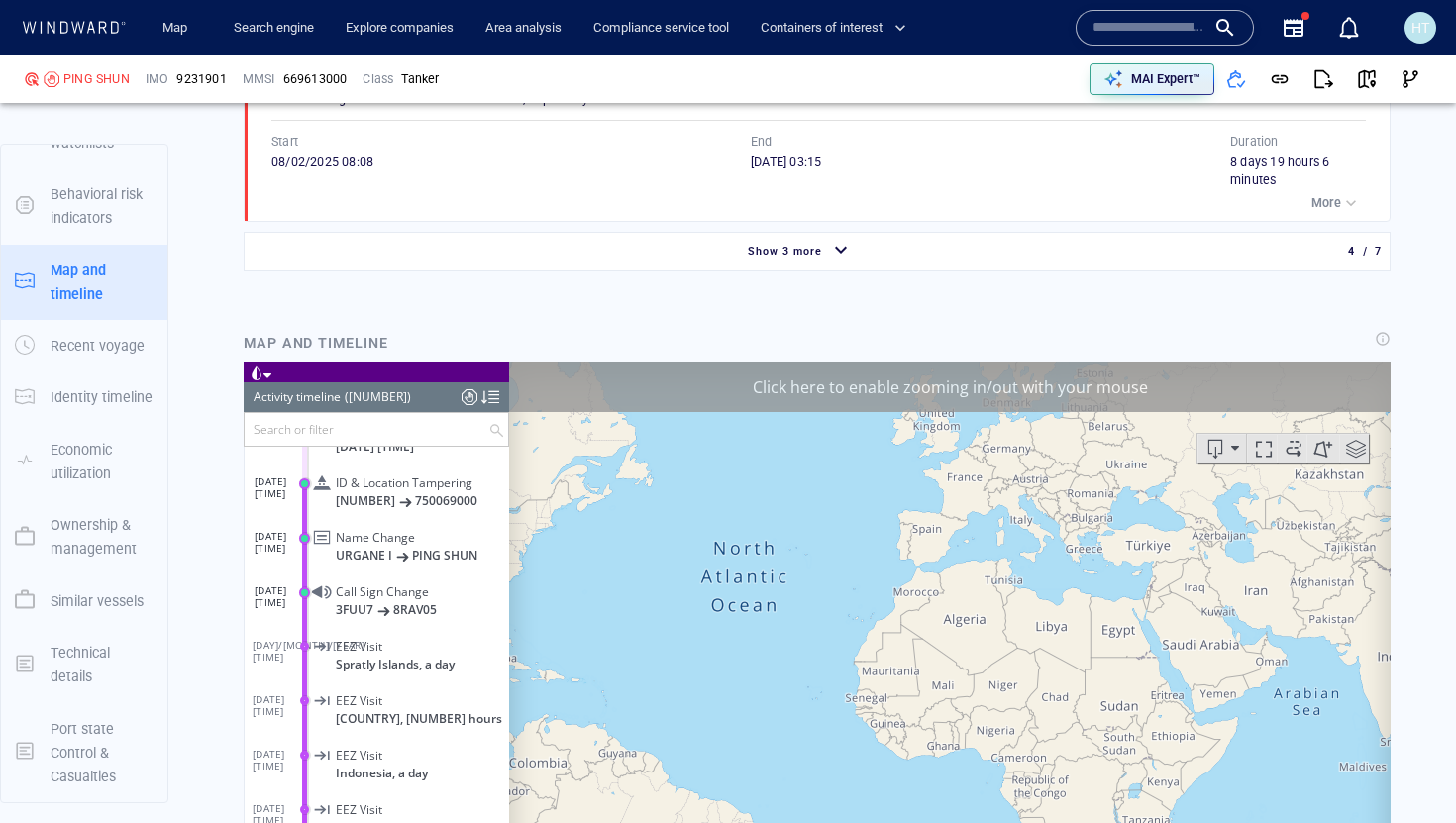 click on "Click here to enable zooming in/out with your mouse" at bounding box center (950, 386) 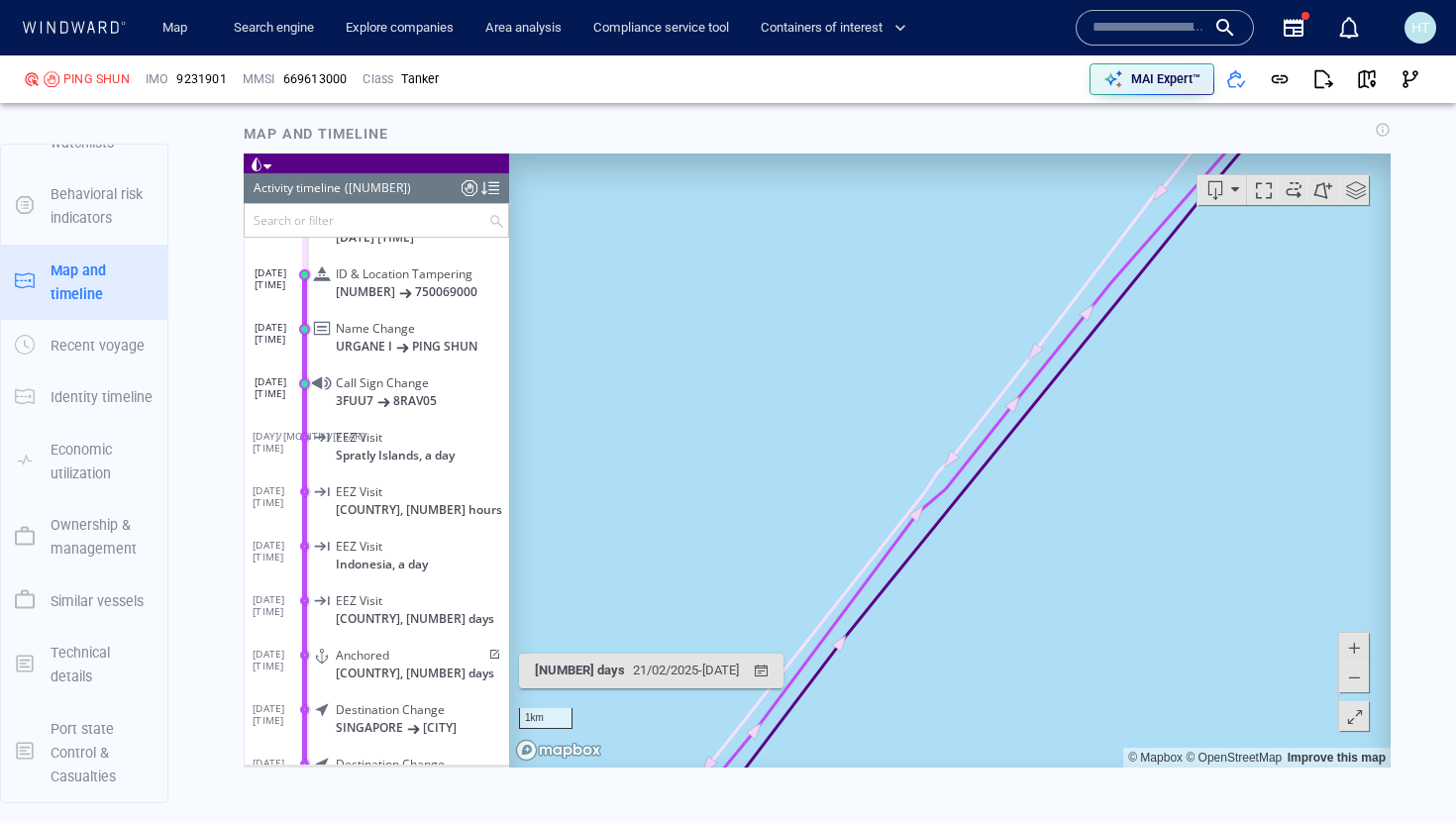 scroll, scrollTop: 2475, scrollLeft: 0, axis: vertical 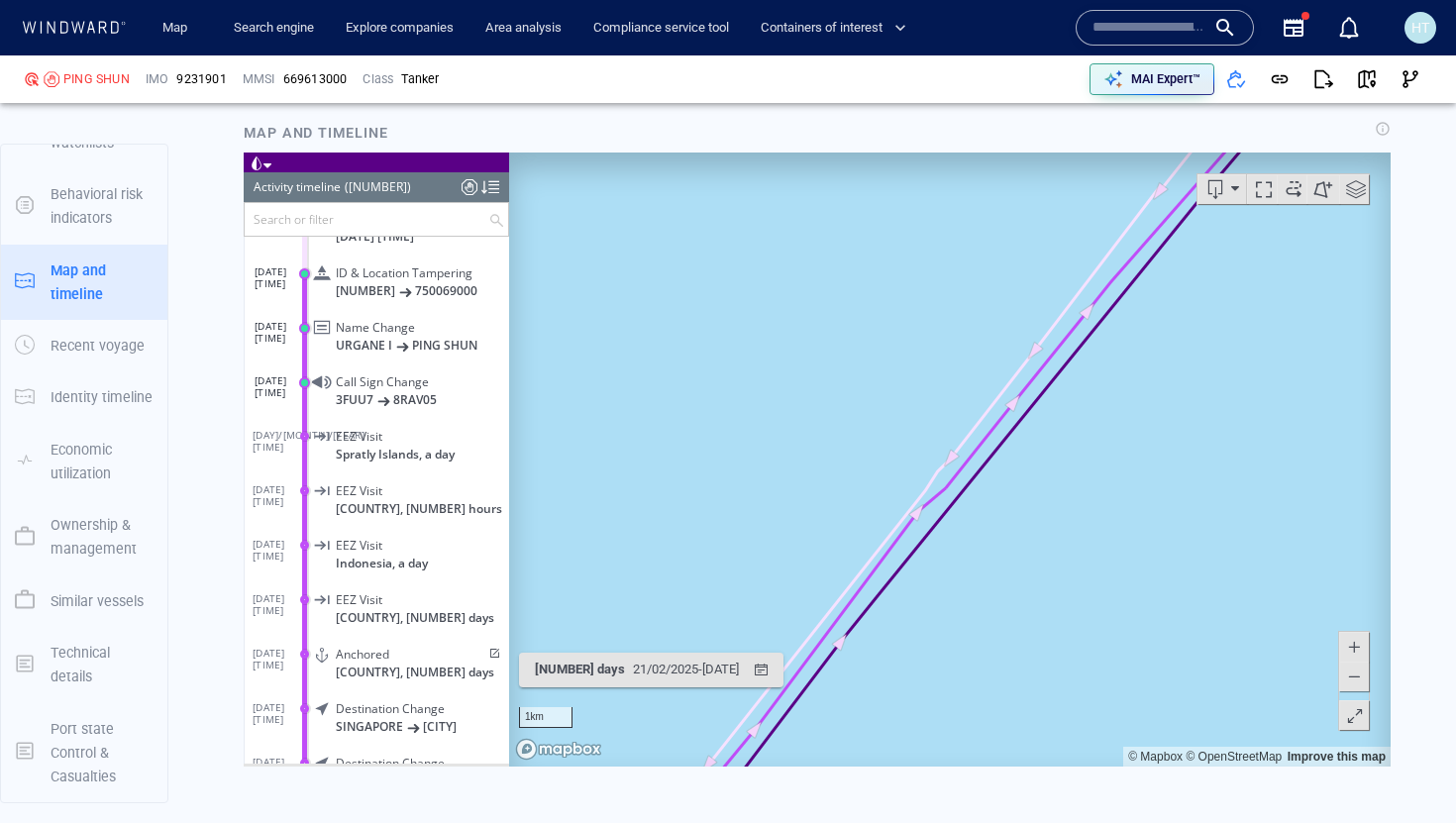 click at bounding box center (1354, 675) 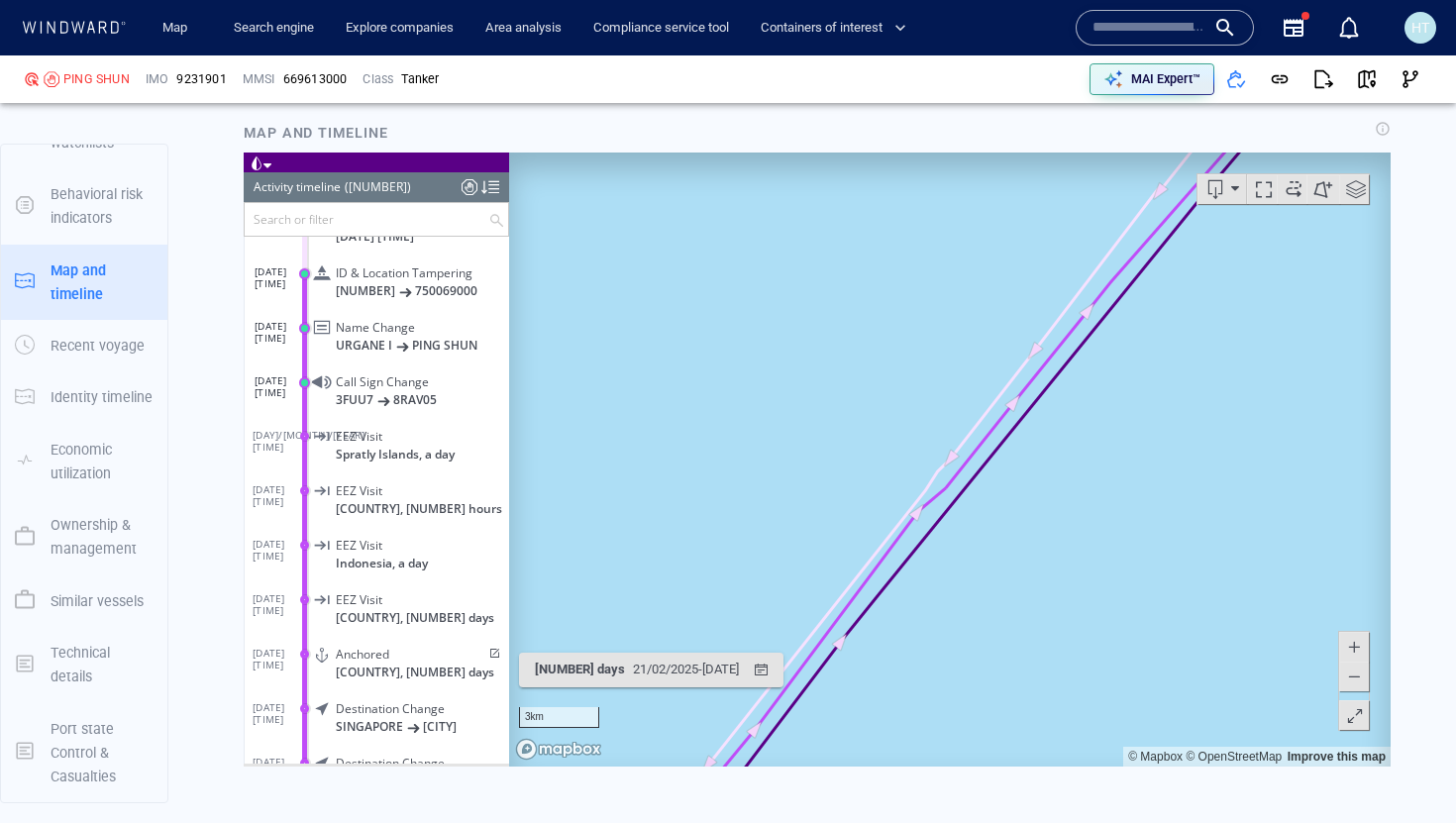 click at bounding box center (1354, 675) 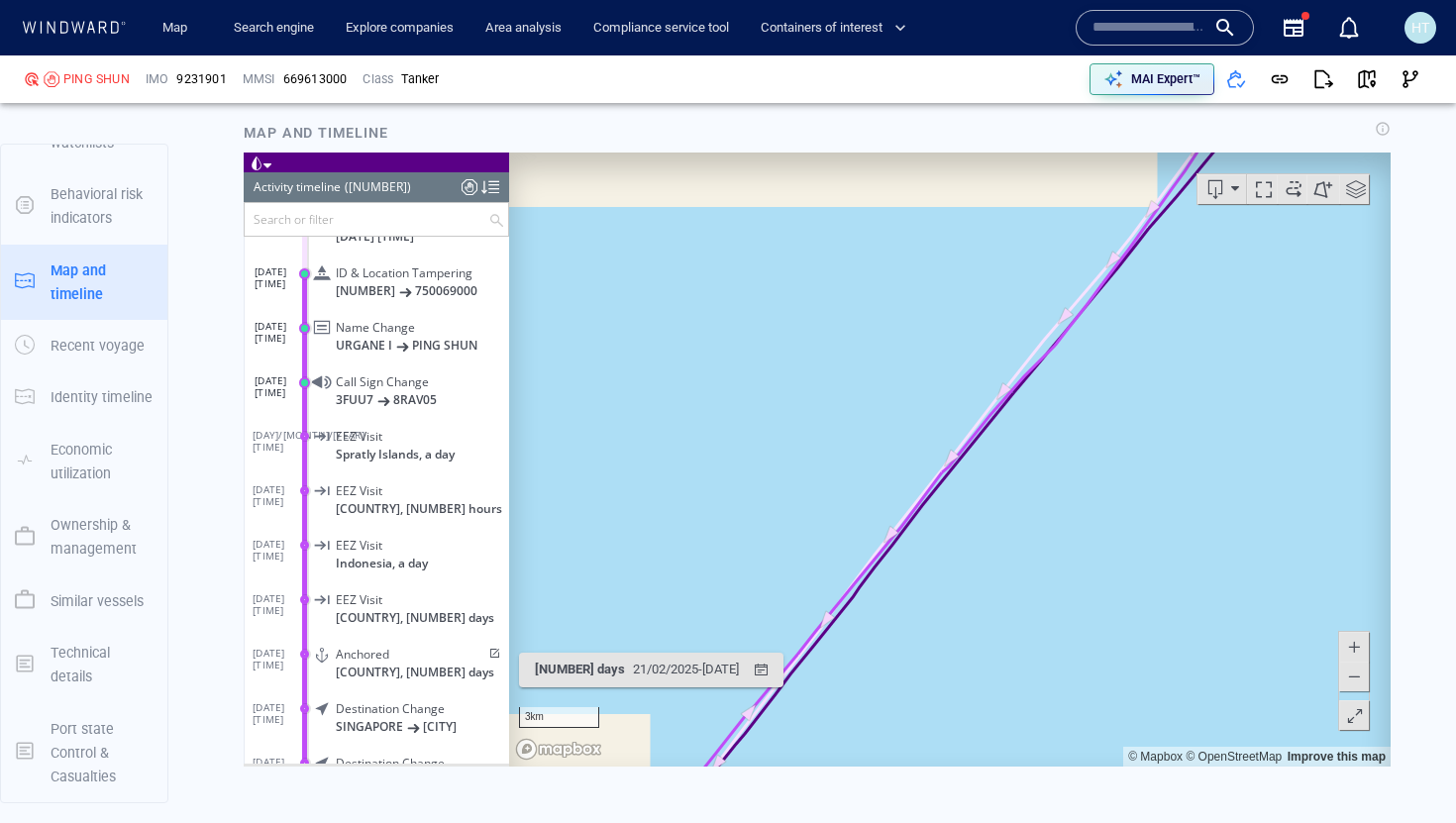 click at bounding box center (1354, 675) 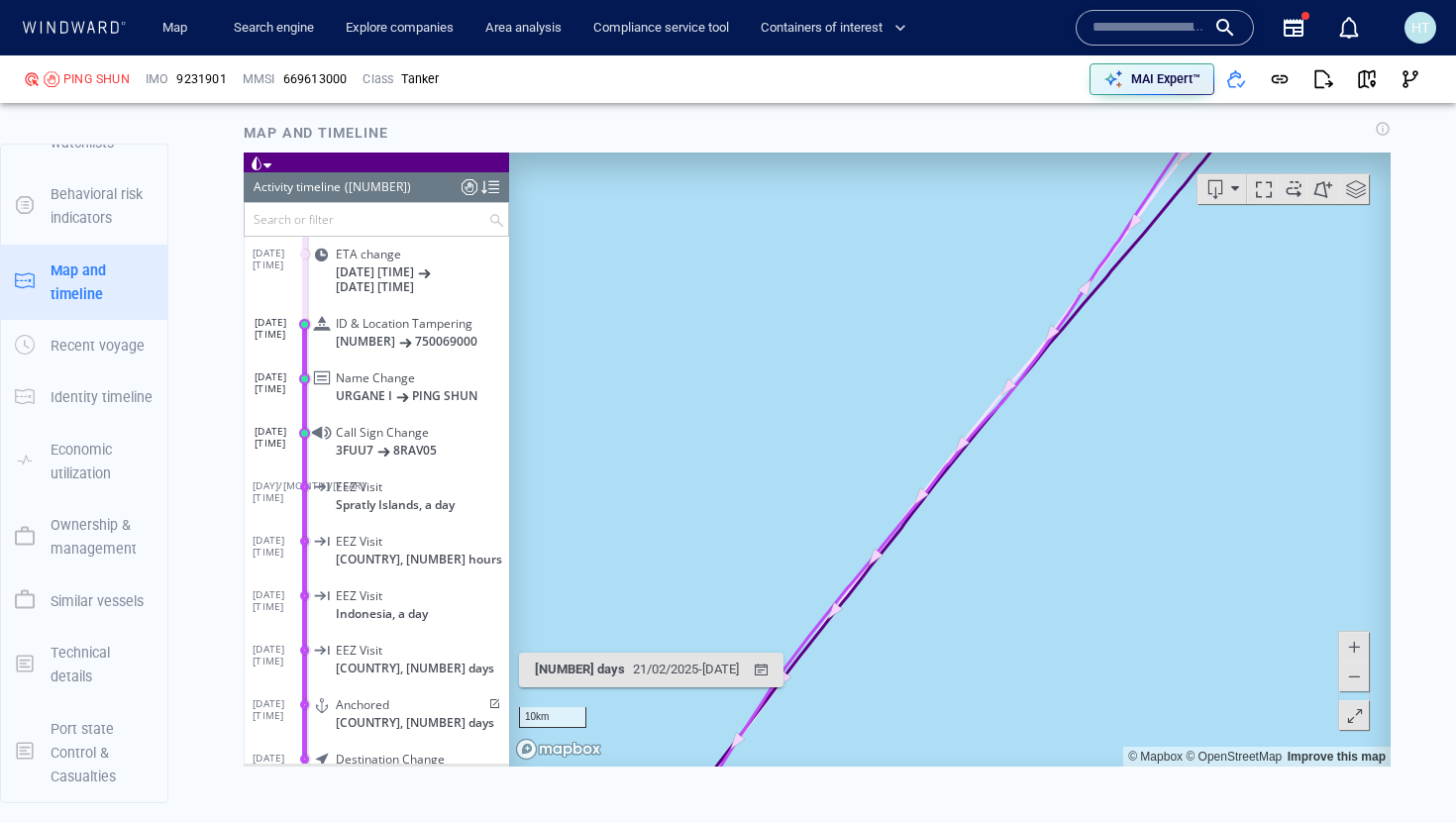 scroll, scrollTop: 349085, scrollLeft: 0, axis: vertical 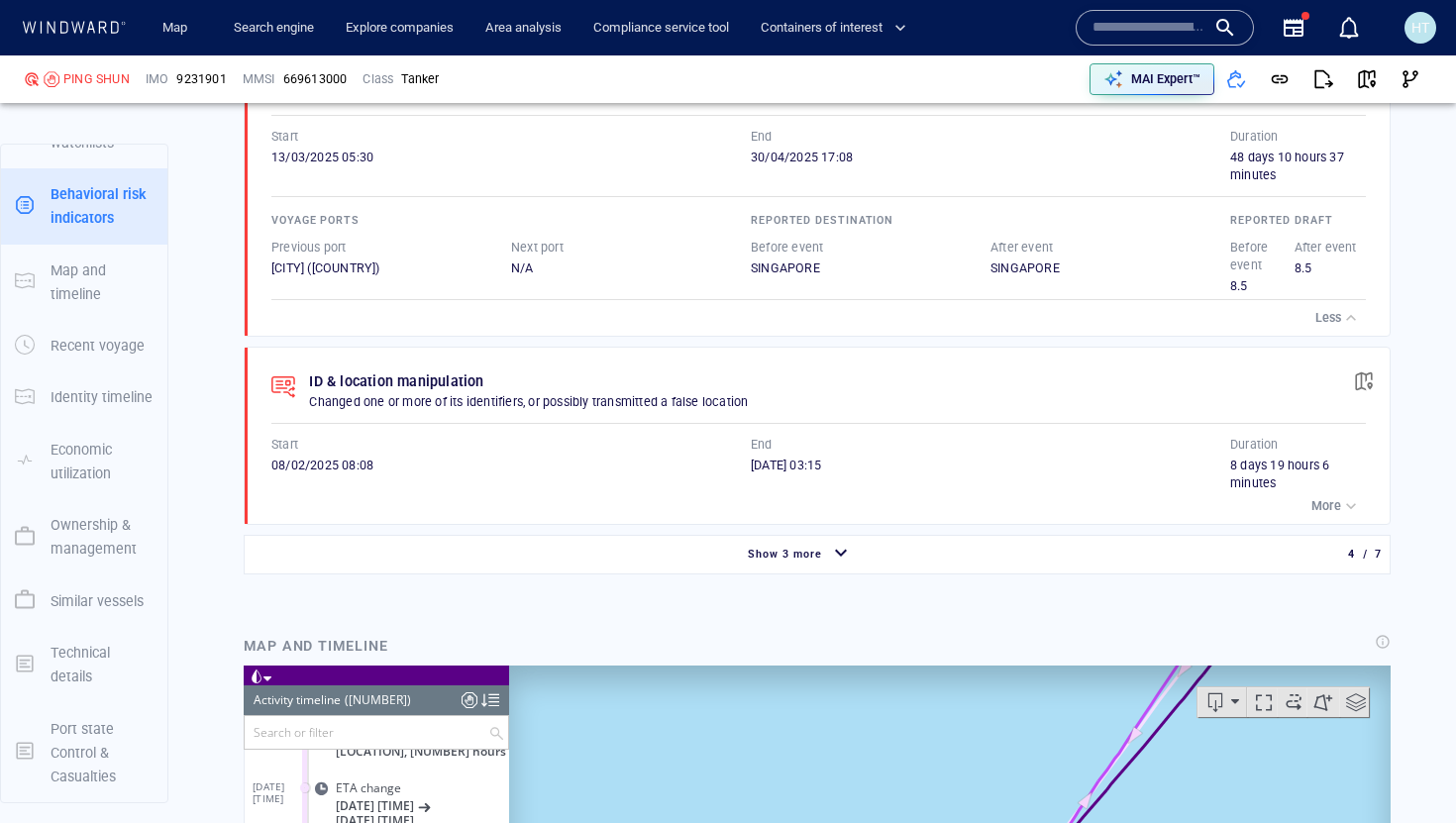 click on "Show 3 more" at bounding box center (784, 554) 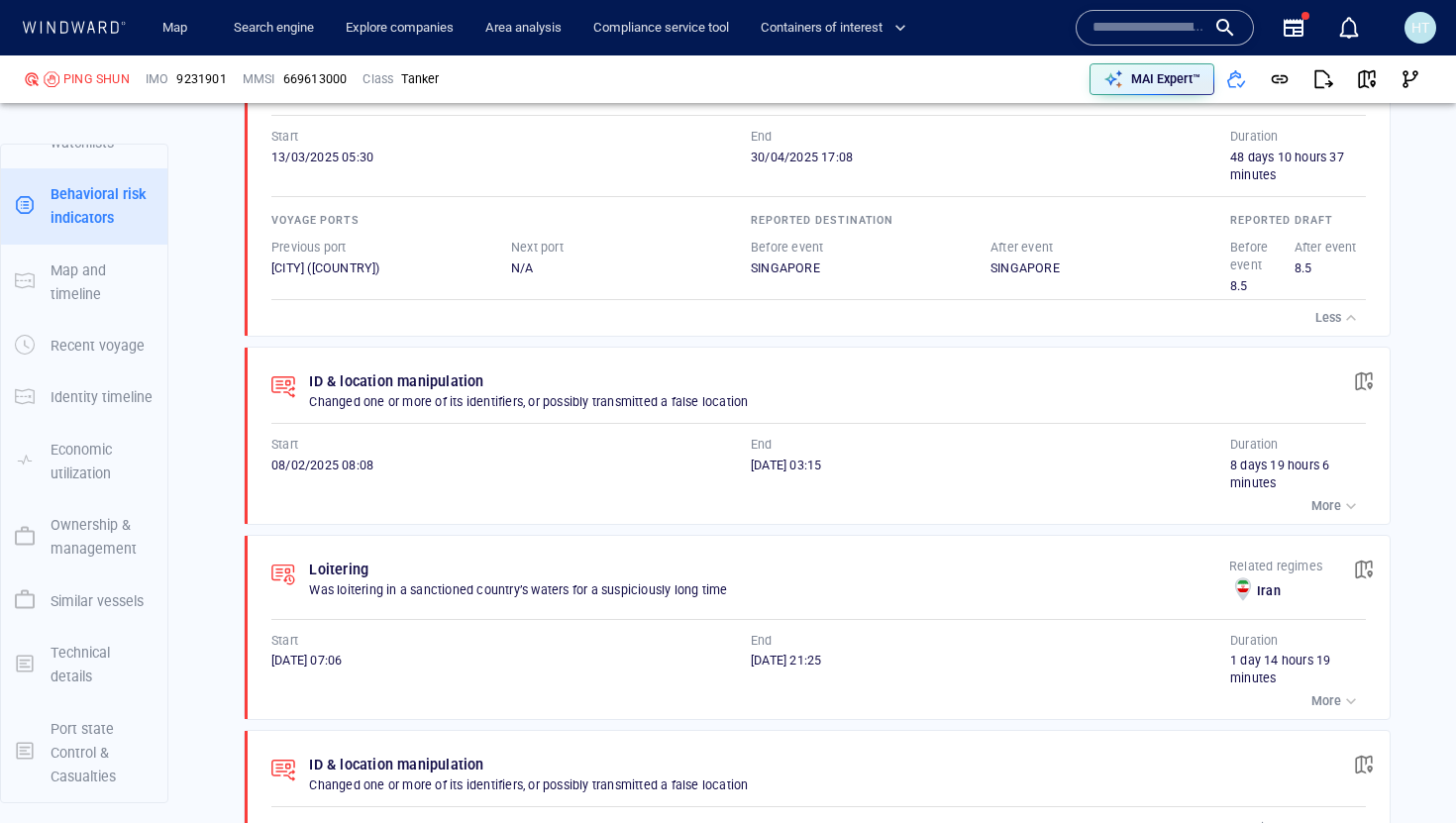 scroll, scrollTop: 2043, scrollLeft: 0, axis: vertical 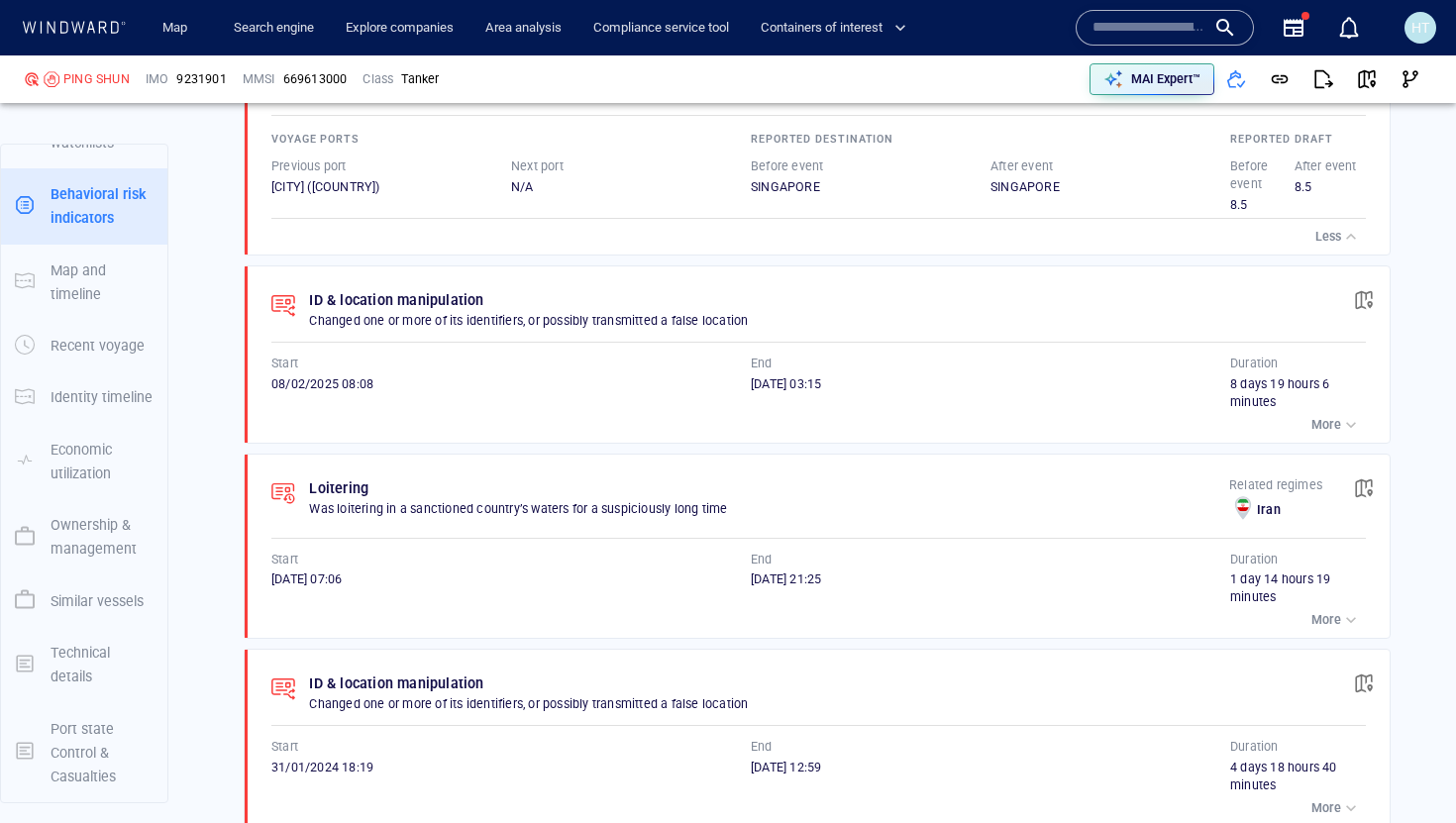 click on "More" at bounding box center [1326, 425] 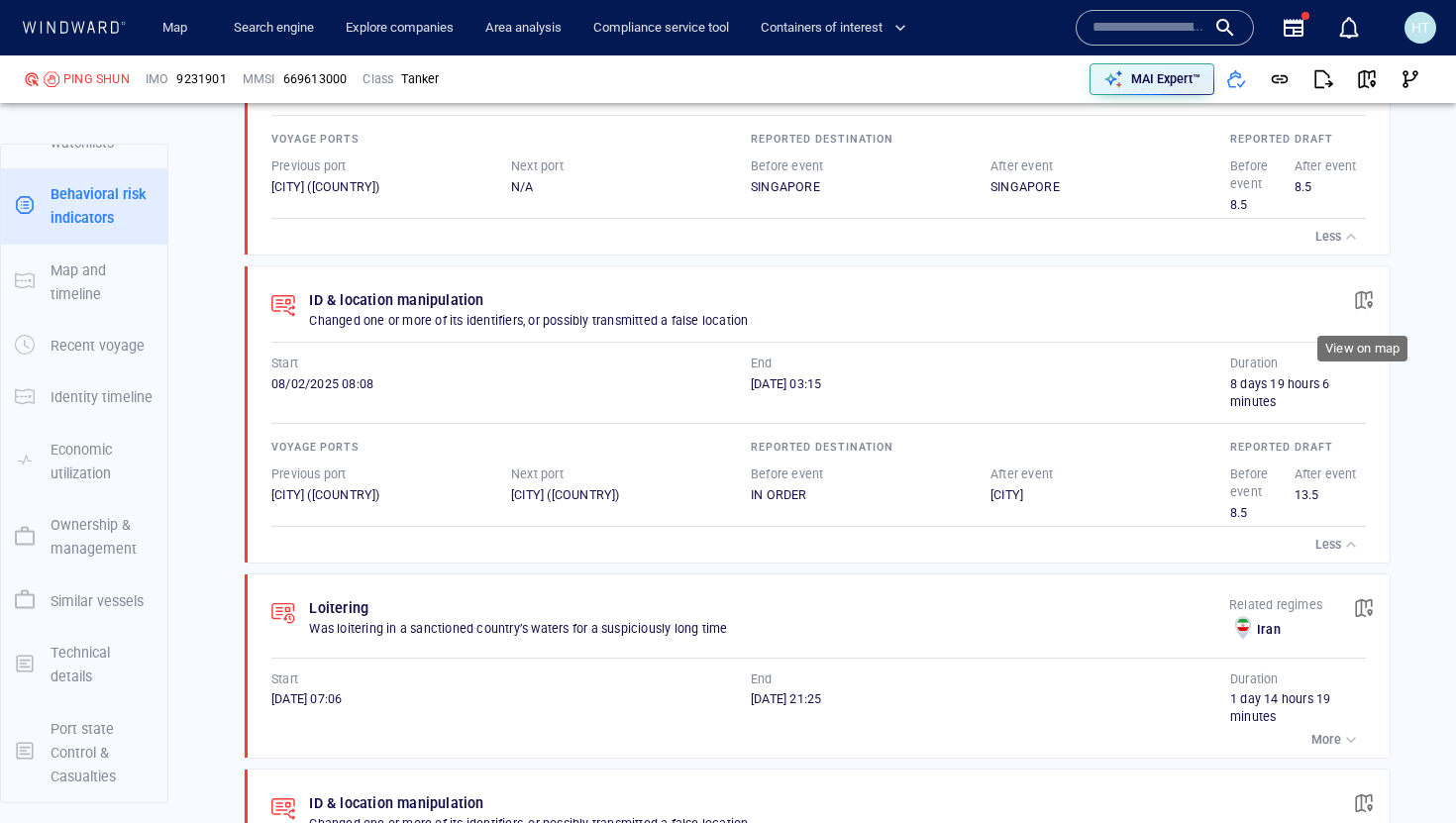 click at bounding box center (1364, 300) 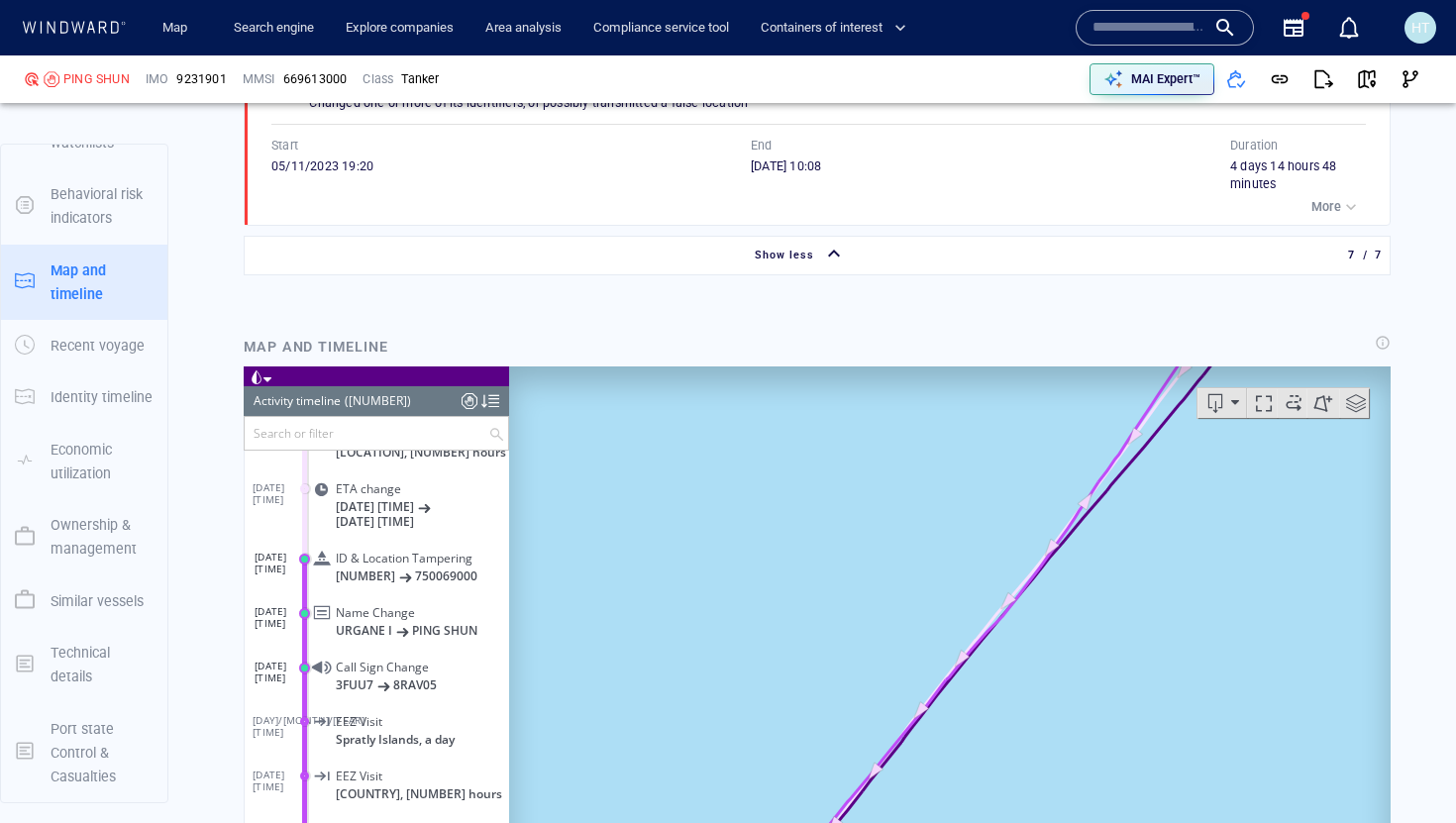 scroll, scrollTop: 2956, scrollLeft: 0, axis: vertical 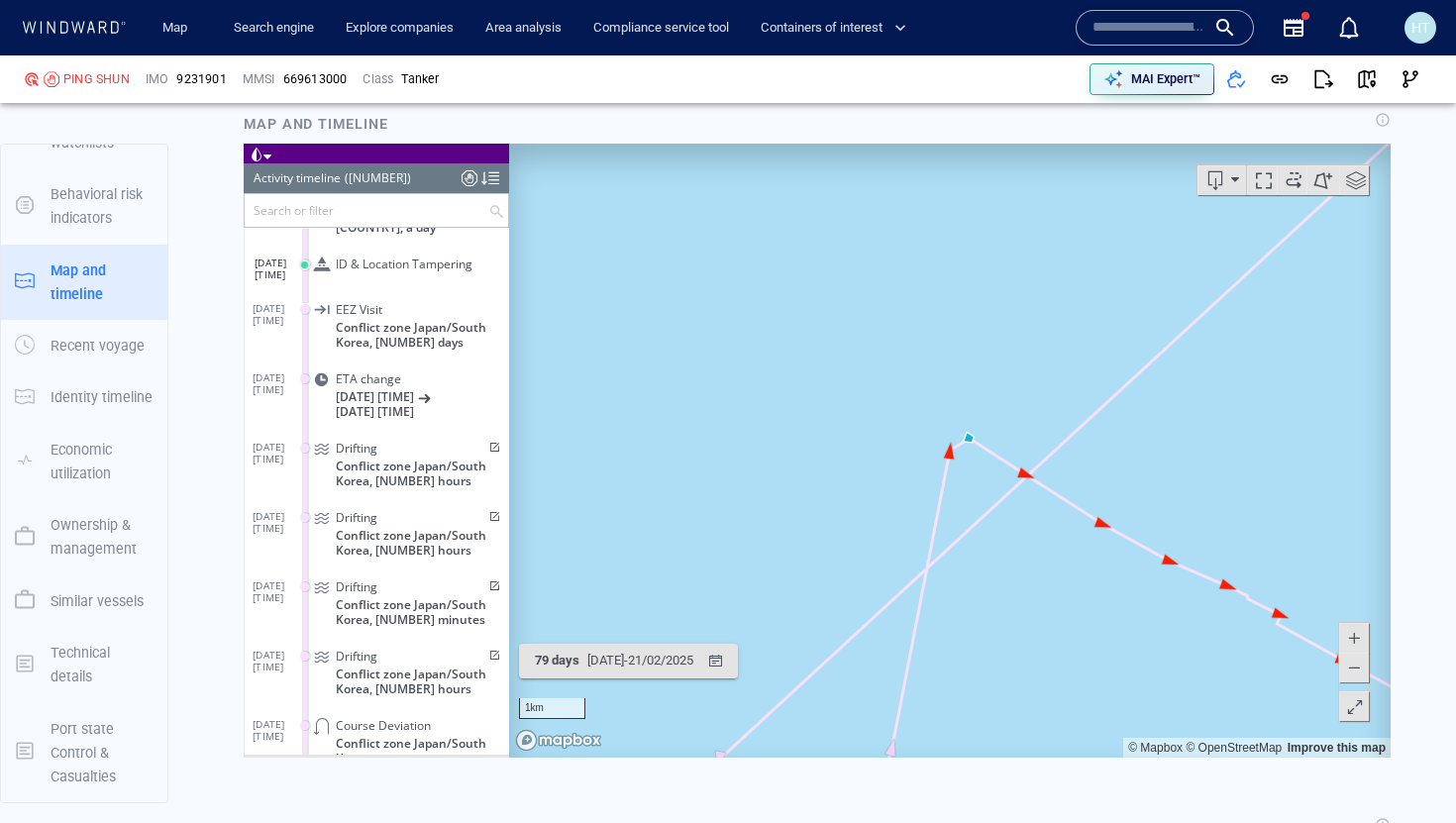 click at bounding box center (1354, 668) 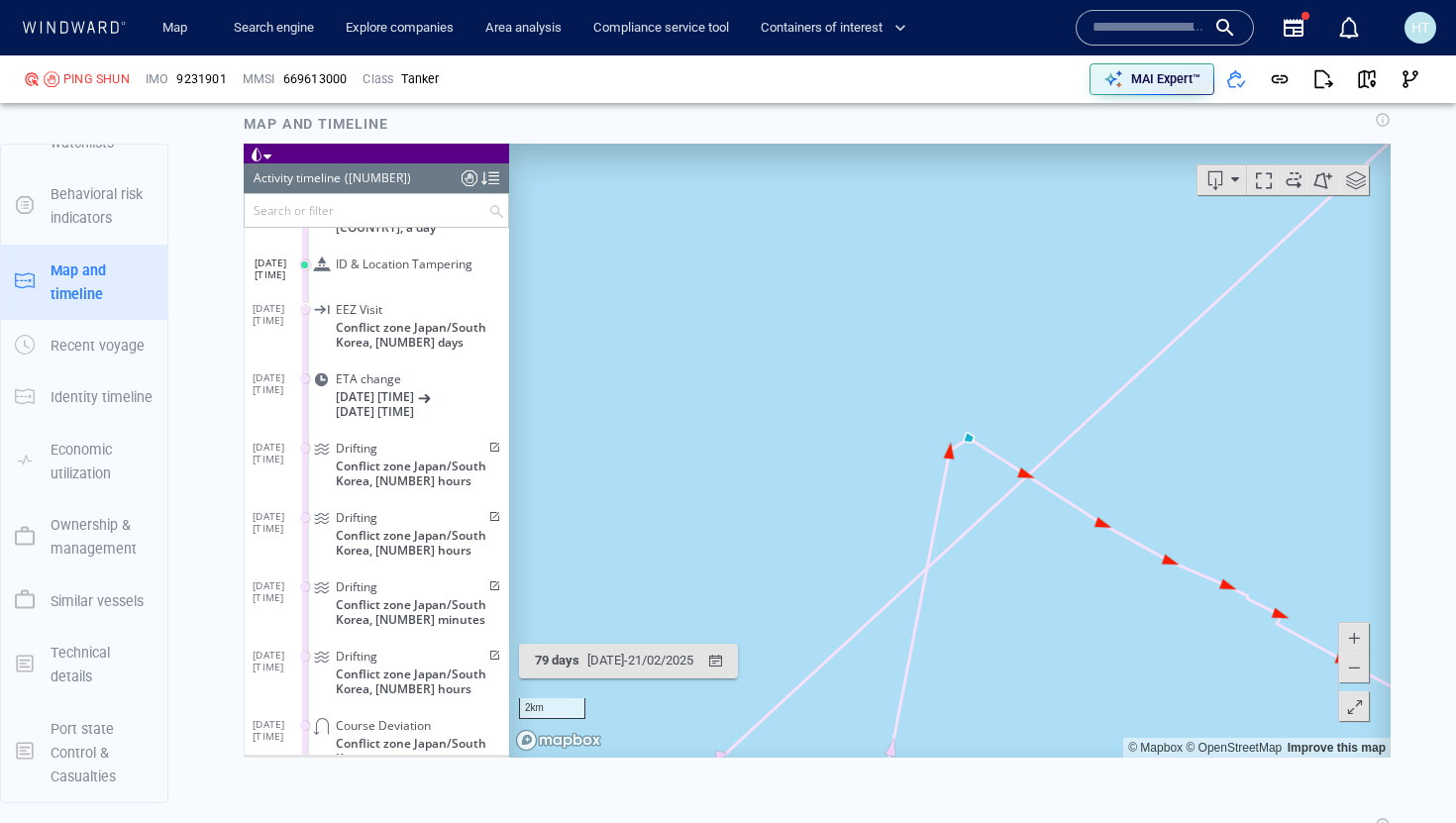 click at bounding box center (1354, 668) 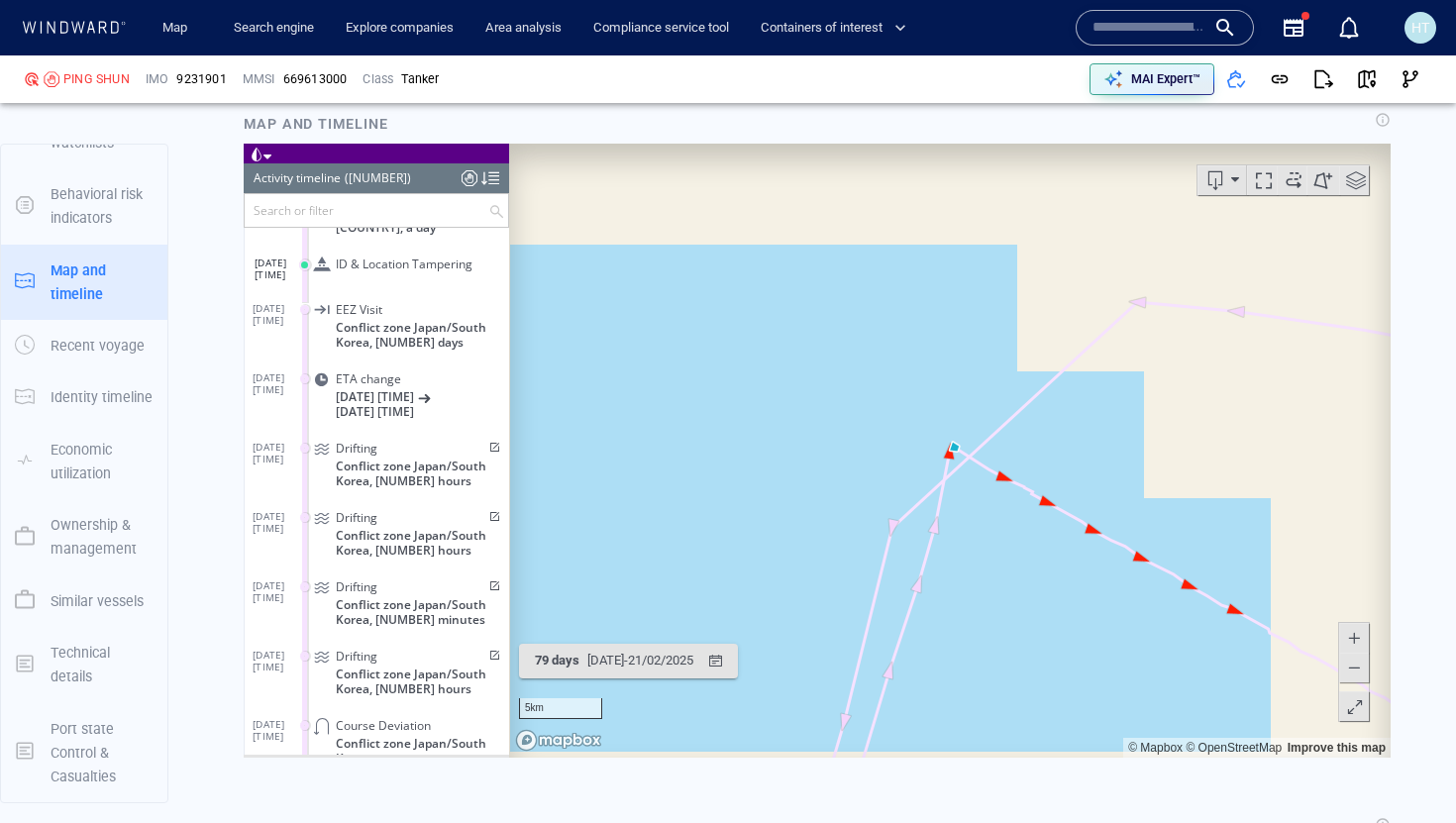 click at bounding box center (1354, 668) 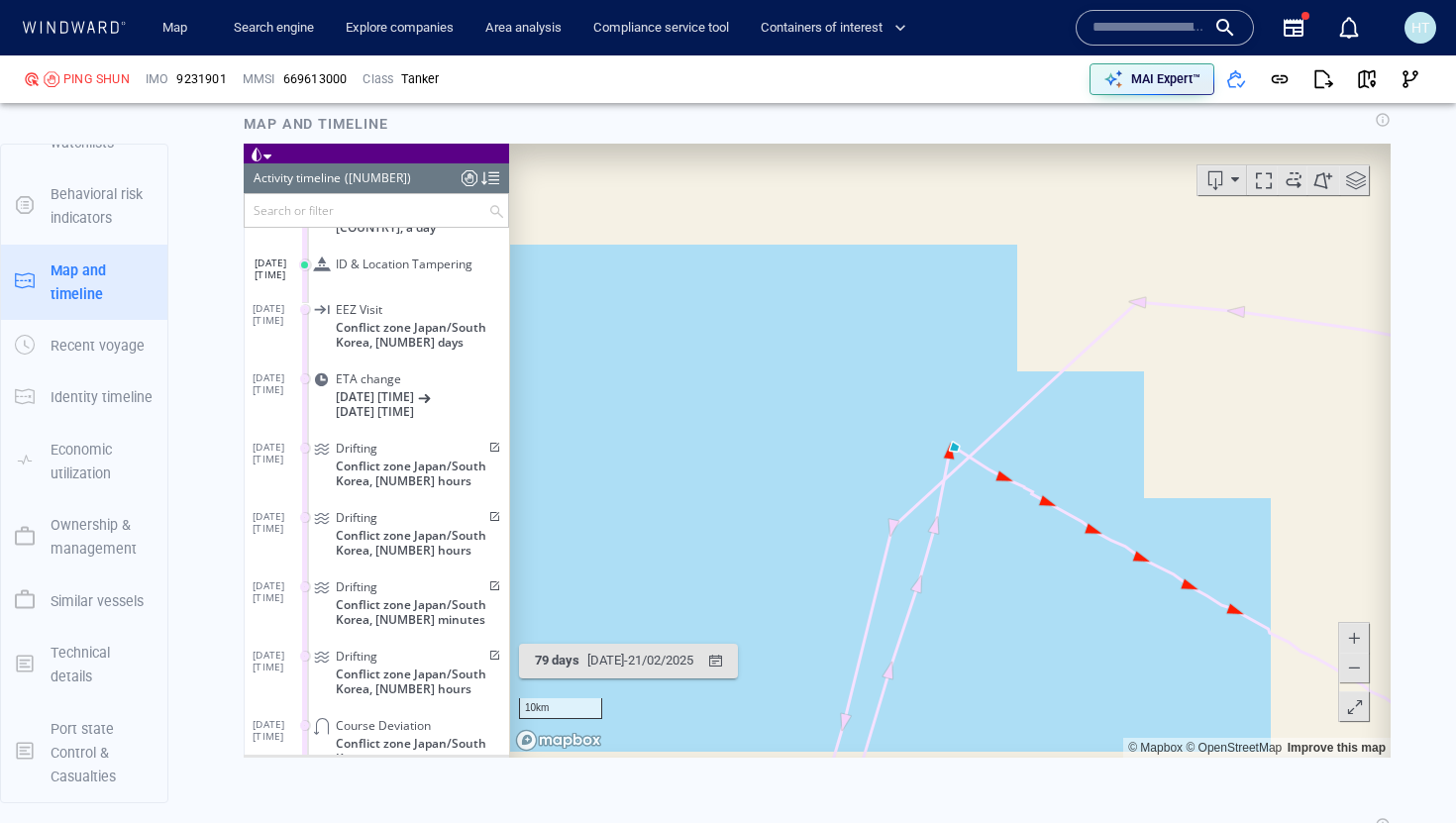 click at bounding box center (1354, 668) 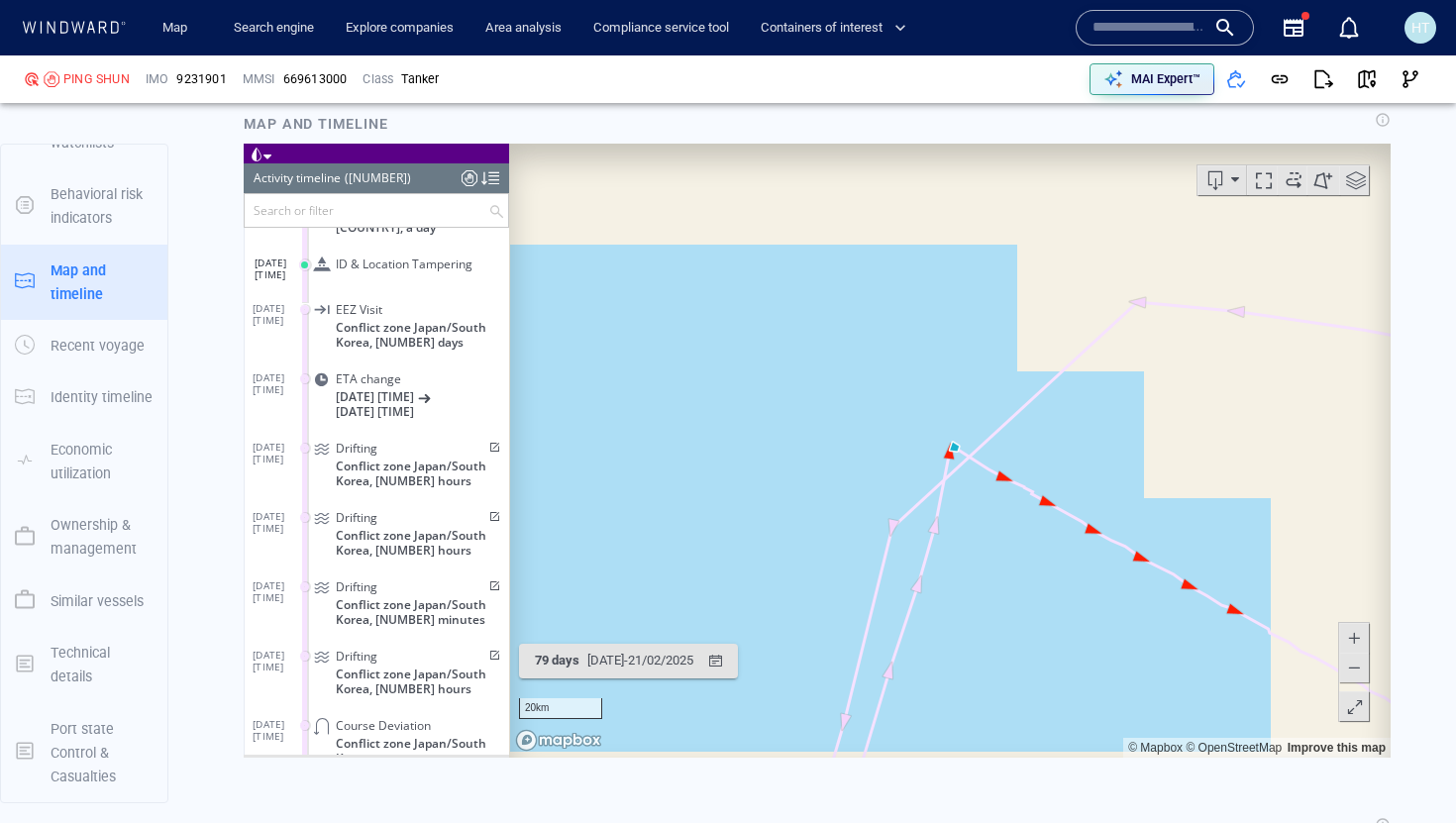 click at bounding box center (1354, 668) 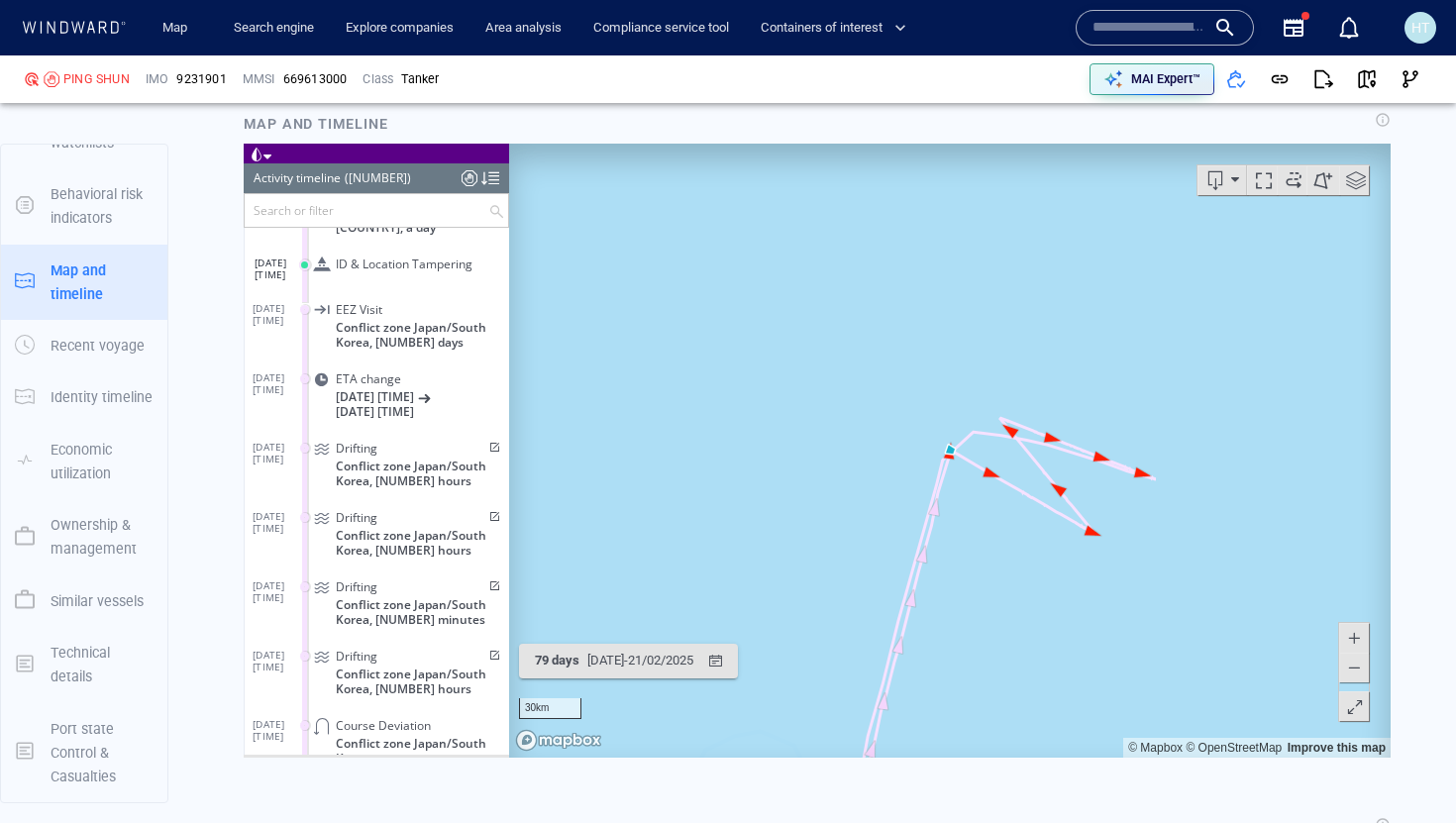 click at bounding box center [1354, 638] 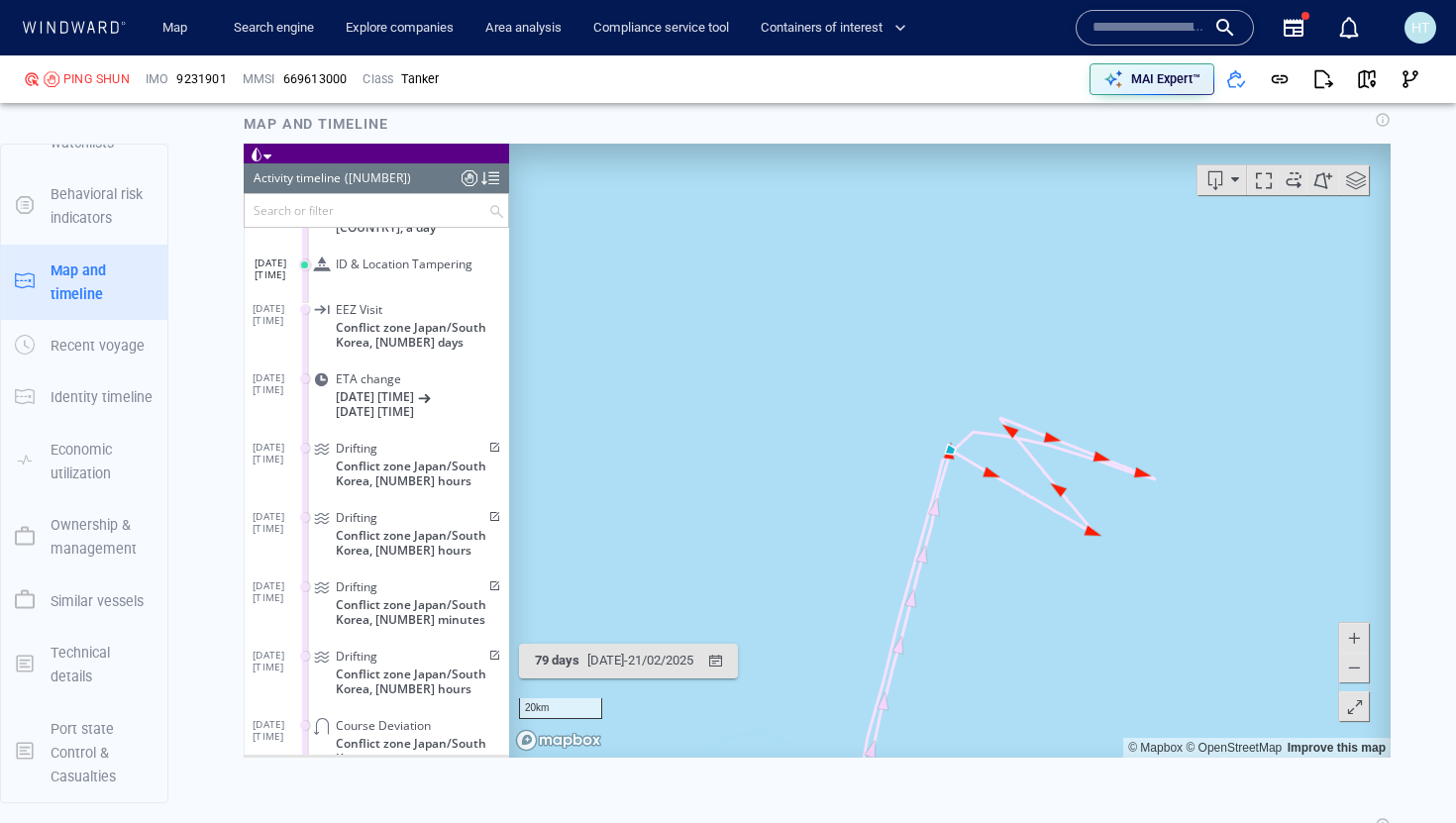click at bounding box center [1354, 638] 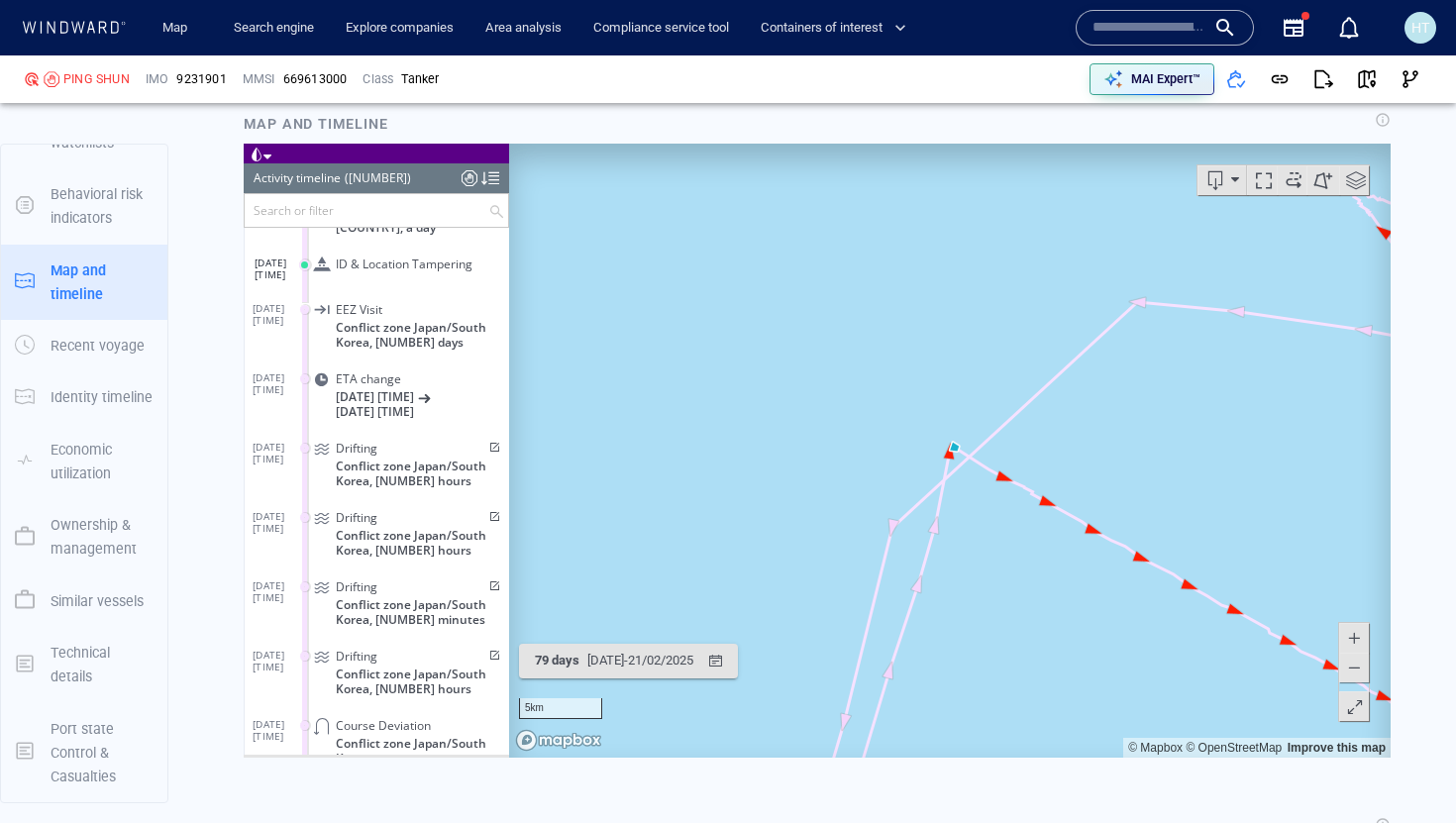 drag, startPoint x: 1098, startPoint y: 507, endPoint x: 857, endPoint y: 423, distance: 255.2195 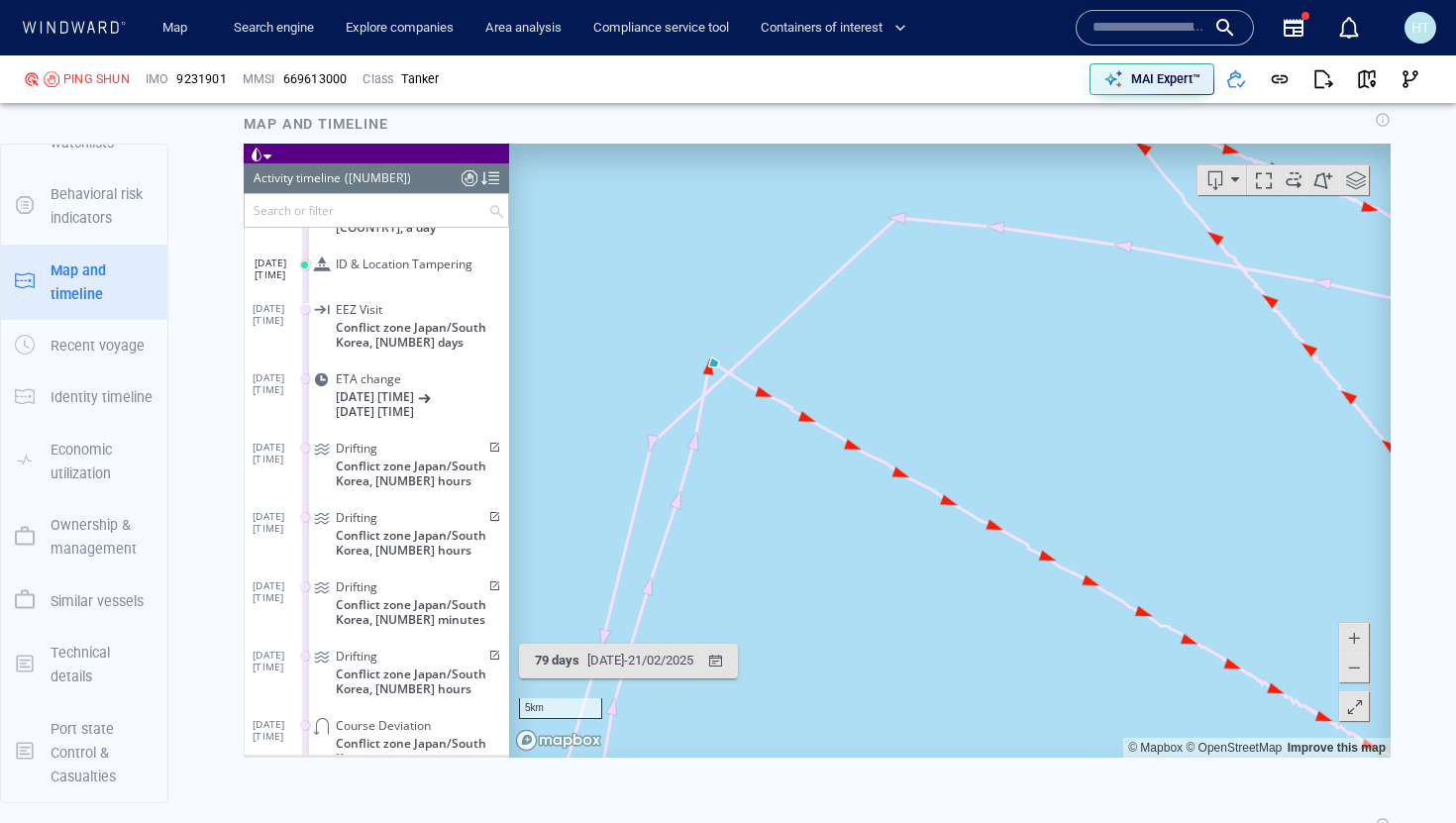 click at bounding box center (1355, 707) 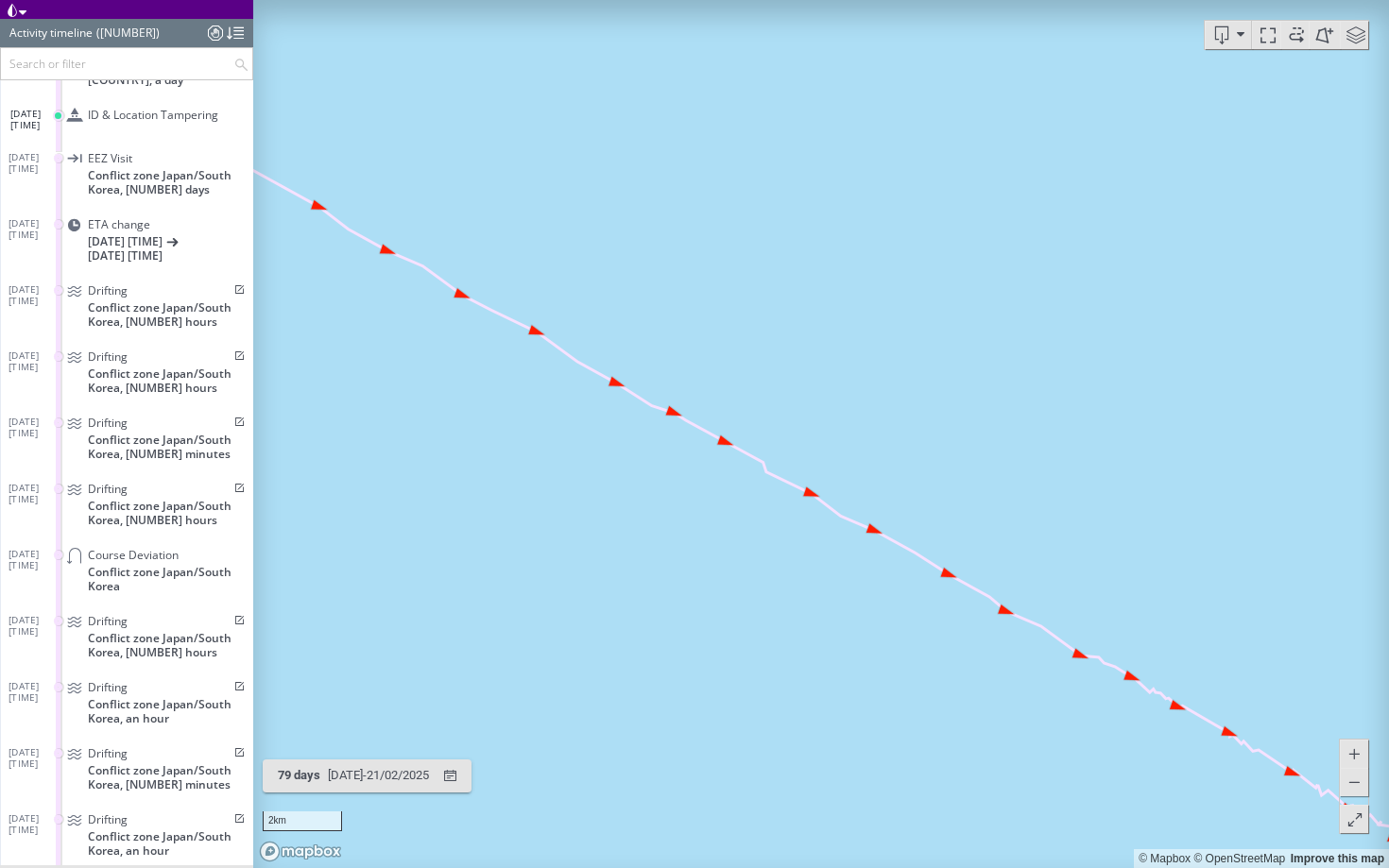 drag, startPoint x: 1071, startPoint y: 672, endPoint x: 623, endPoint y: 428, distance: 510.13724 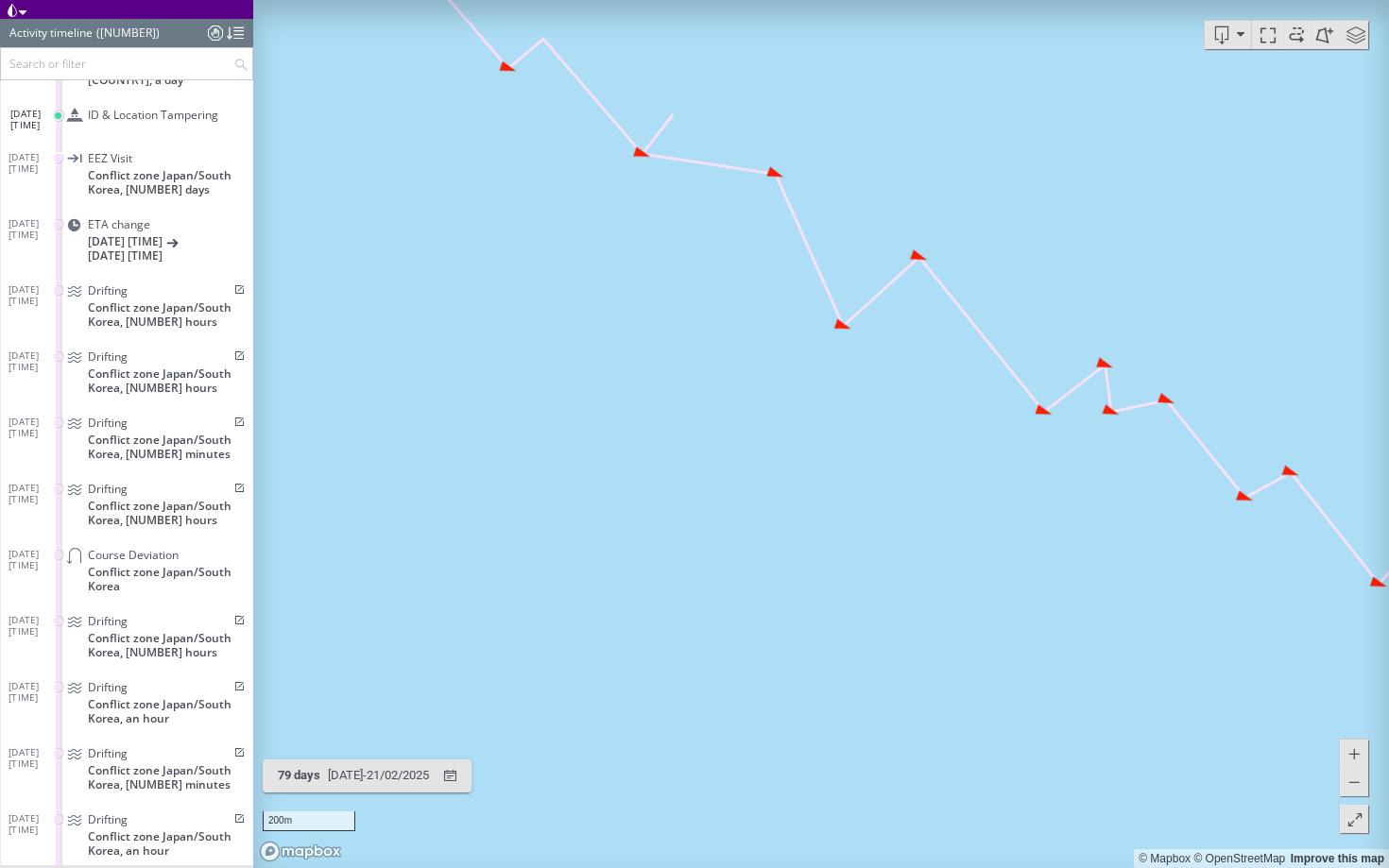 drag, startPoint x: 760, startPoint y: 281, endPoint x: 763, endPoint y: 468, distance: 187.0241 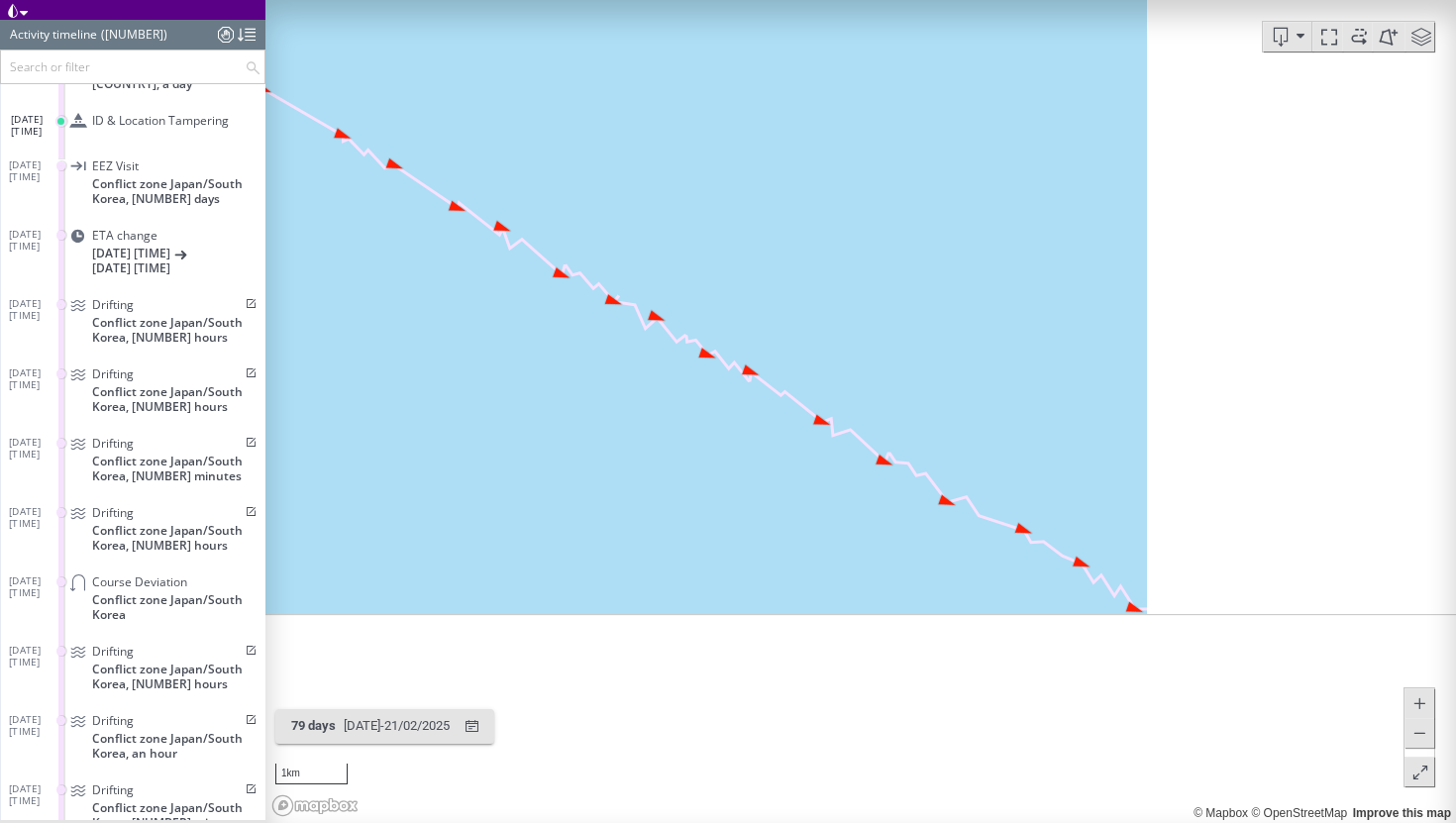 drag, startPoint x: 634, startPoint y: 452, endPoint x: 651, endPoint y: 373, distance: 80.80842 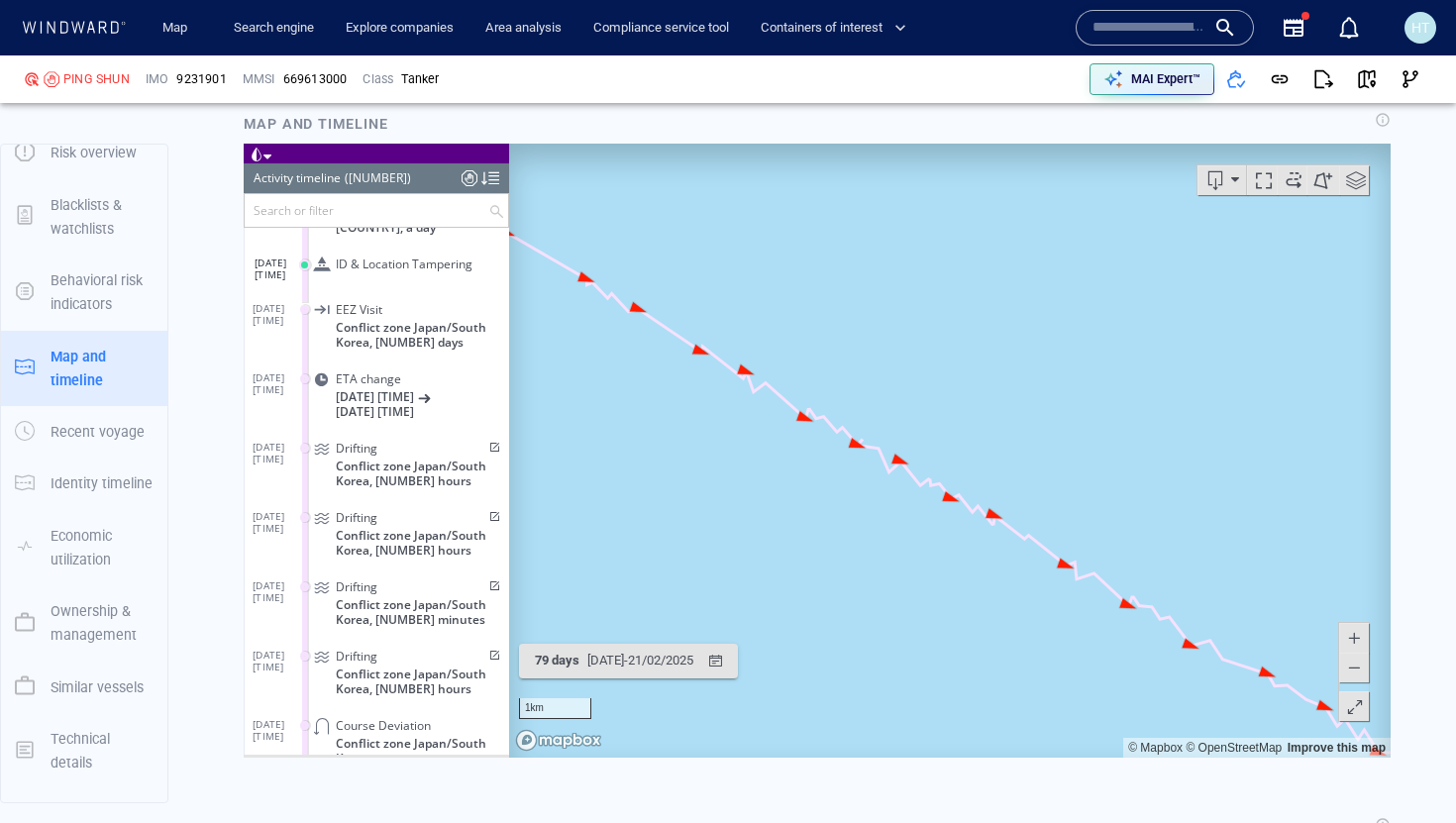 click at bounding box center [950, 451] 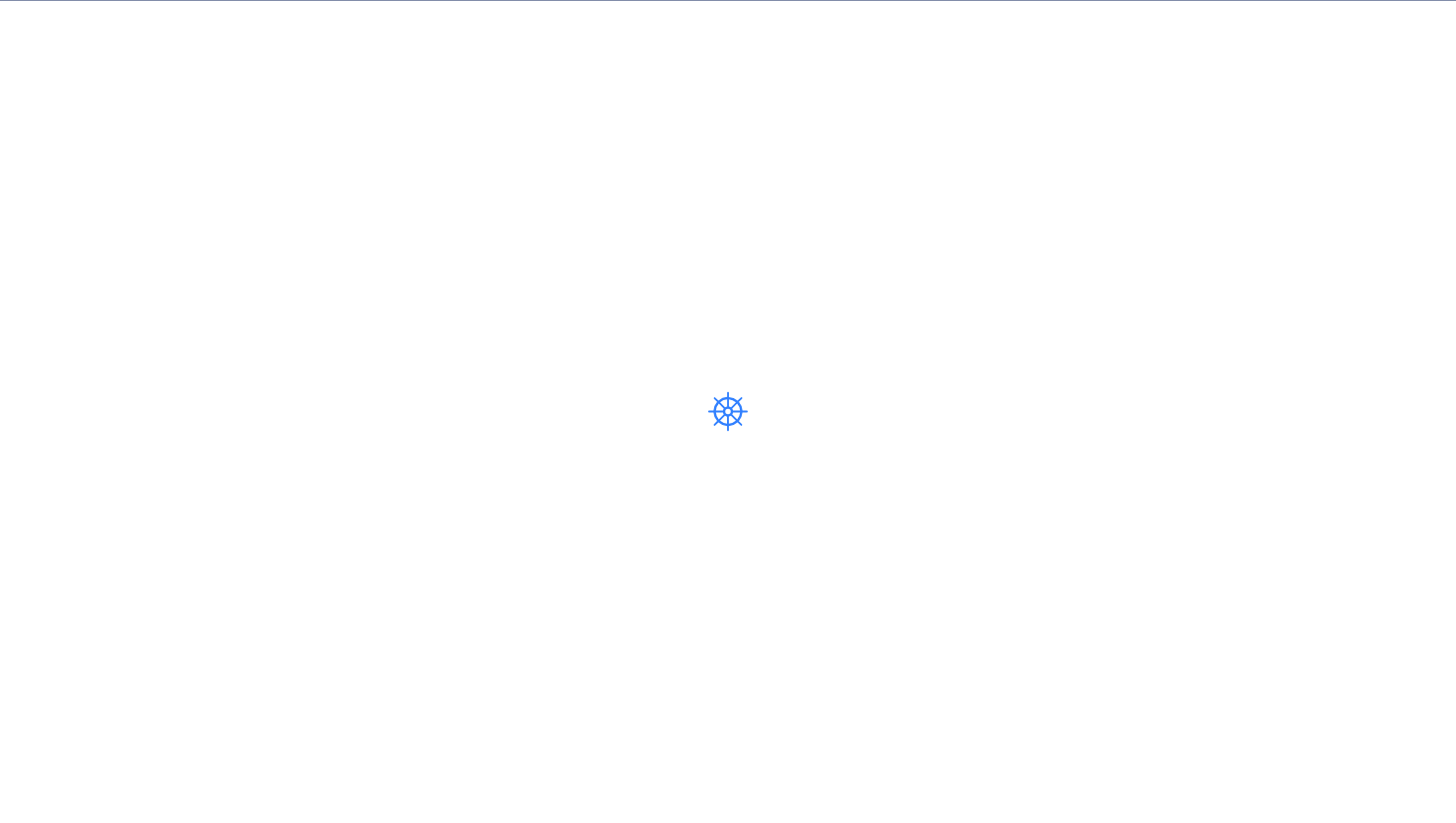 scroll, scrollTop: 0, scrollLeft: 0, axis: both 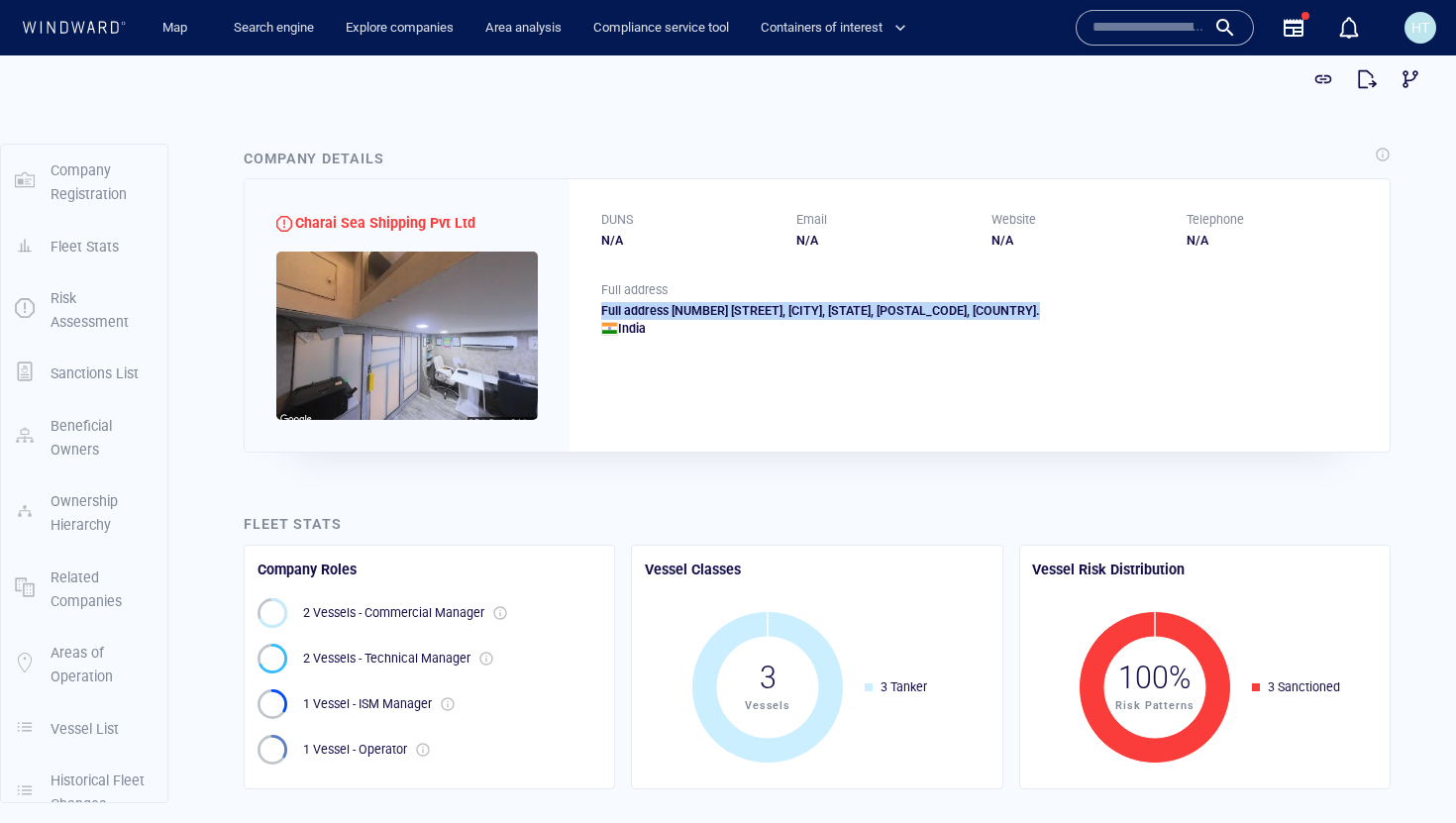 drag, startPoint x: 597, startPoint y: 311, endPoint x: 690, endPoint y: 333, distance: 95.566731 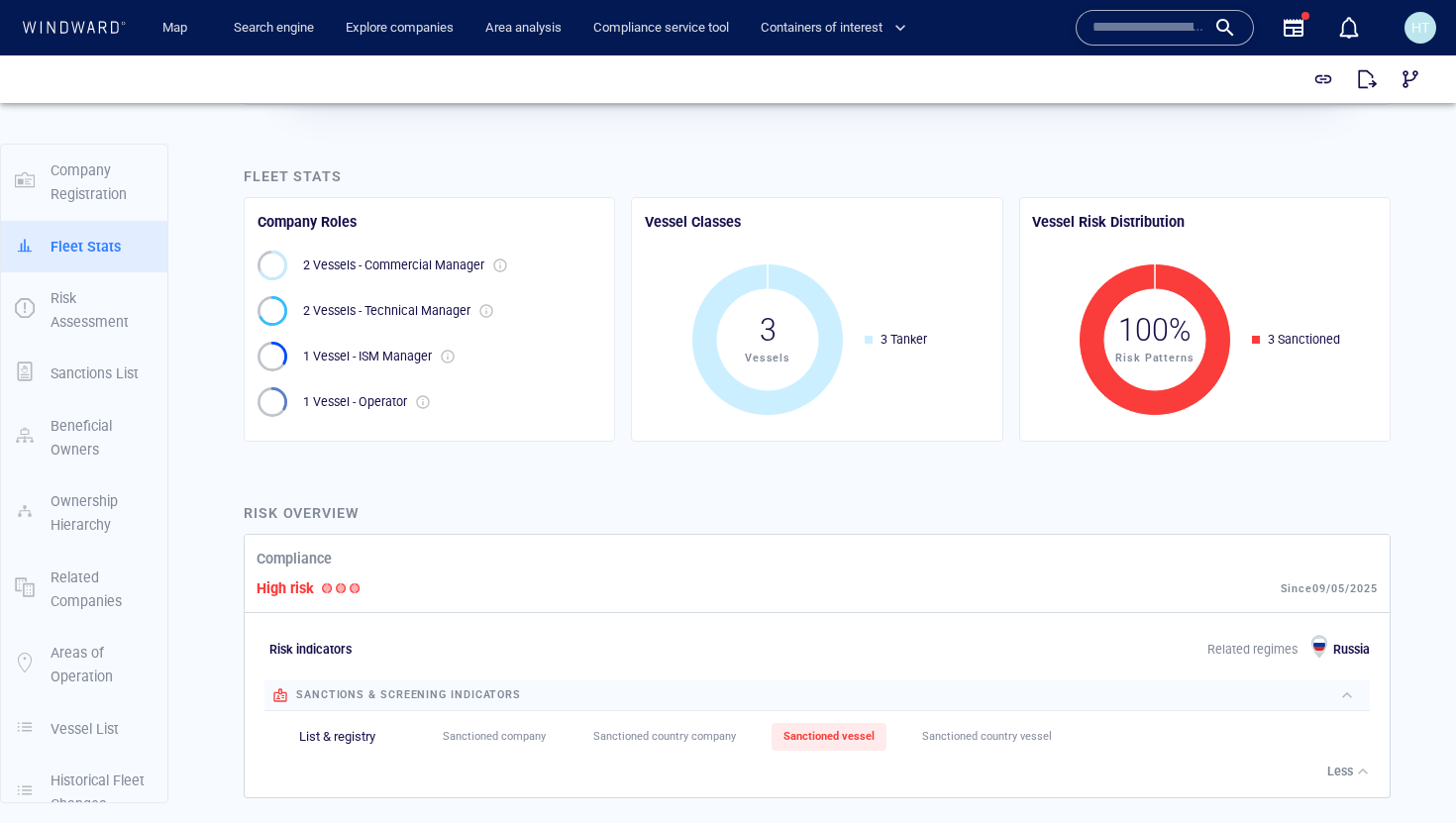 scroll, scrollTop: 401, scrollLeft: 0, axis: vertical 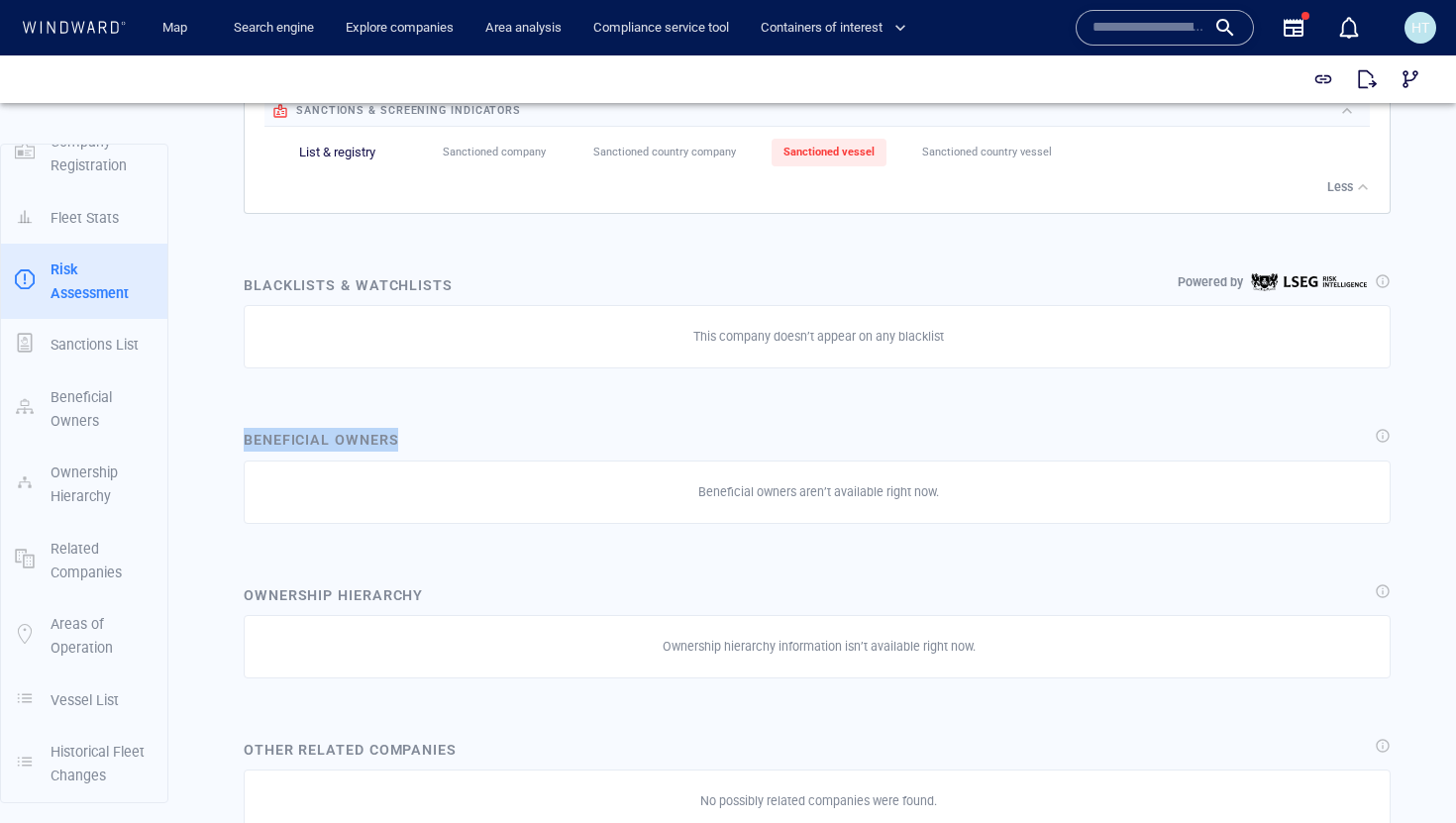drag, startPoint x: 238, startPoint y: 437, endPoint x: 419, endPoint y: 440, distance: 181.02486 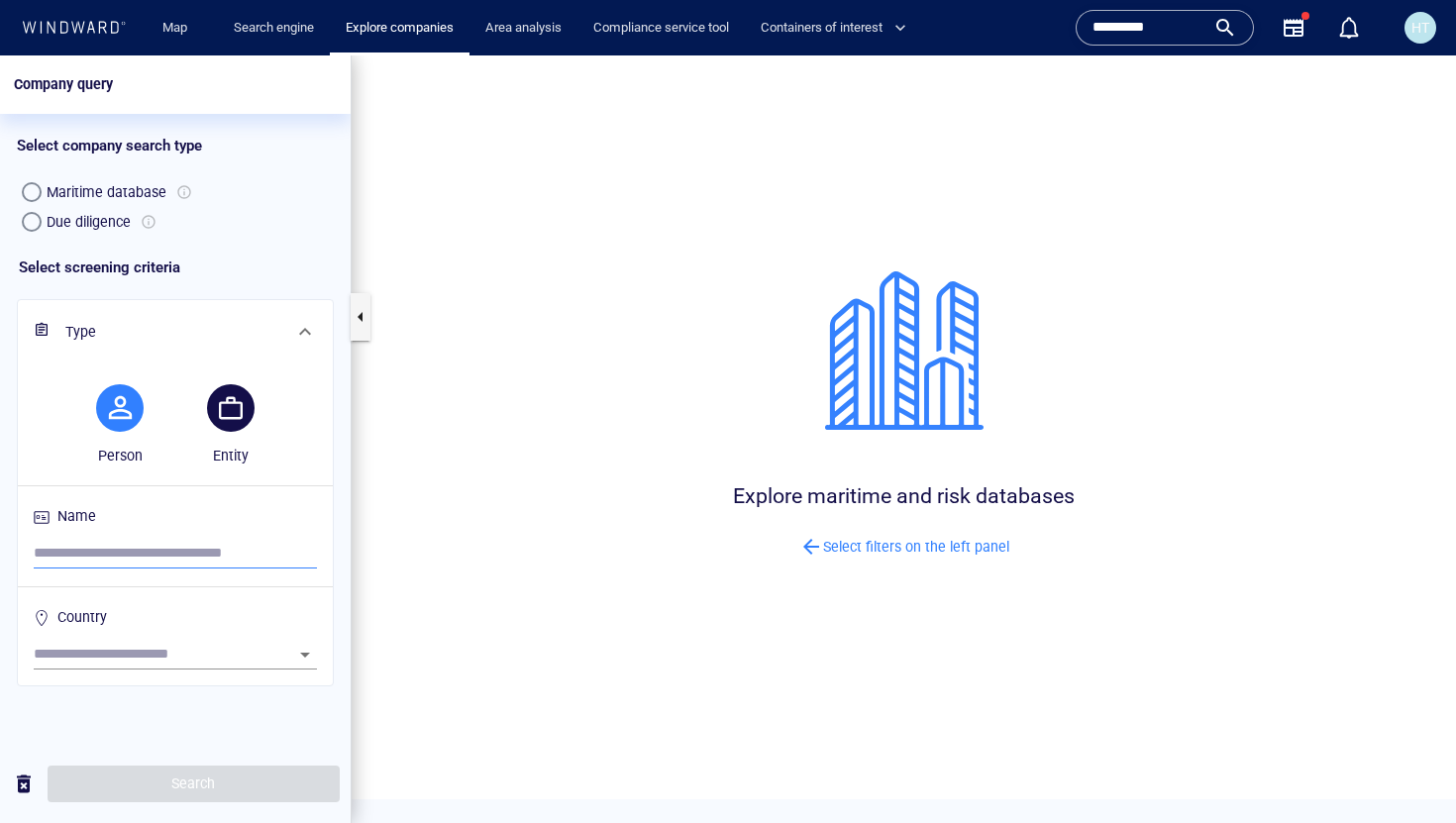 scroll, scrollTop: 0, scrollLeft: 0, axis: both 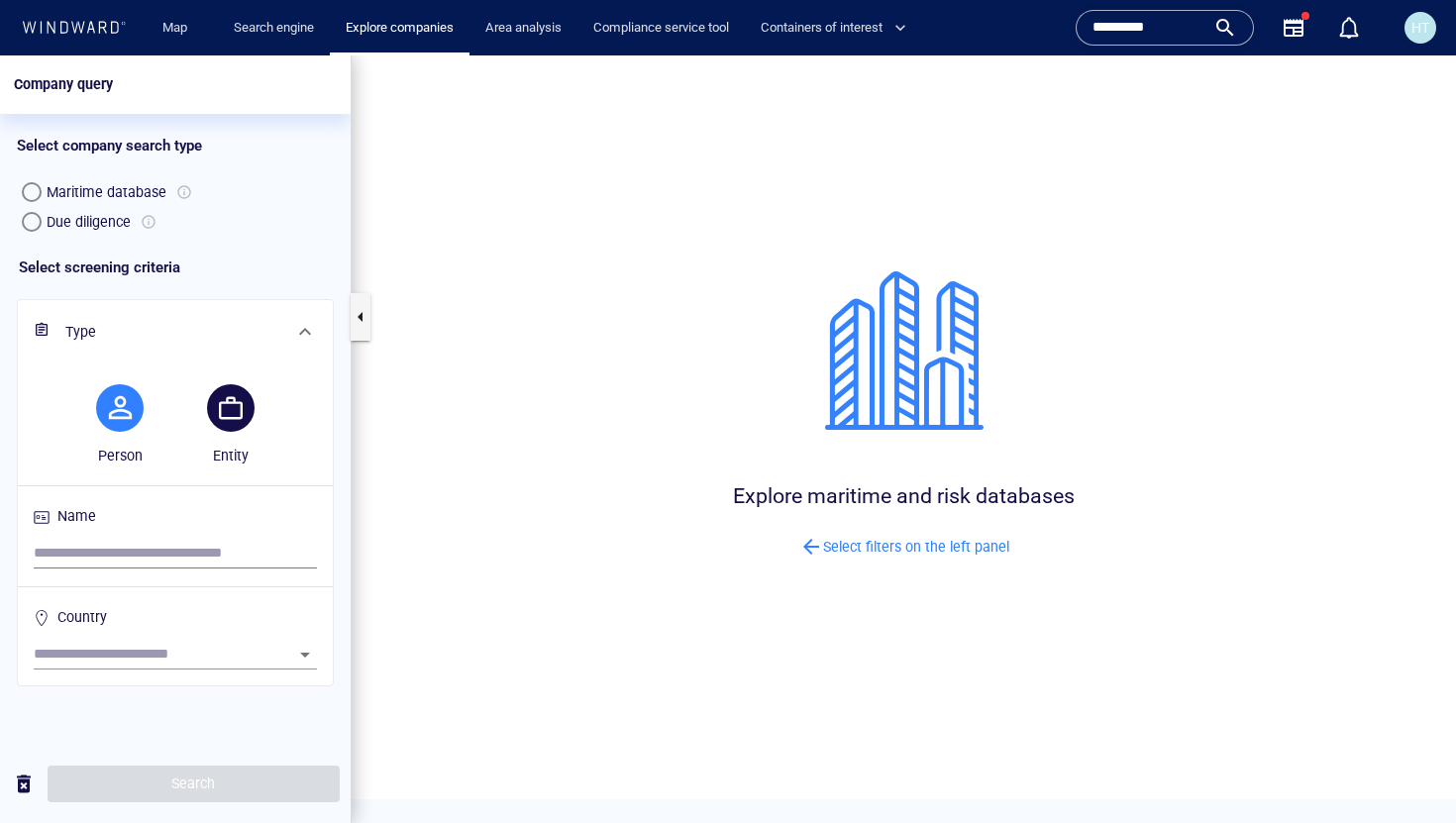 type on "**********" 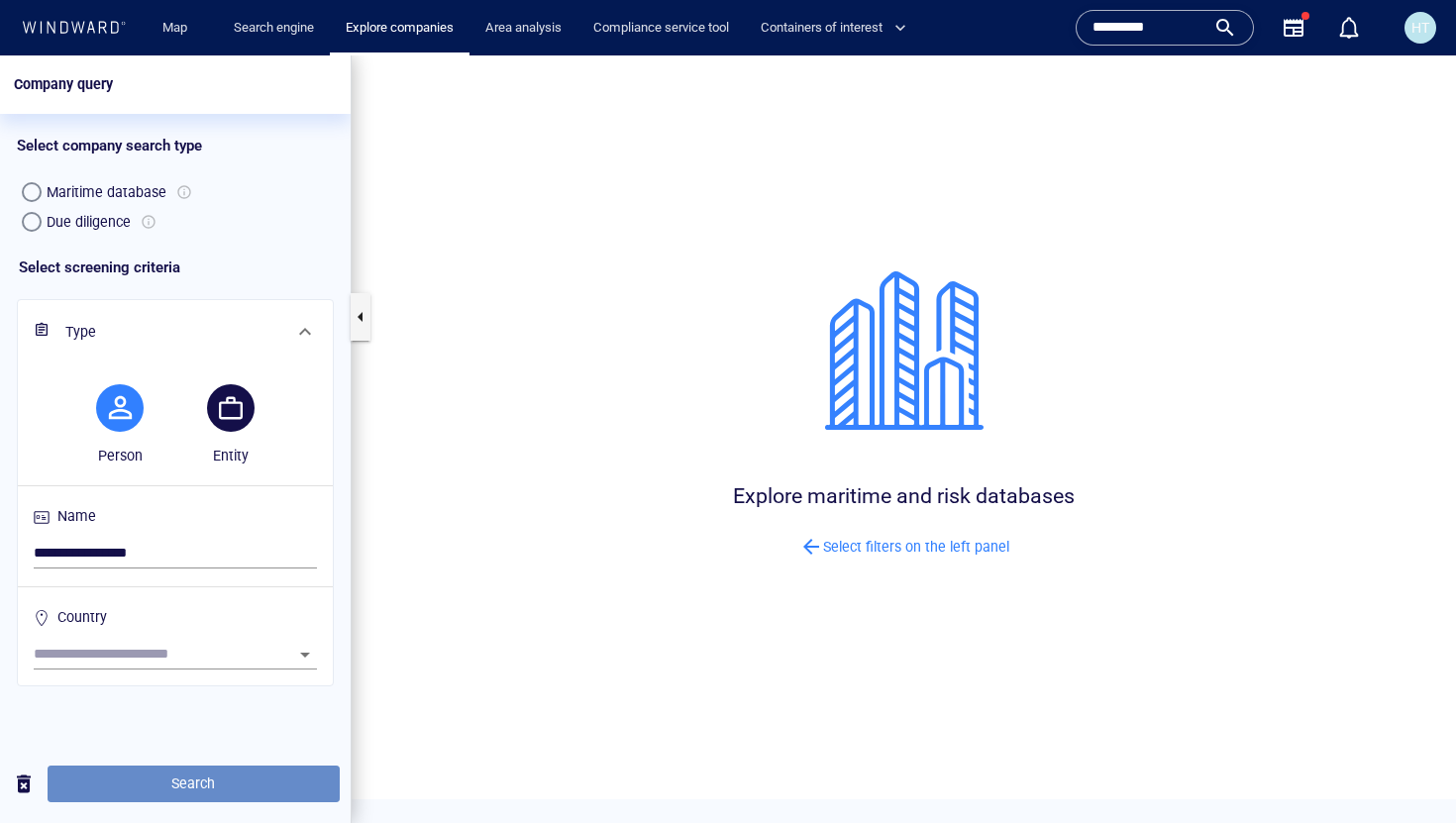 click on "Search" at bounding box center (193, 783) 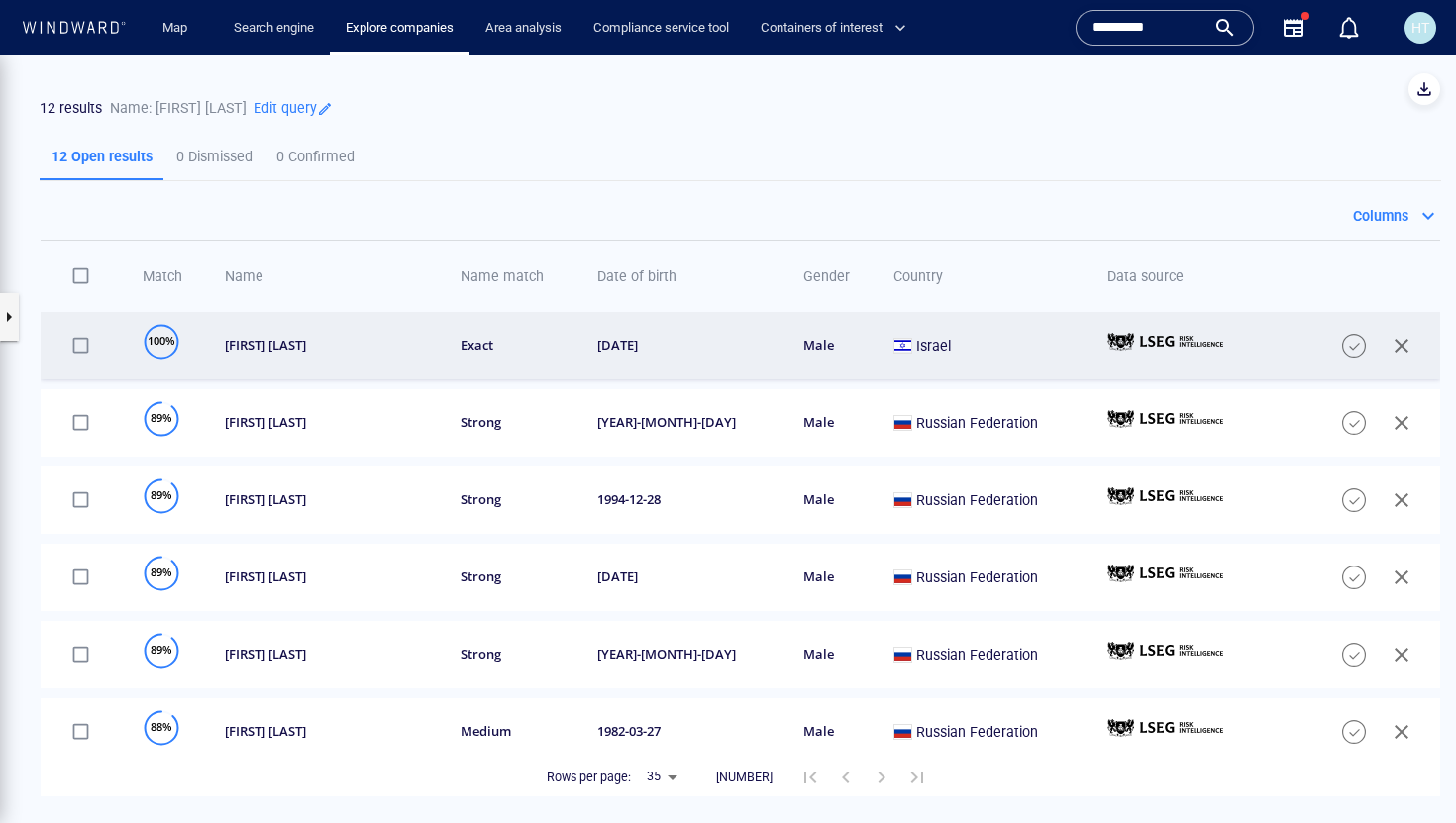 click on "[FIRST] [LAST]" at bounding box center [322, 346] 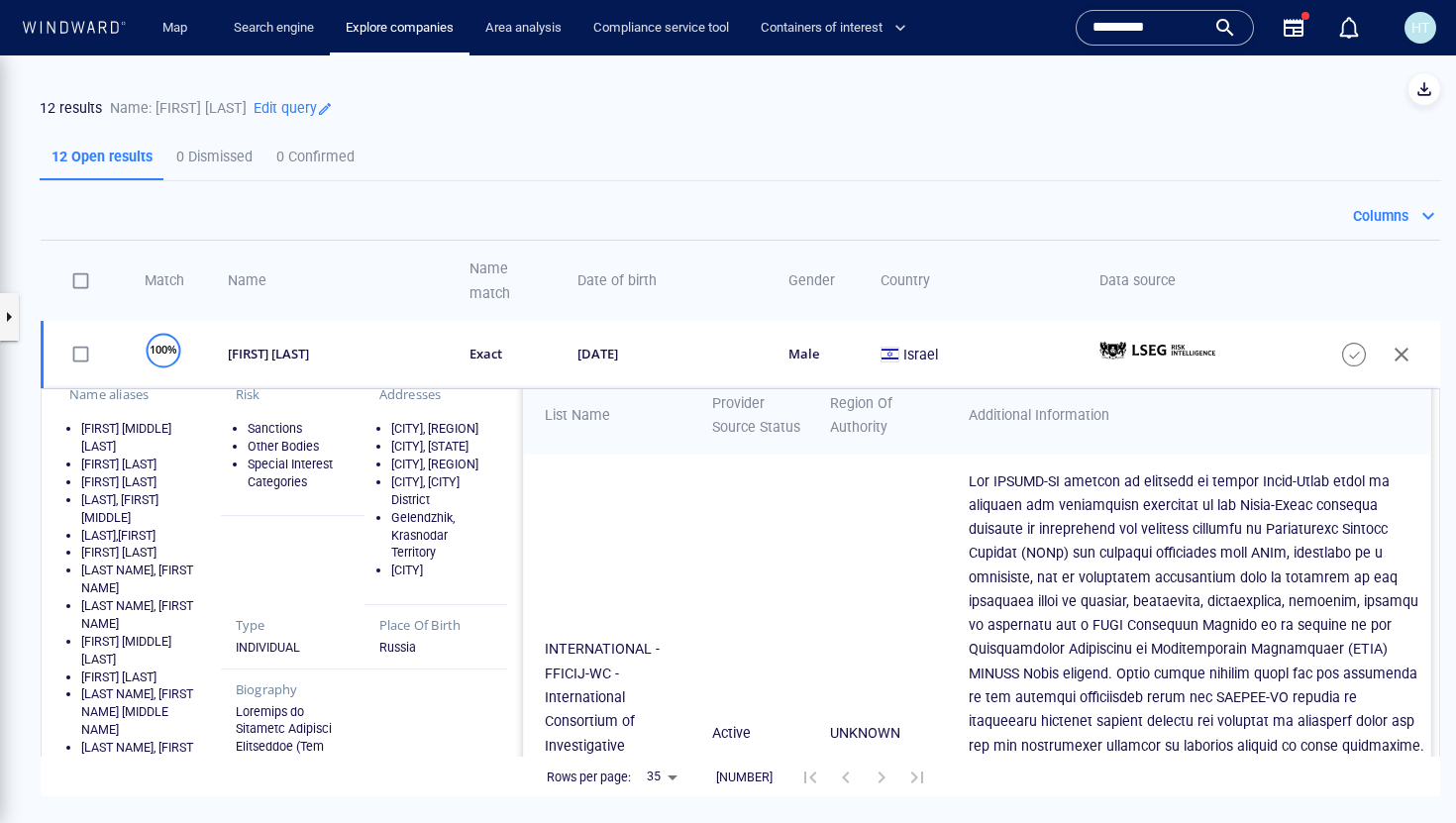 scroll, scrollTop: 20, scrollLeft: 0, axis: vertical 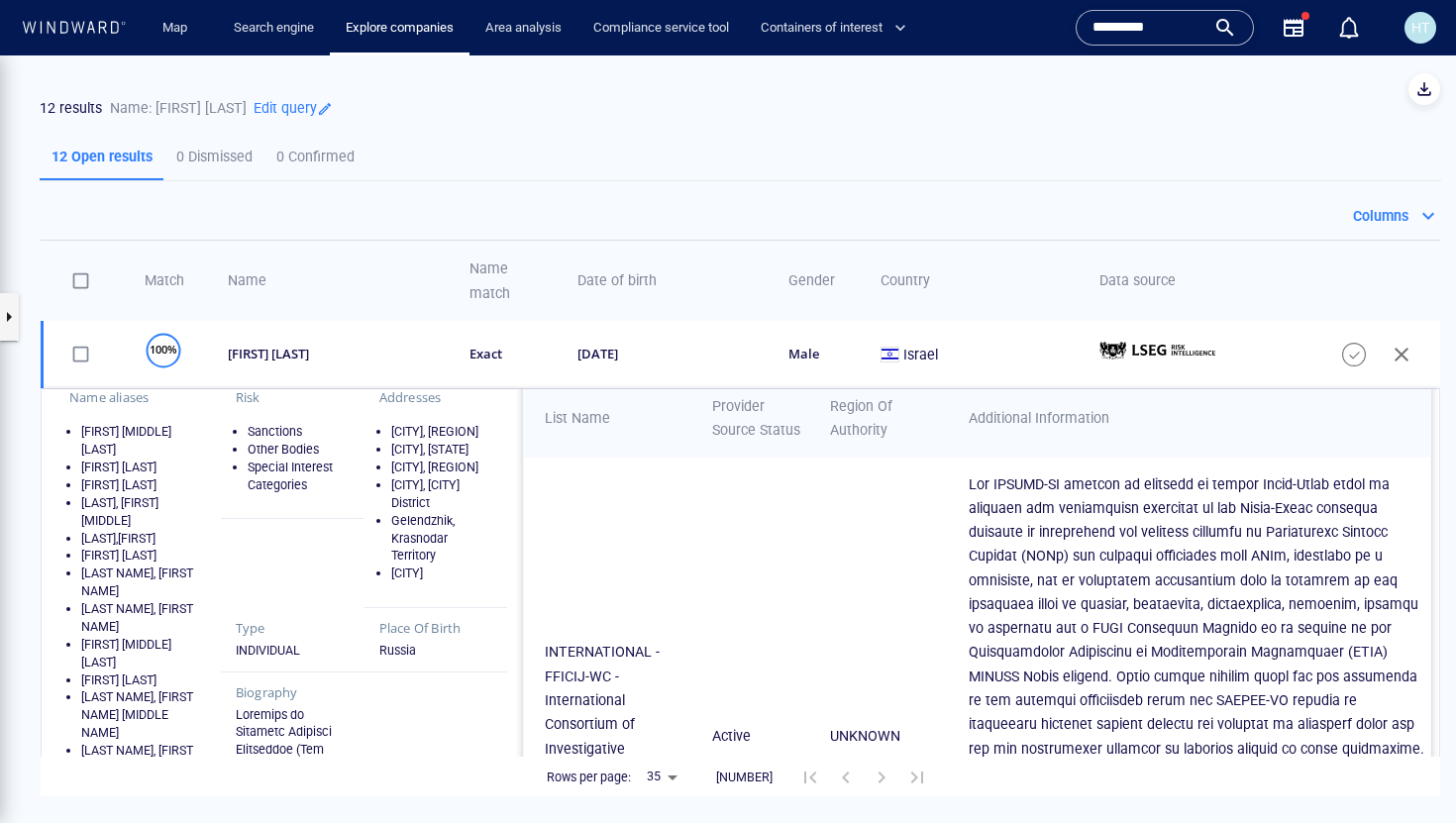 click on "Sanctions" at bounding box center (298, 432) 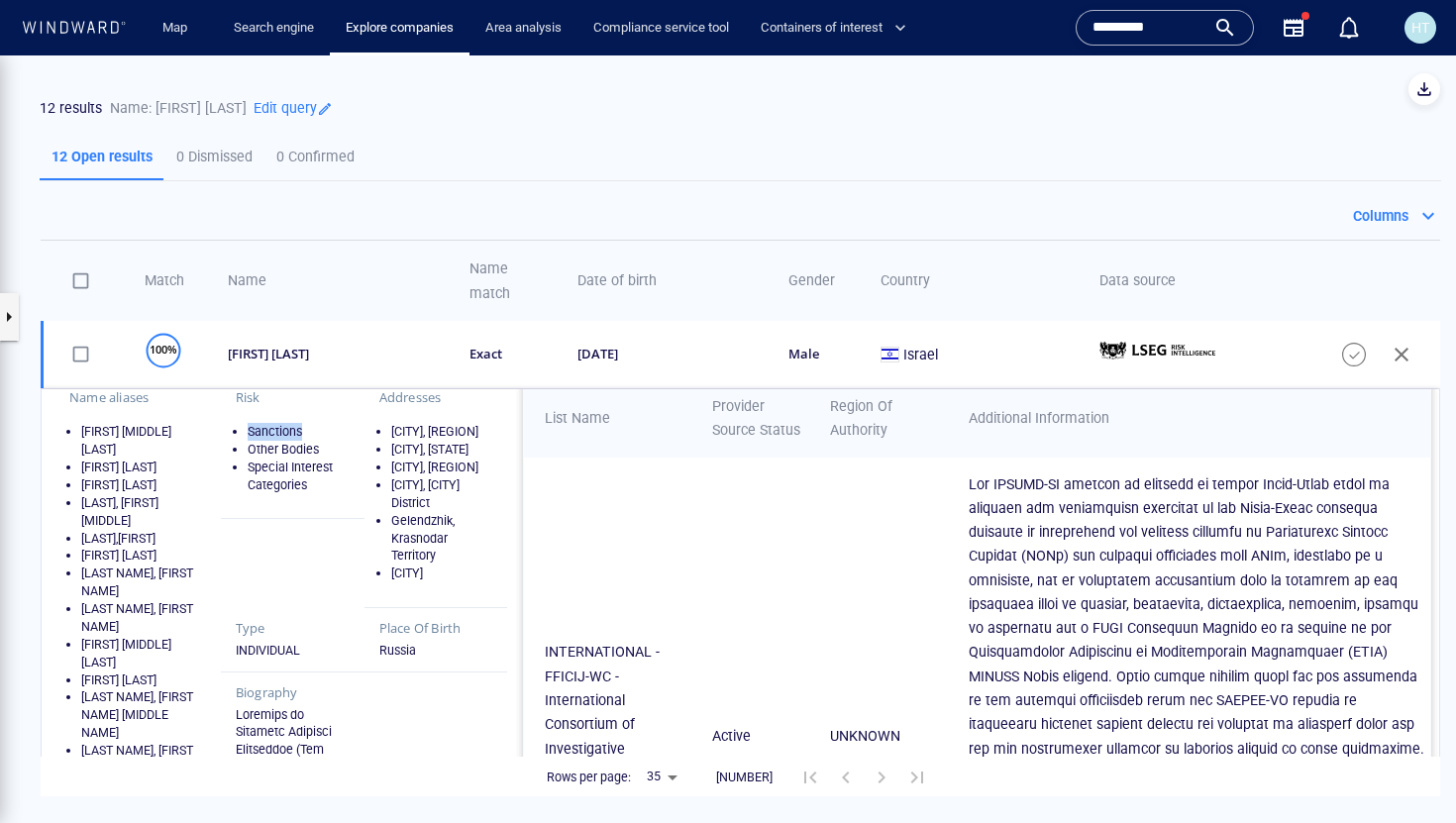 click on "Sanctions" at bounding box center [298, 432] 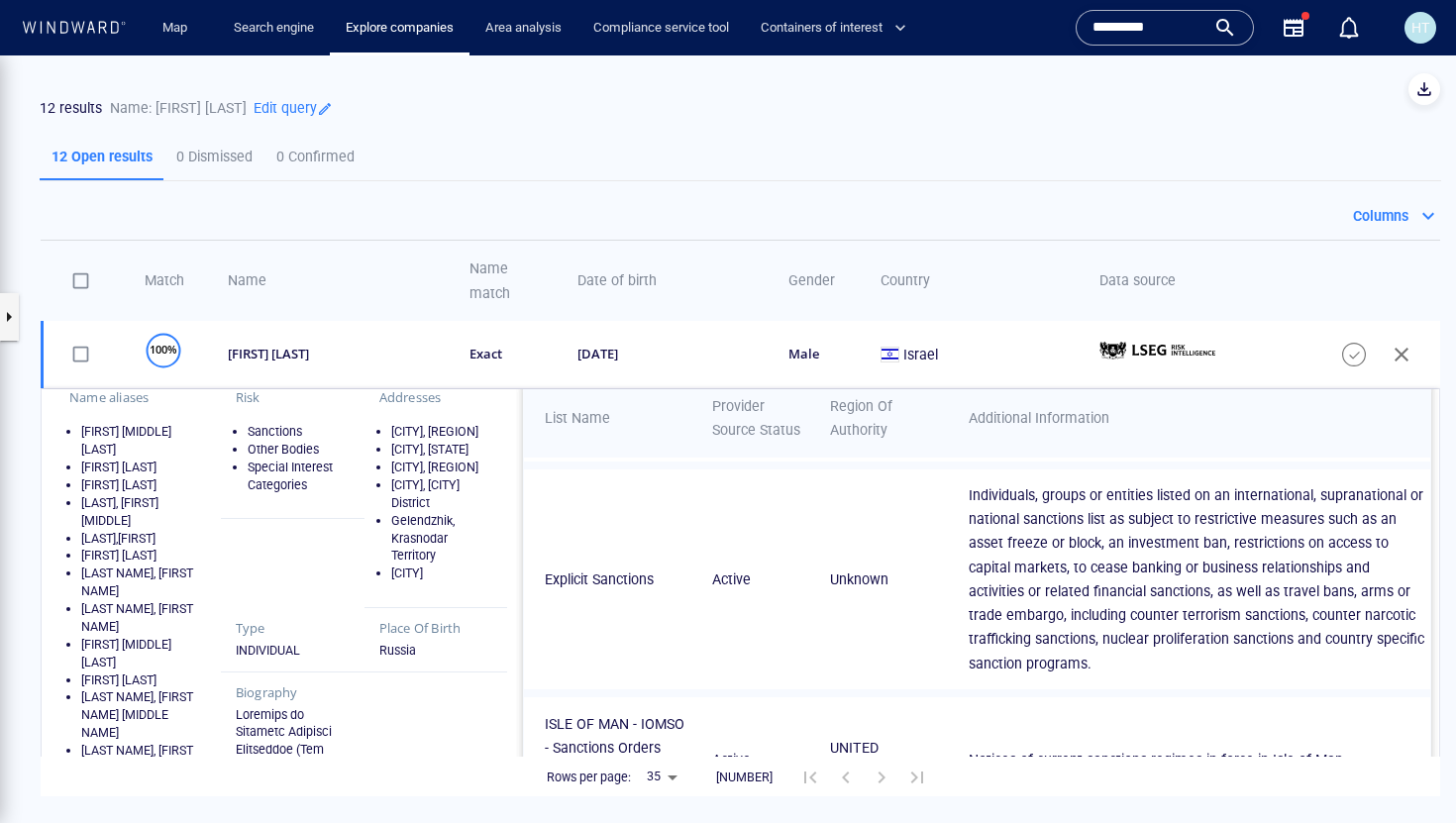 scroll, scrollTop: 854, scrollLeft: 0, axis: vertical 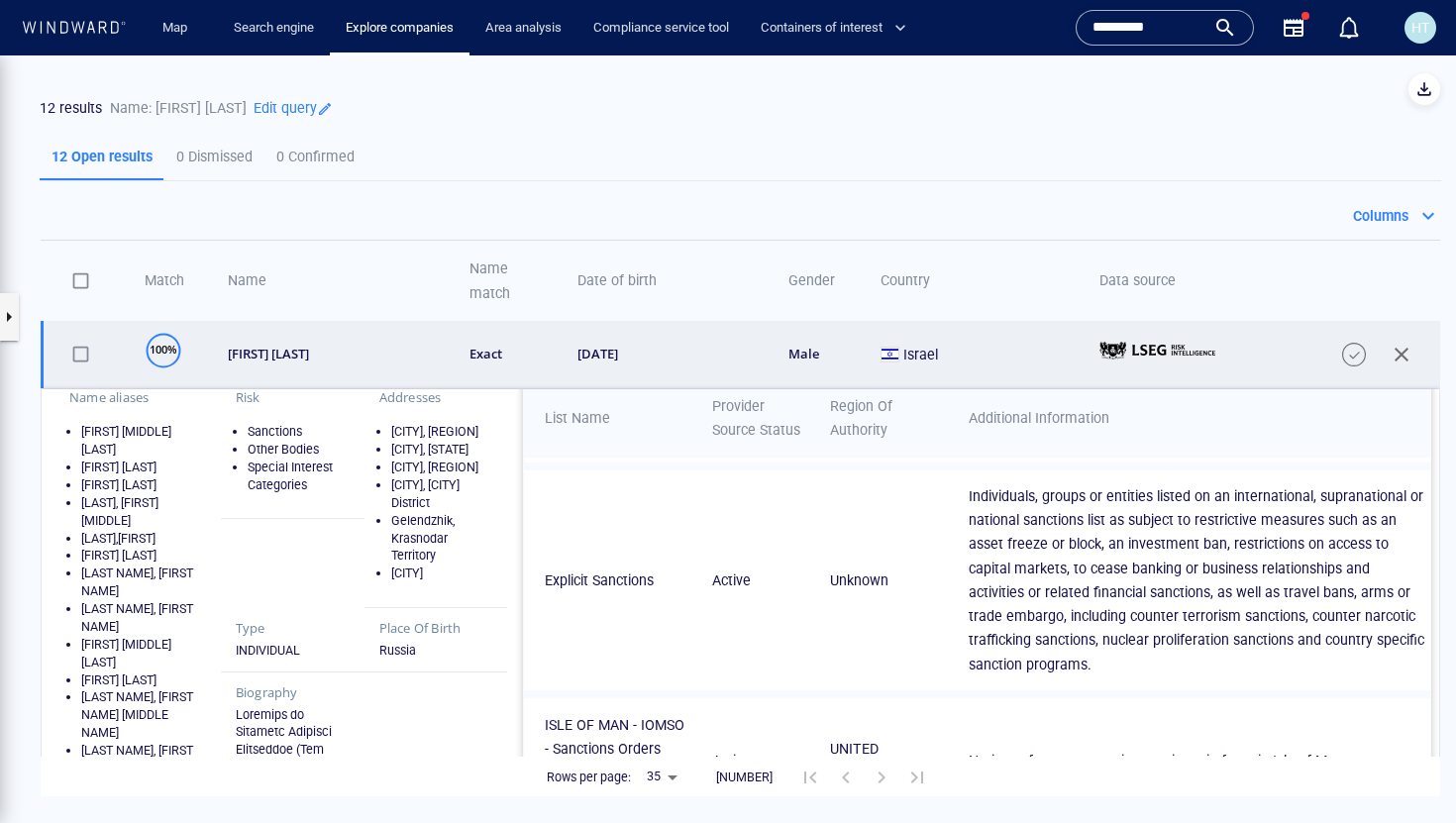click on "[DATE]" at bounding box center [662, 355] 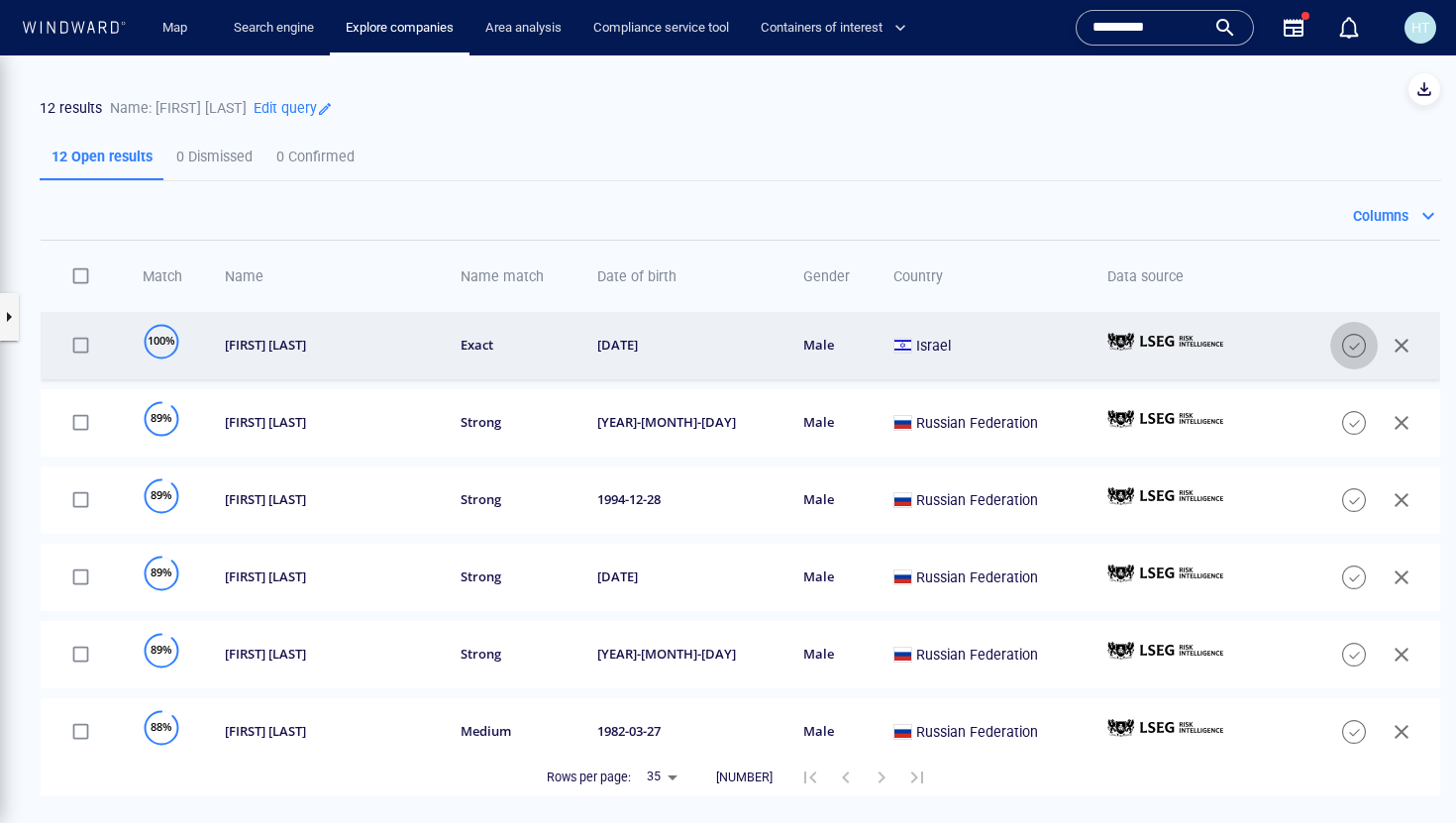 click at bounding box center (1354, 346) 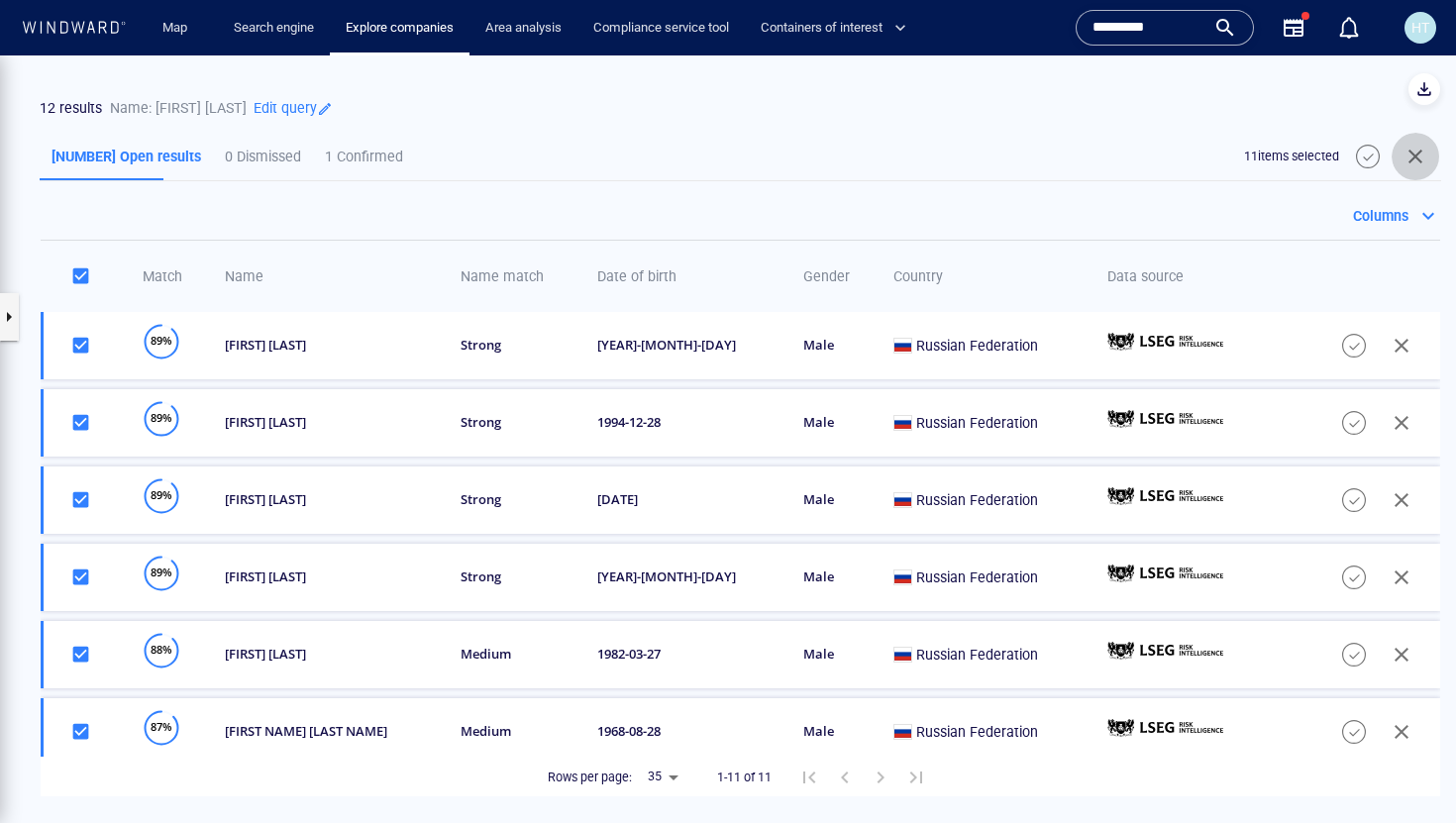 click at bounding box center (1415, 156) 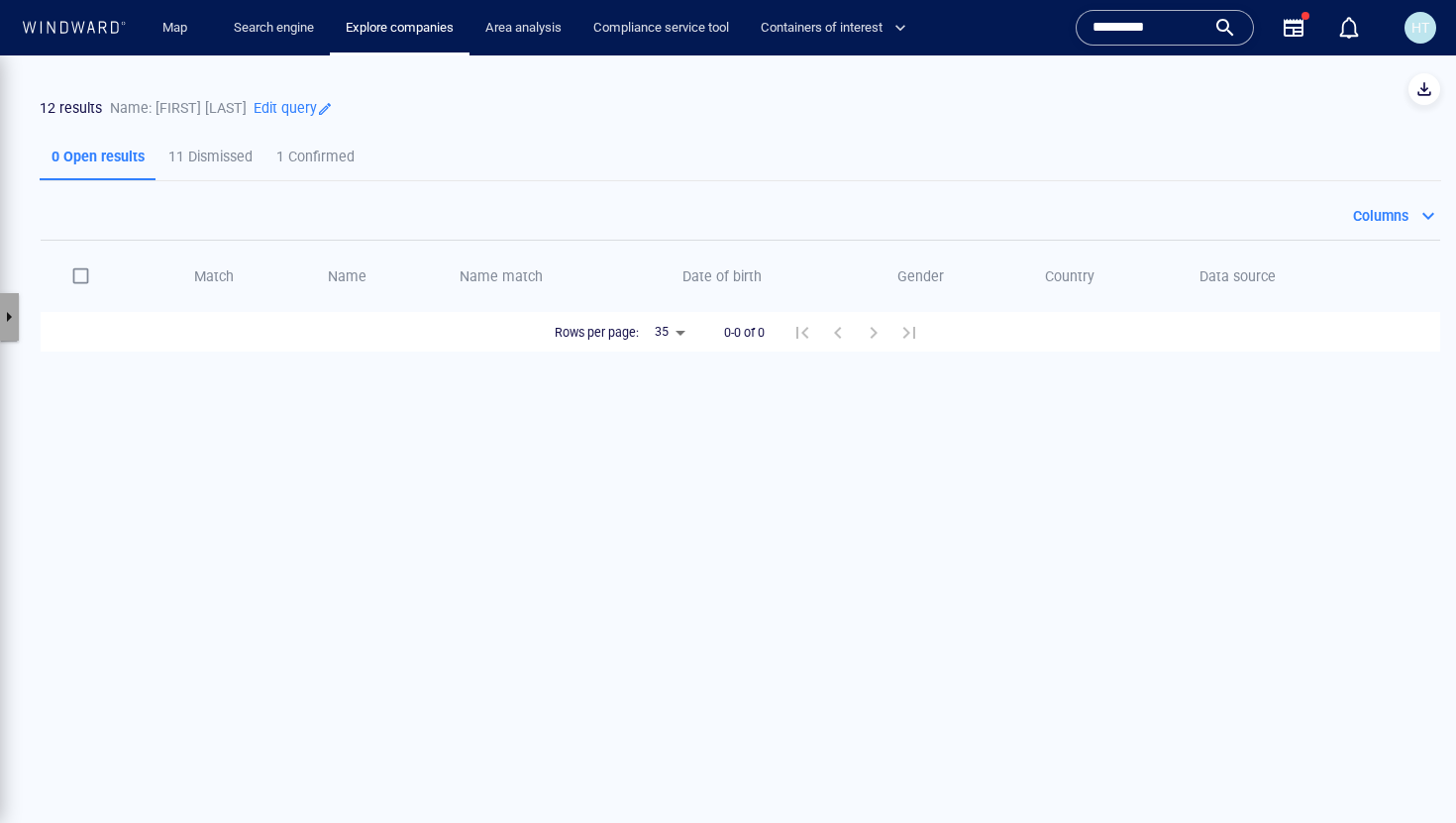 click at bounding box center [9, 317] 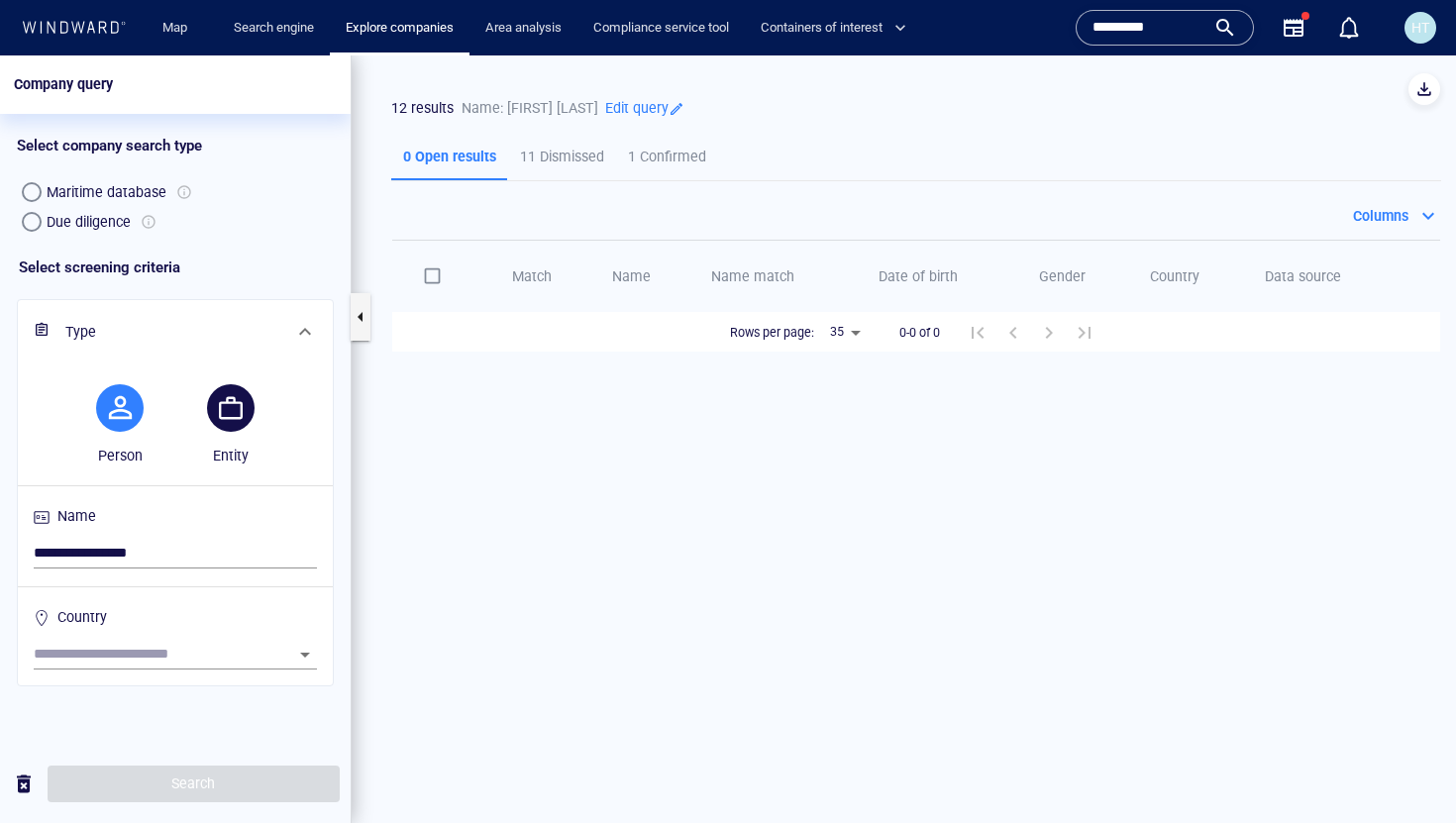 click at bounding box center (231, 408) 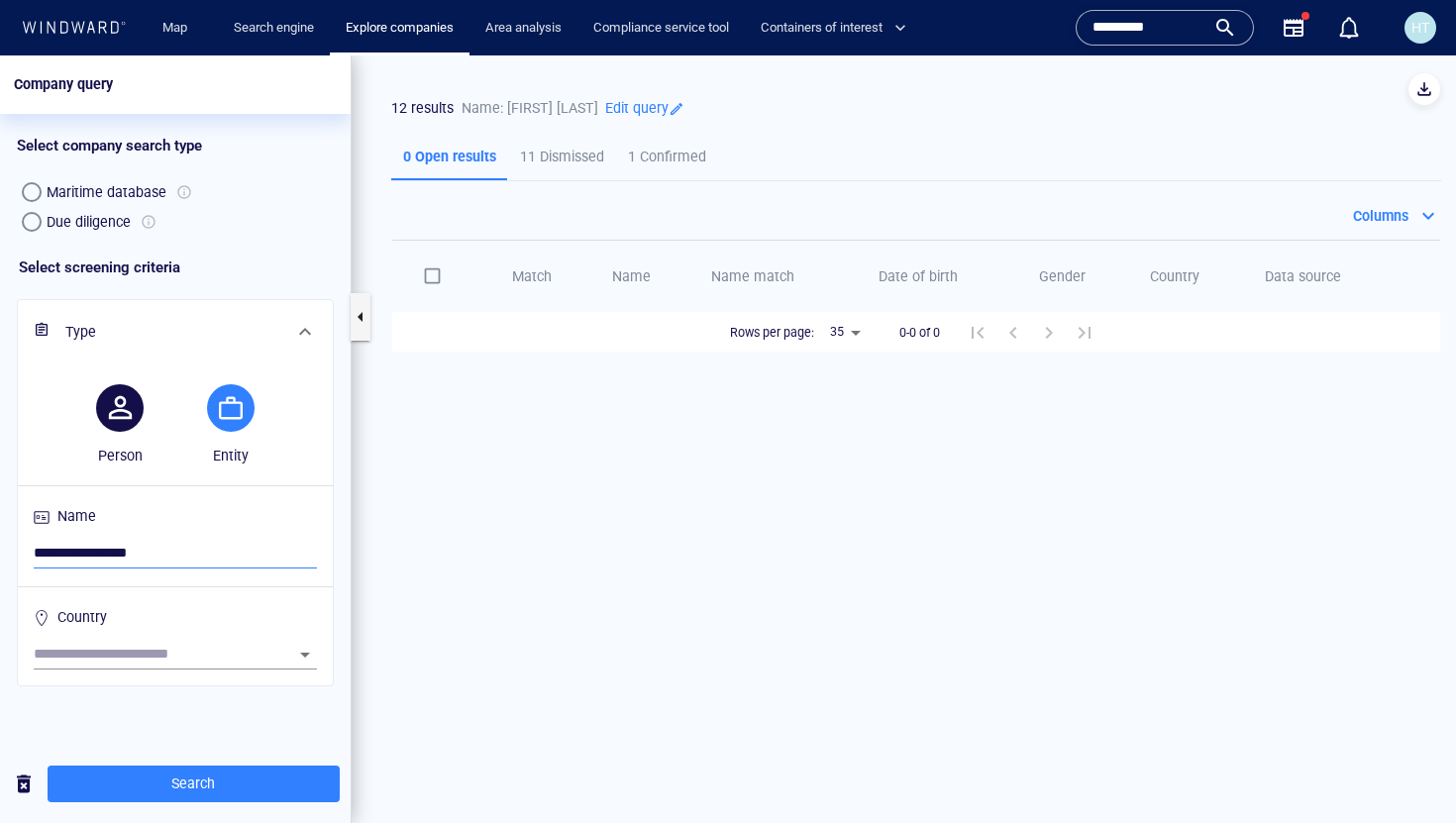 click on "**********" at bounding box center [175, 554] 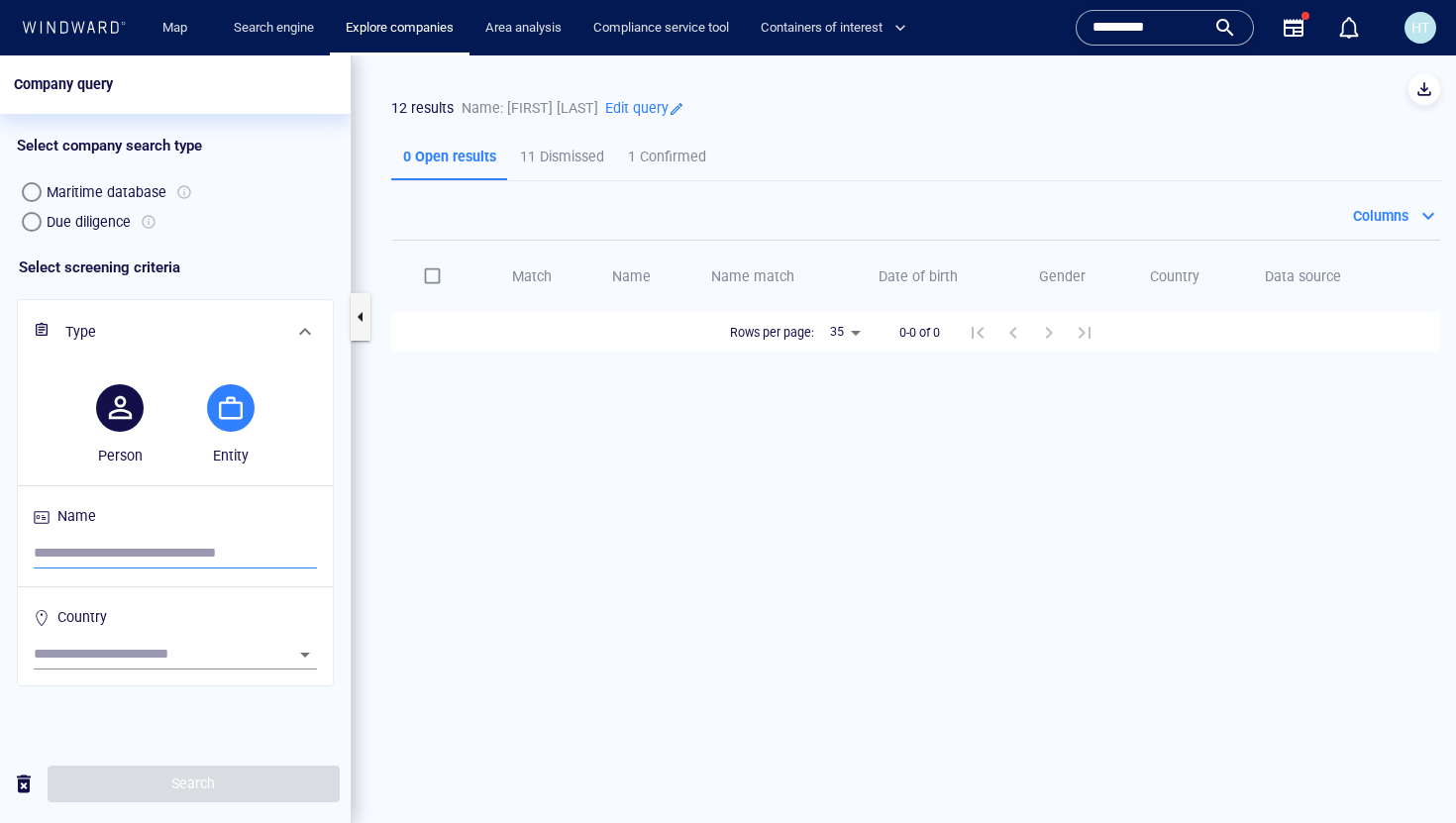 type 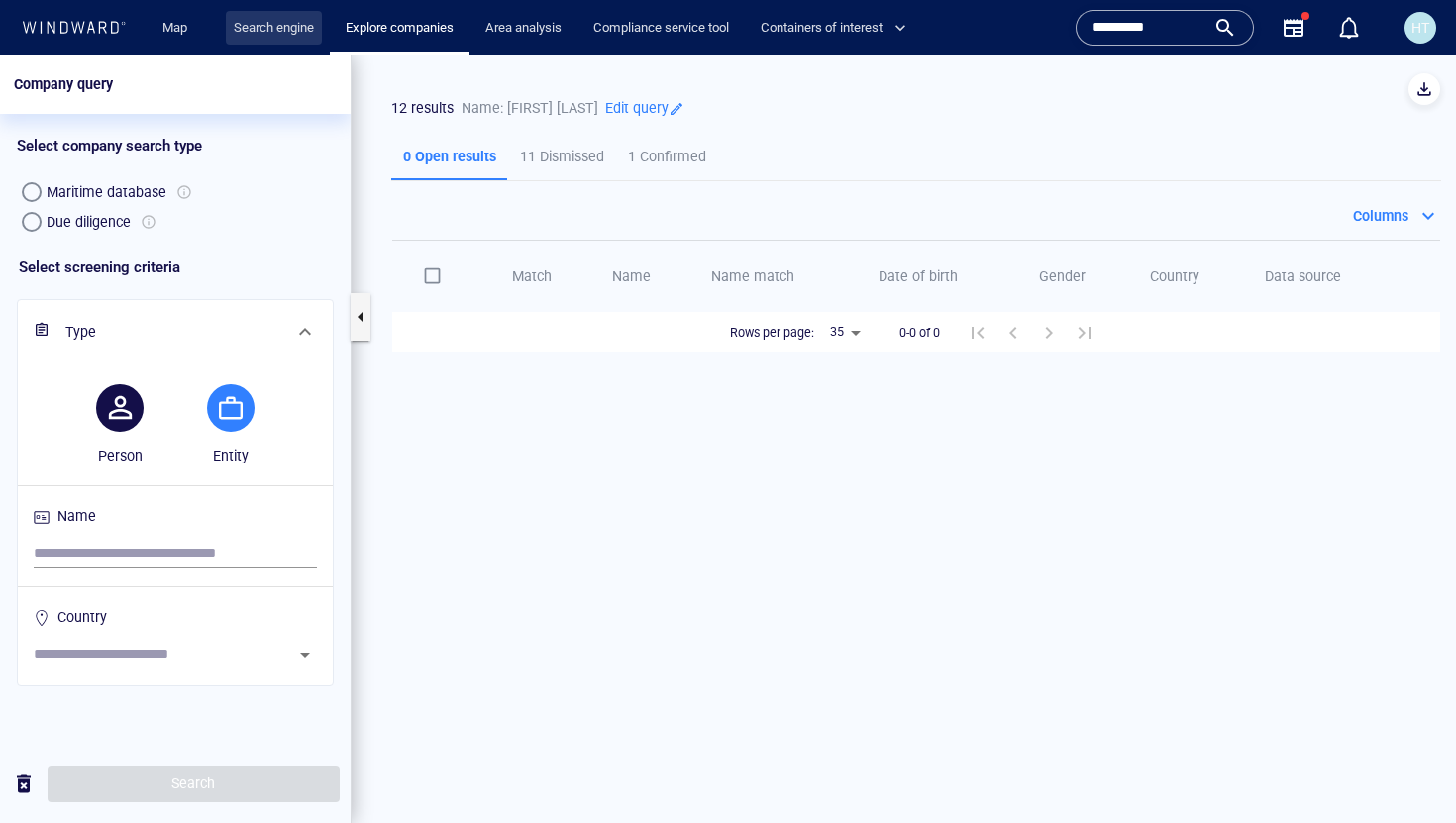 click on "Search engine" at bounding box center [273, 28] 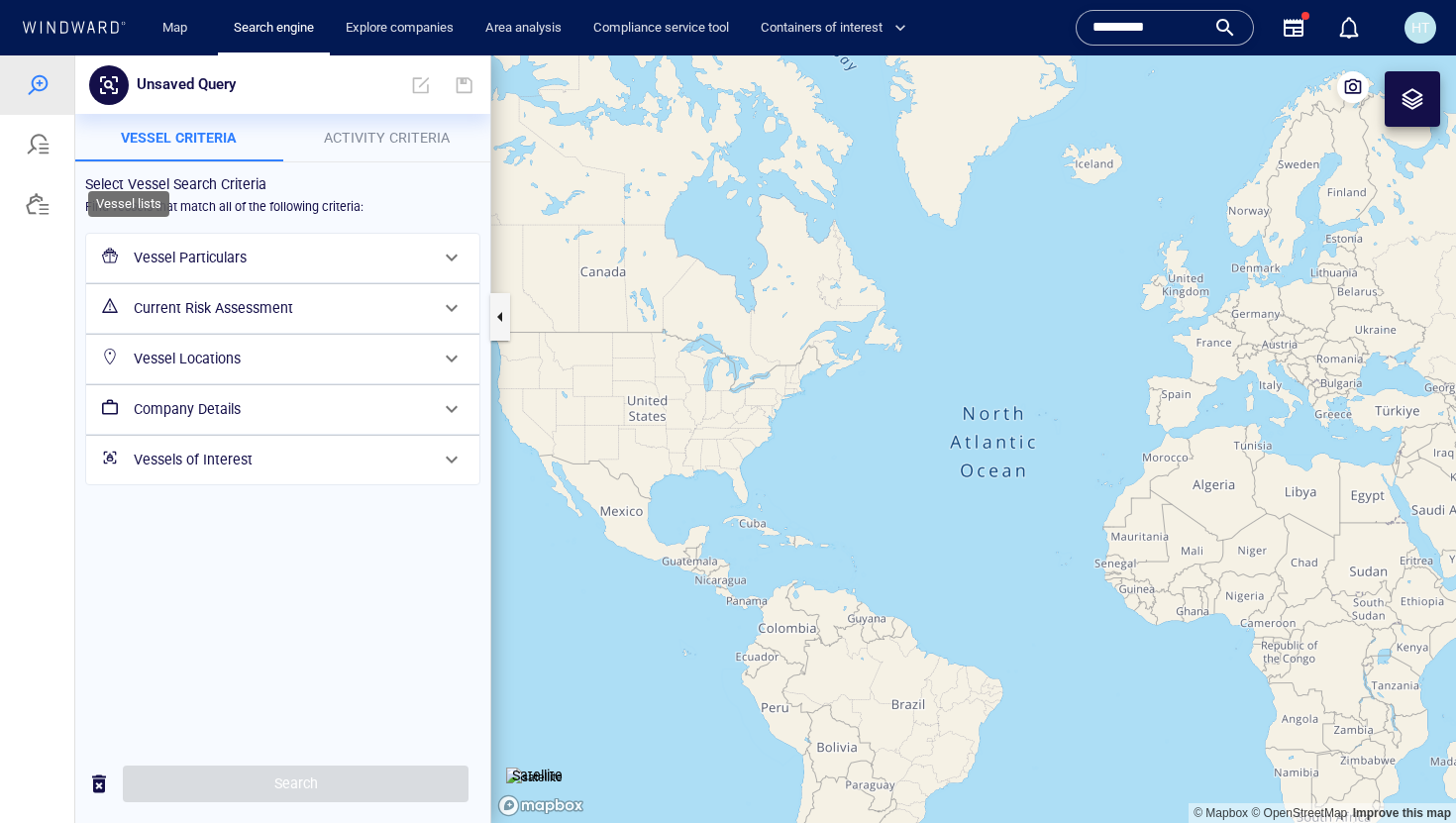 click at bounding box center (38, 204) 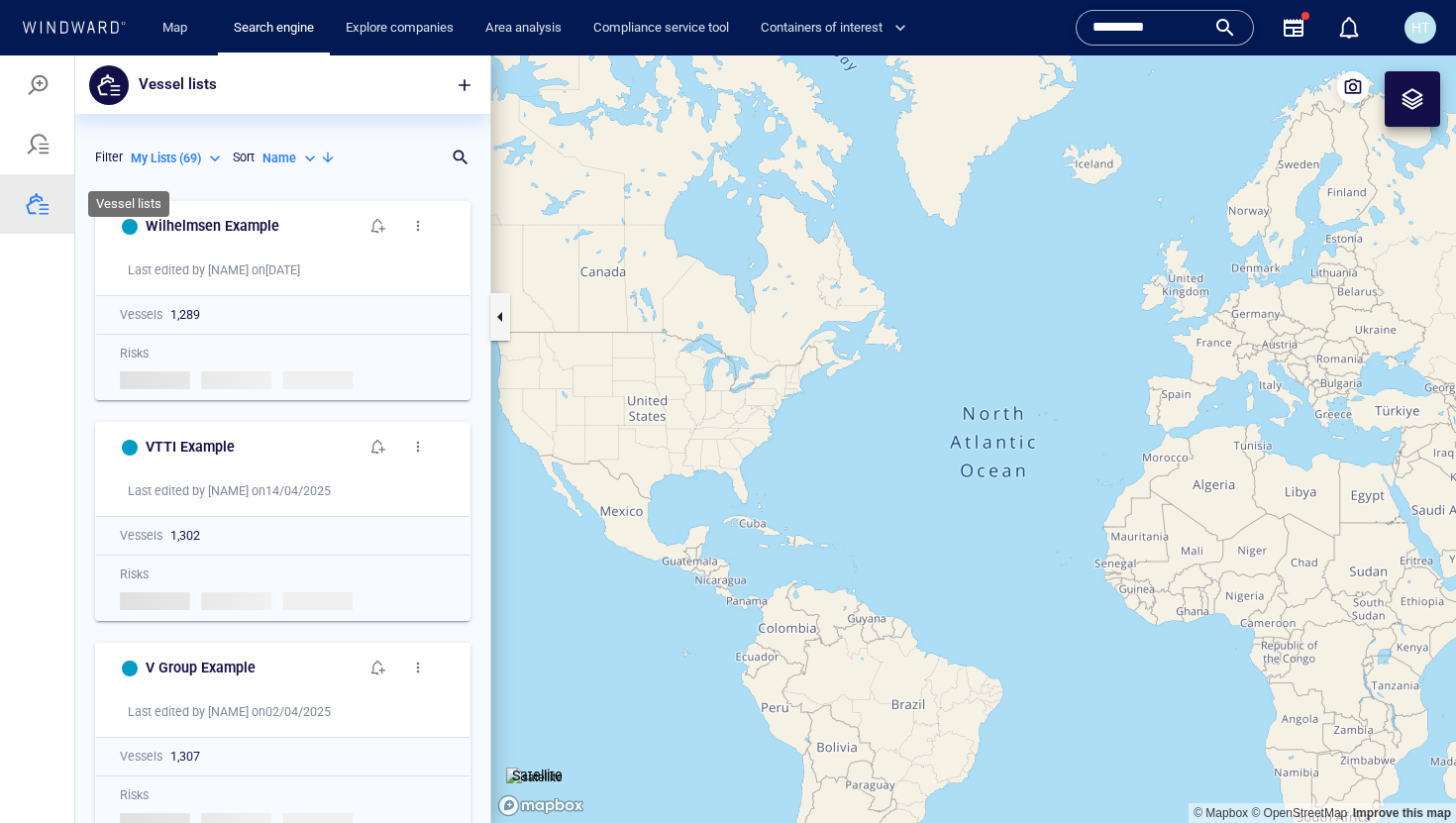 scroll, scrollTop: 1, scrollLeft: 1, axis: both 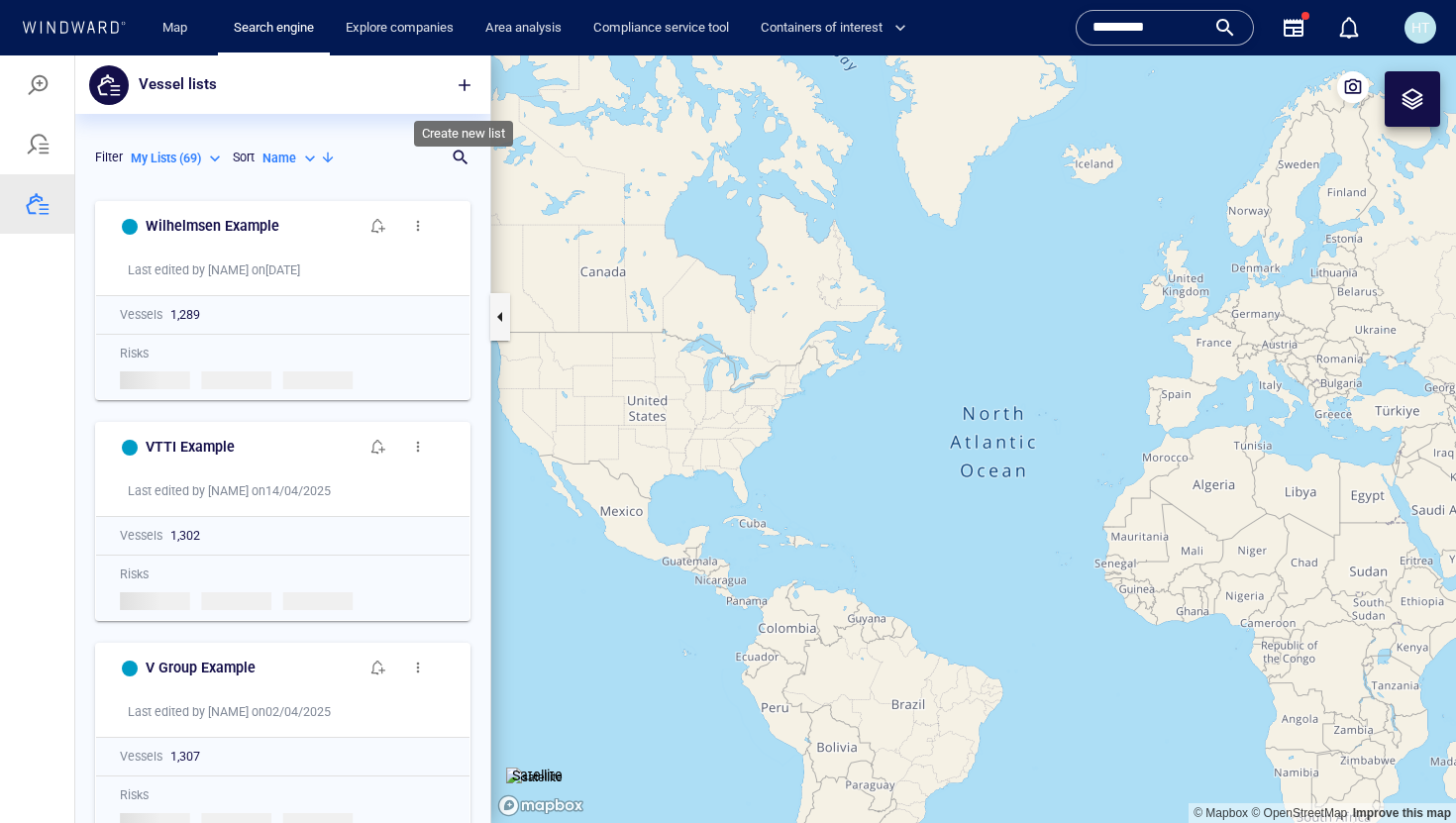 click at bounding box center [465, 85] 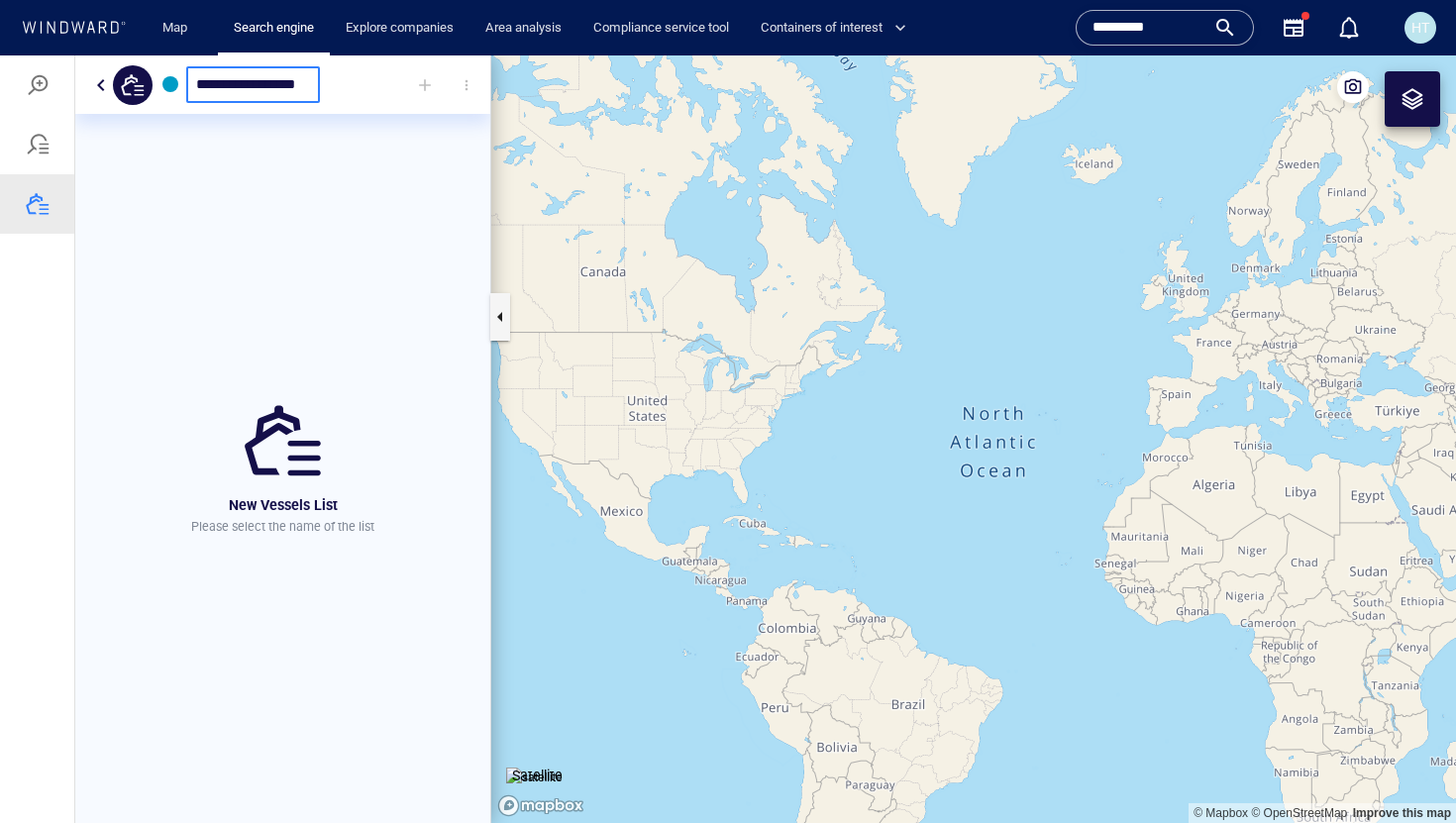 scroll, scrollTop: 0, scrollLeft: 8, axis: horizontal 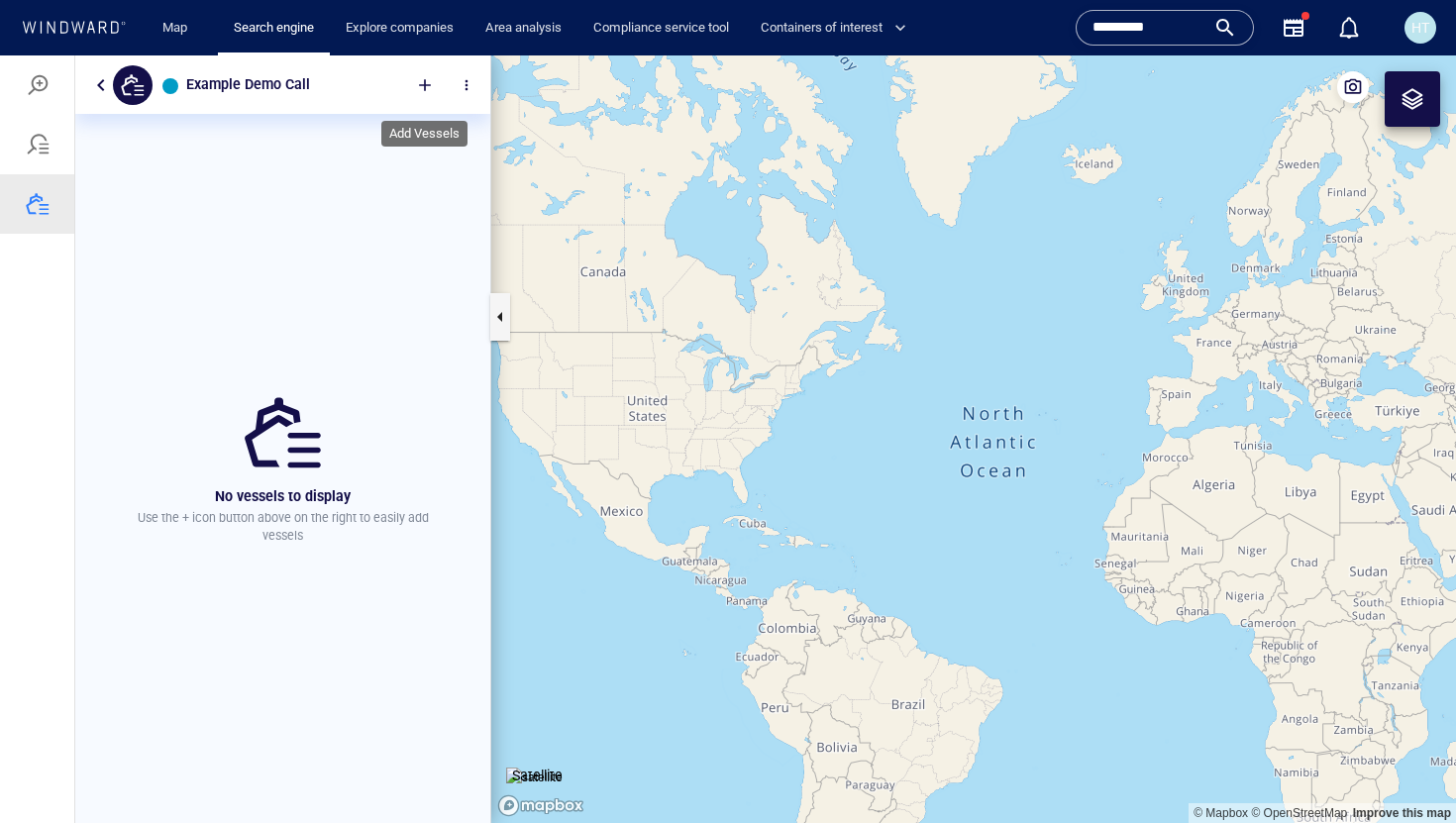 click at bounding box center (425, 85) 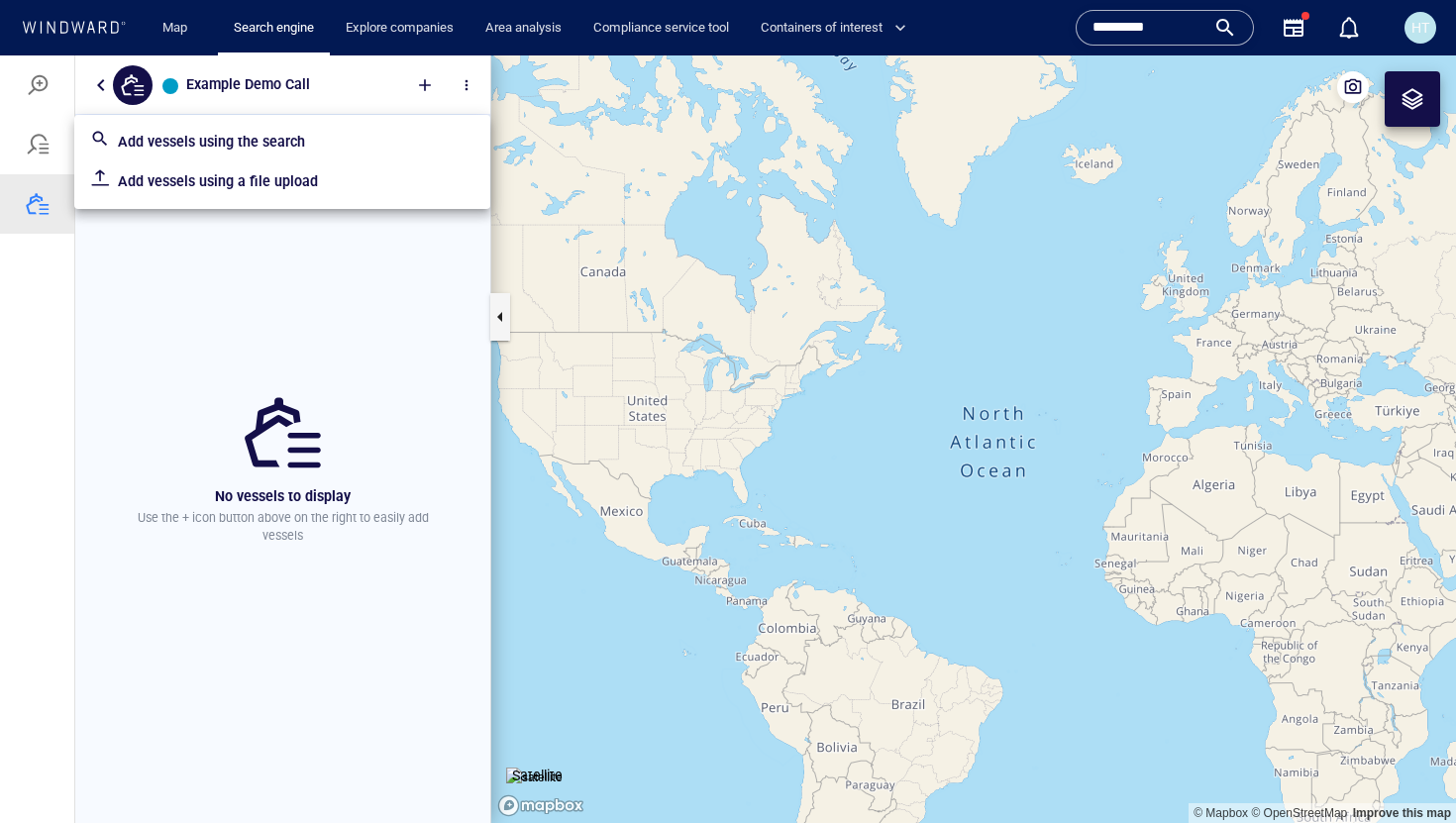 click on "Add vessels using a file upload" at bounding box center (296, 181) 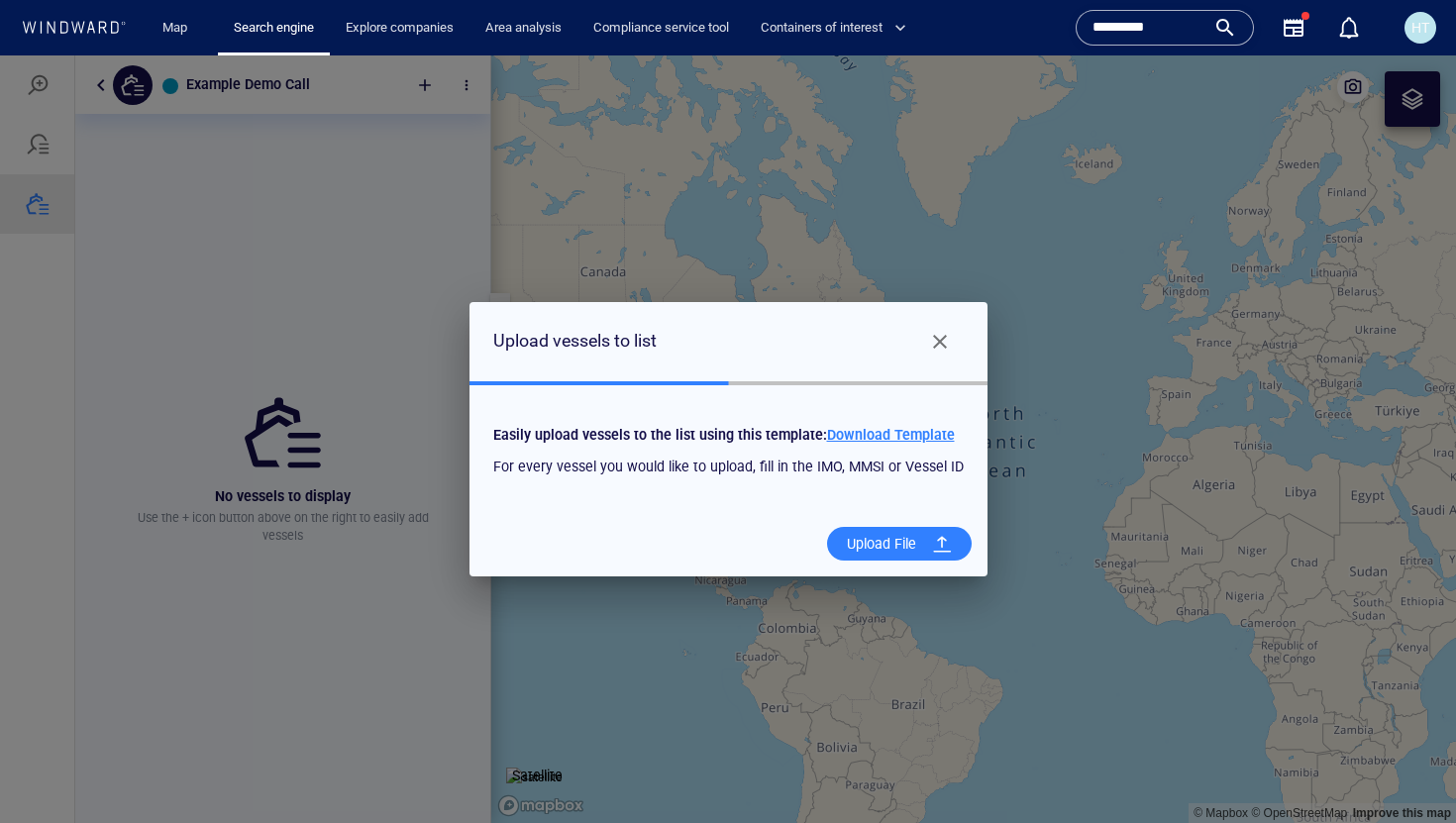 click at bounding box center (942, 544) 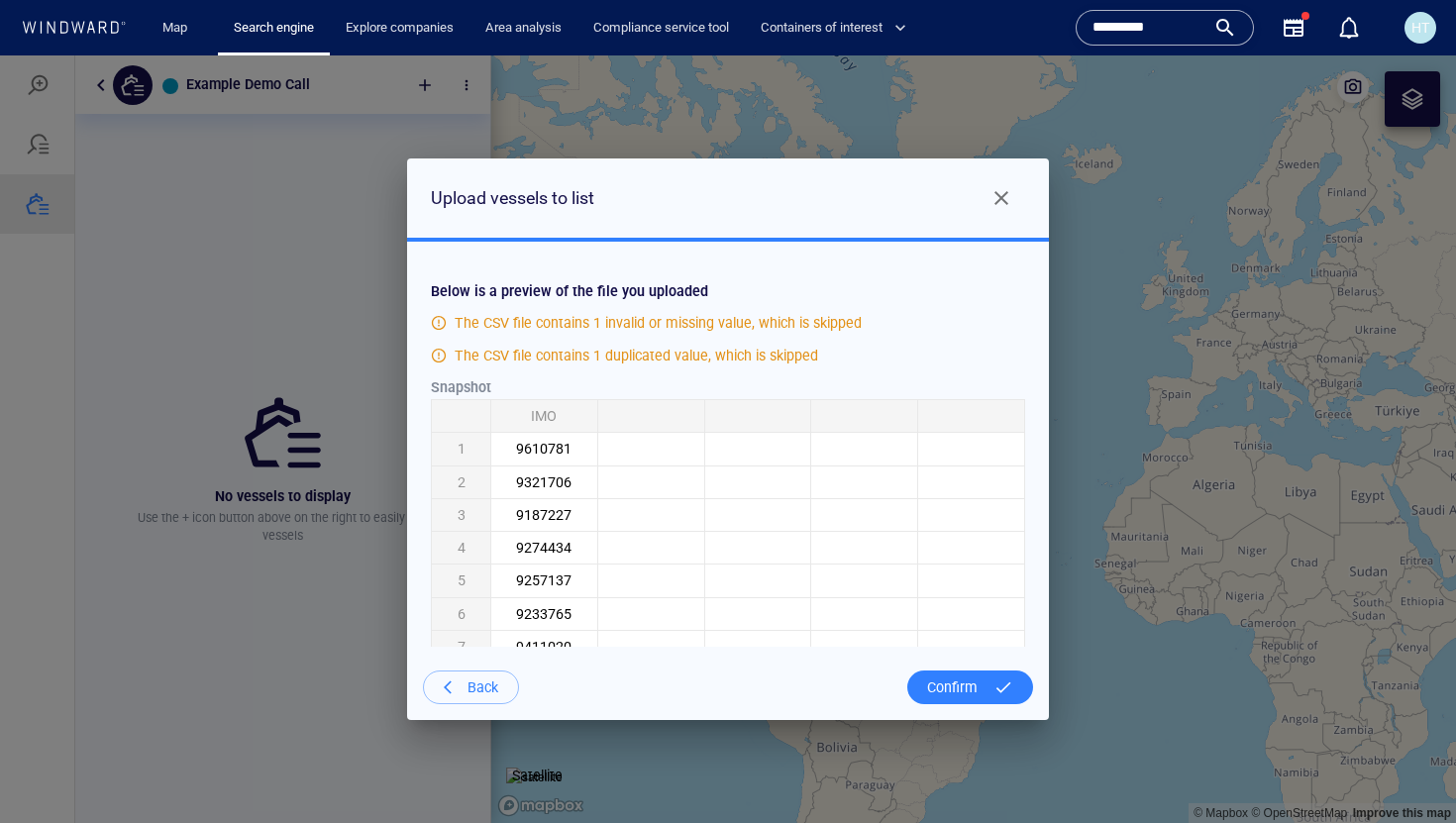 click on "Confirm" at bounding box center [952, 687] 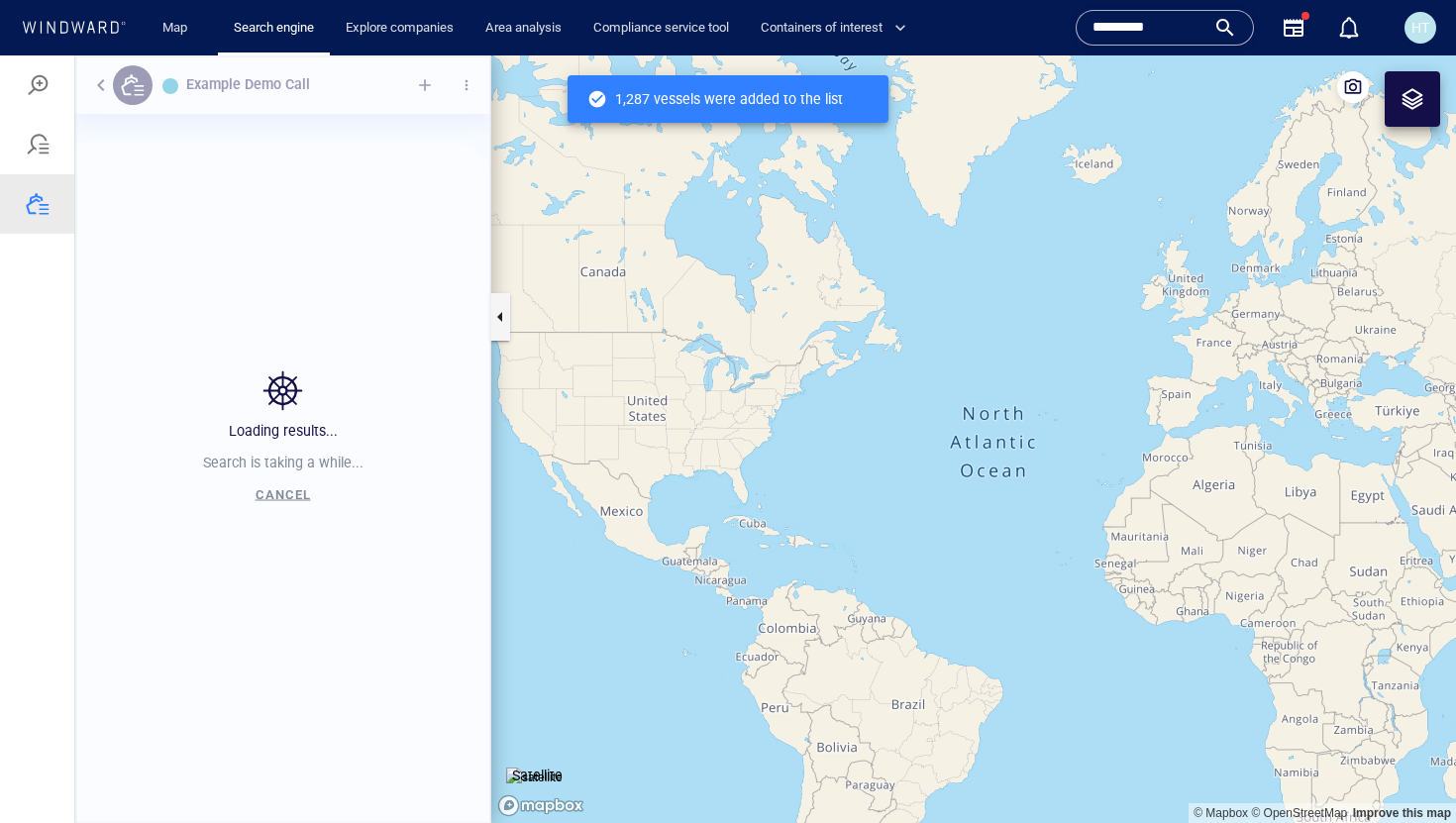 scroll, scrollTop: 1, scrollLeft: 1, axis: both 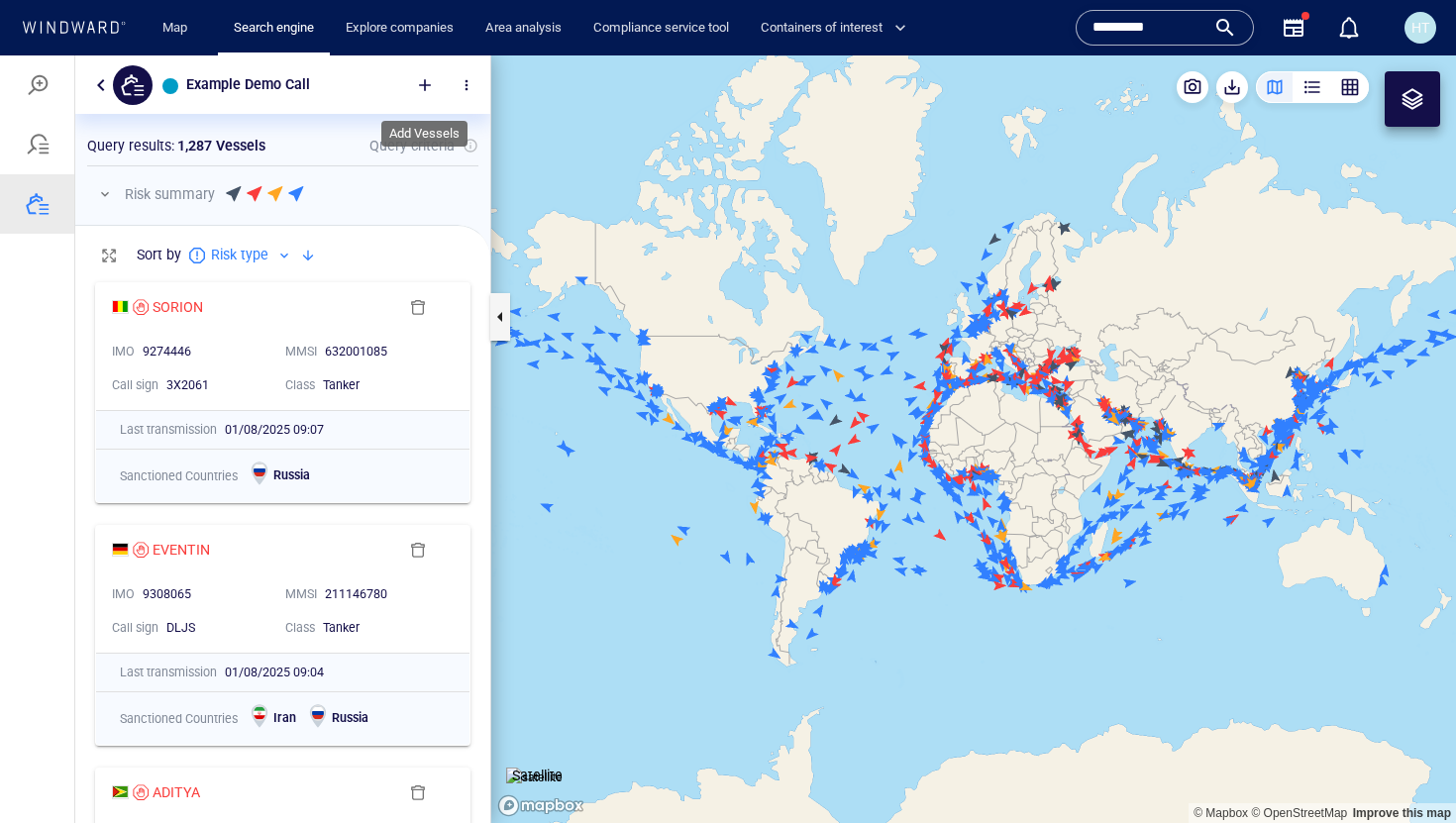 click at bounding box center [425, 85] 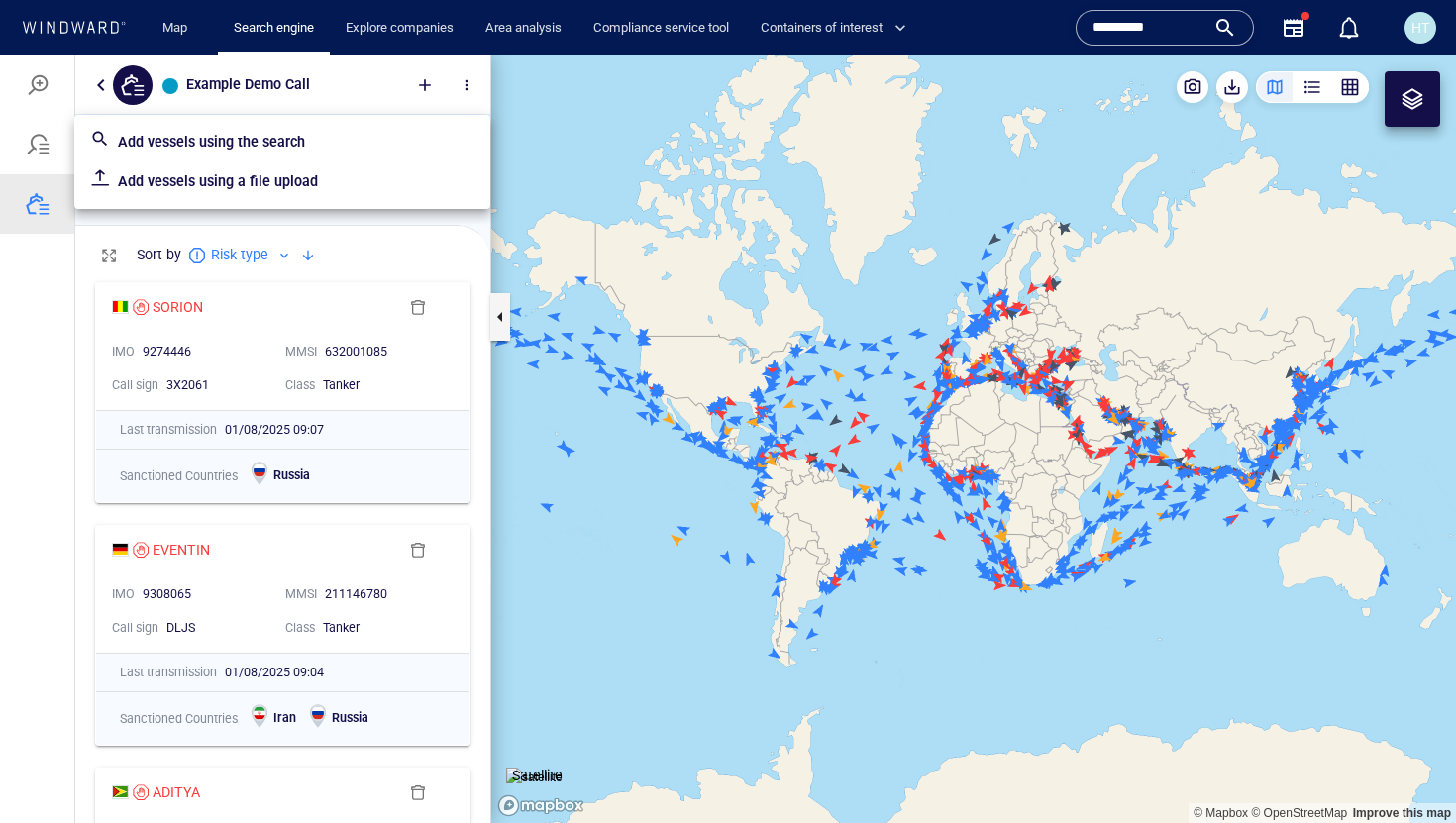 click on "Add vessels using the search" at bounding box center (296, 142) 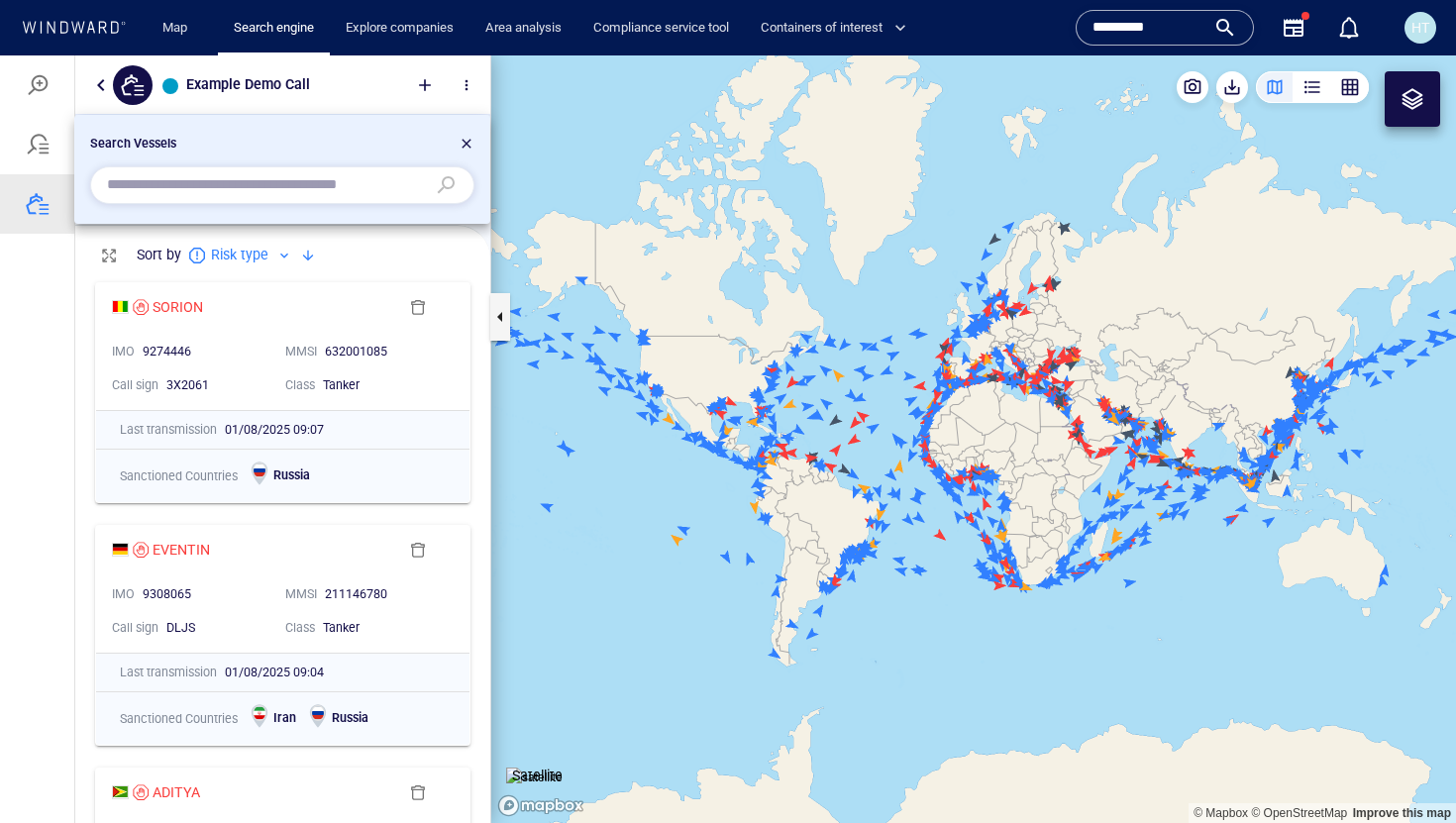 click at bounding box center (266, 185) 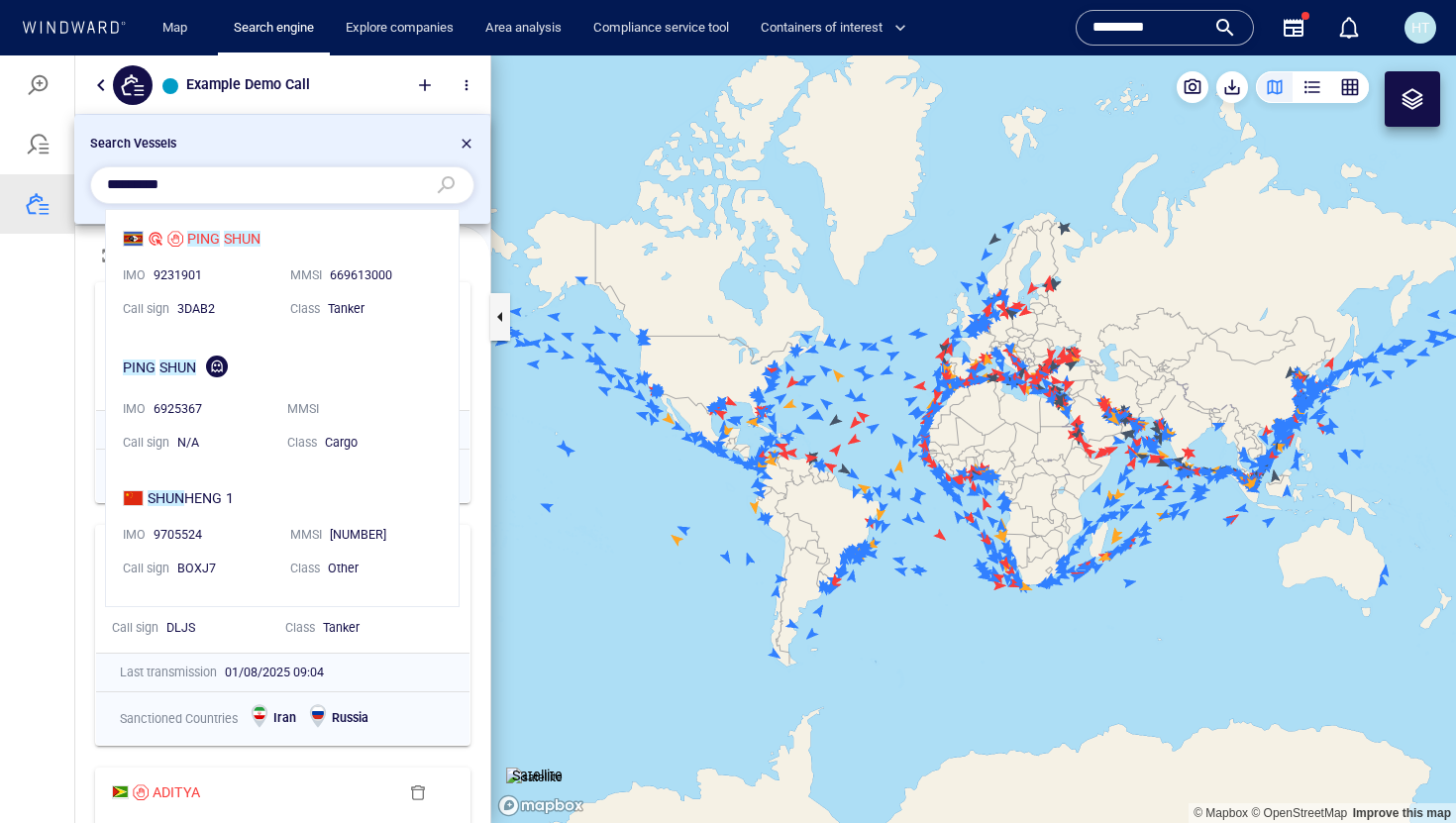scroll, scrollTop: 1, scrollLeft: 1, axis: both 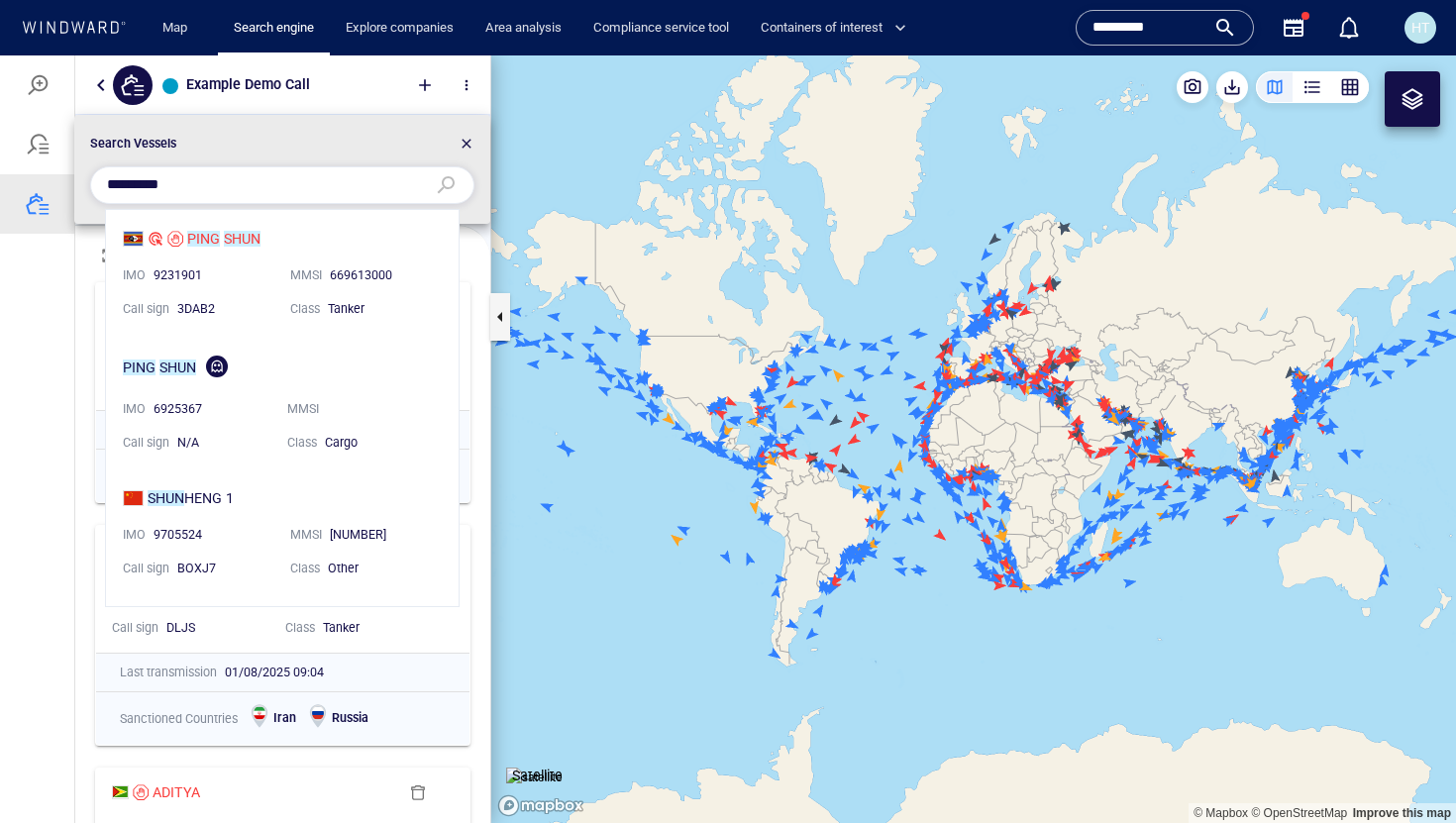 type on "*********" 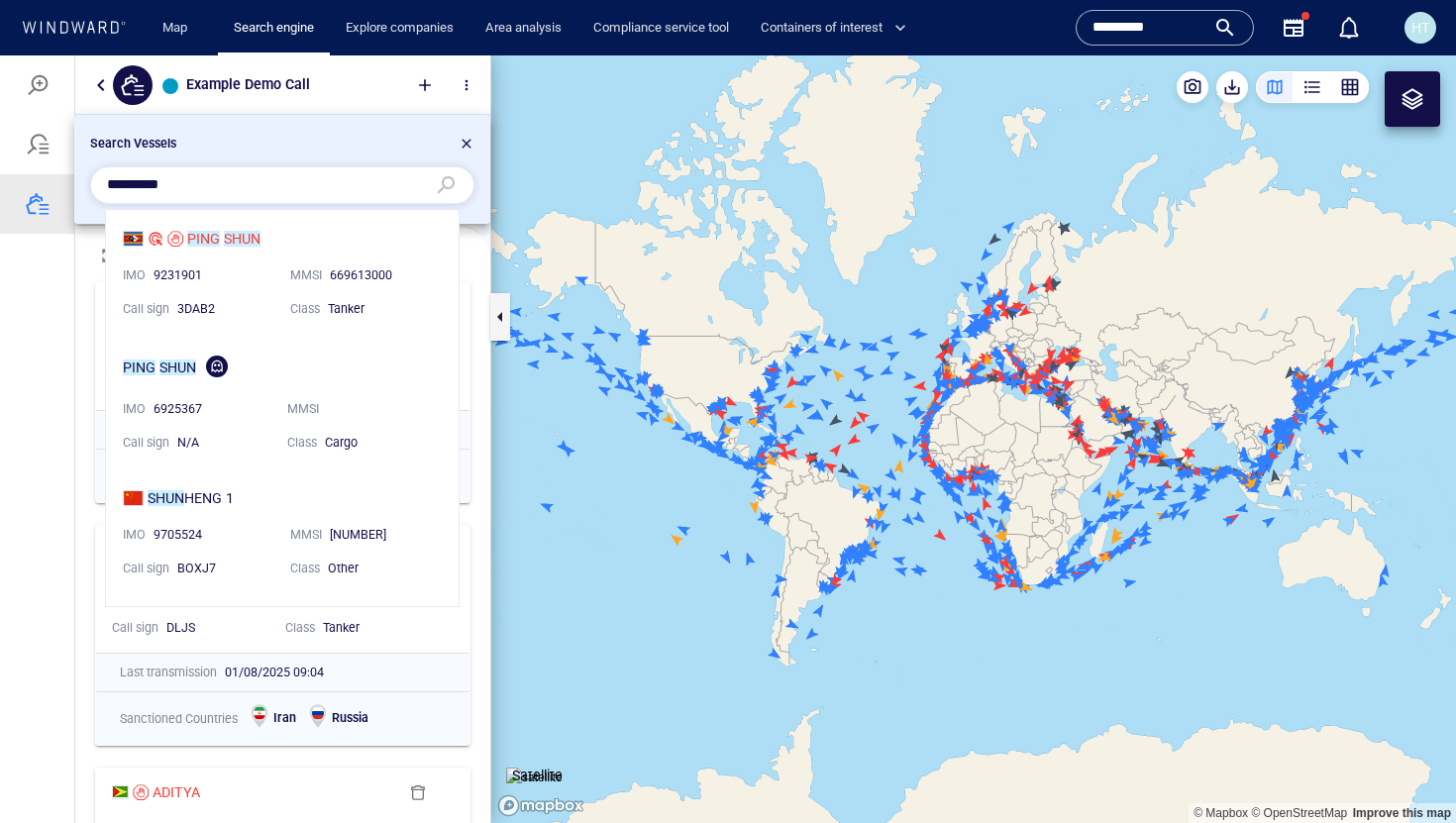 click on "[BRAND] [BRAND] IMO [NUMBER] MMSI [NUMBER] Call sign [NUMBER] Class [BRAND]" at bounding box center (282, 272) 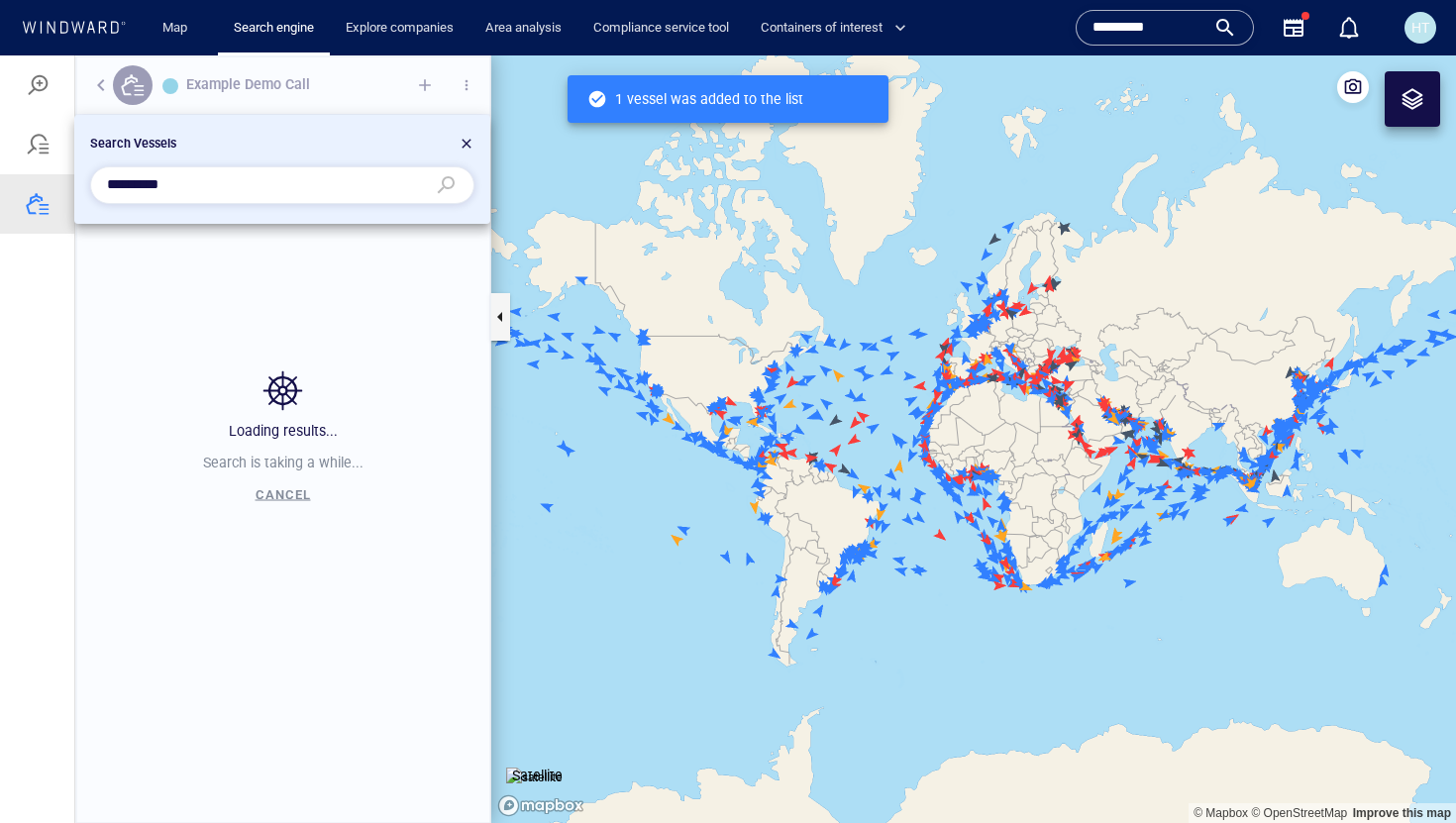 scroll, scrollTop: 1, scrollLeft: 1, axis: both 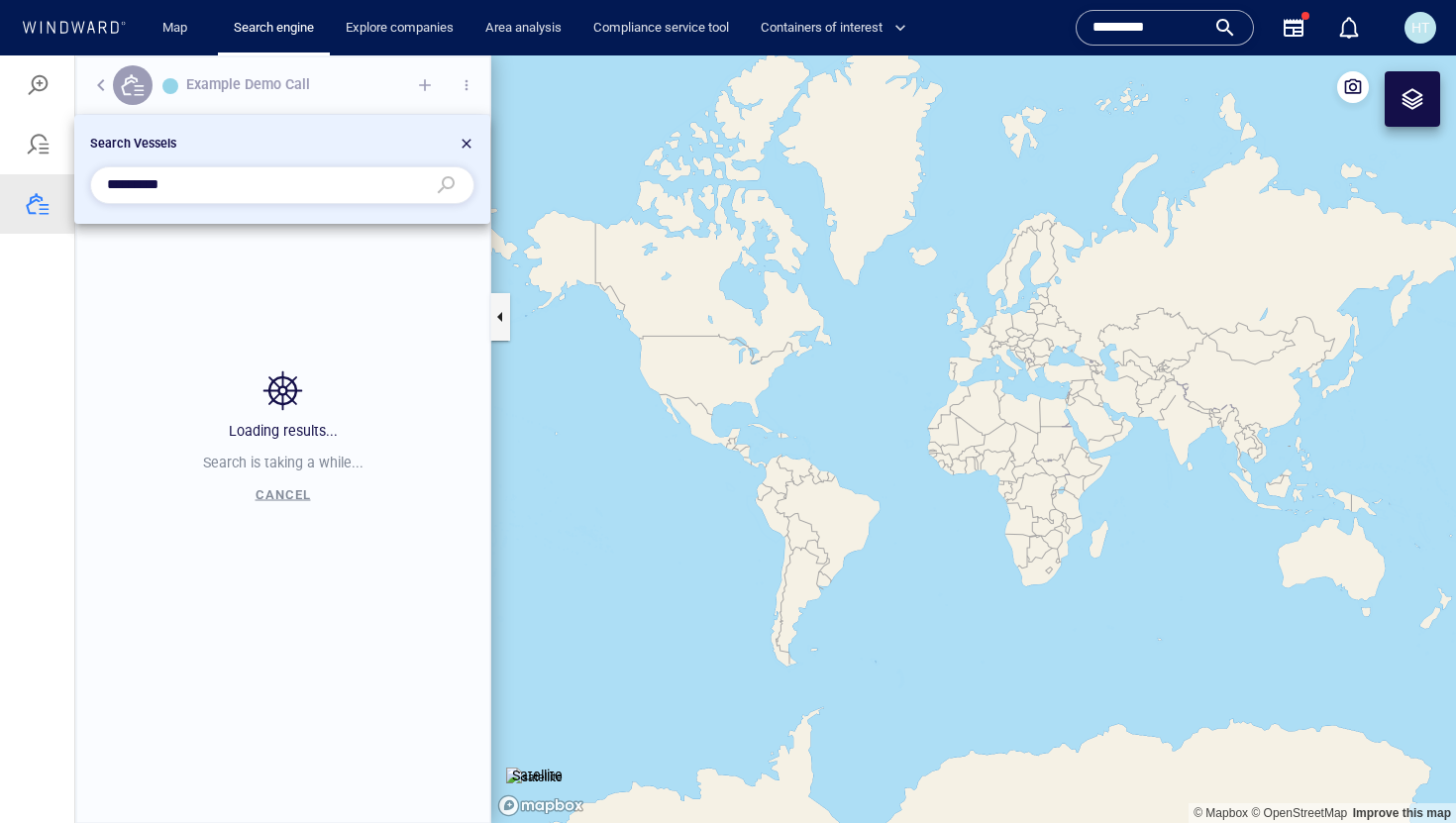 click at bounding box center (467, 147) 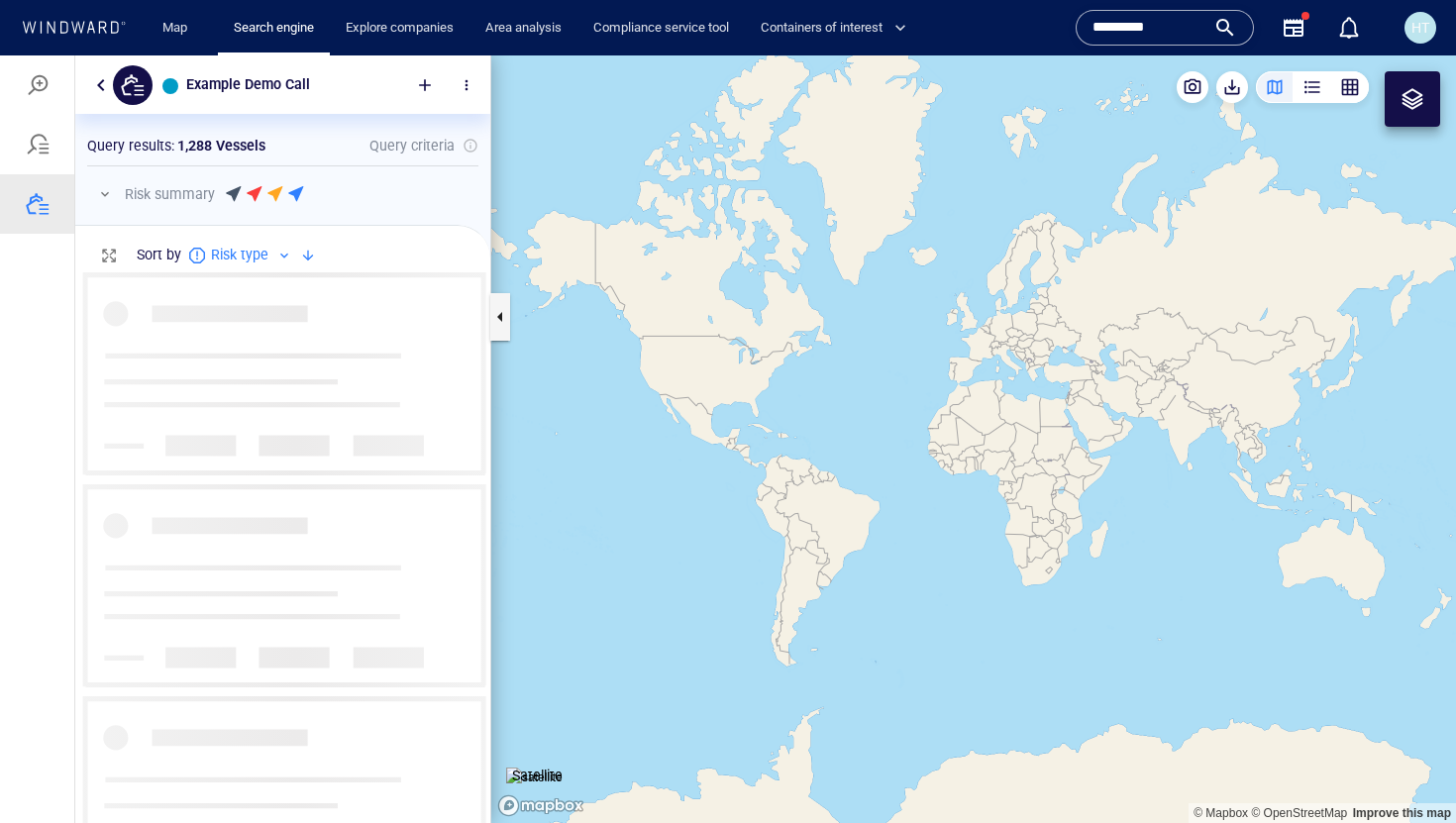 scroll, scrollTop: 0, scrollLeft: 1, axis: horizontal 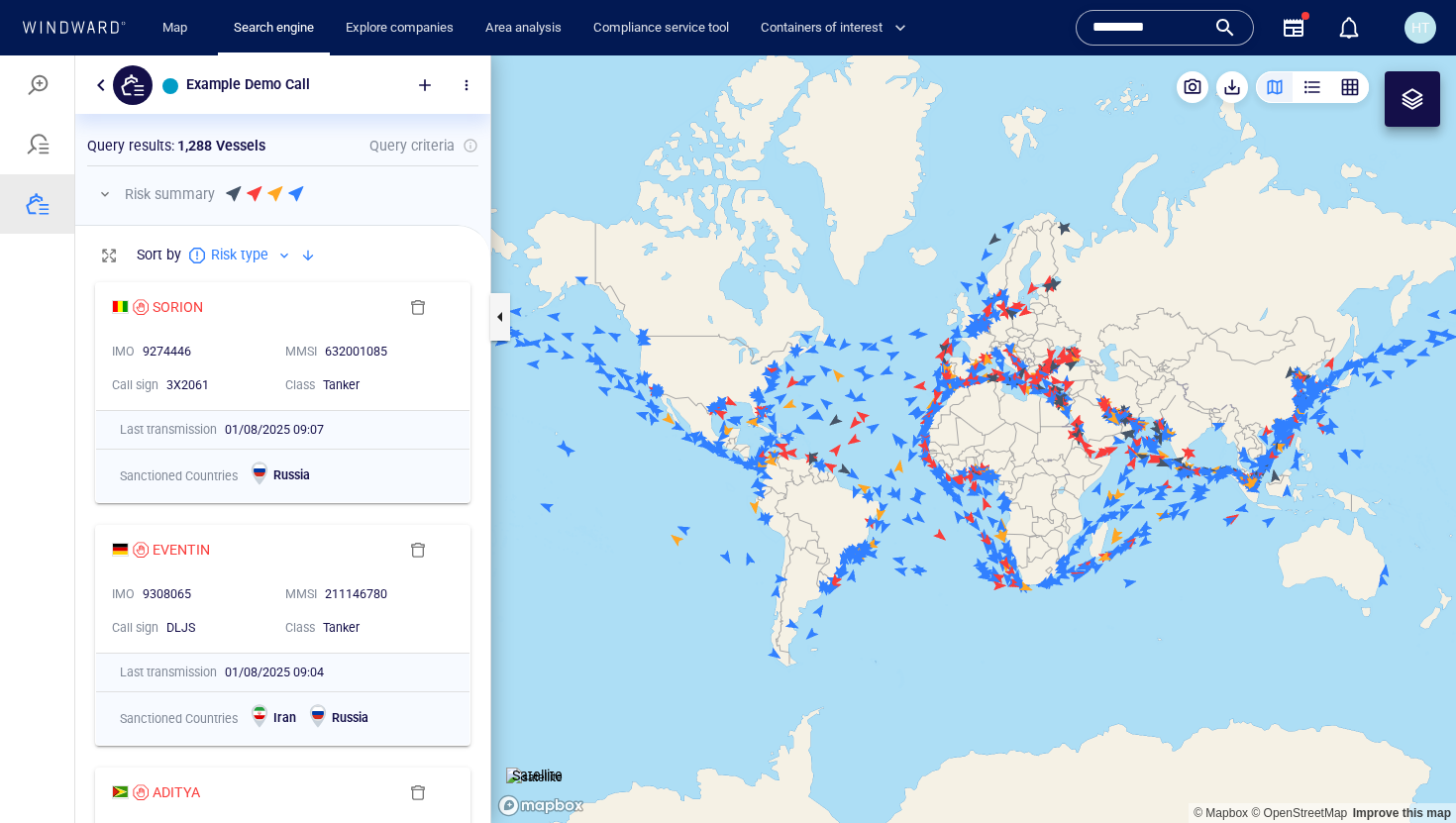 drag, startPoint x: 1240, startPoint y: 334, endPoint x: 1147, endPoint y: 254, distance: 122.67437 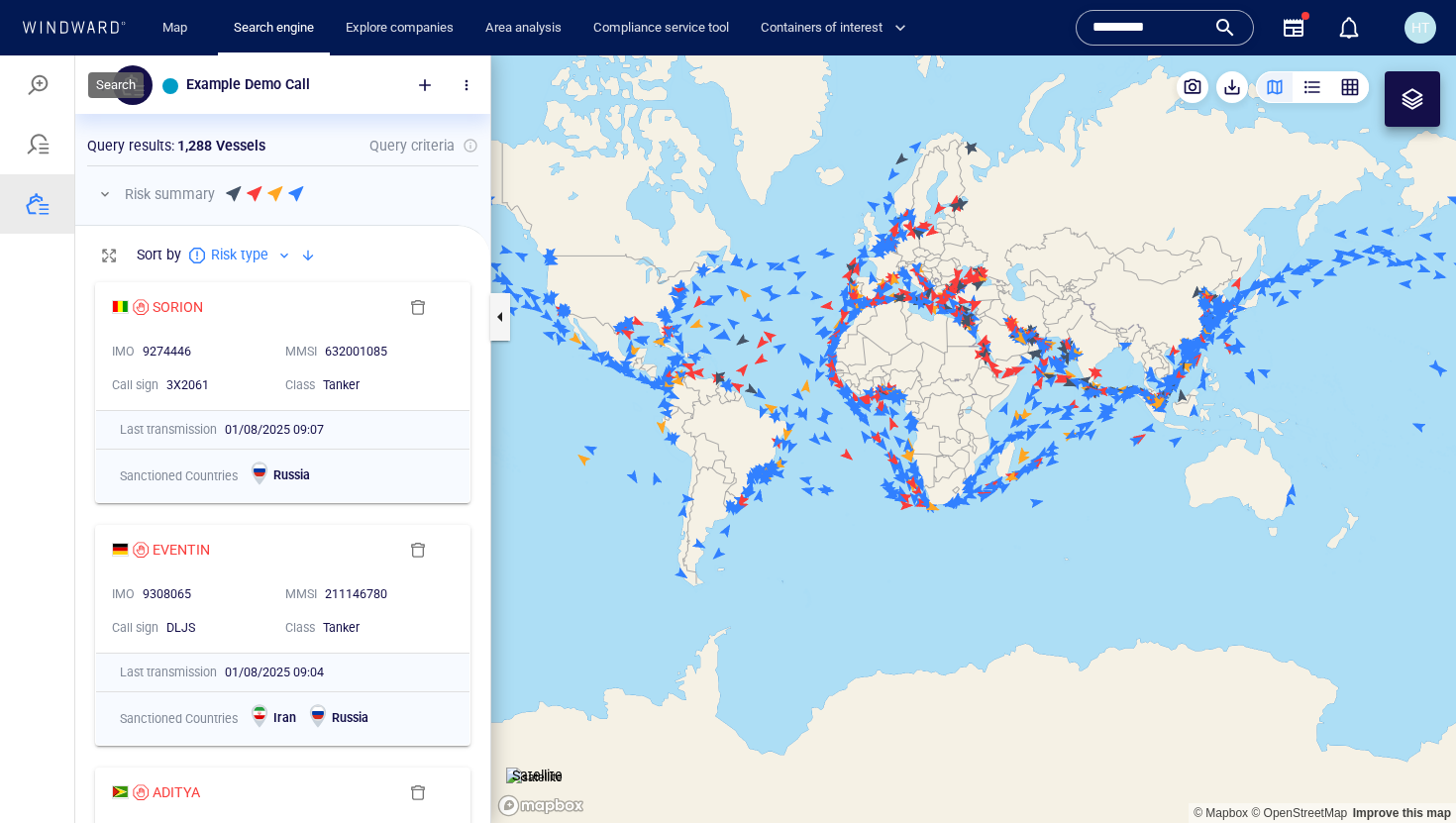 click at bounding box center [38, 85] 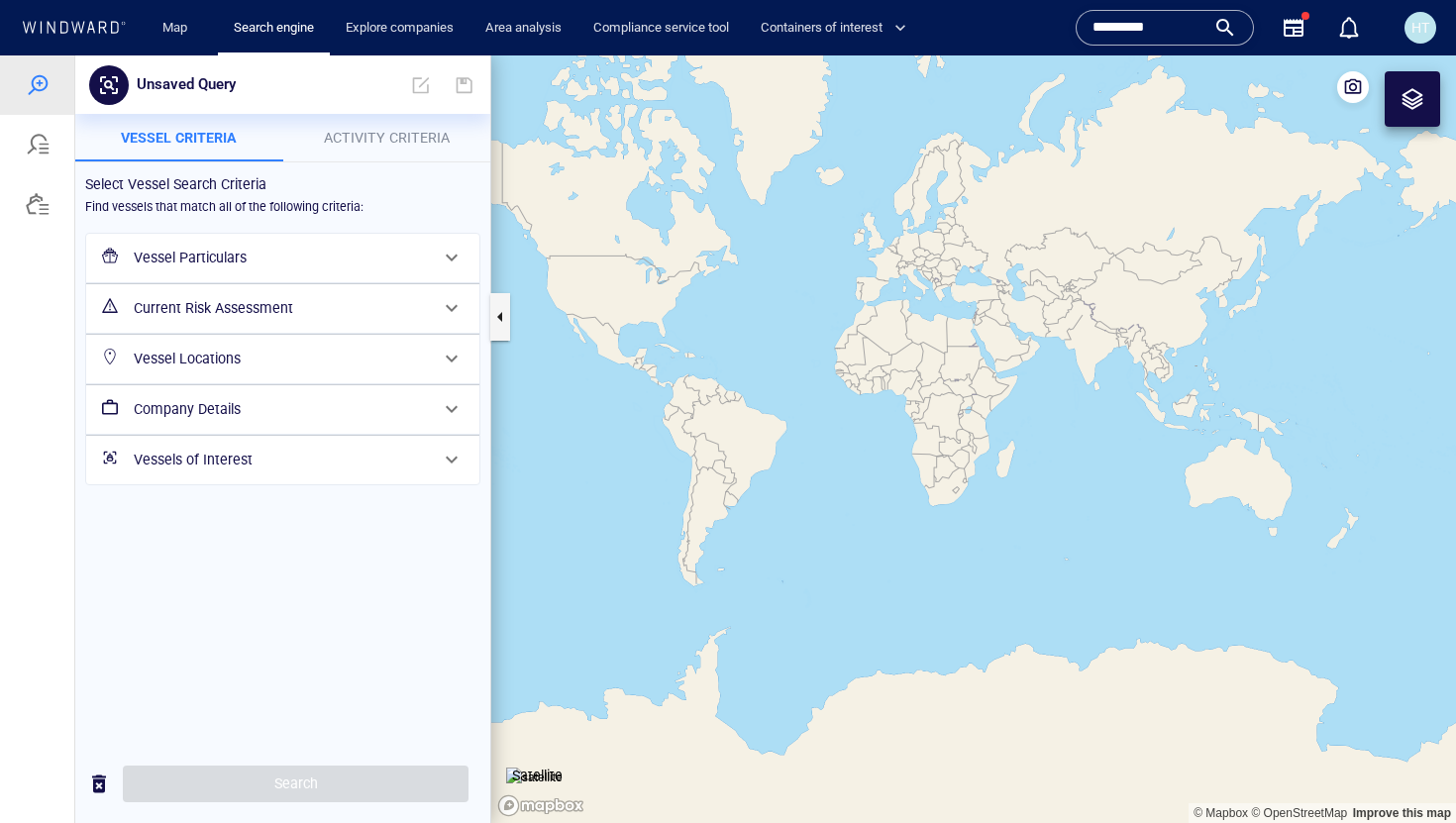 click on "Vessels of Interest" at bounding box center (280, 460) 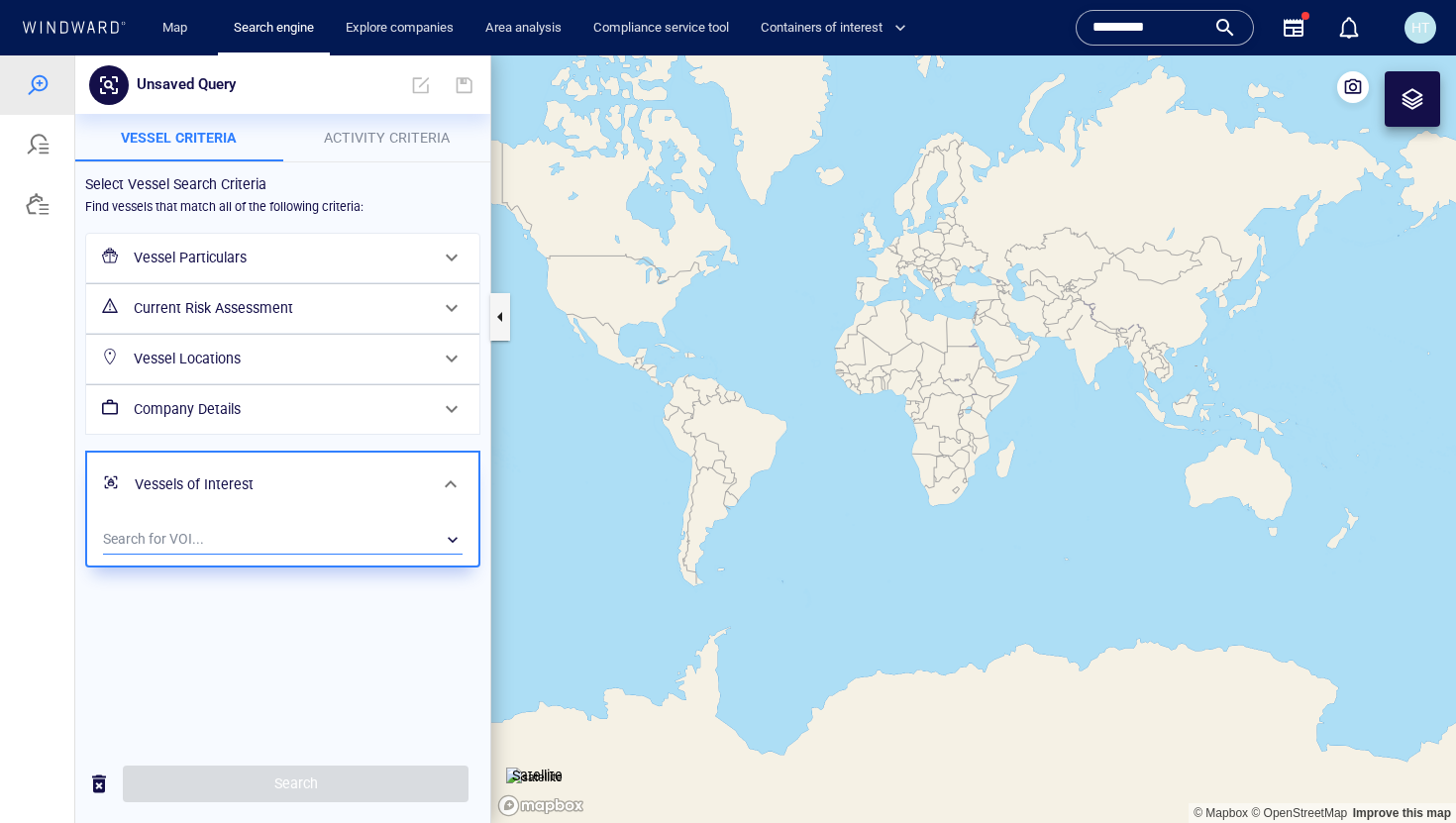 click on "​" at bounding box center [282, 540] 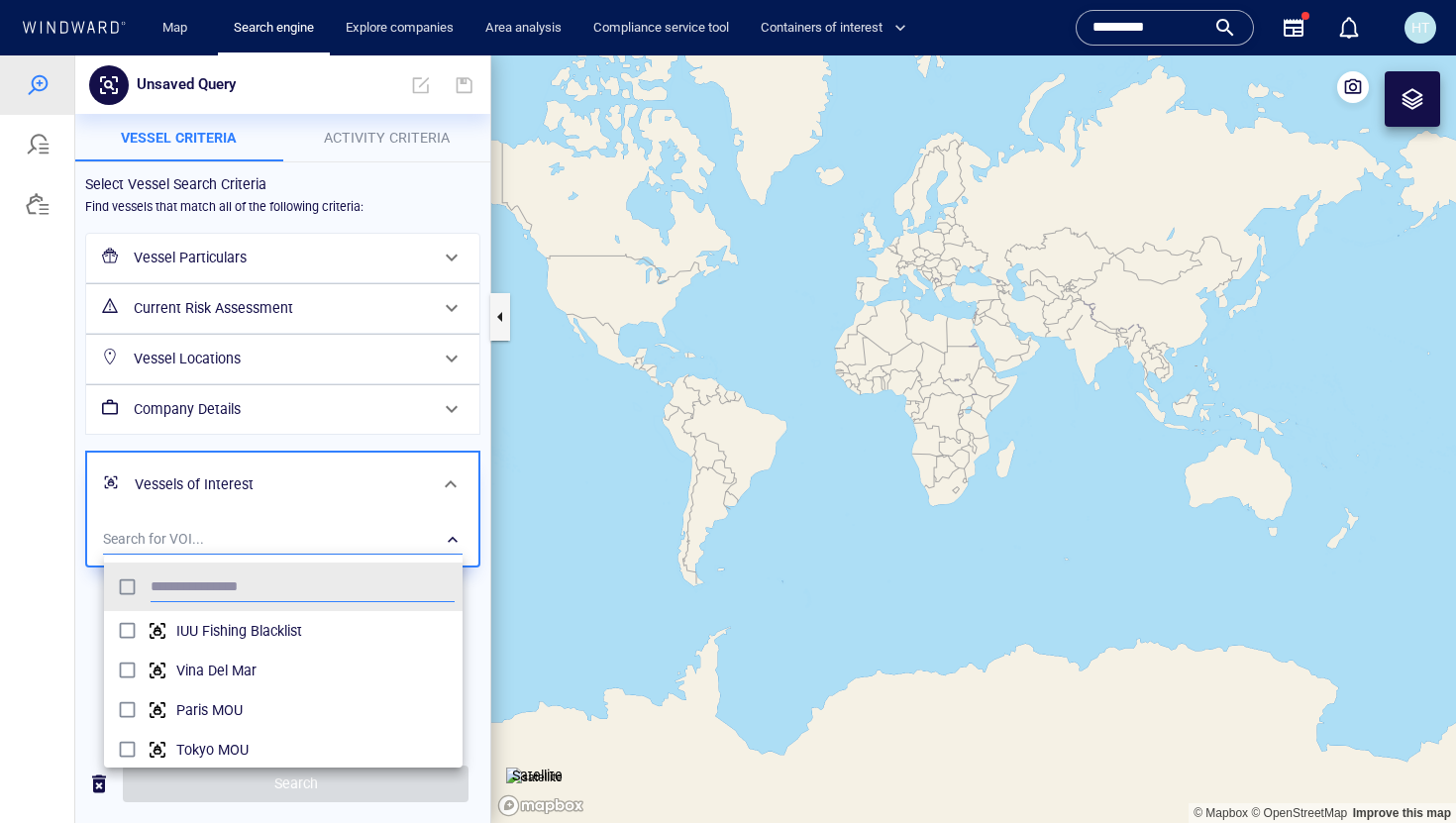 scroll, scrollTop: 0, scrollLeft: 1, axis: horizontal 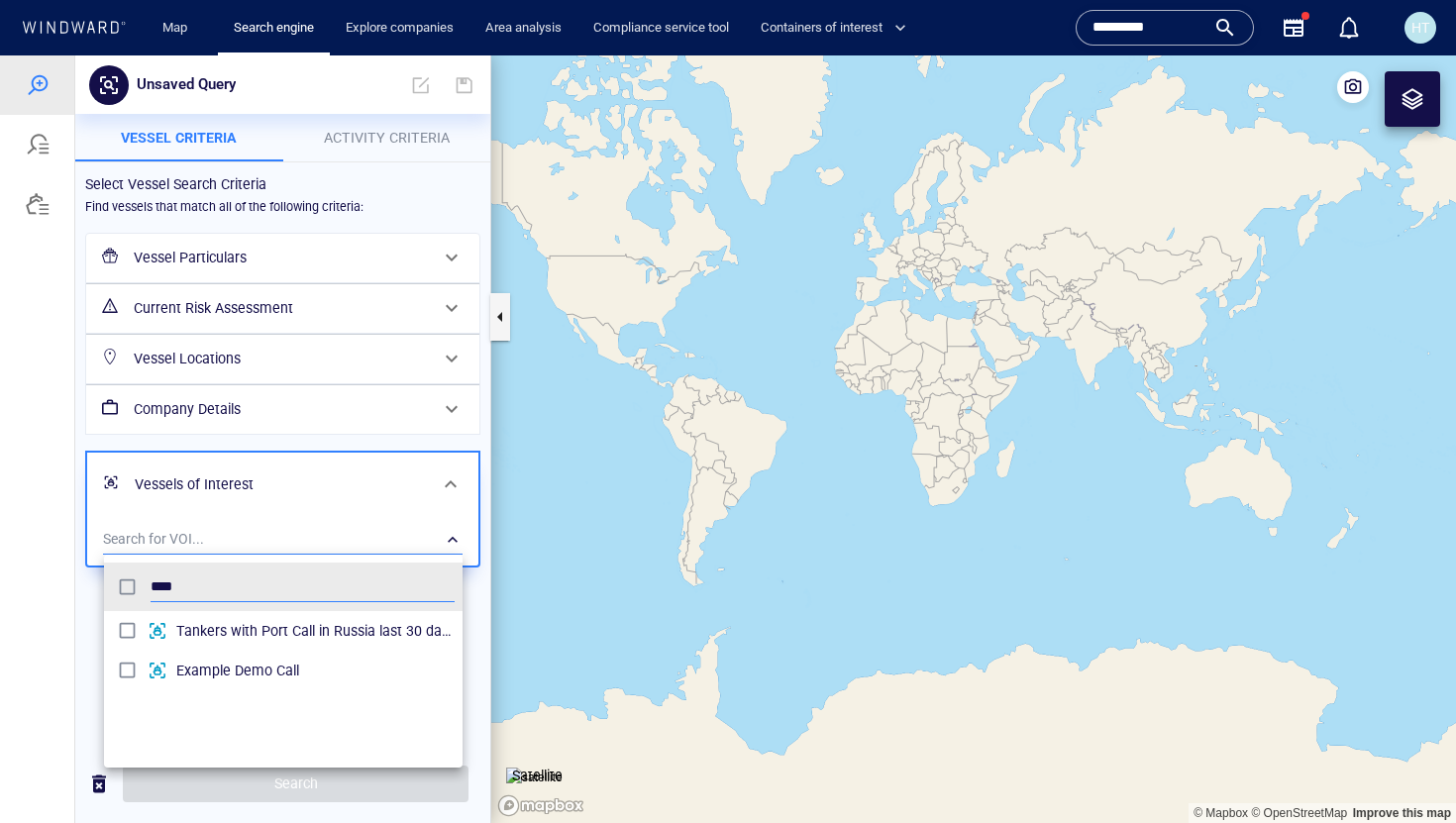 type on "****" 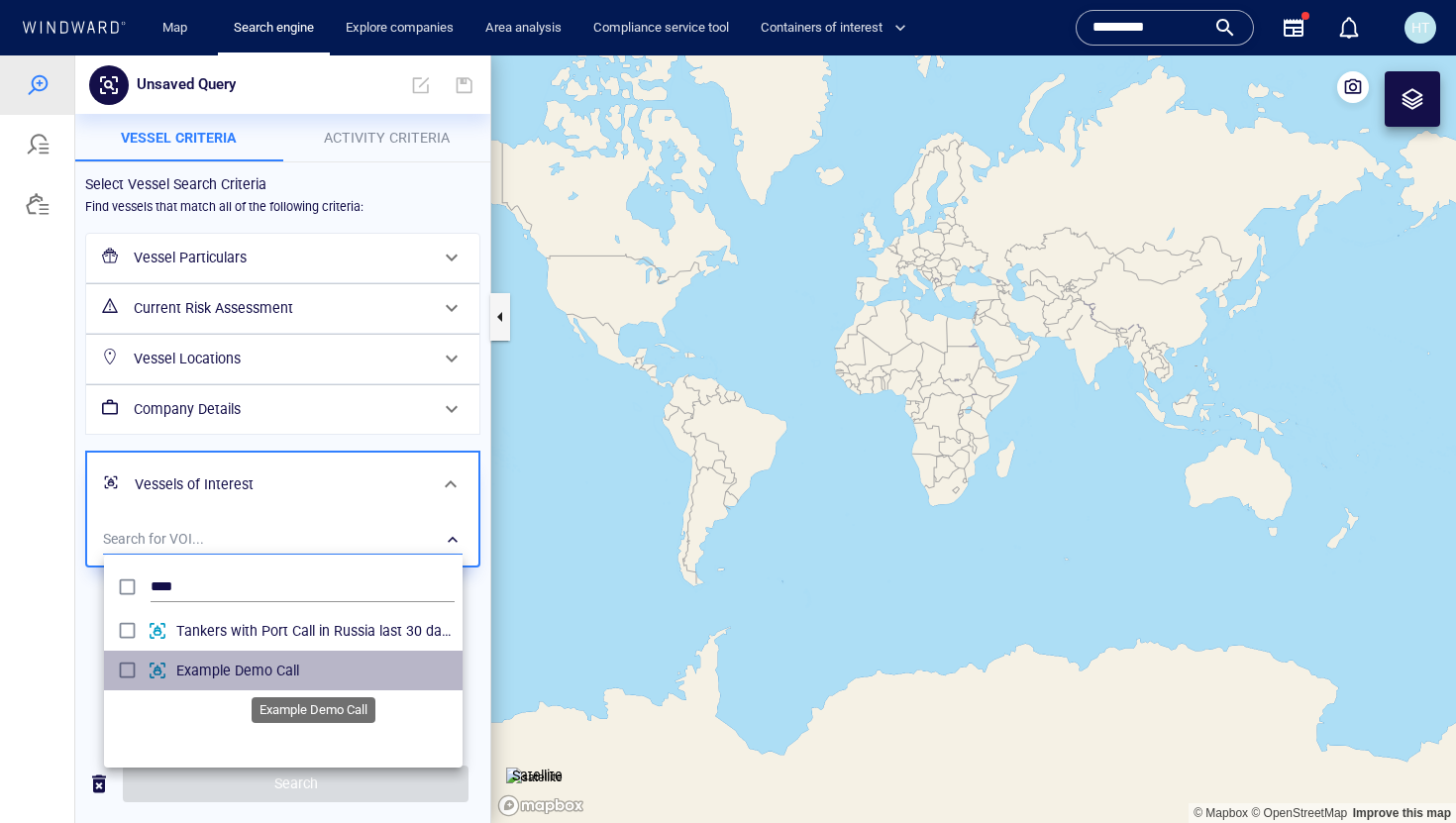 click on "Example Demo Call" at bounding box center (315, 670) 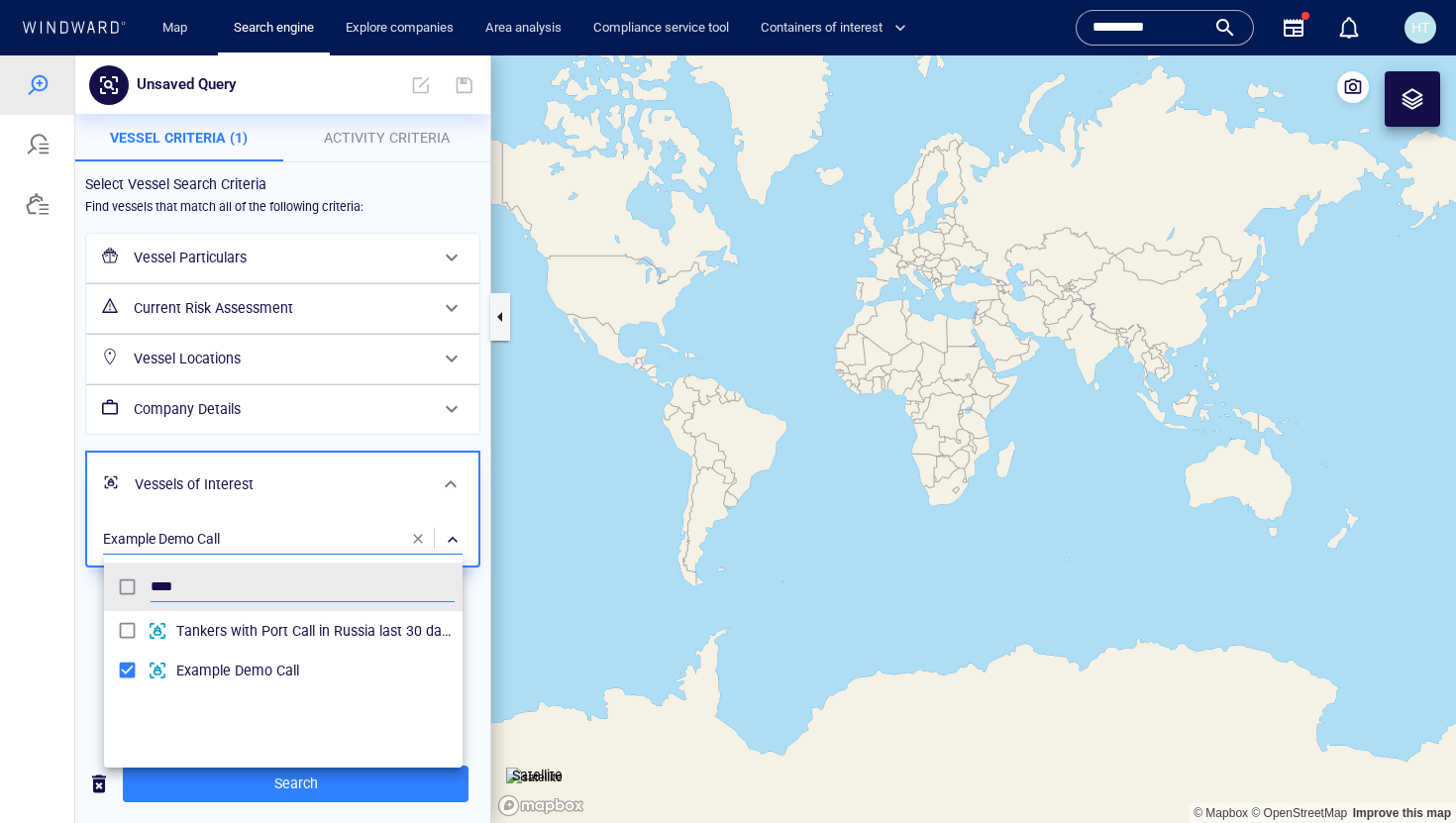 click at bounding box center (728, 439) 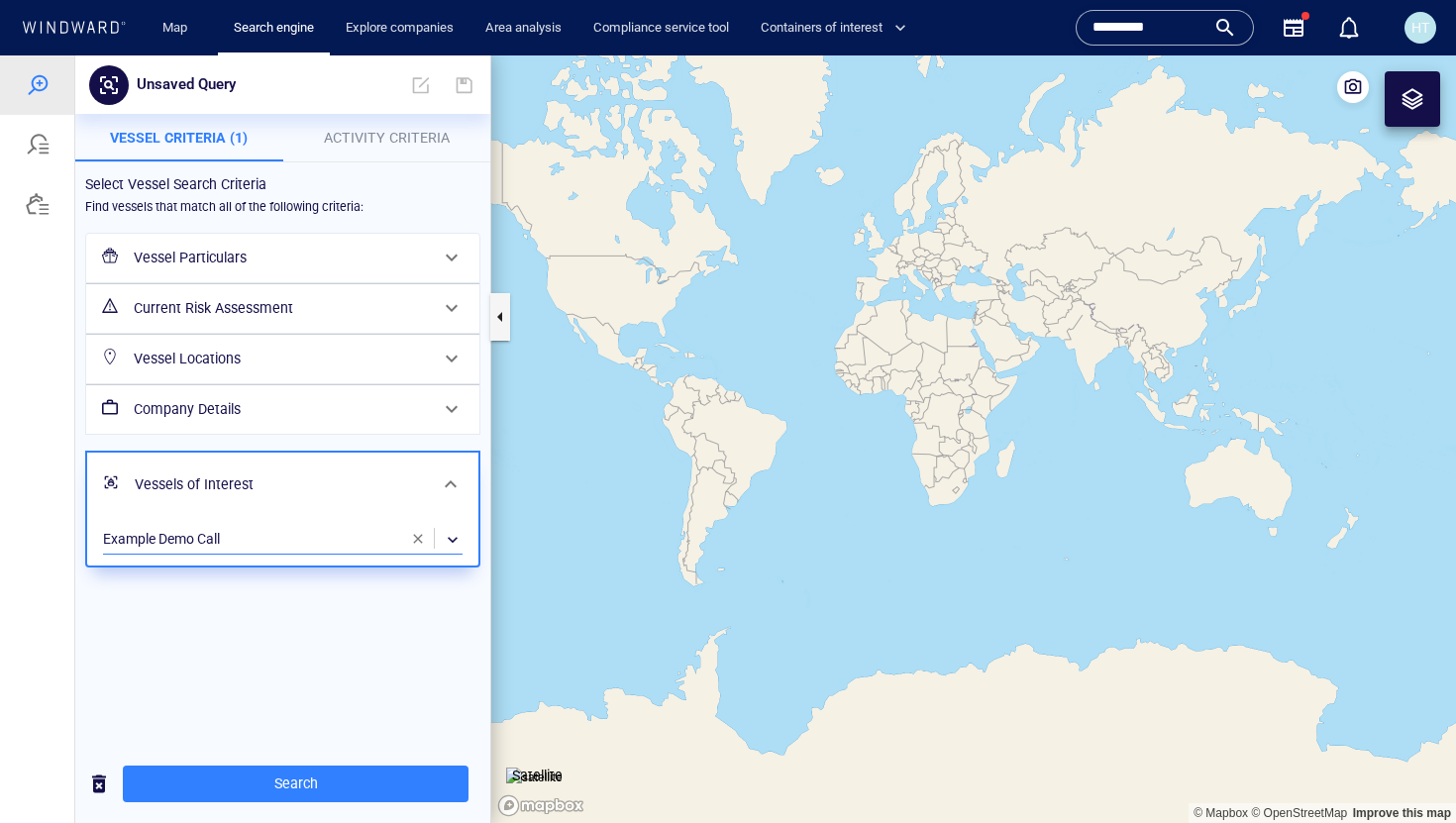 click on "Activity Criteria" at bounding box center [386, 138] 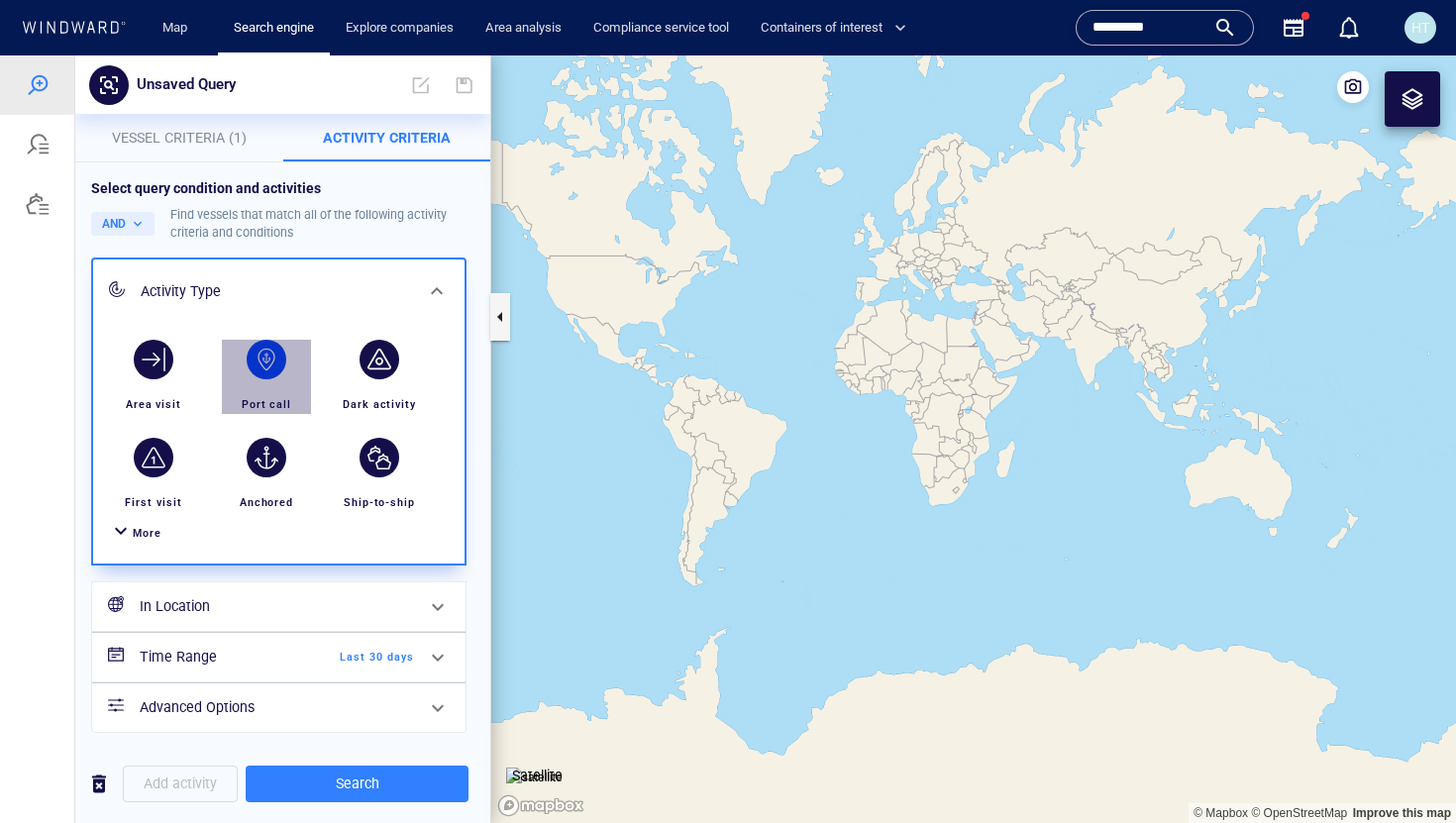 click at bounding box center [266, 359] 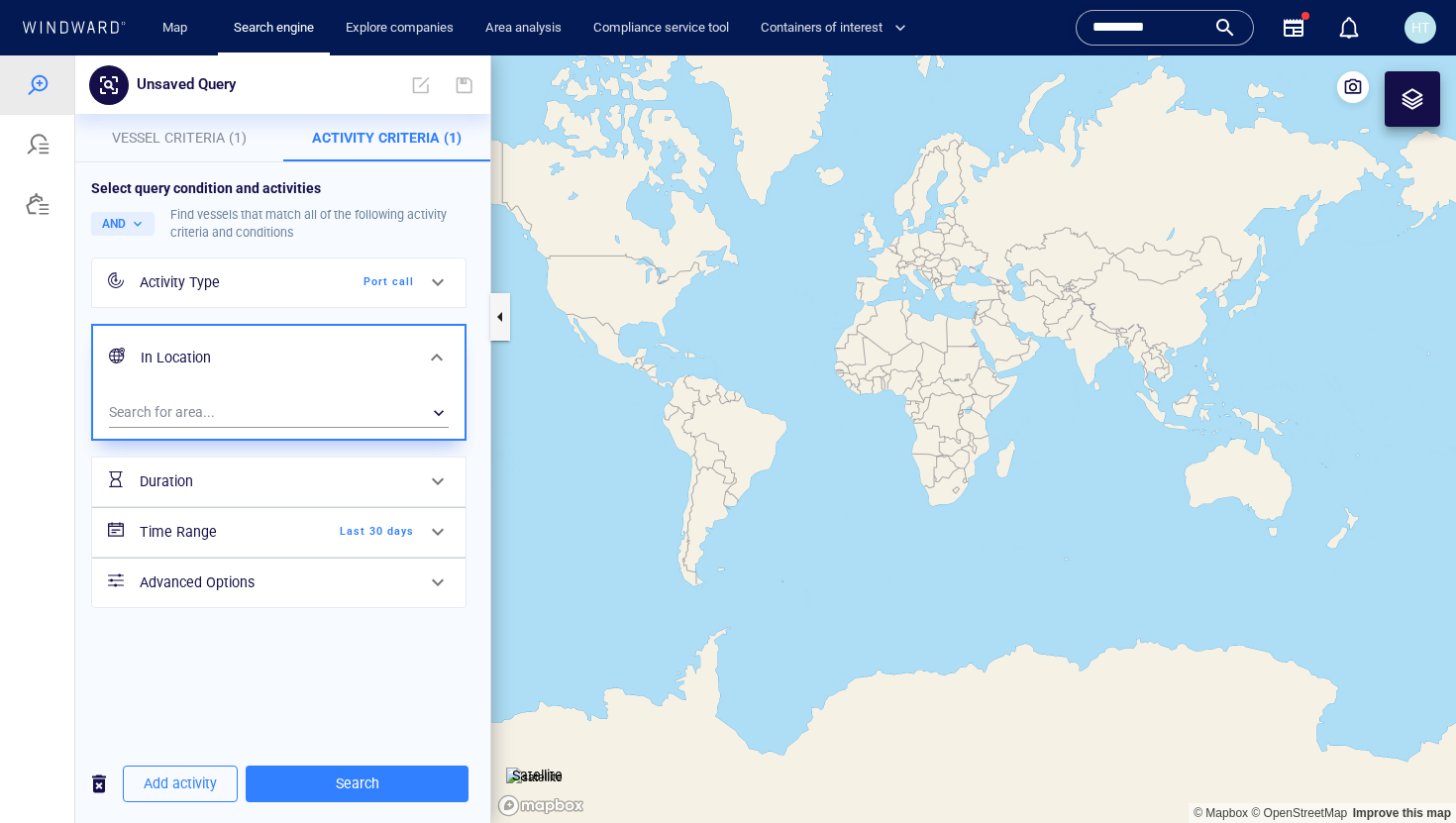 click on "Search for area... ​" at bounding box center (278, 414) 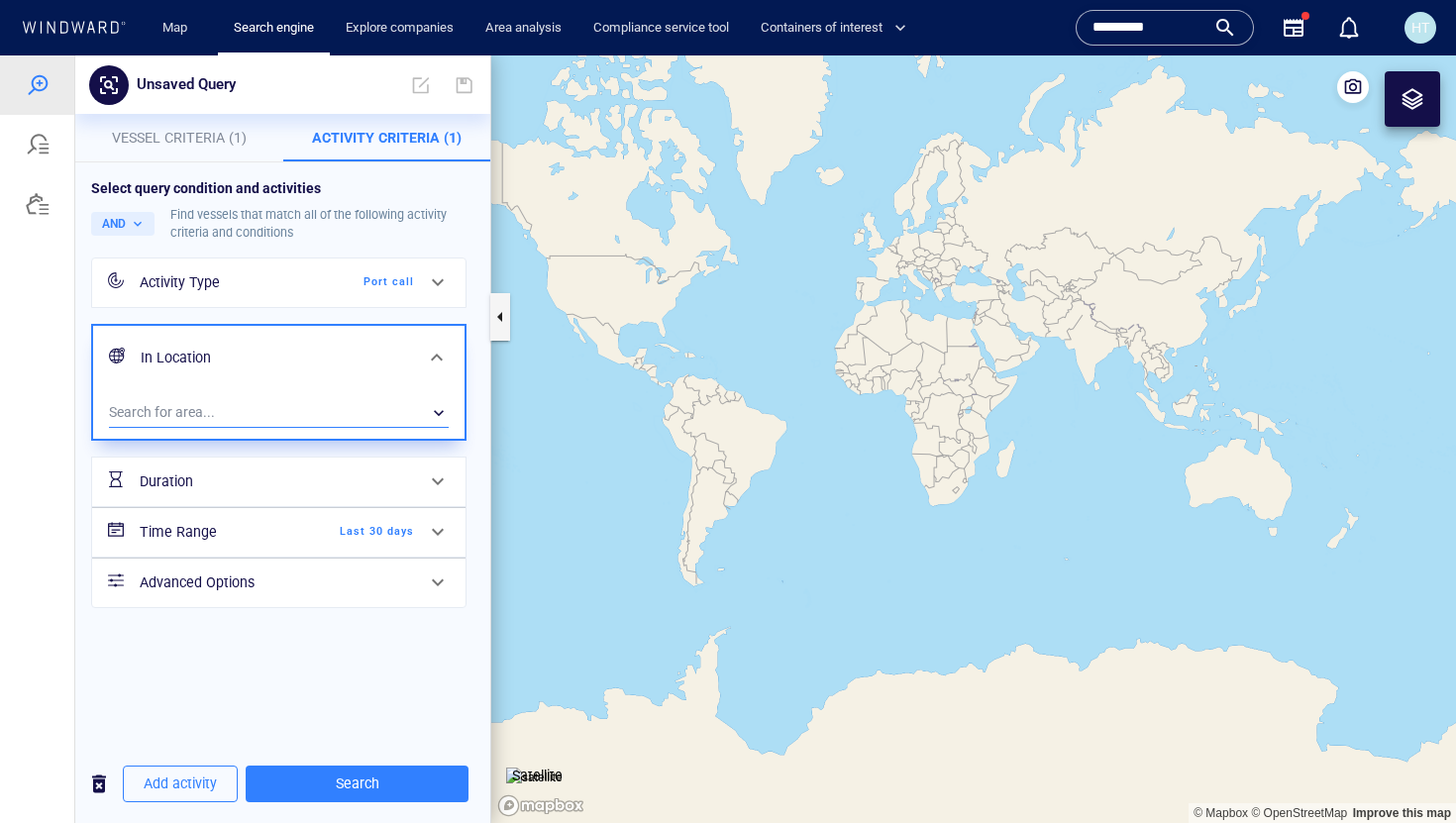 click on "​" at bounding box center (278, 413) 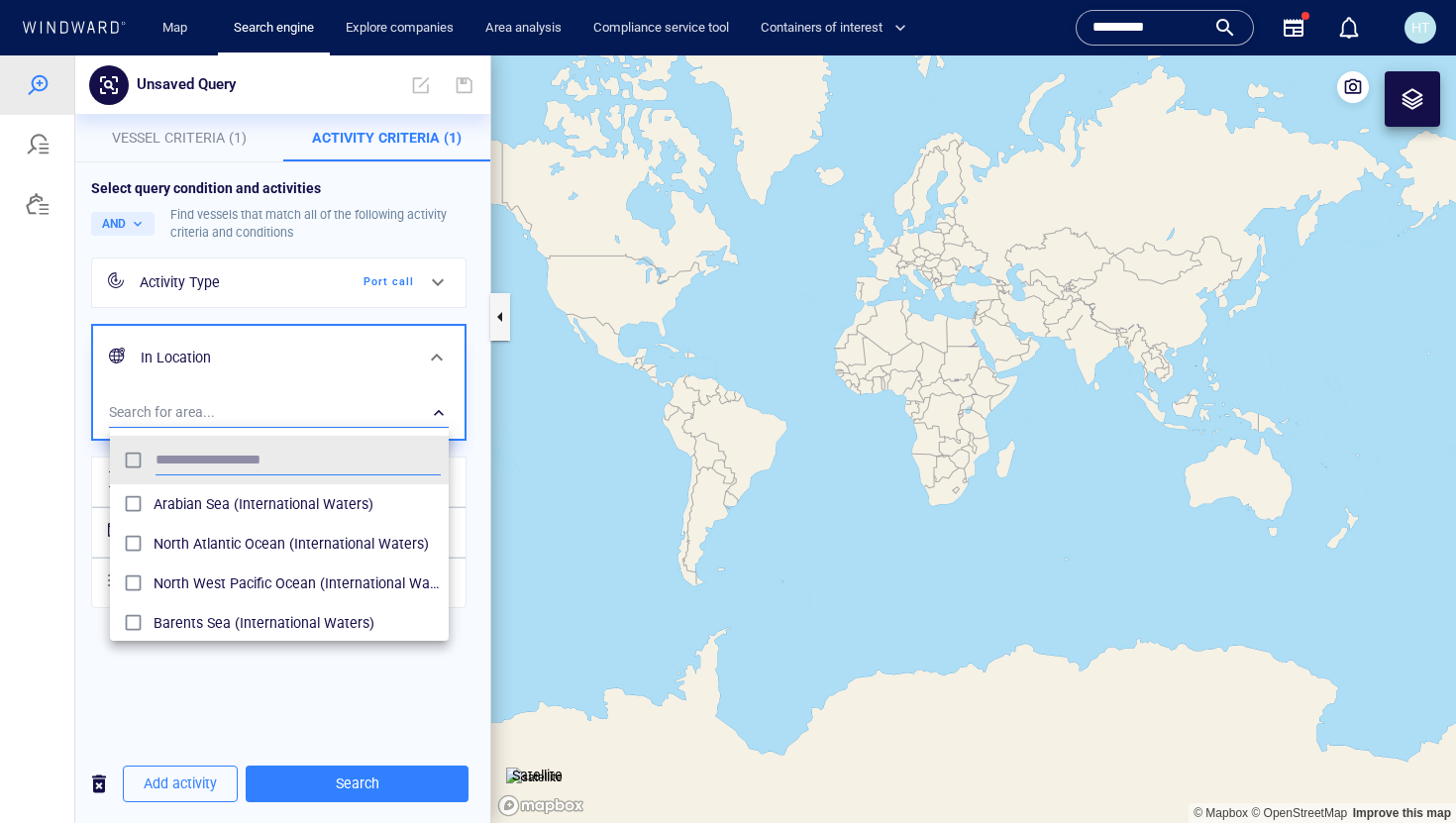 scroll, scrollTop: 0, scrollLeft: 1, axis: horizontal 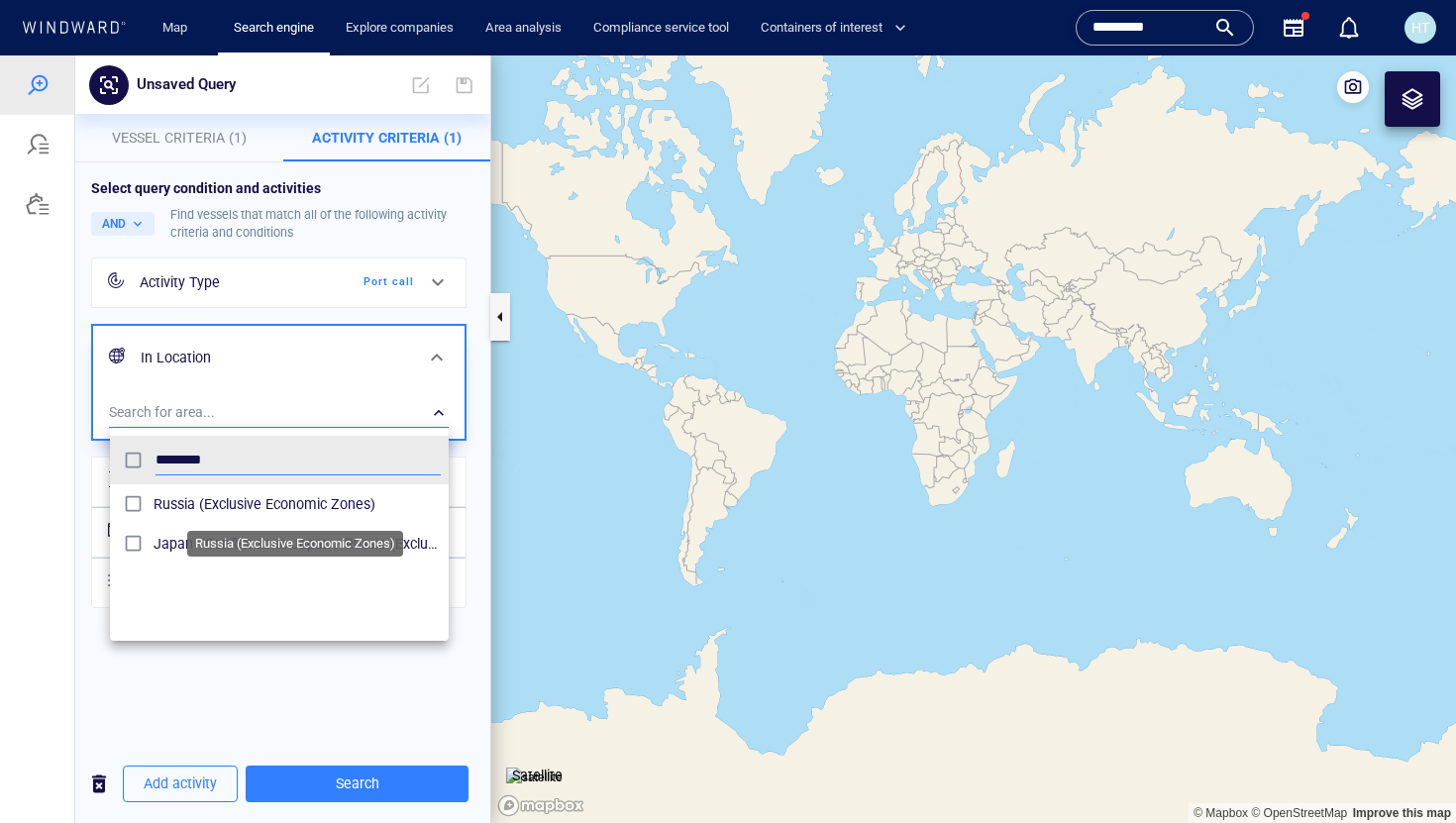 type on "********" 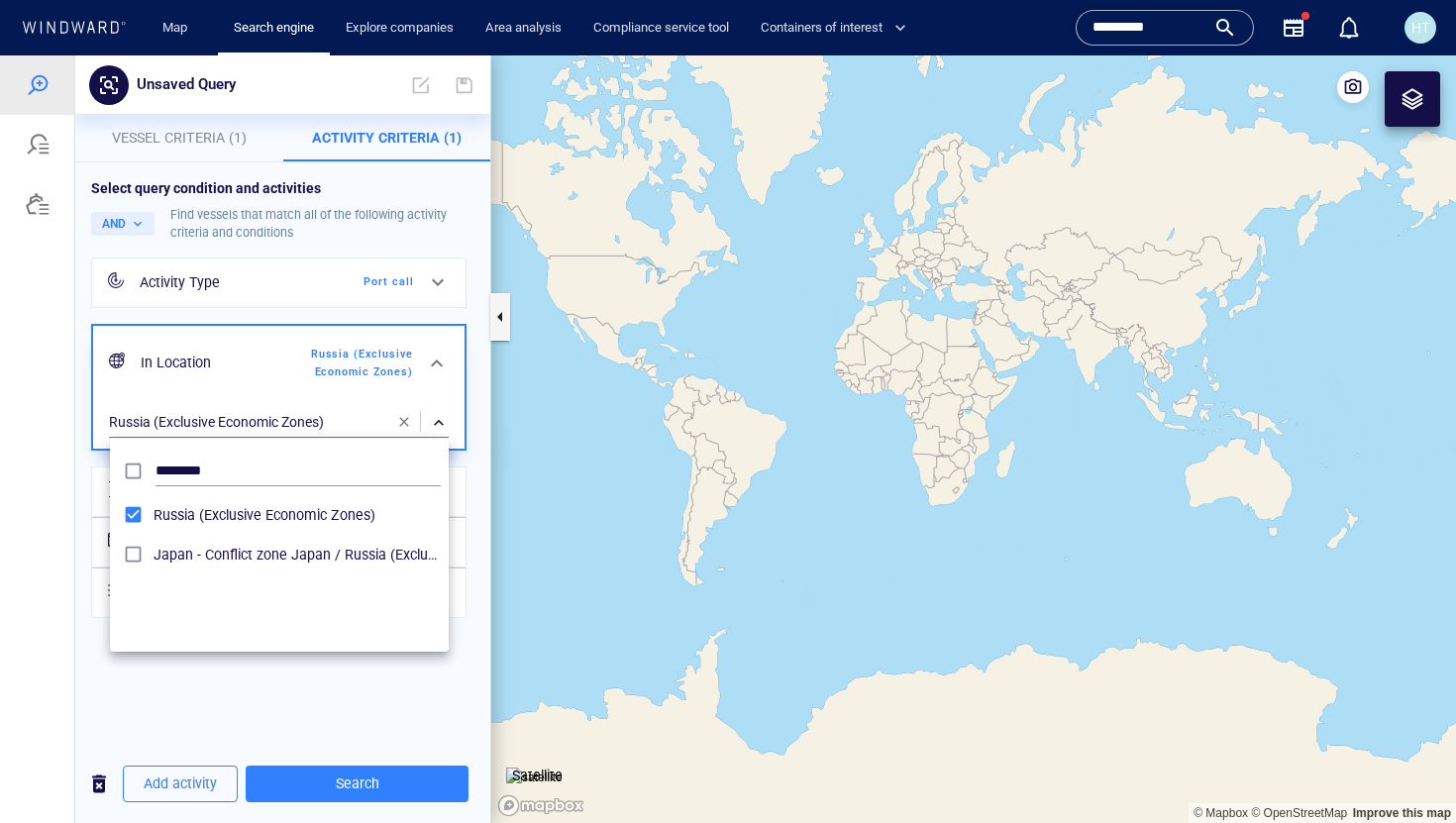 click at bounding box center (728, 439) 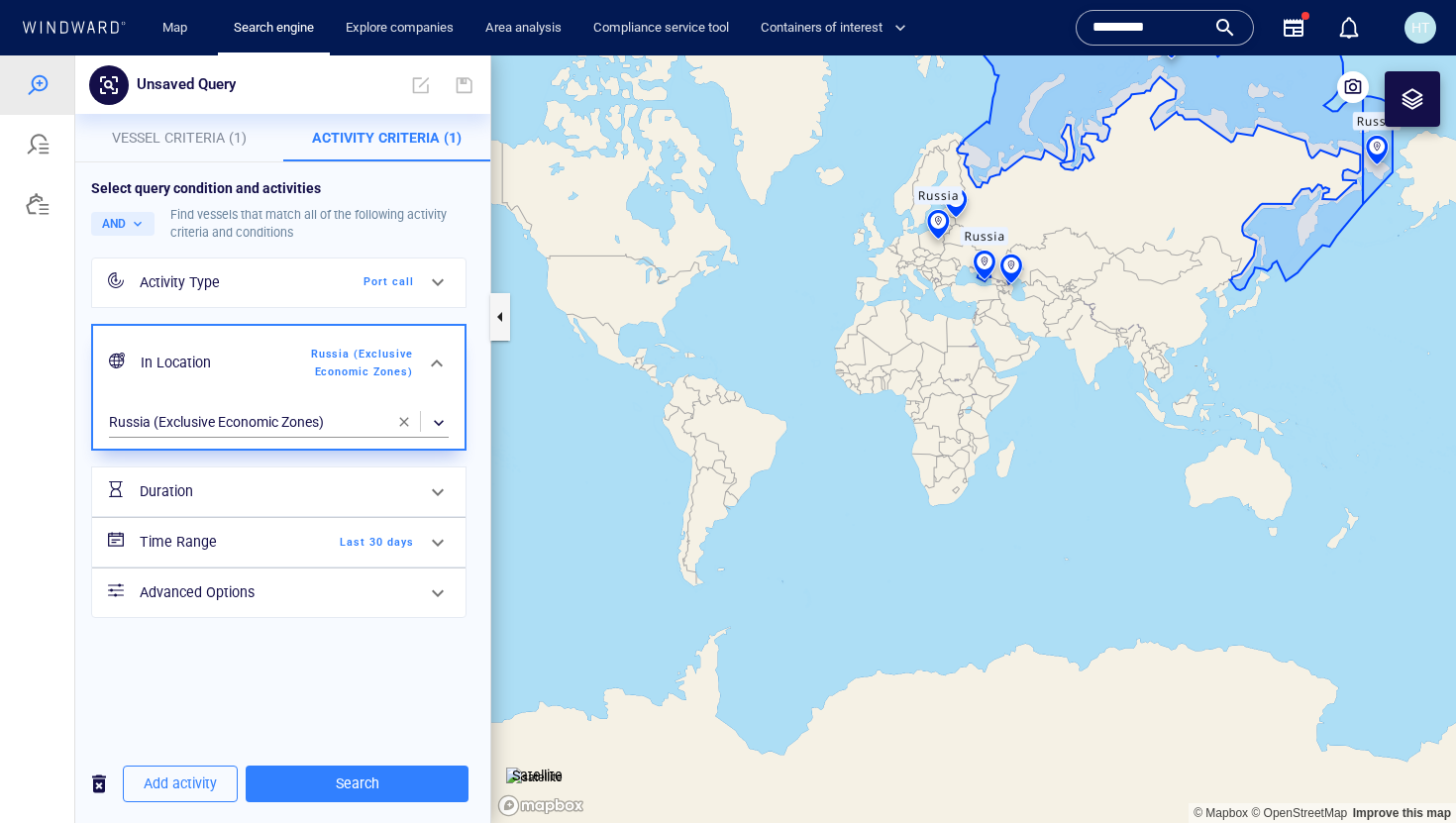 click on "Last 30 days" at bounding box center (357, 543) 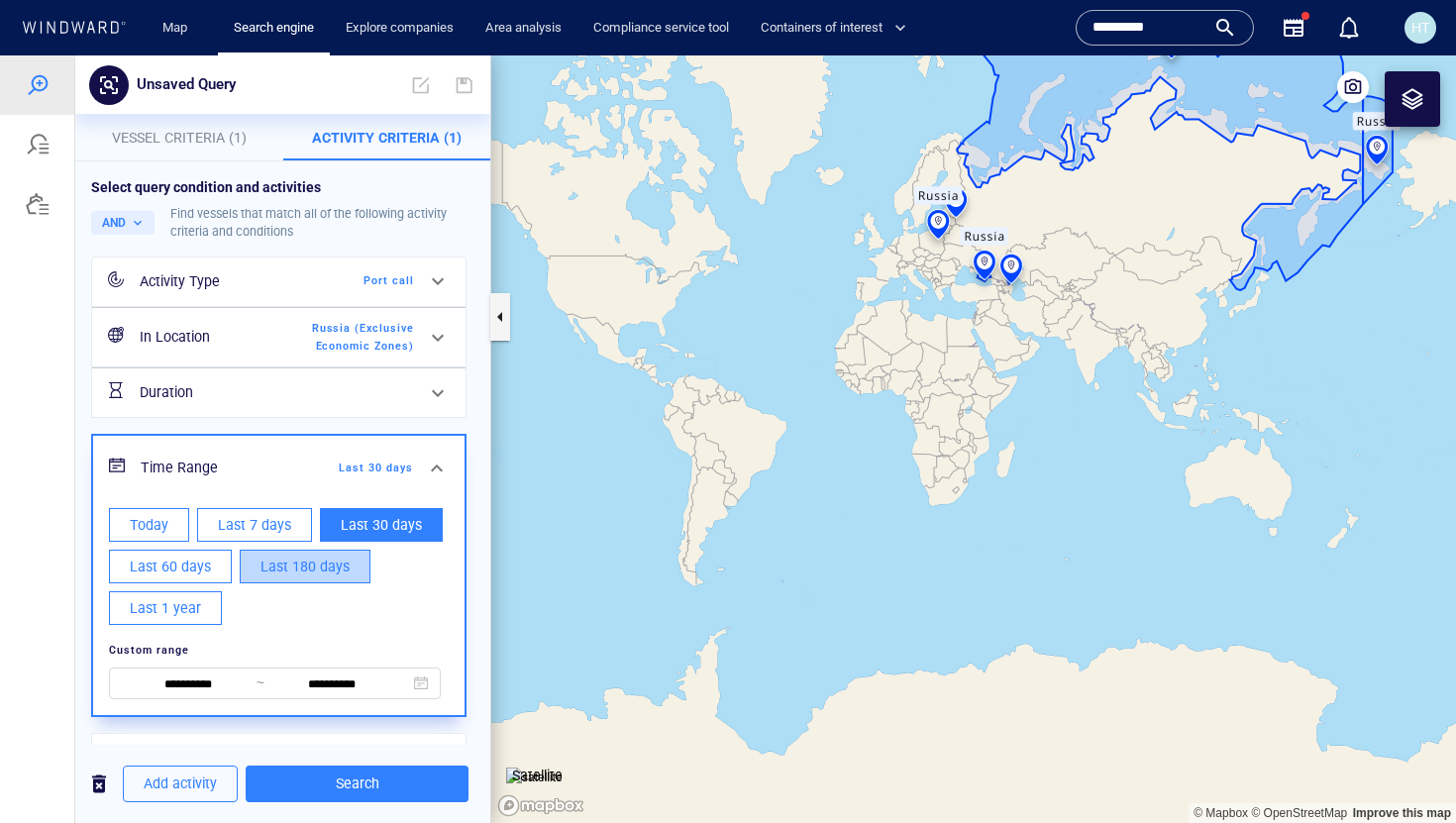 click on "Last 180 days" at bounding box center (305, 566) 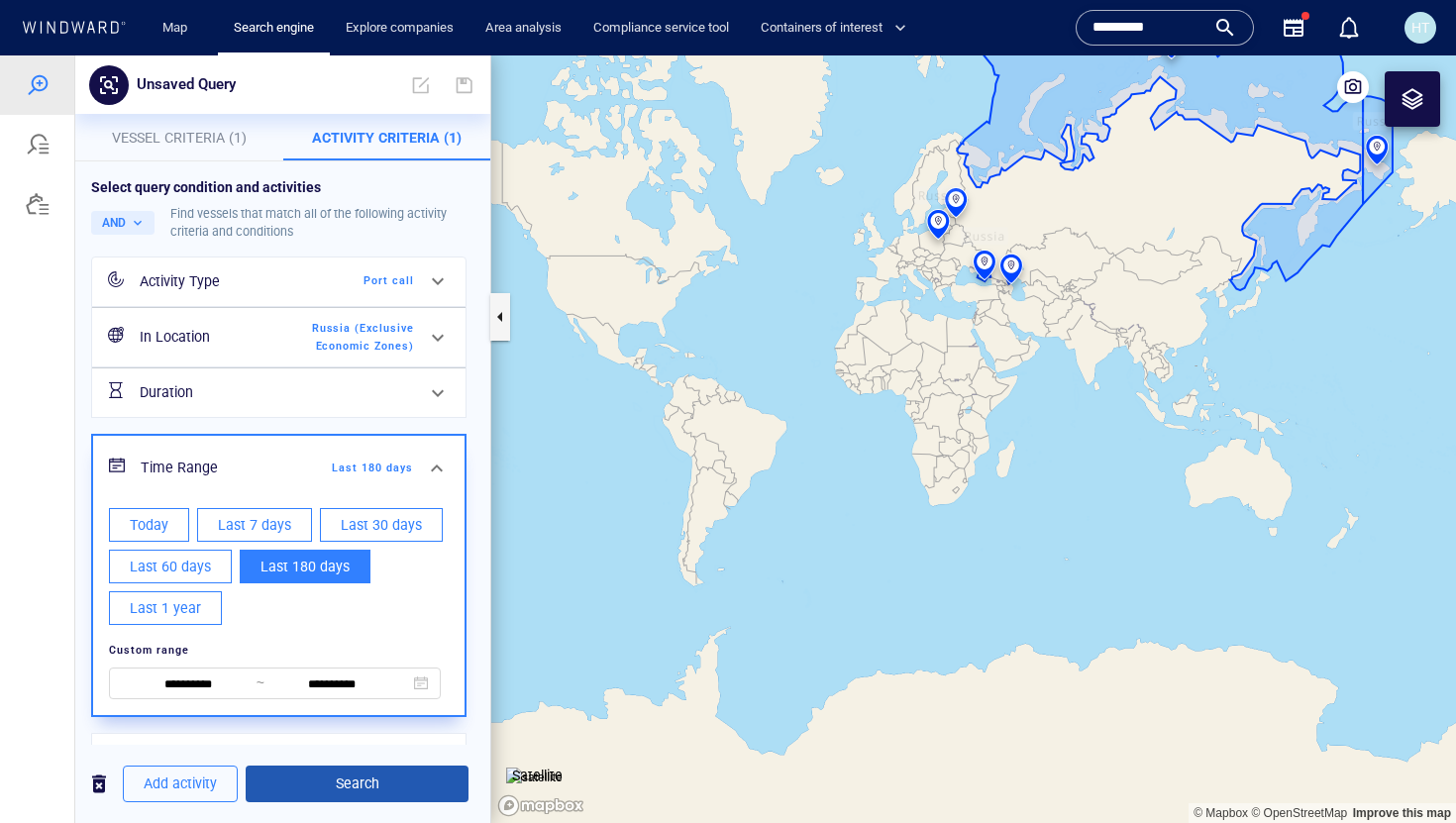click on "Search" at bounding box center [357, 783] 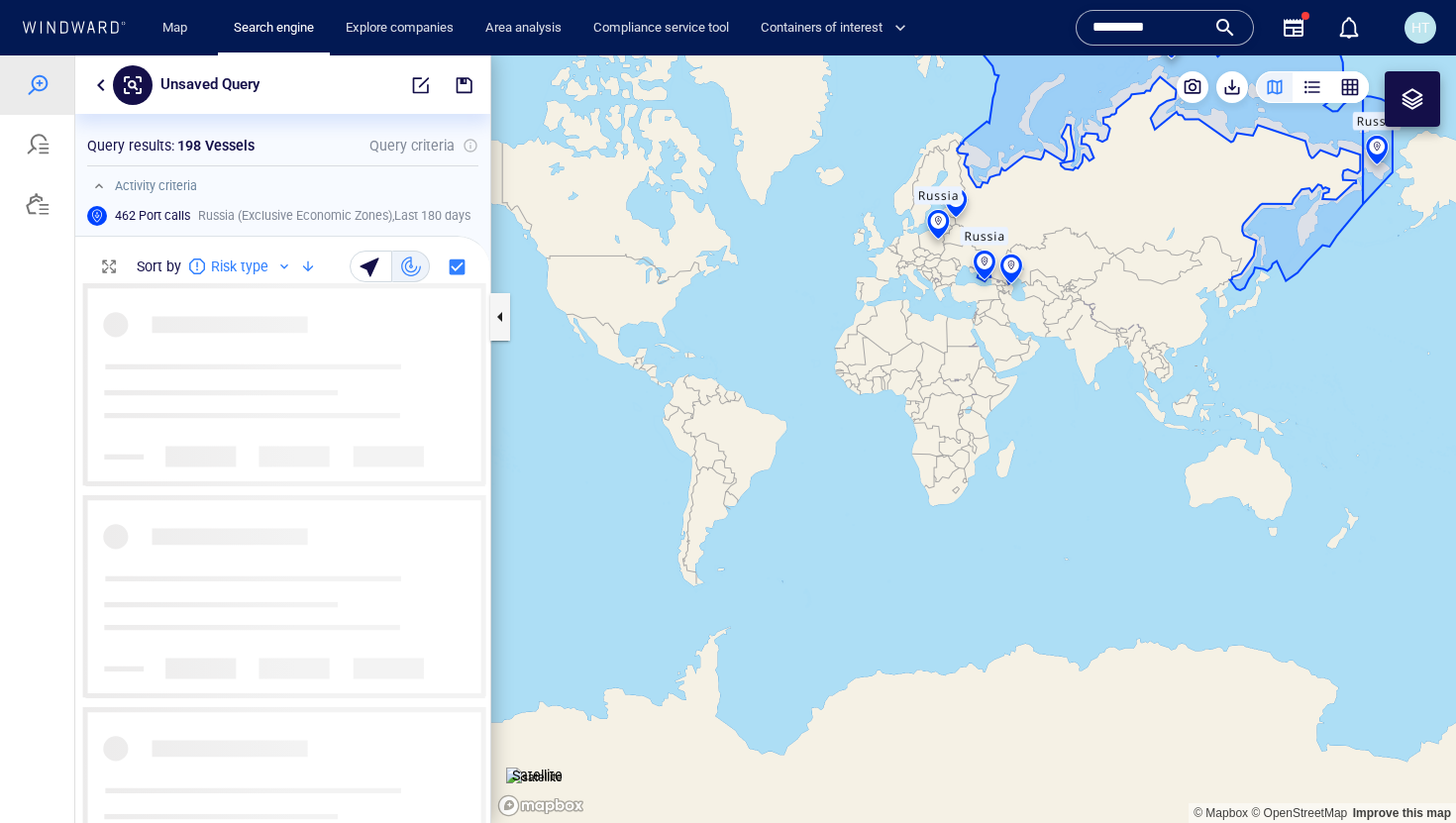 scroll, scrollTop: 1, scrollLeft: 1, axis: both 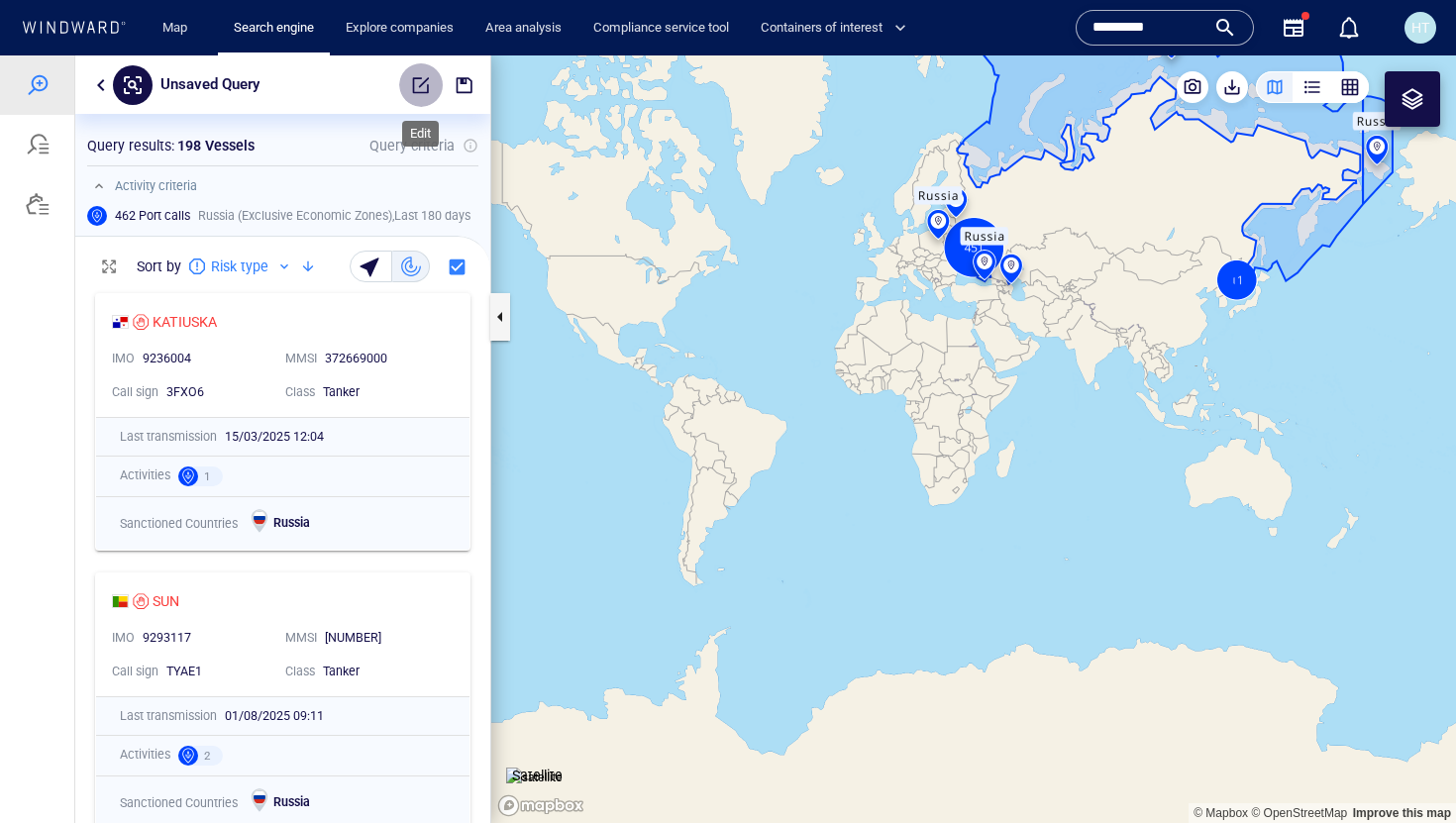 click at bounding box center (421, 85) 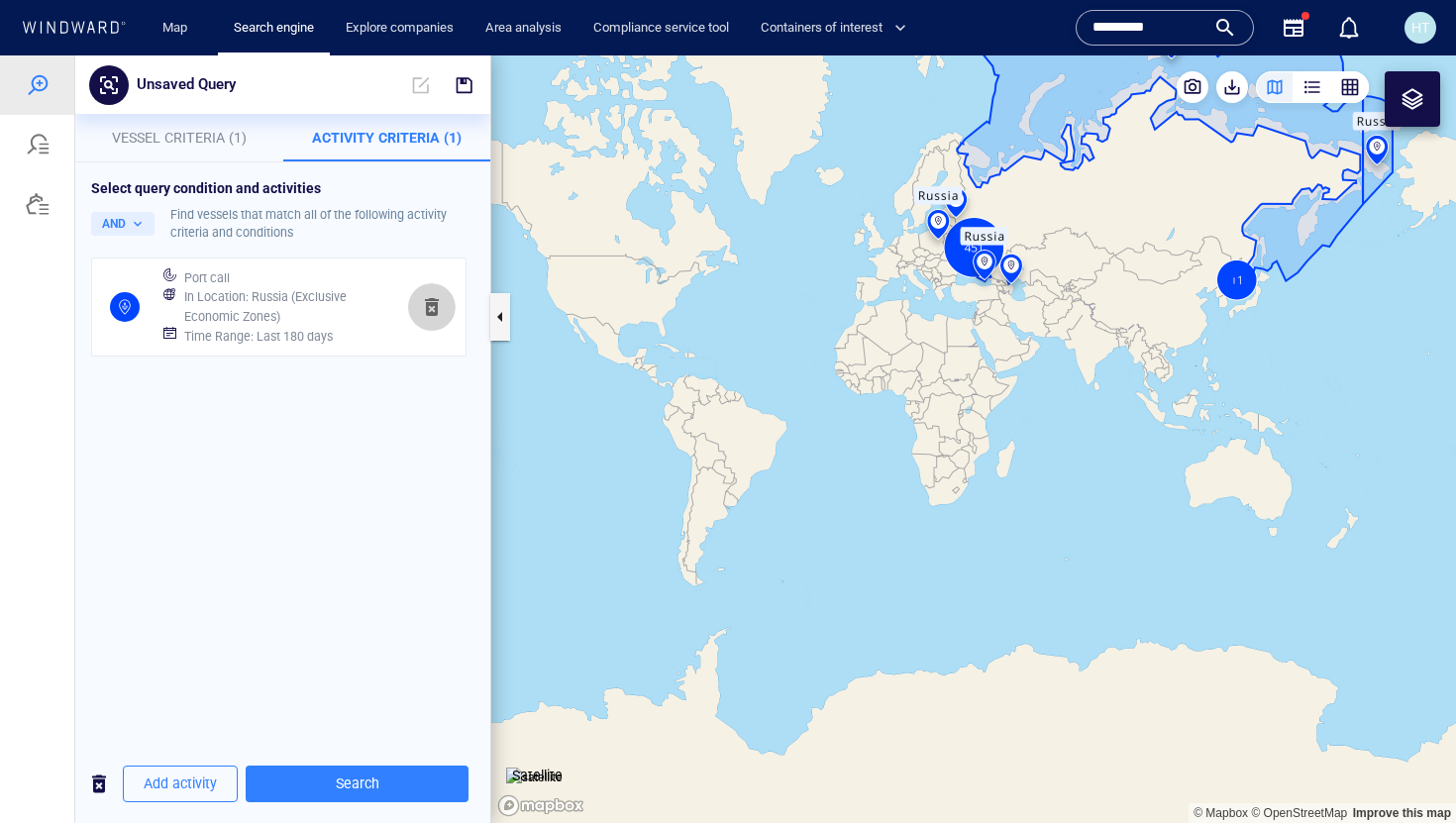 click at bounding box center [432, 307] 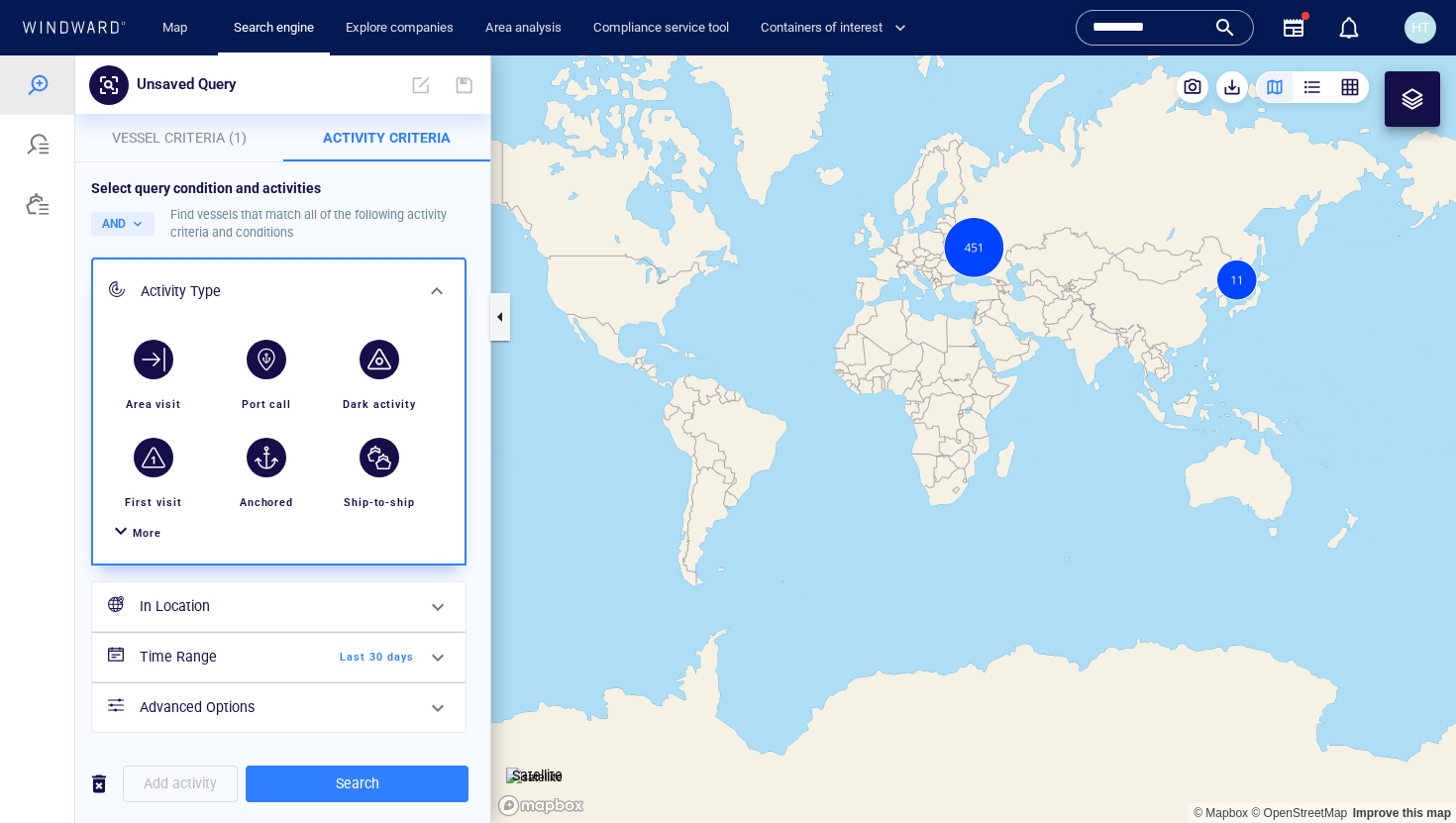 click on "Vessel Criteria (1)" at bounding box center [179, 138] 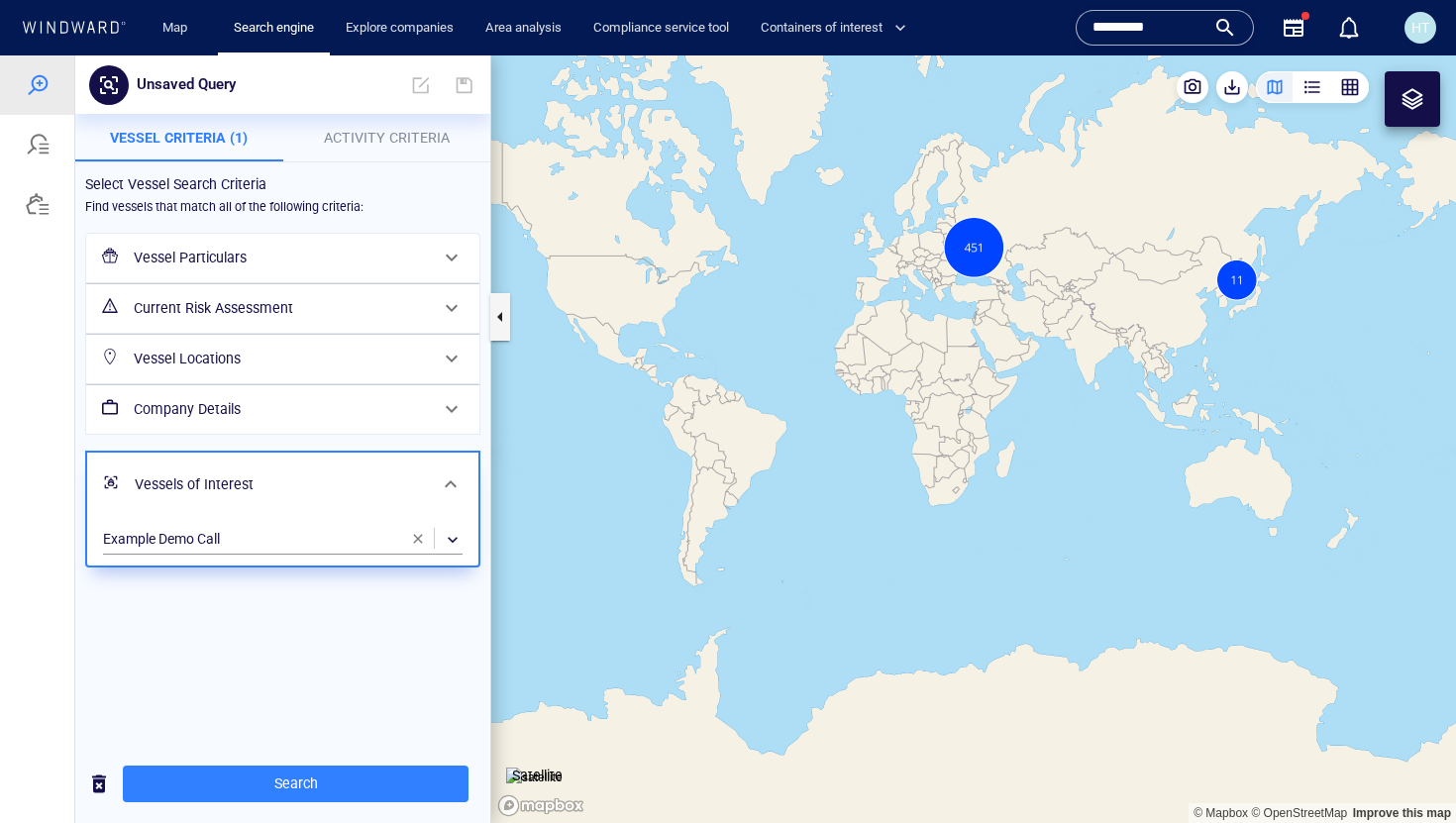 click on "Activity Criteria" at bounding box center (386, 138) 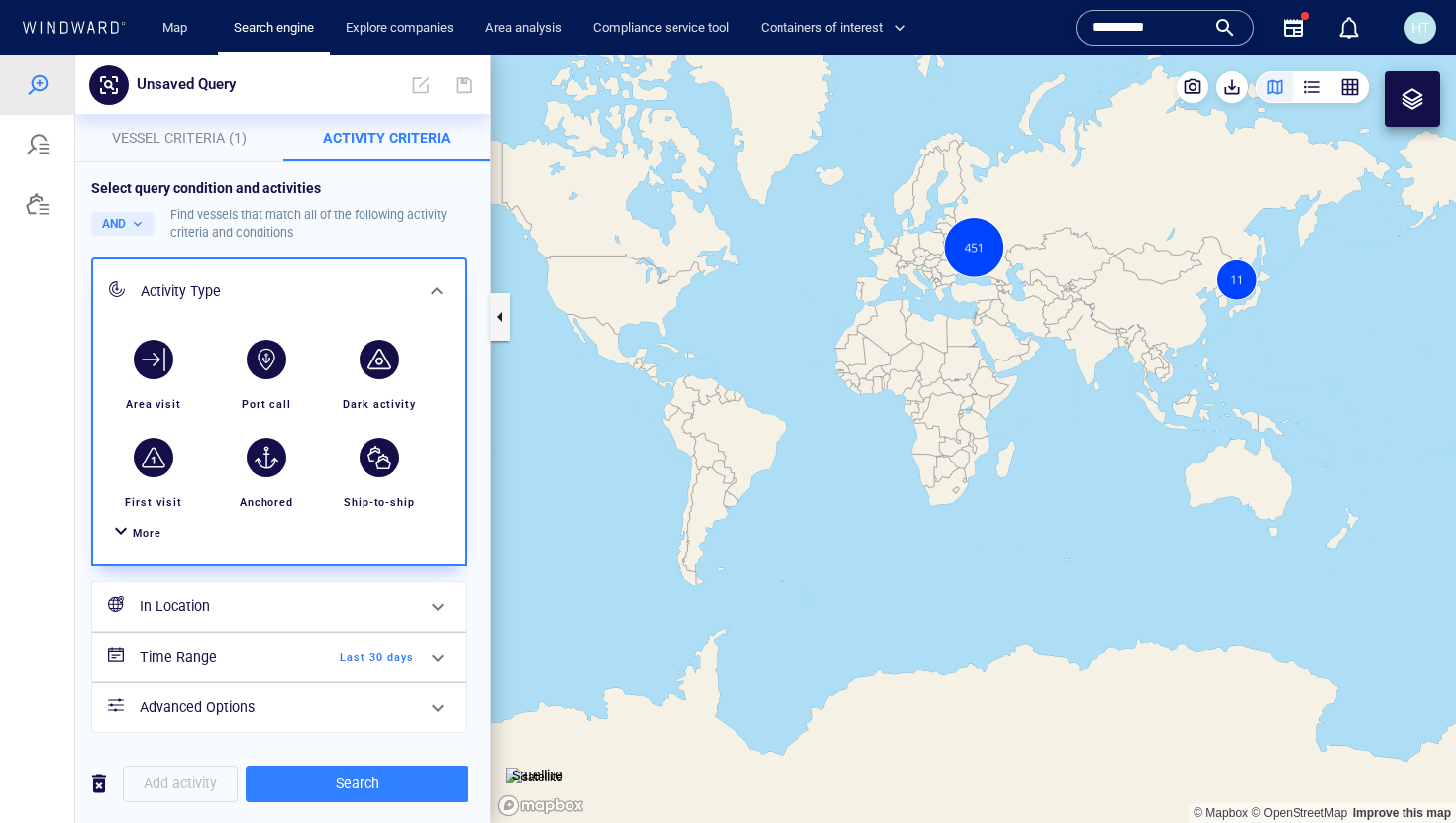 click on "More" at bounding box center [147, 533] 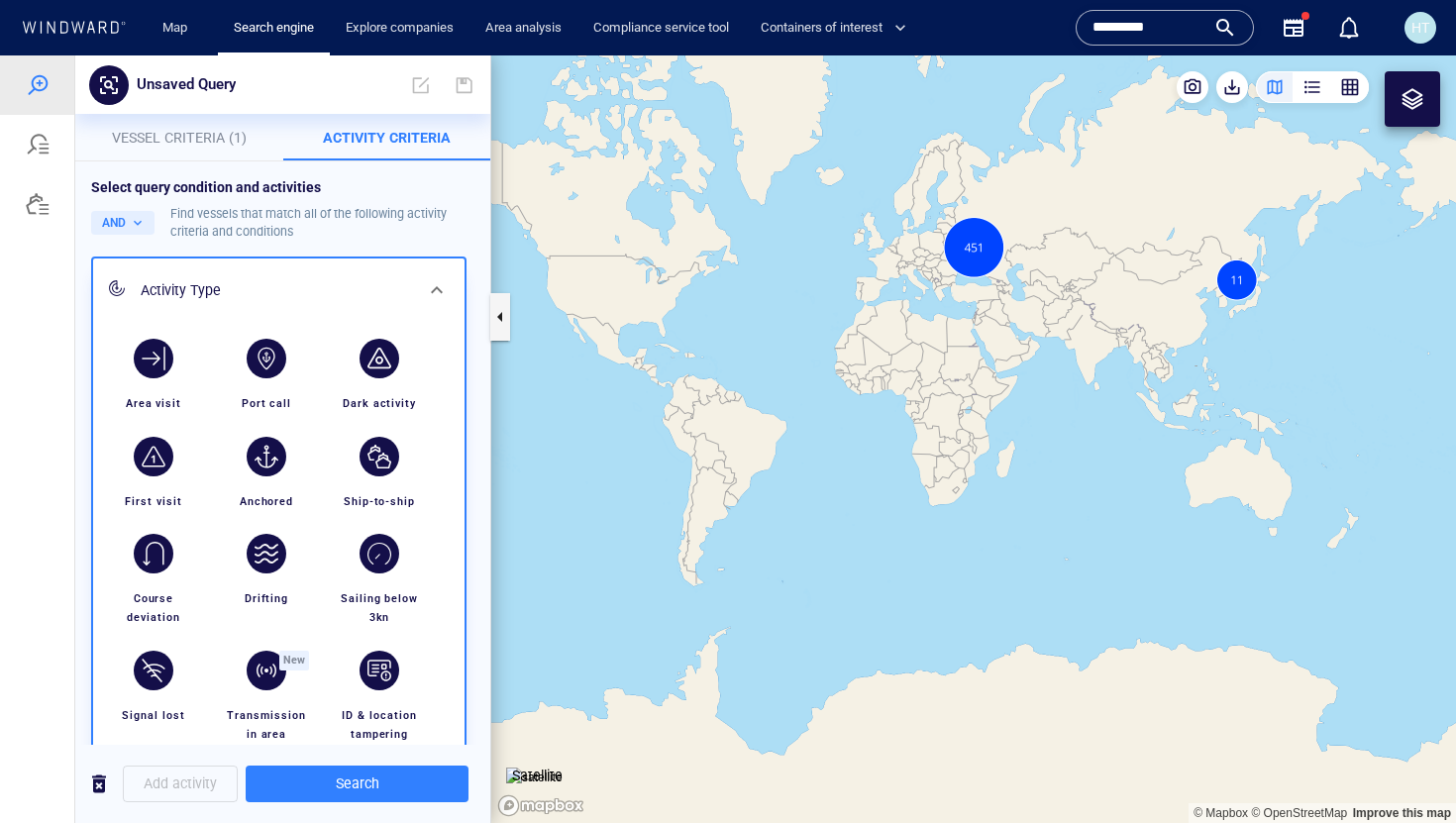 click on "Vessel Criteria (1)" at bounding box center [179, 138] 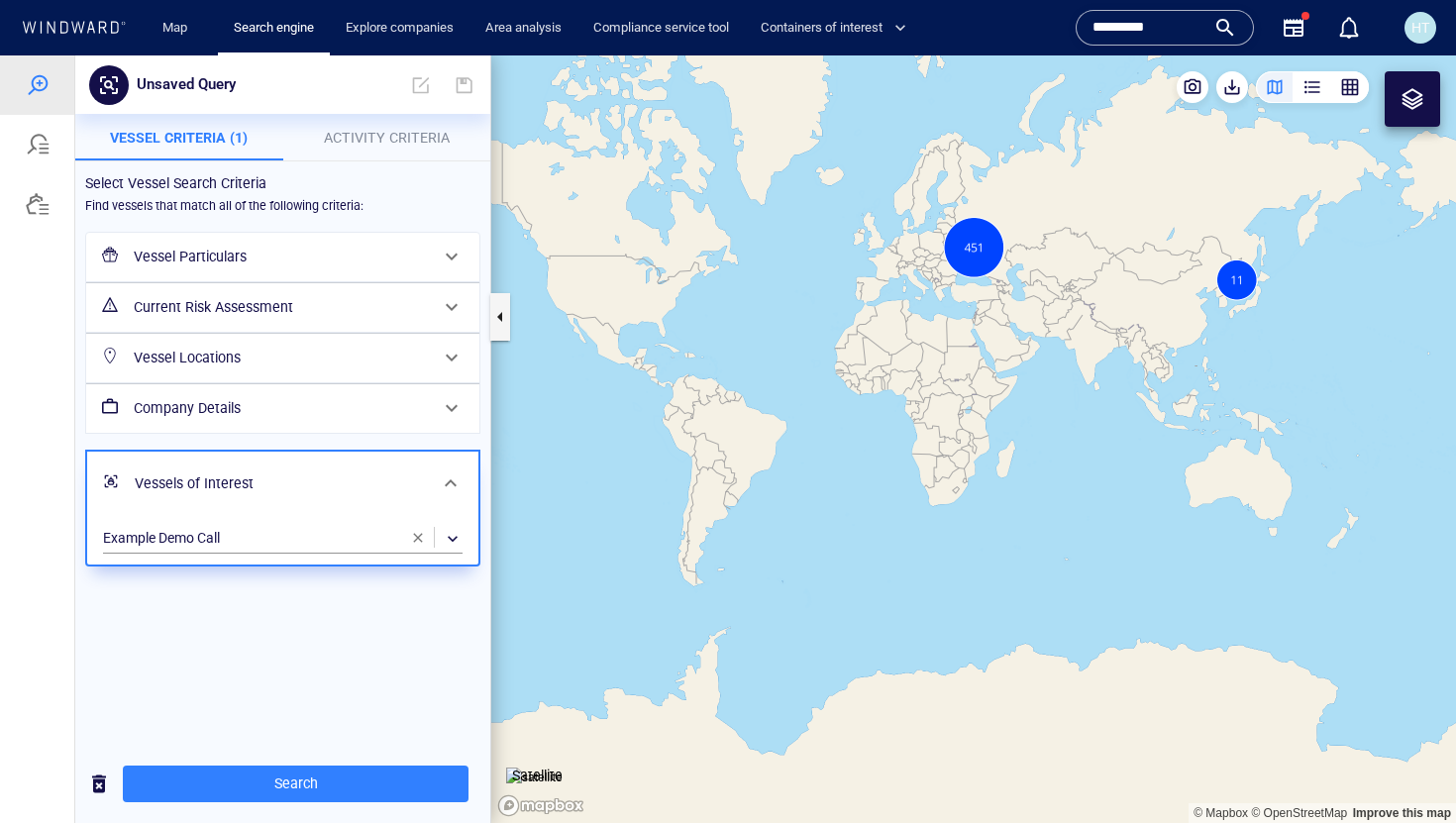 click on "Vessel Locations" at bounding box center [280, 358] 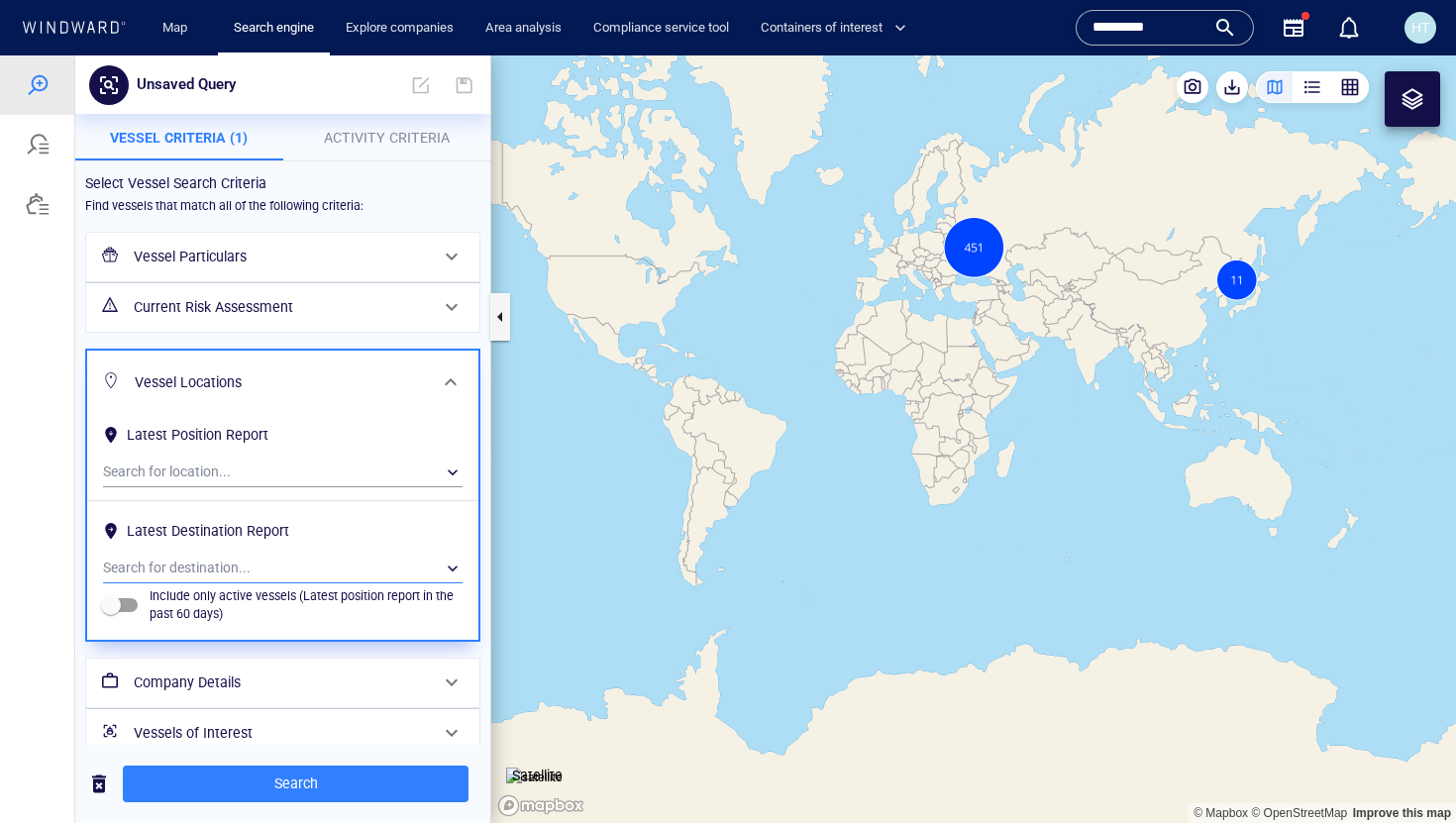 click on "​" at bounding box center (282, 568) 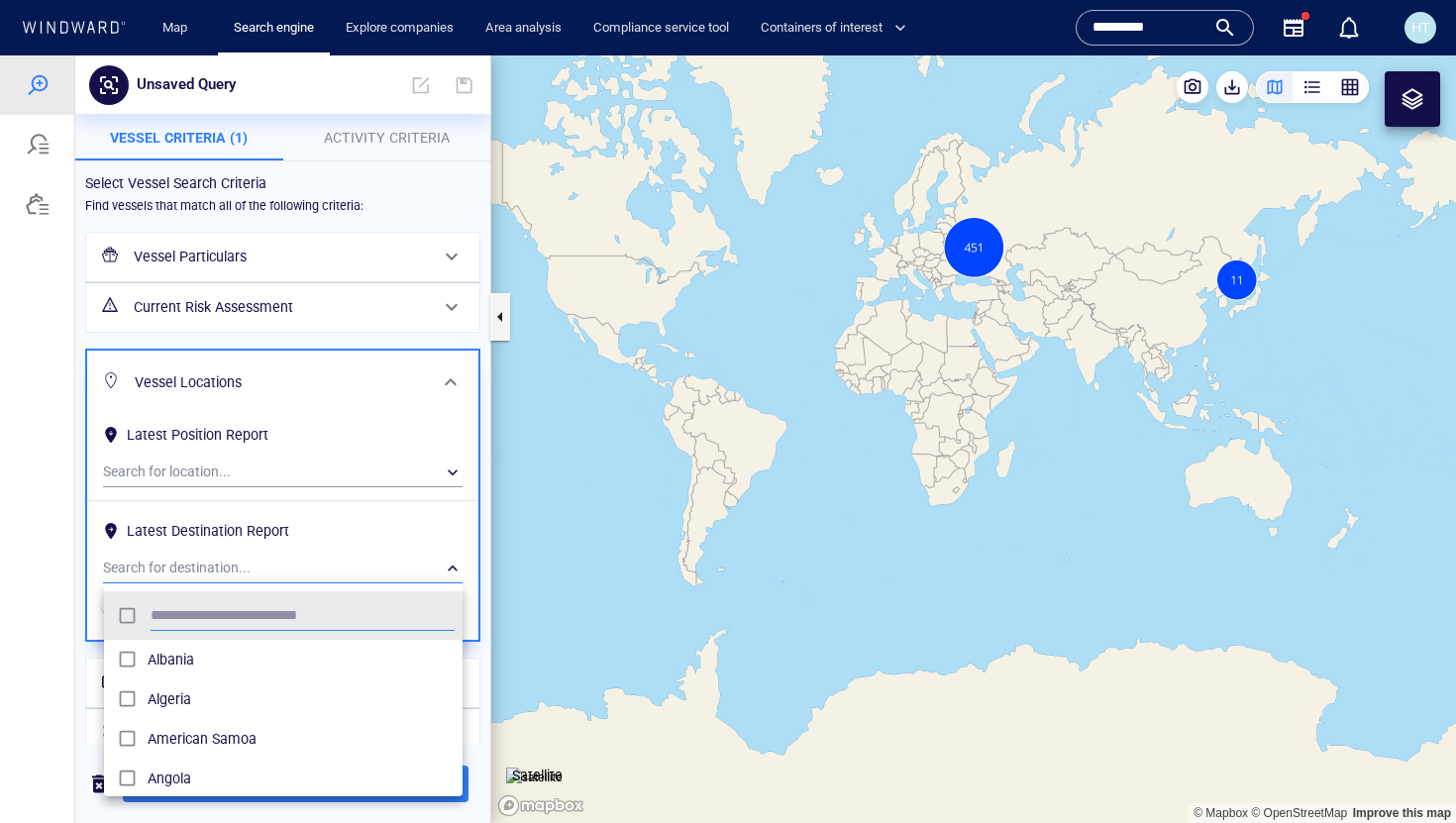 scroll, scrollTop: 0, scrollLeft: 1, axis: horizontal 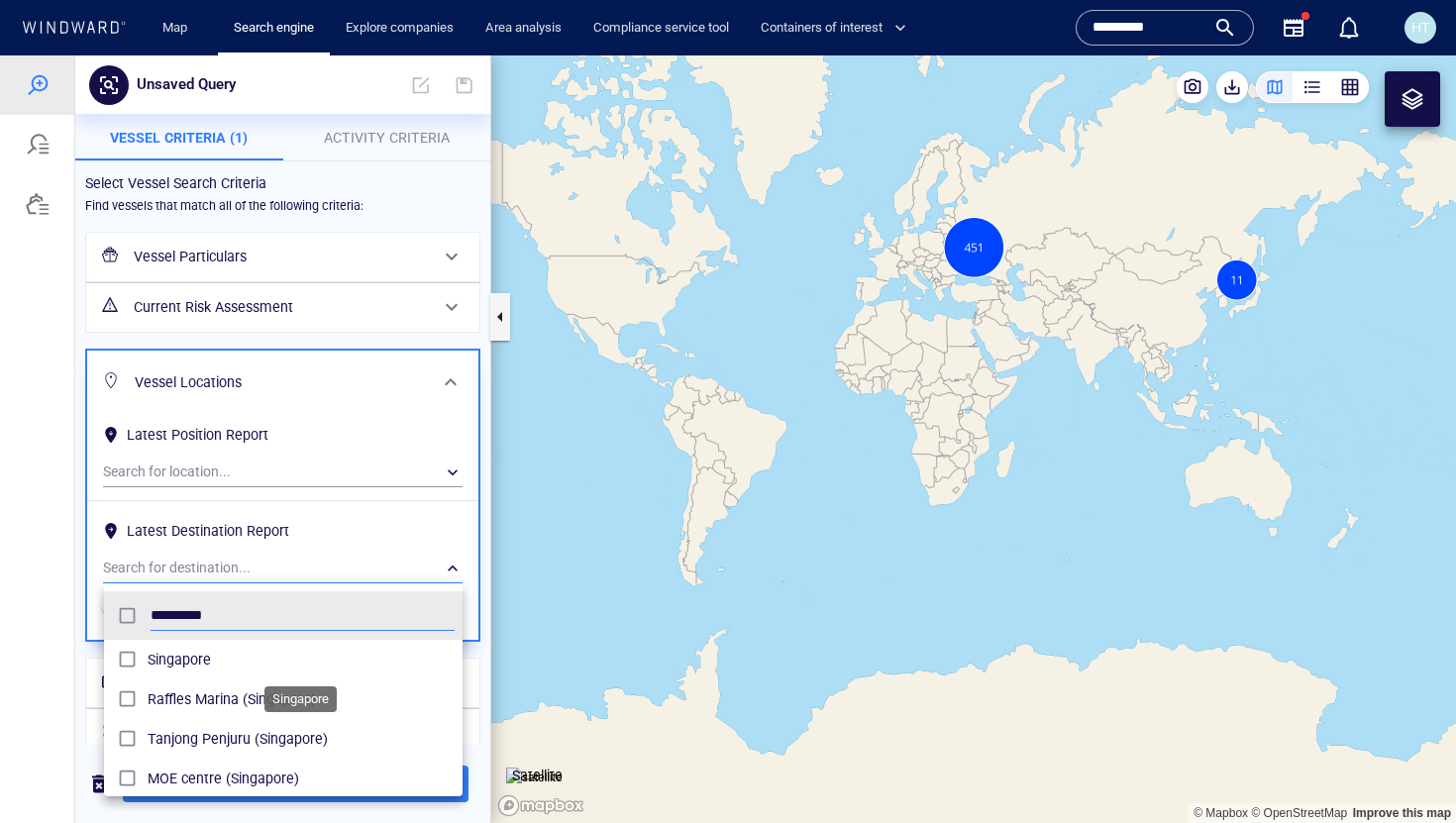 type on "*********" 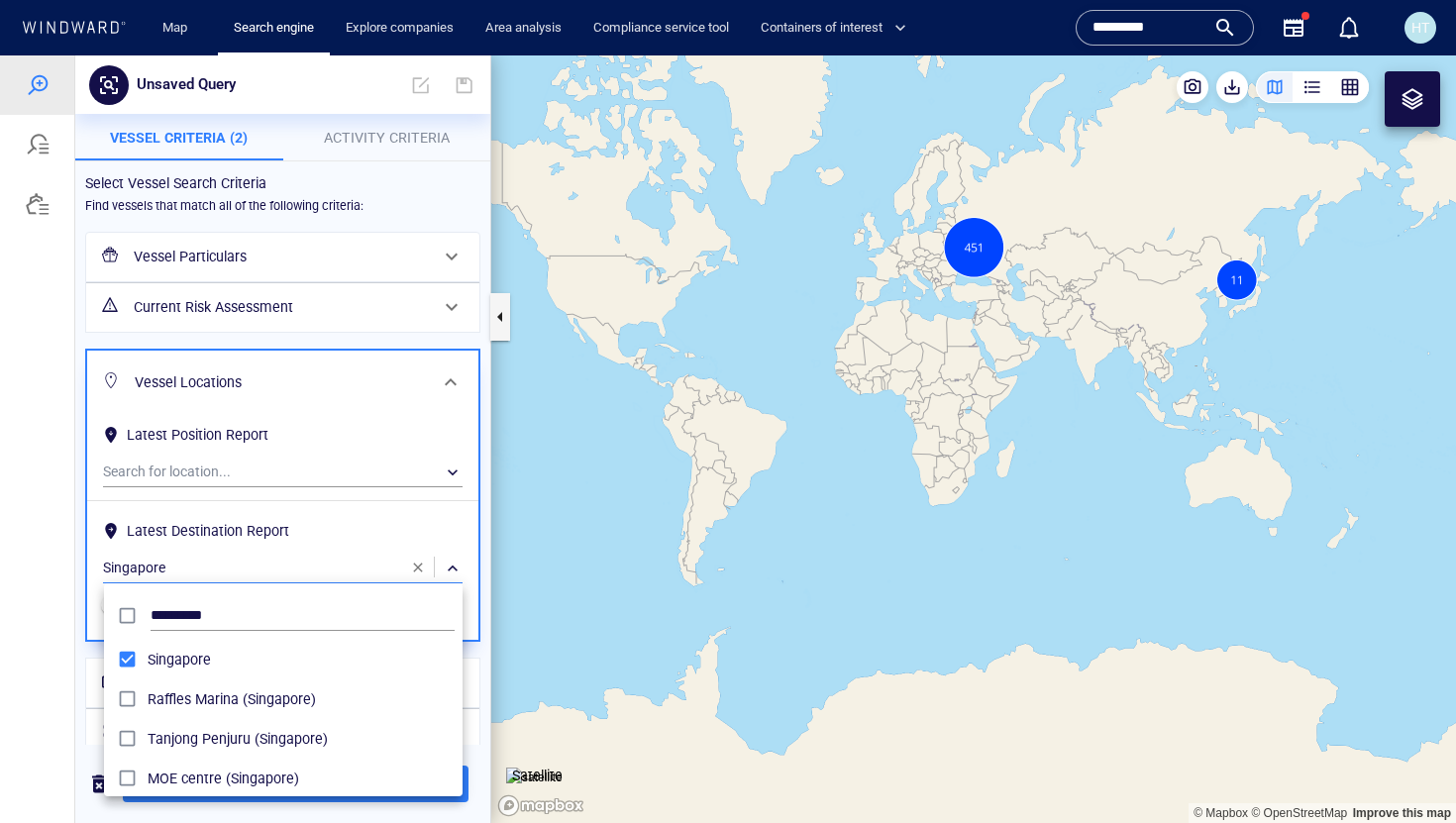 click at bounding box center (728, 439) 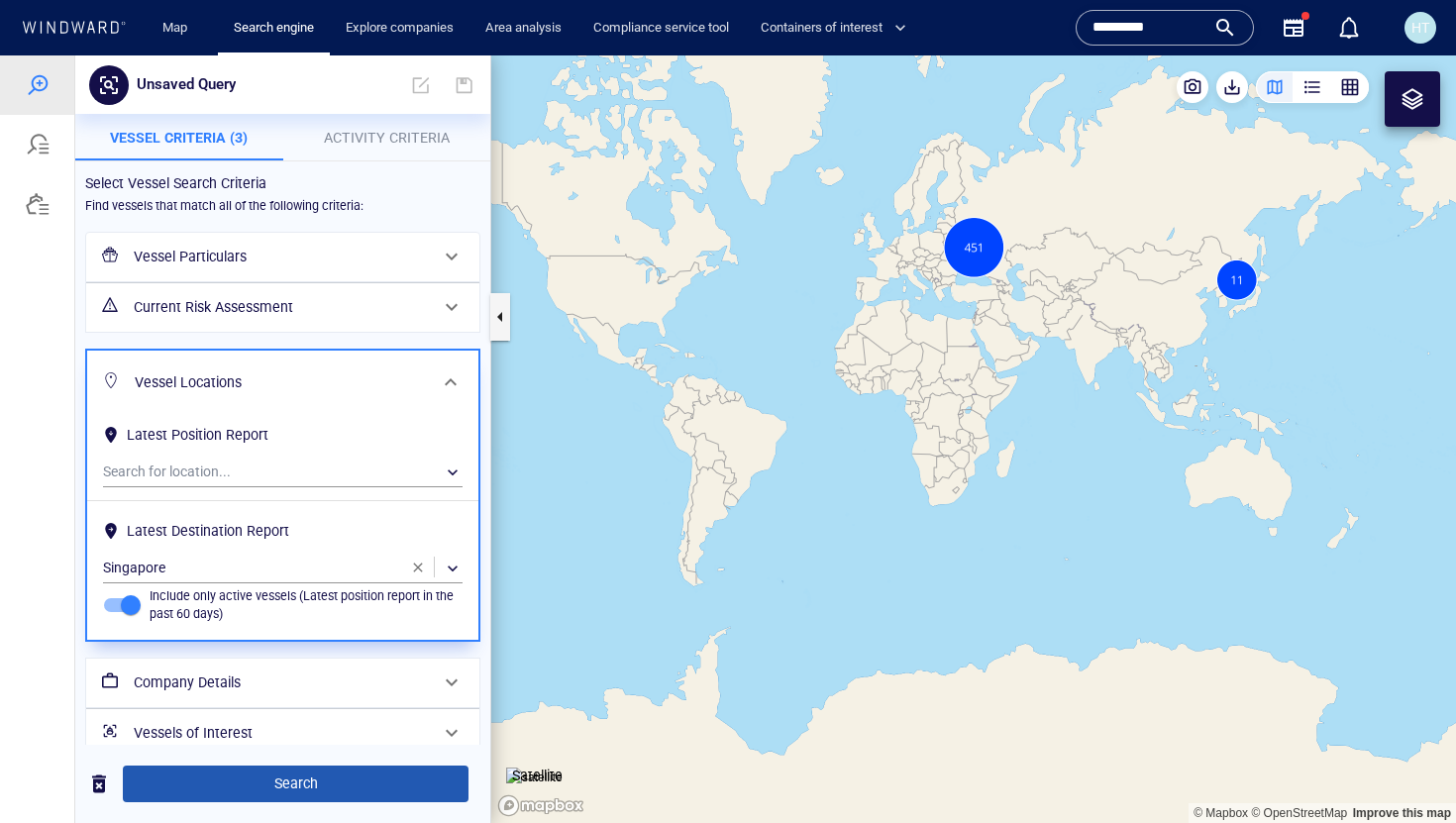 click on "Search" at bounding box center [295, 783] 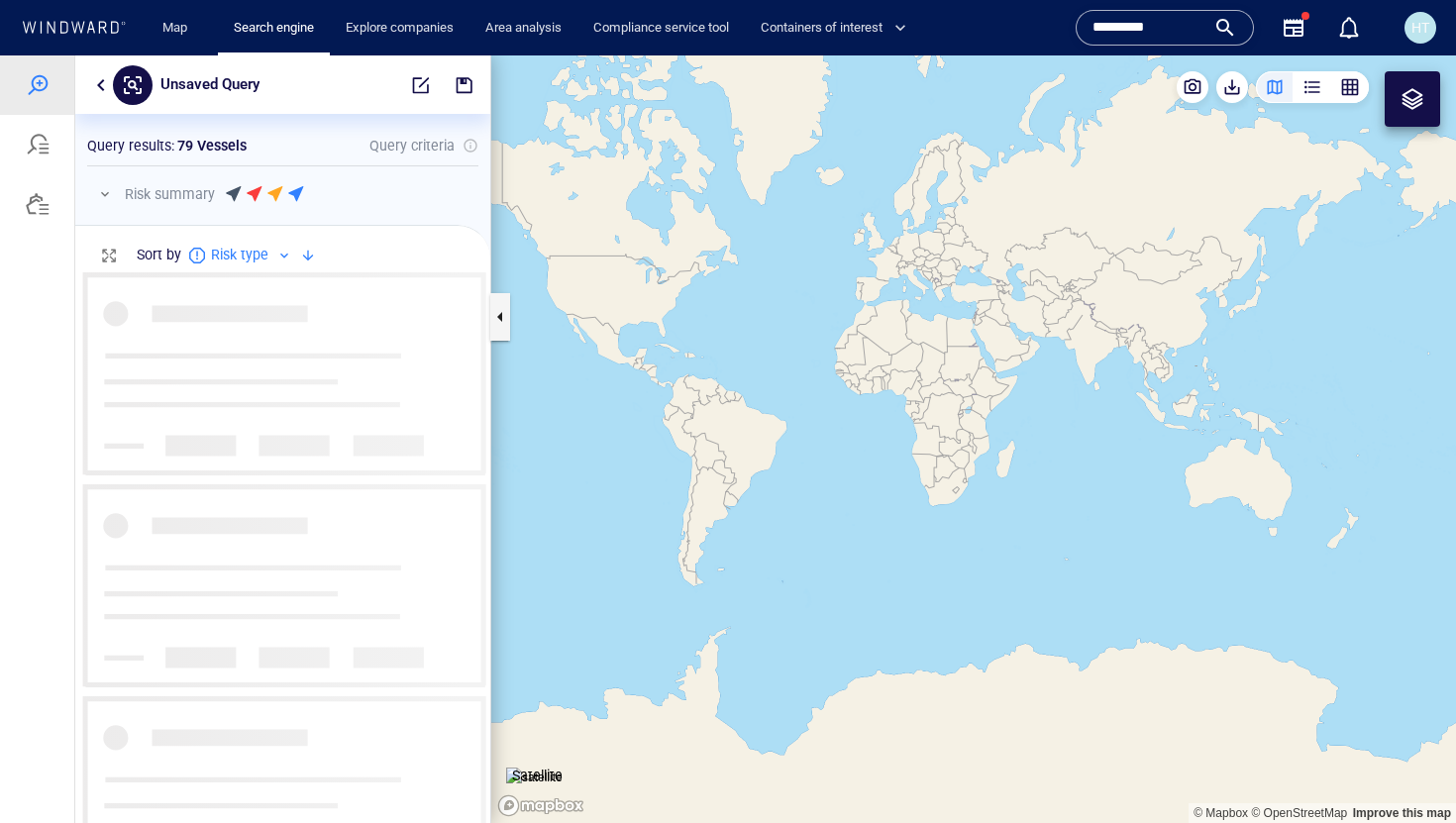 scroll, scrollTop: 0, scrollLeft: 1, axis: horizontal 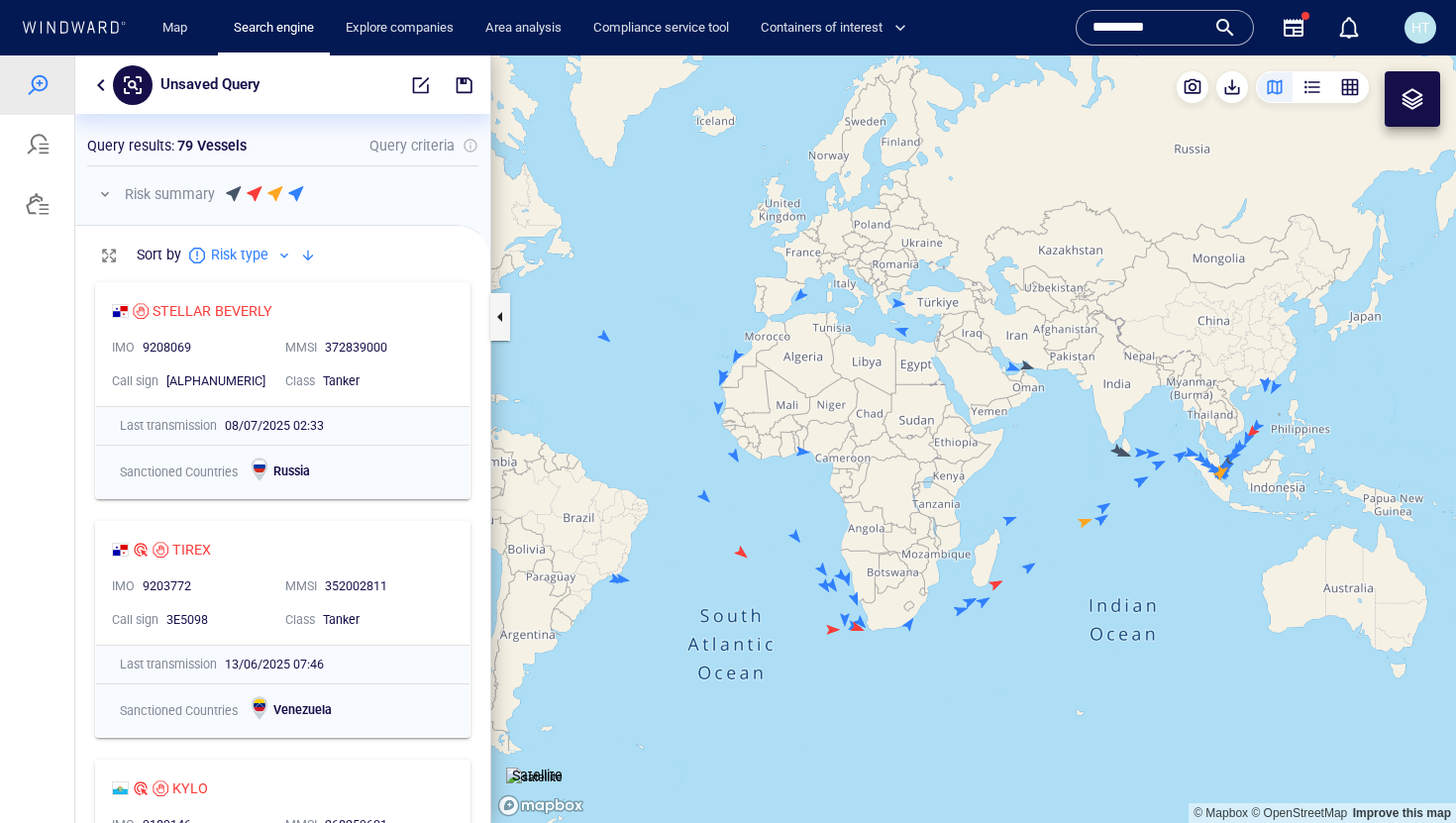 click at bounding box center (974, 439) 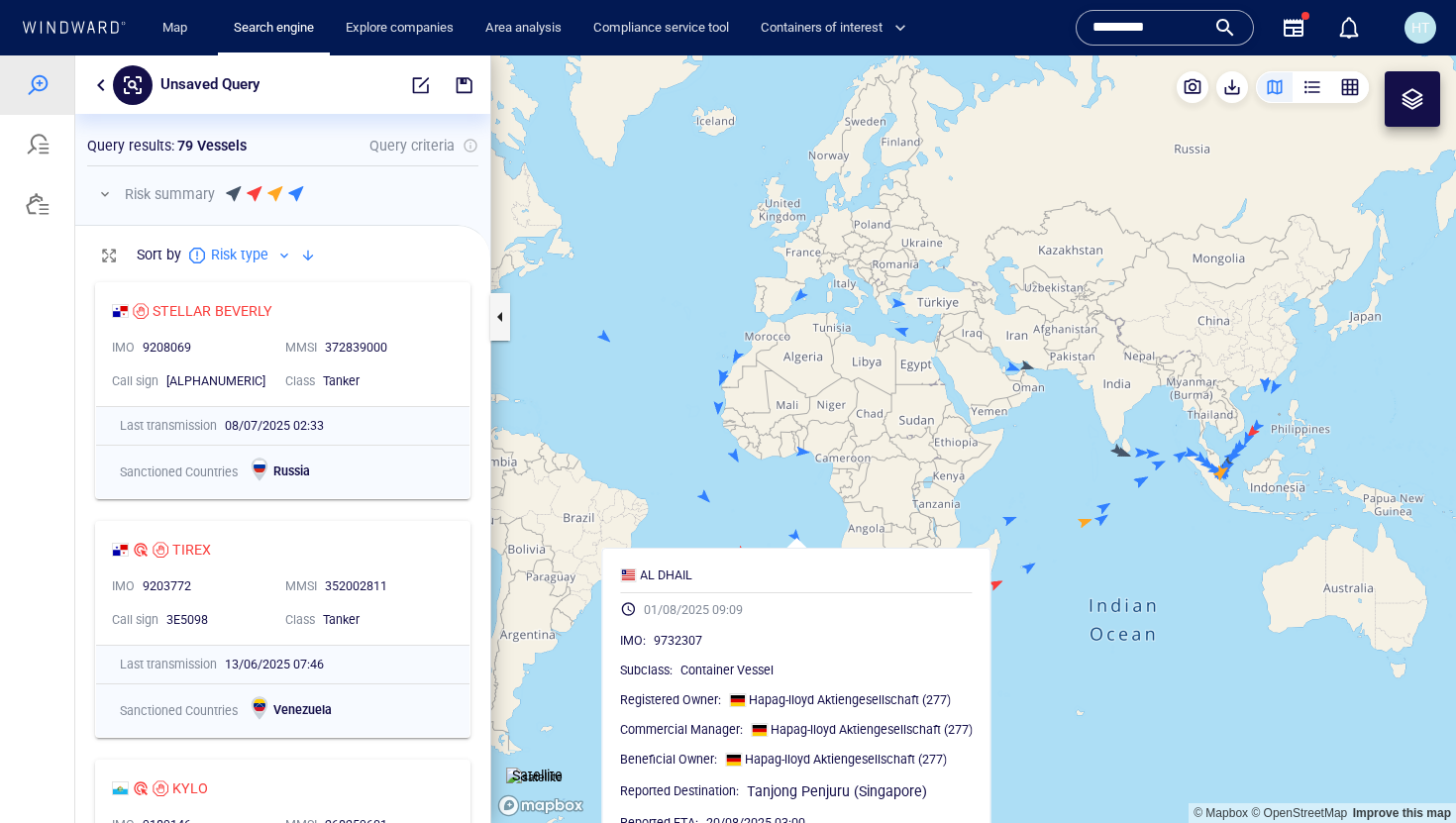 click at bounding box center [974, 439] 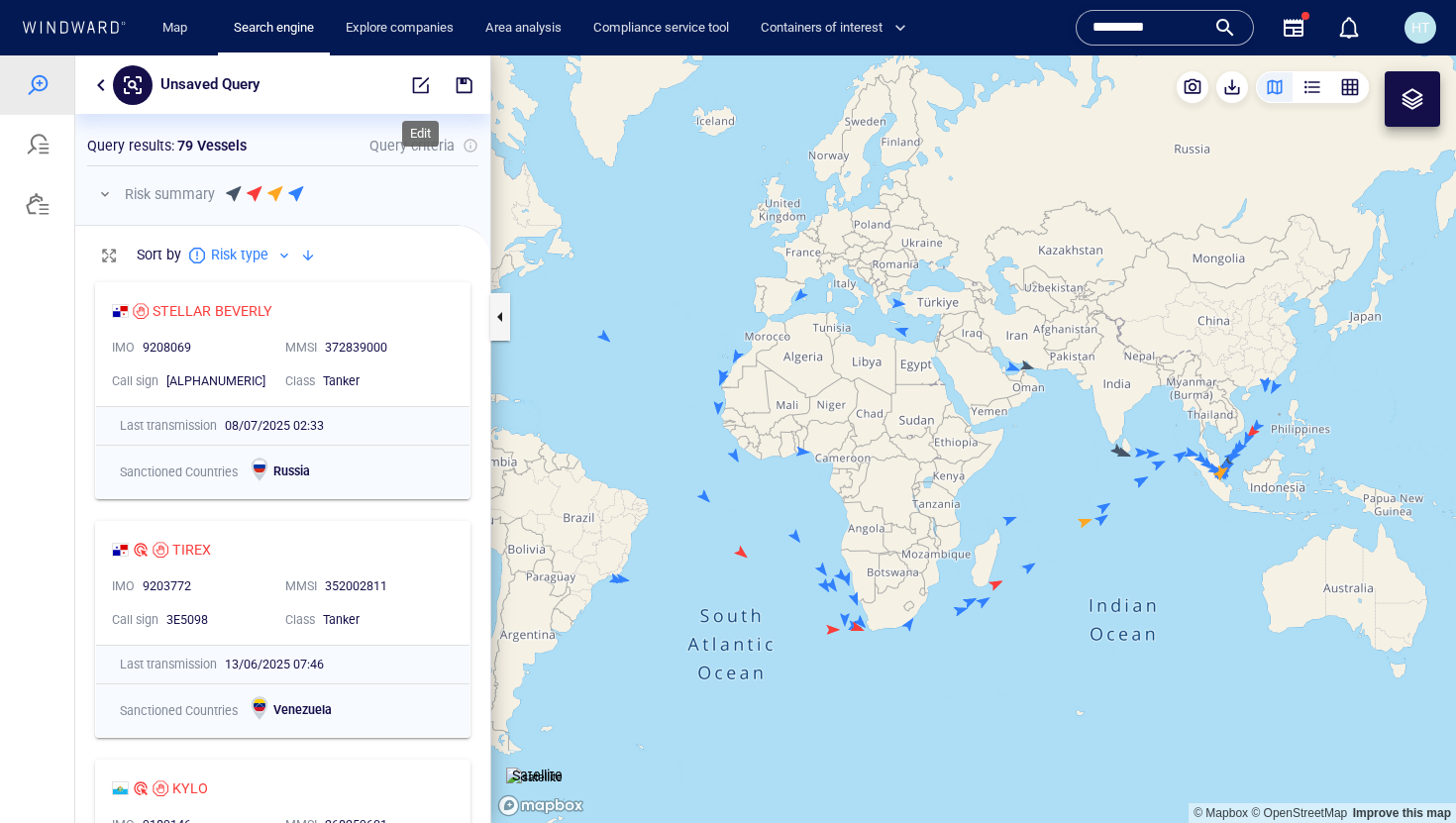 click at bounding box center [421, 85] 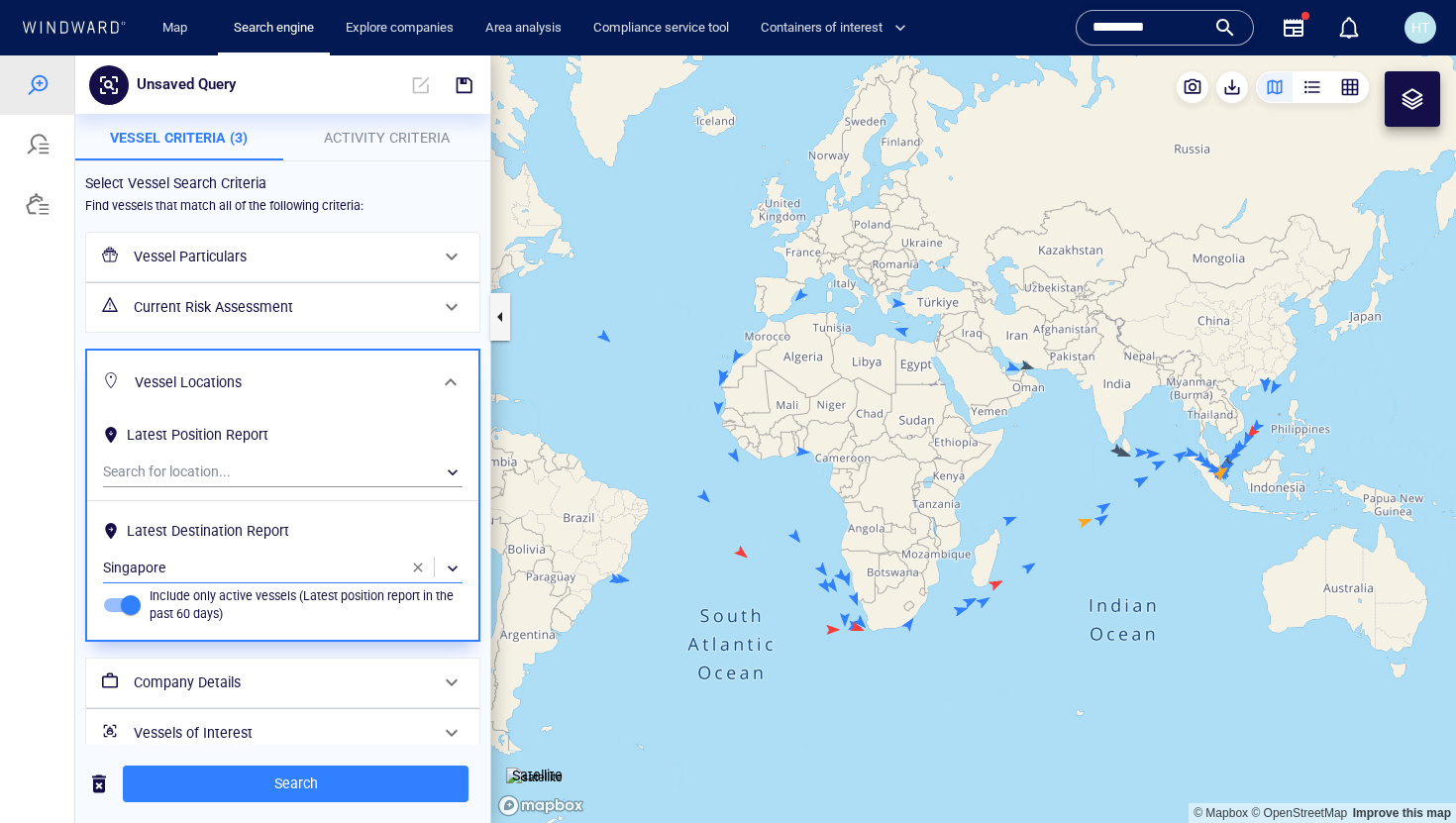 scroll, scrollTop: 24, scrollLeft: 0, axis: vertical 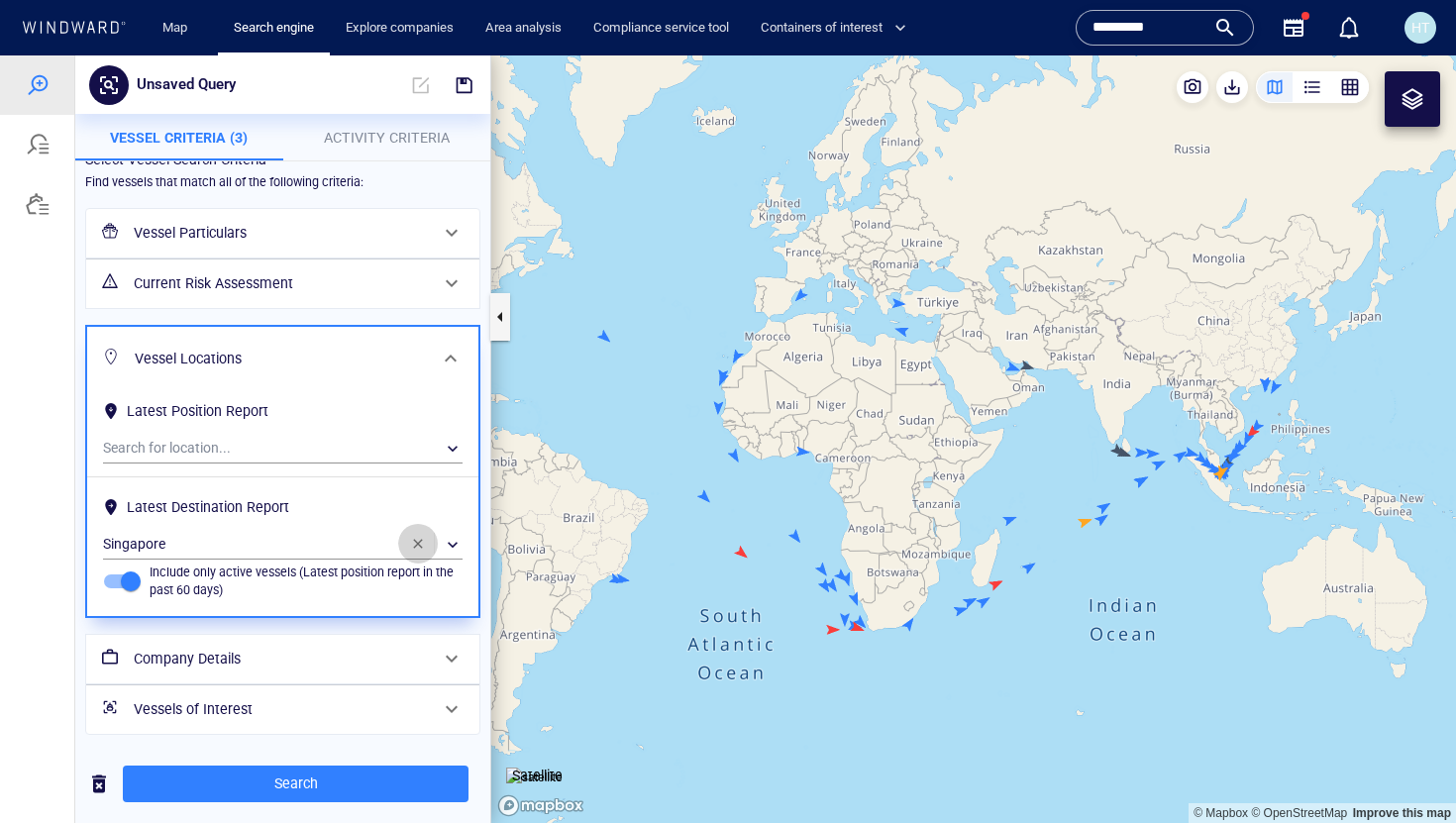 click at bounding box center (418, 544) 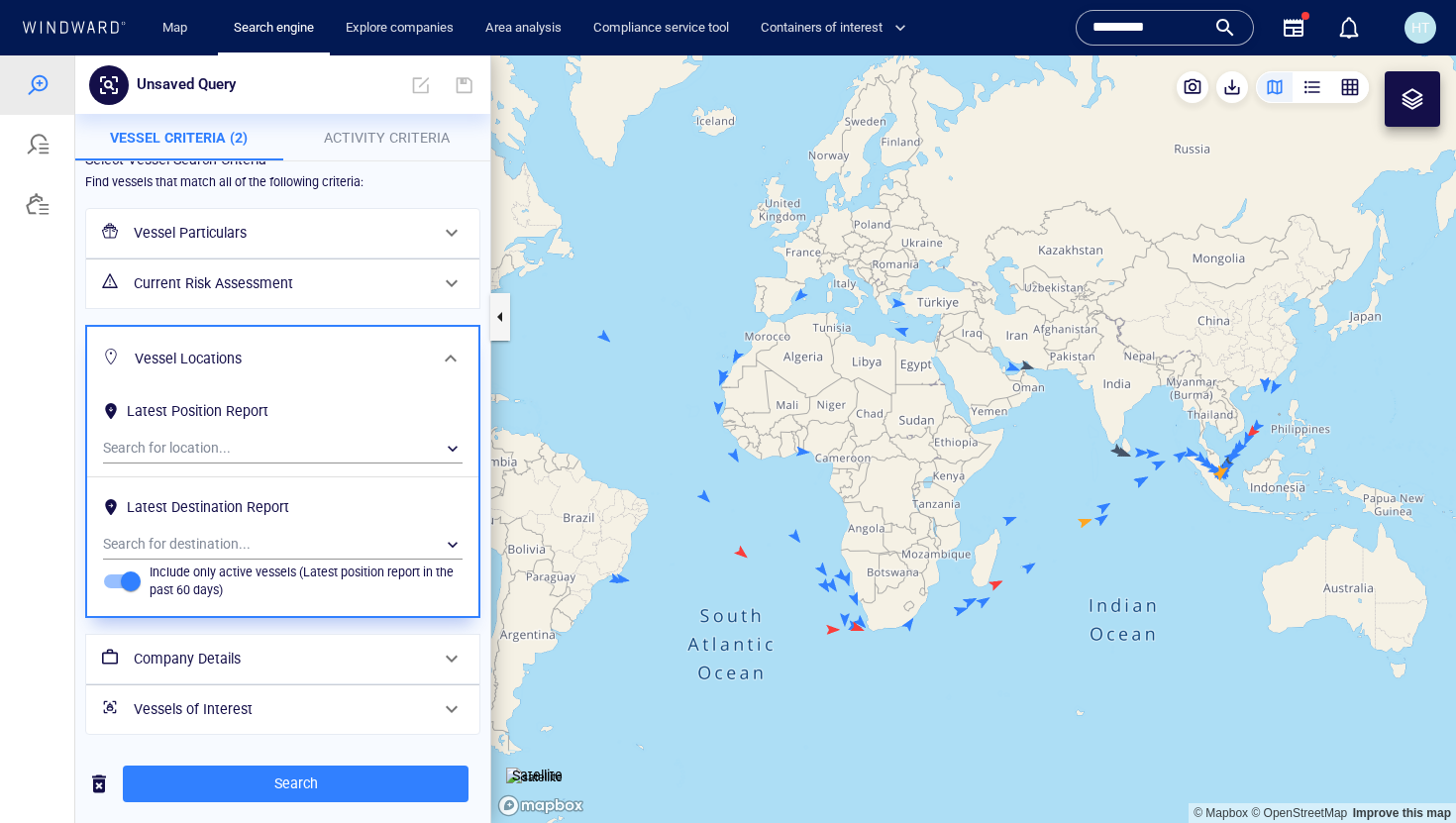 click on "Company Details" at bounding box center [280, 659] 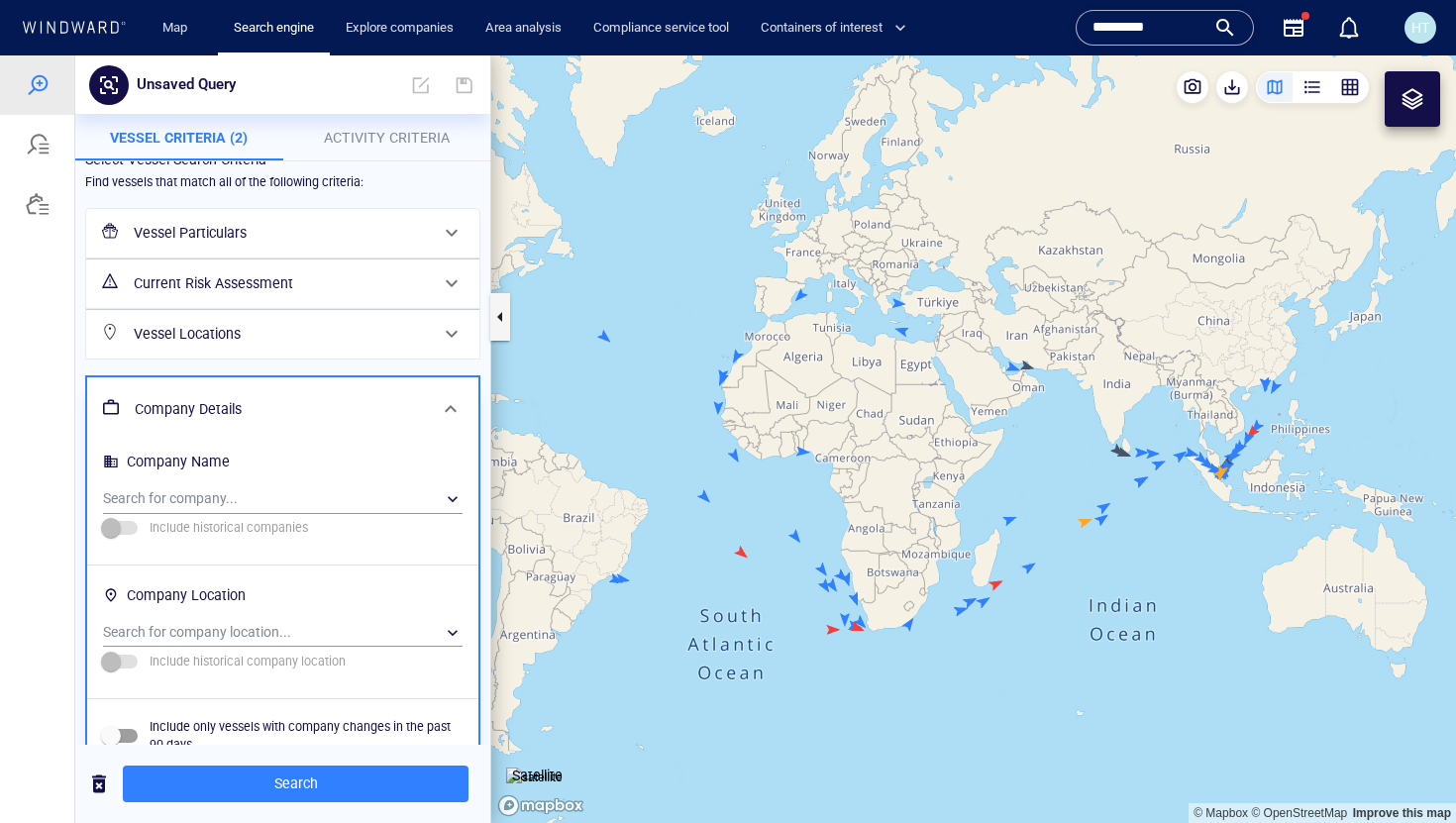 scroll, scrollTop: 0, scrollLeft: 0, axis: both 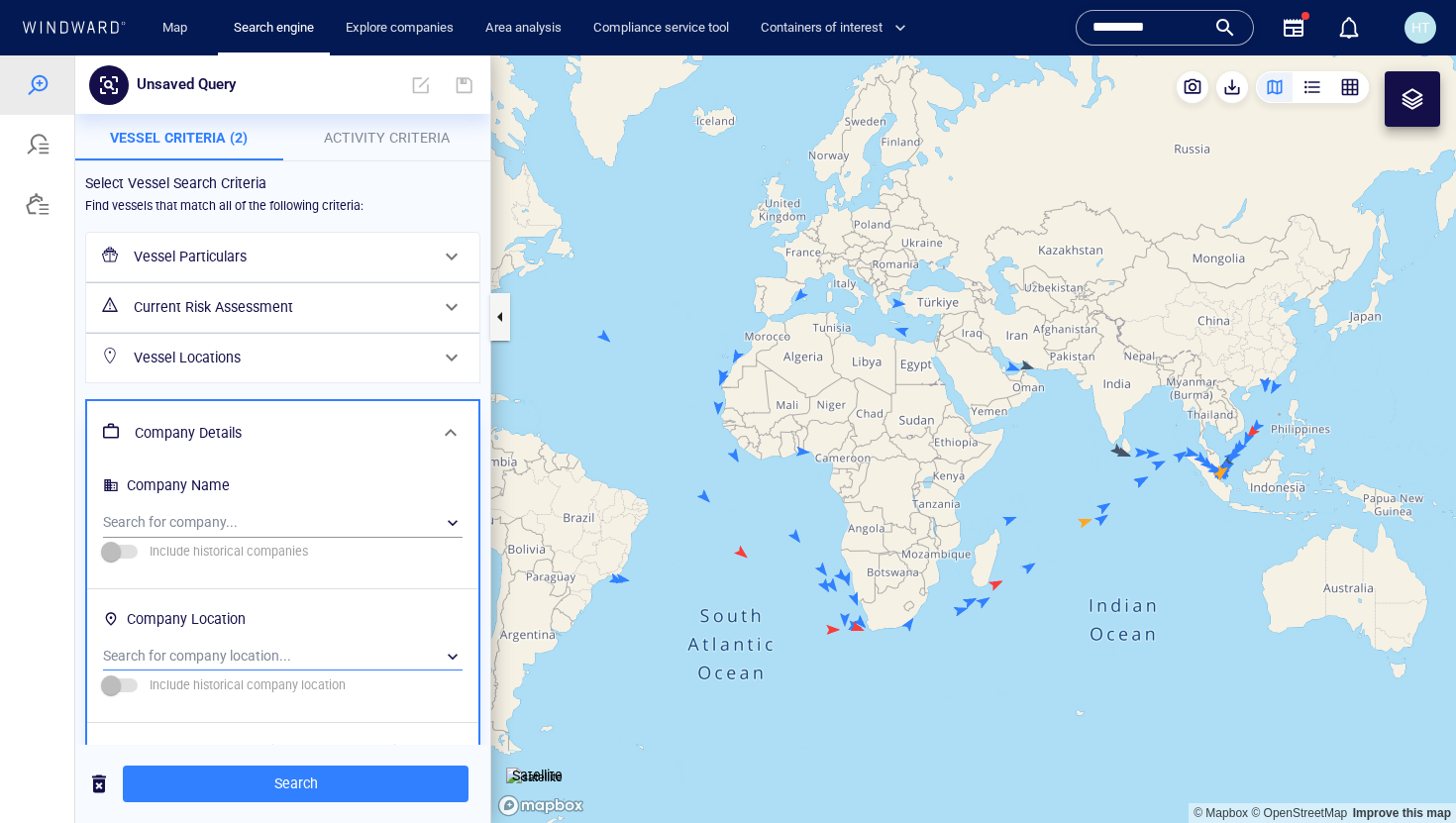 click on "​" at bounding box center (282, 657) 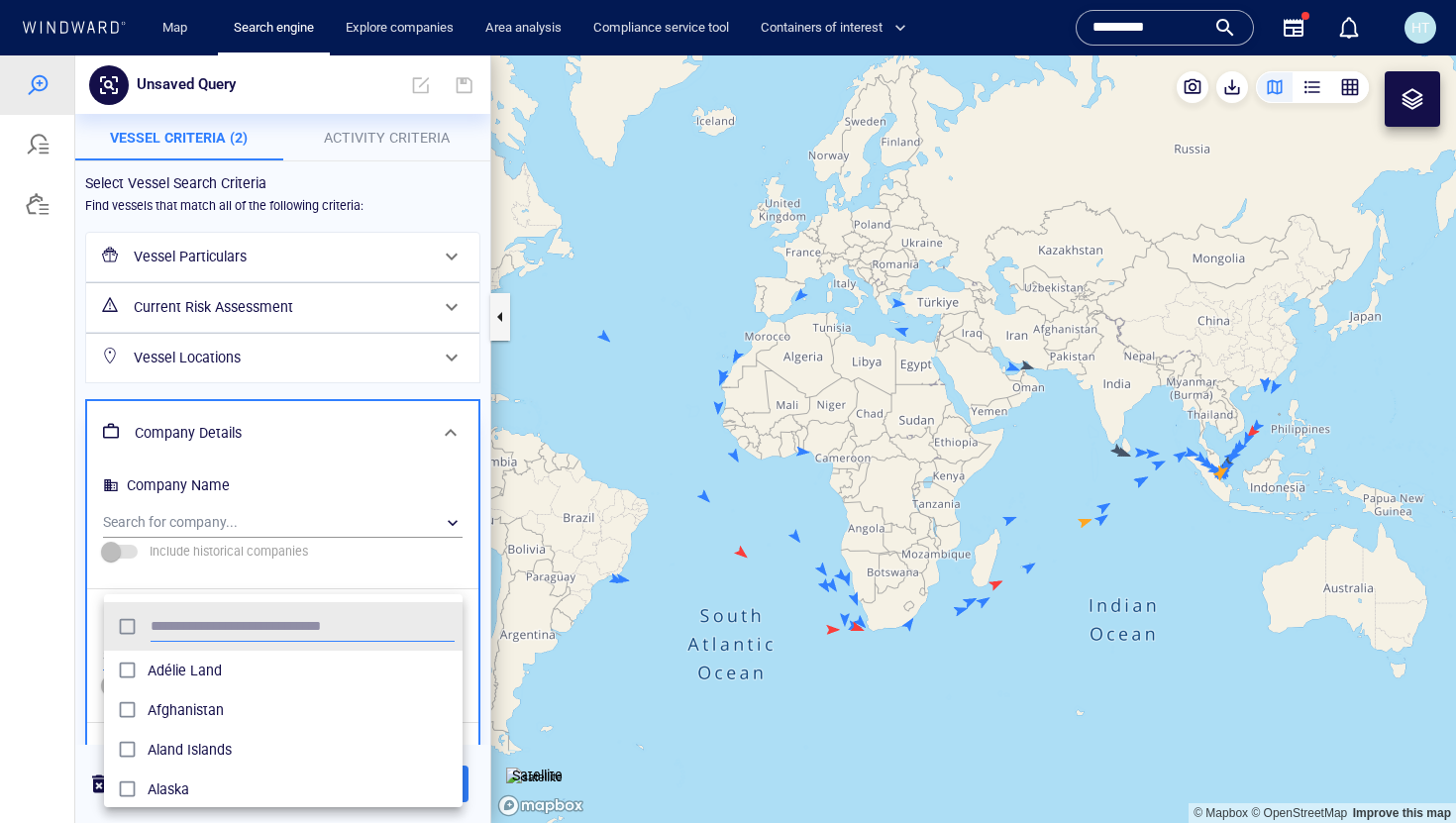 scroll, scrollTop: 0, scrollLeft: 1, axis: horizontal 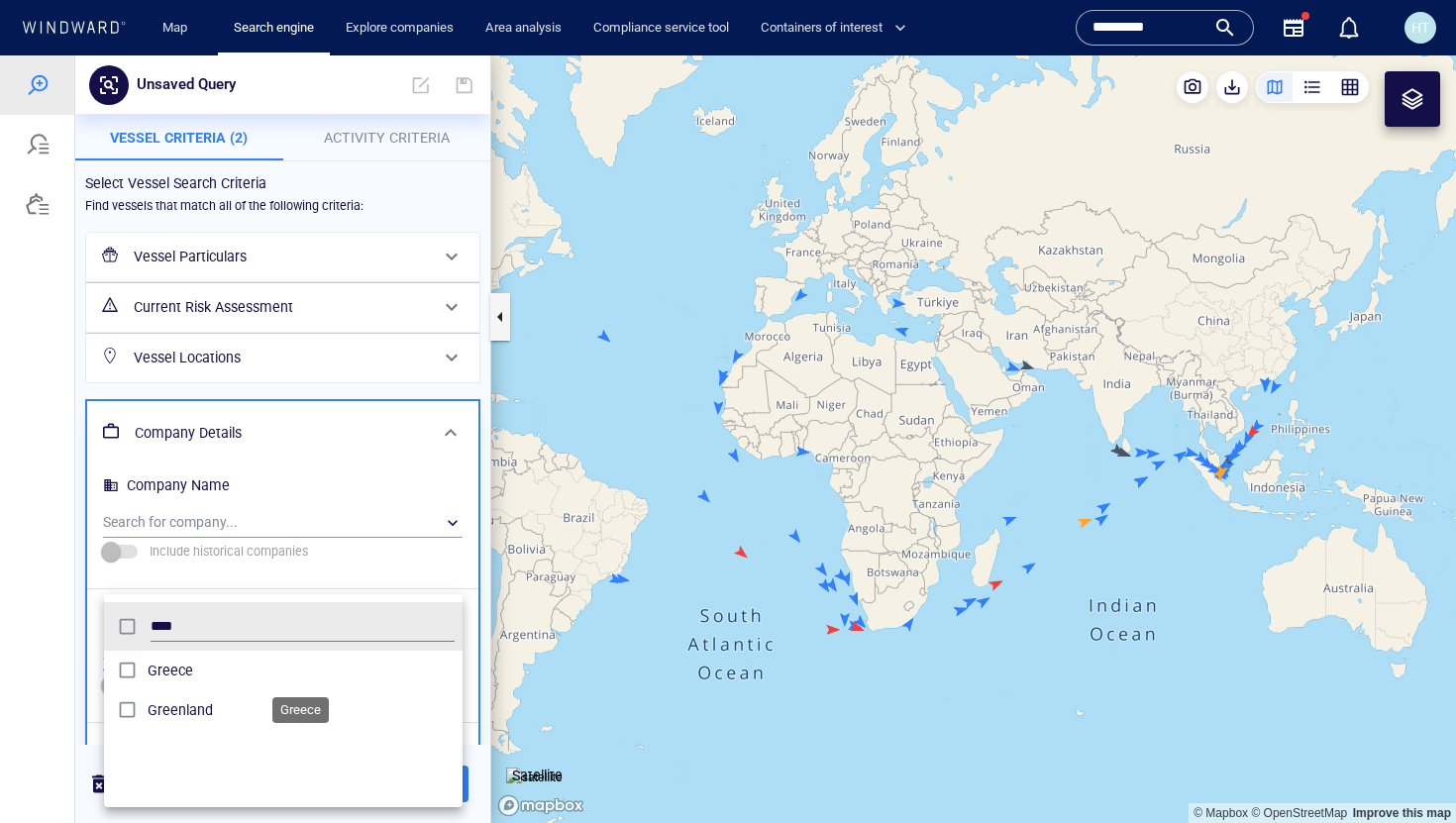 type on "****" 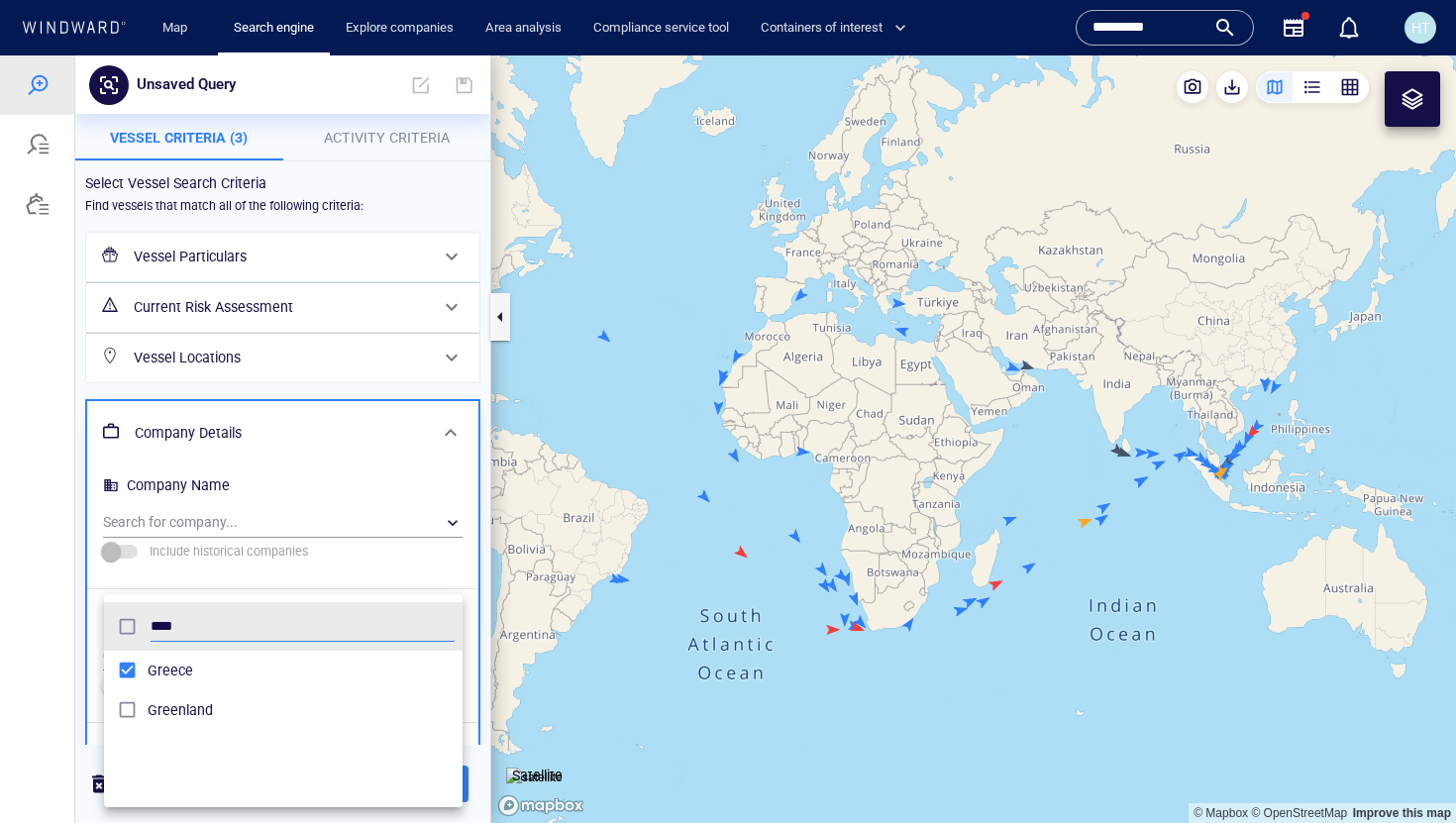click at bounding box center [728, 439] 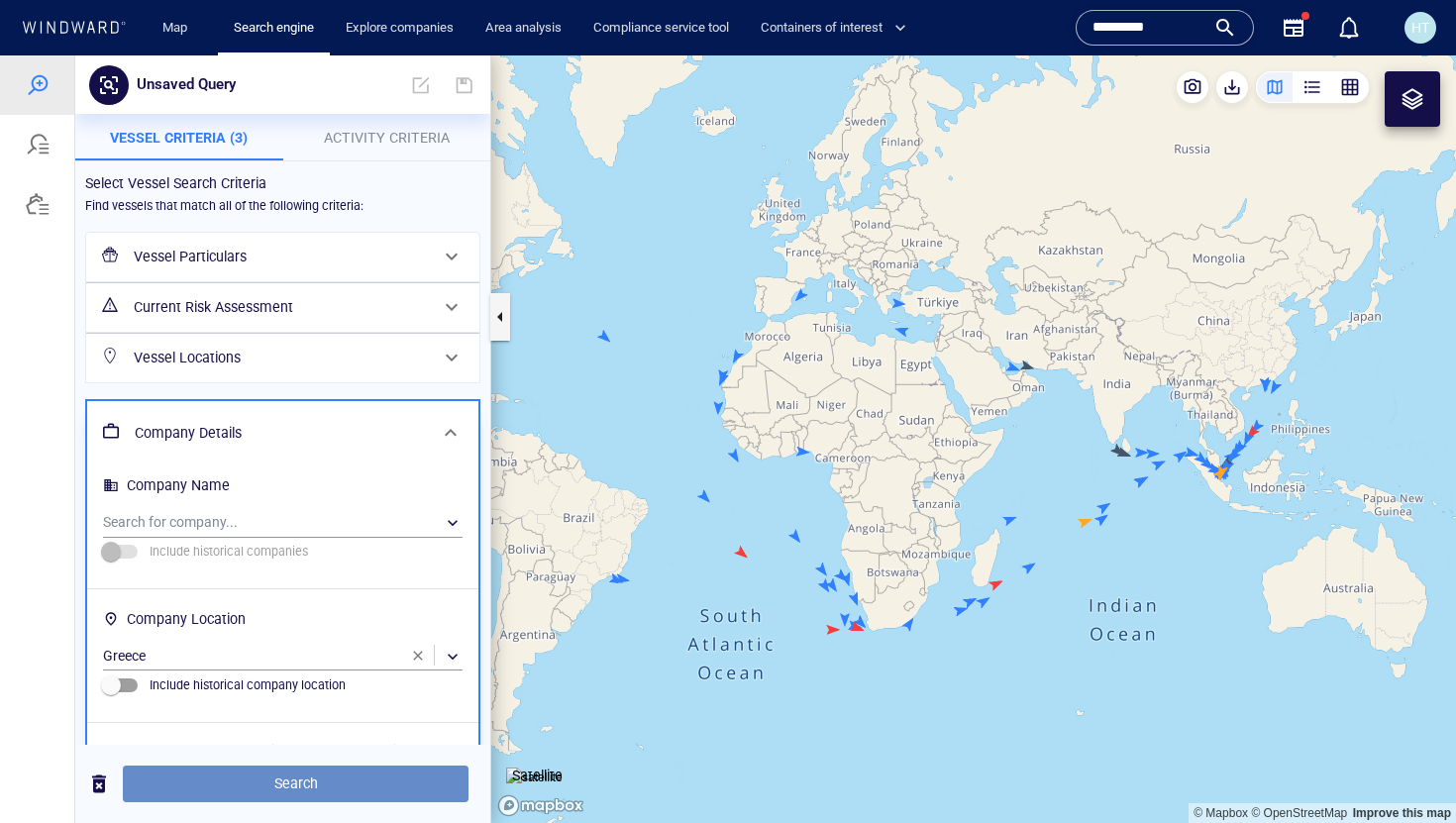 click on "Search" at bounding box center [295, 783] 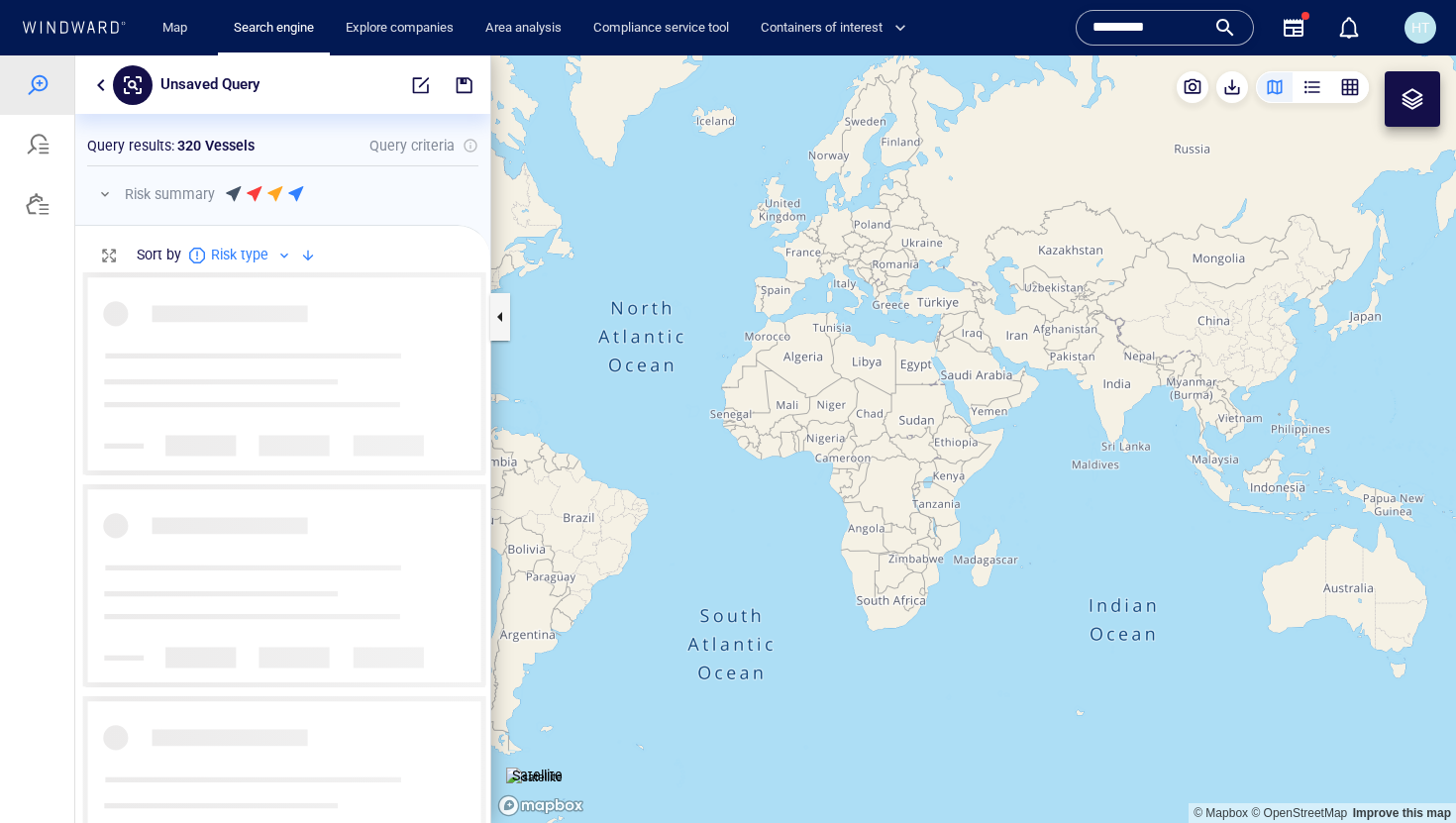scroll, scrollTop: 0, scrollLeft: 1, axis: horizontal 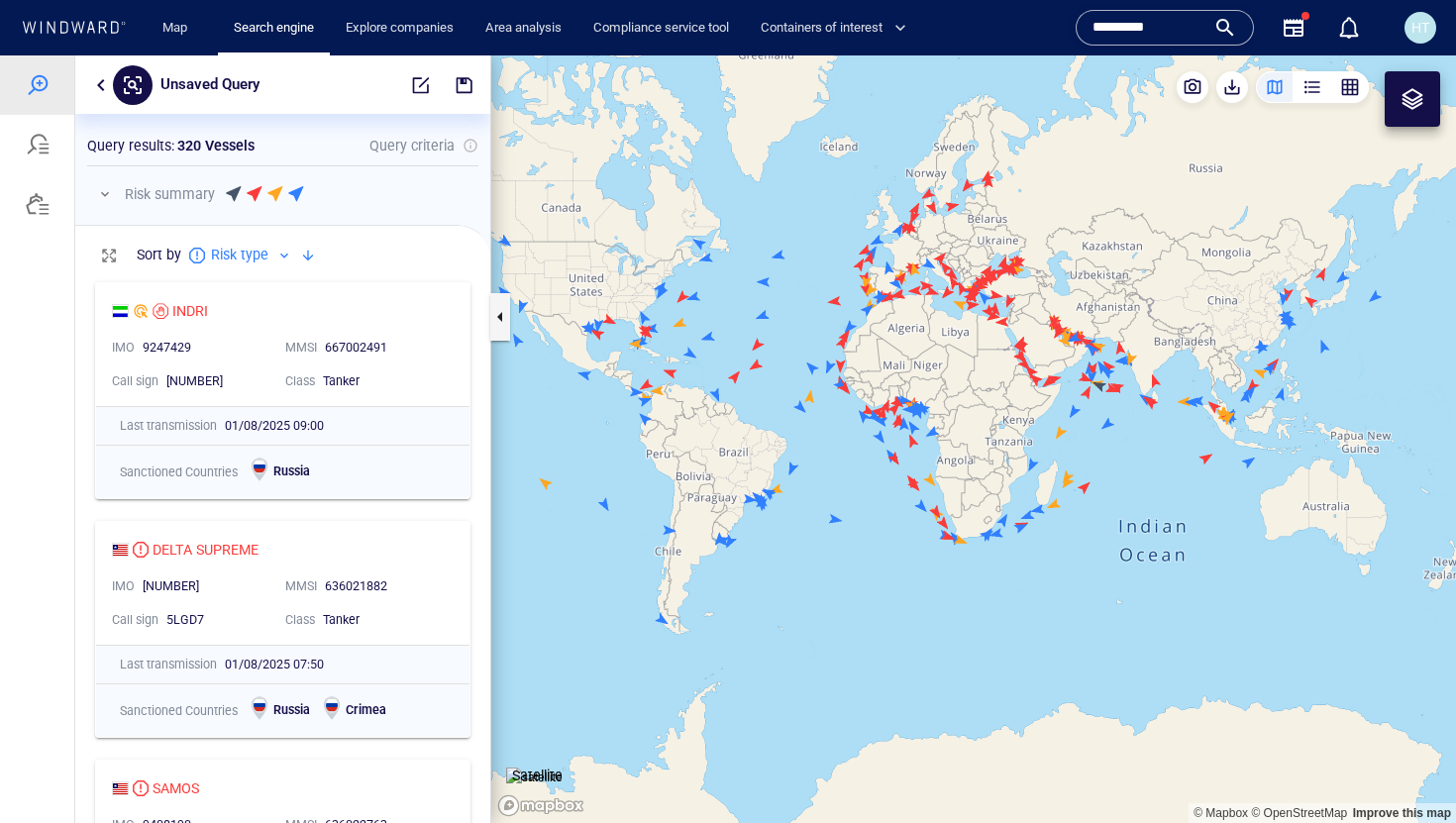 drag, startPoint x: 1052, startPoint y: 467, endPoint x: 974, endPoint y: 426, distance: 88.119237 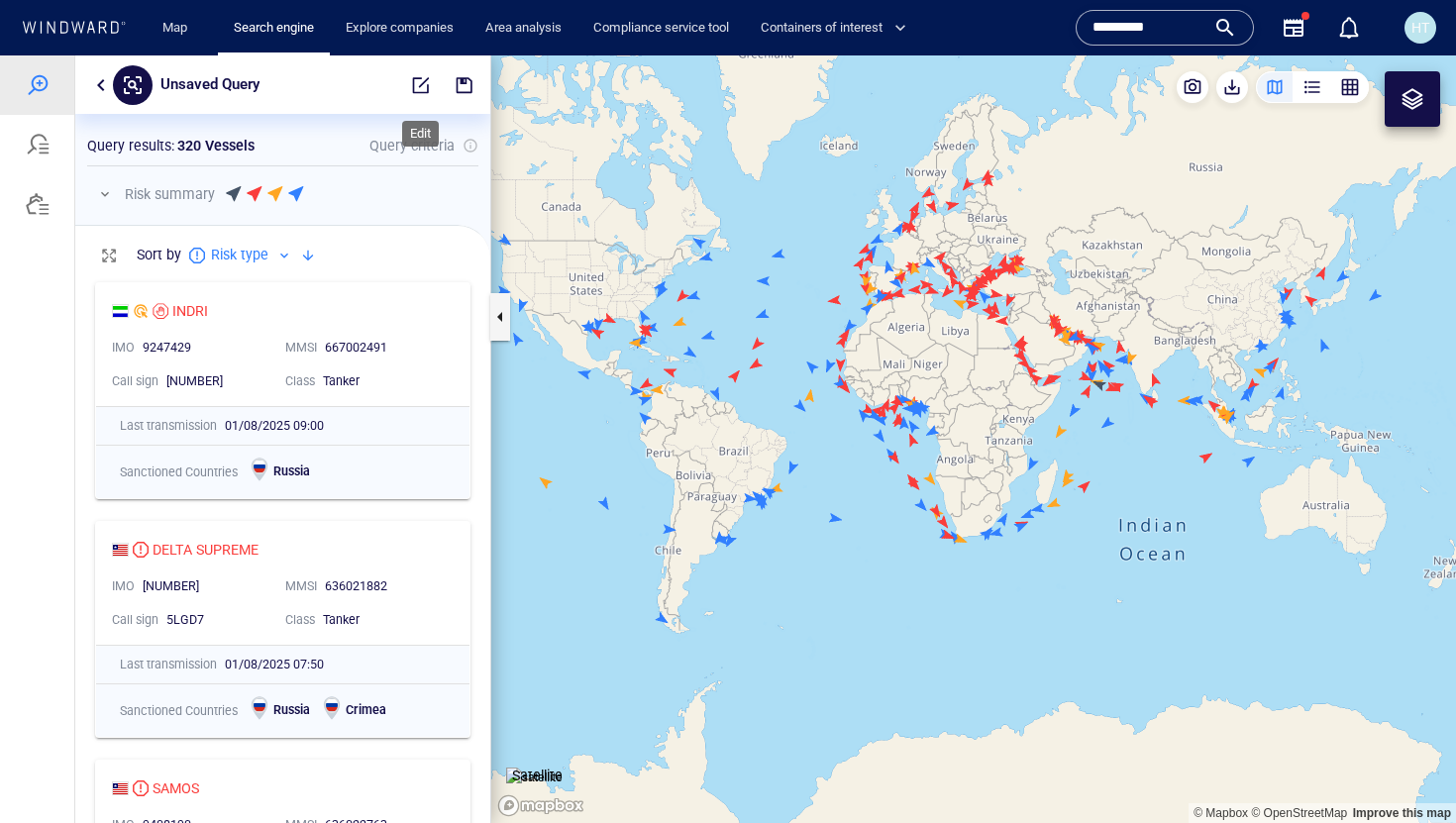 click at bounding box center (421, 85) 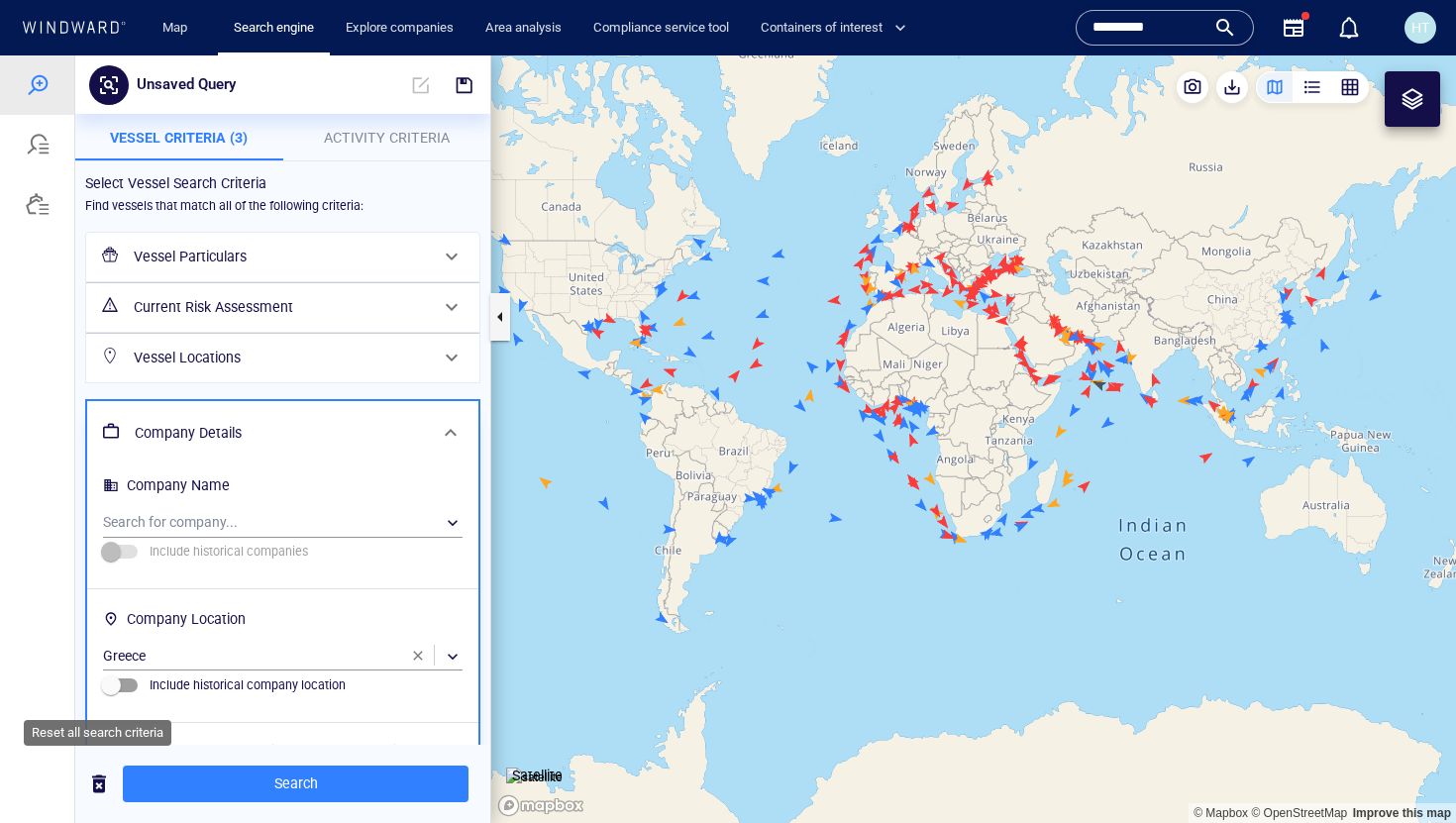 click at bounding box center (99, 783) 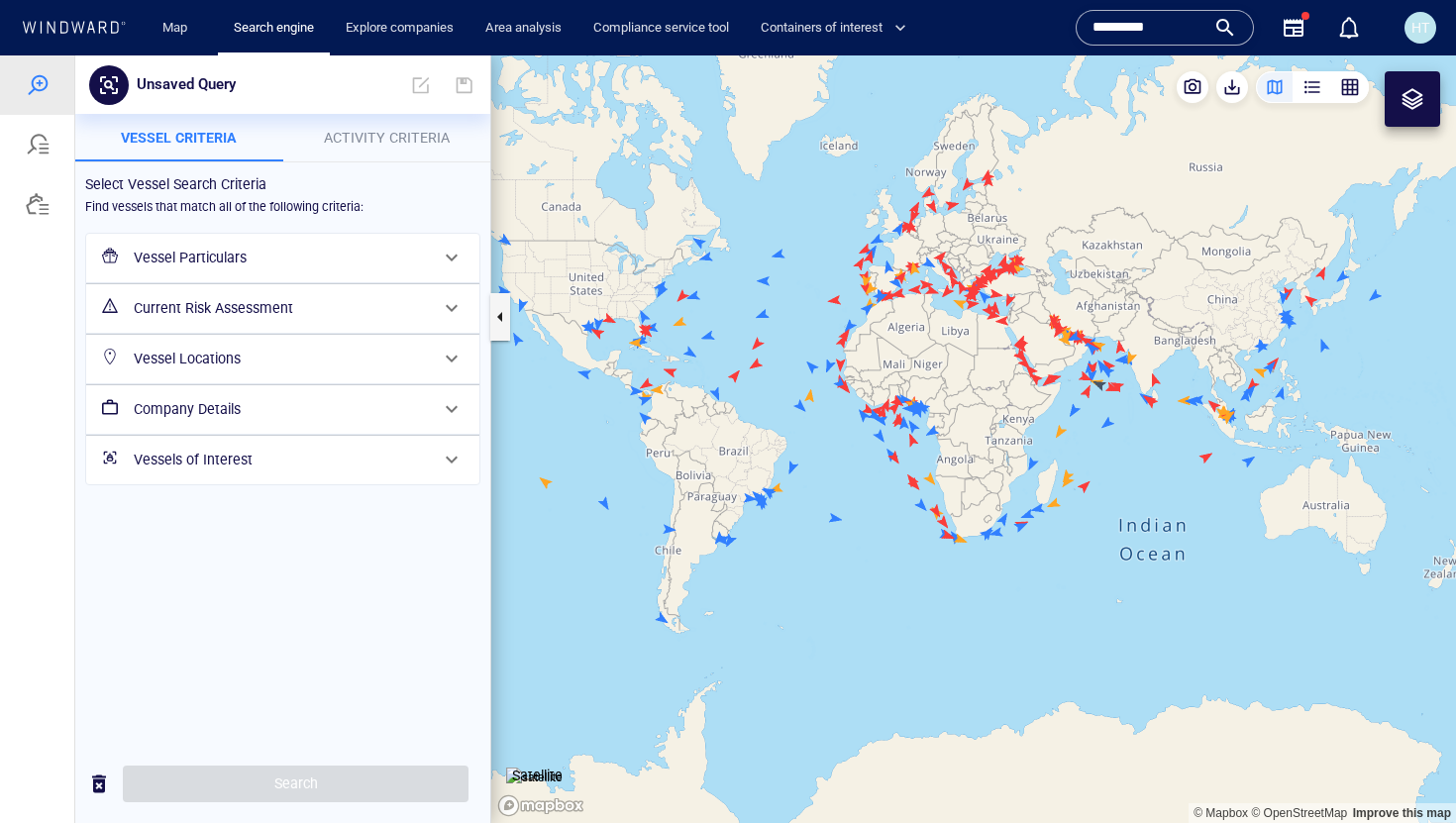 drag, startPoint x: 949, startPoint y: 539, endPoint x: 782, endPoint y: 555, distance: 167.76472 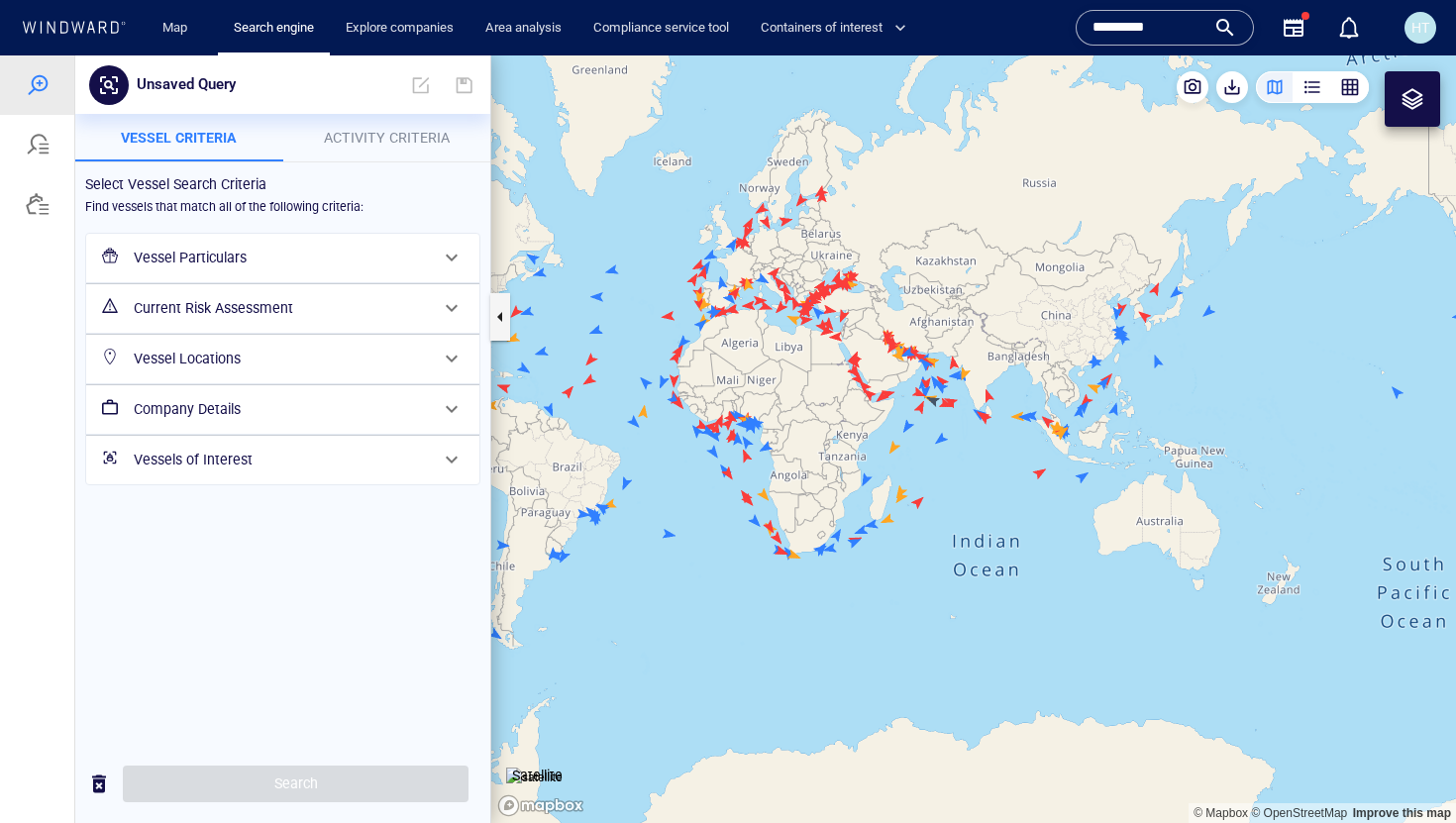 click on "Activity Criteria" at bounding box center (386, 138) 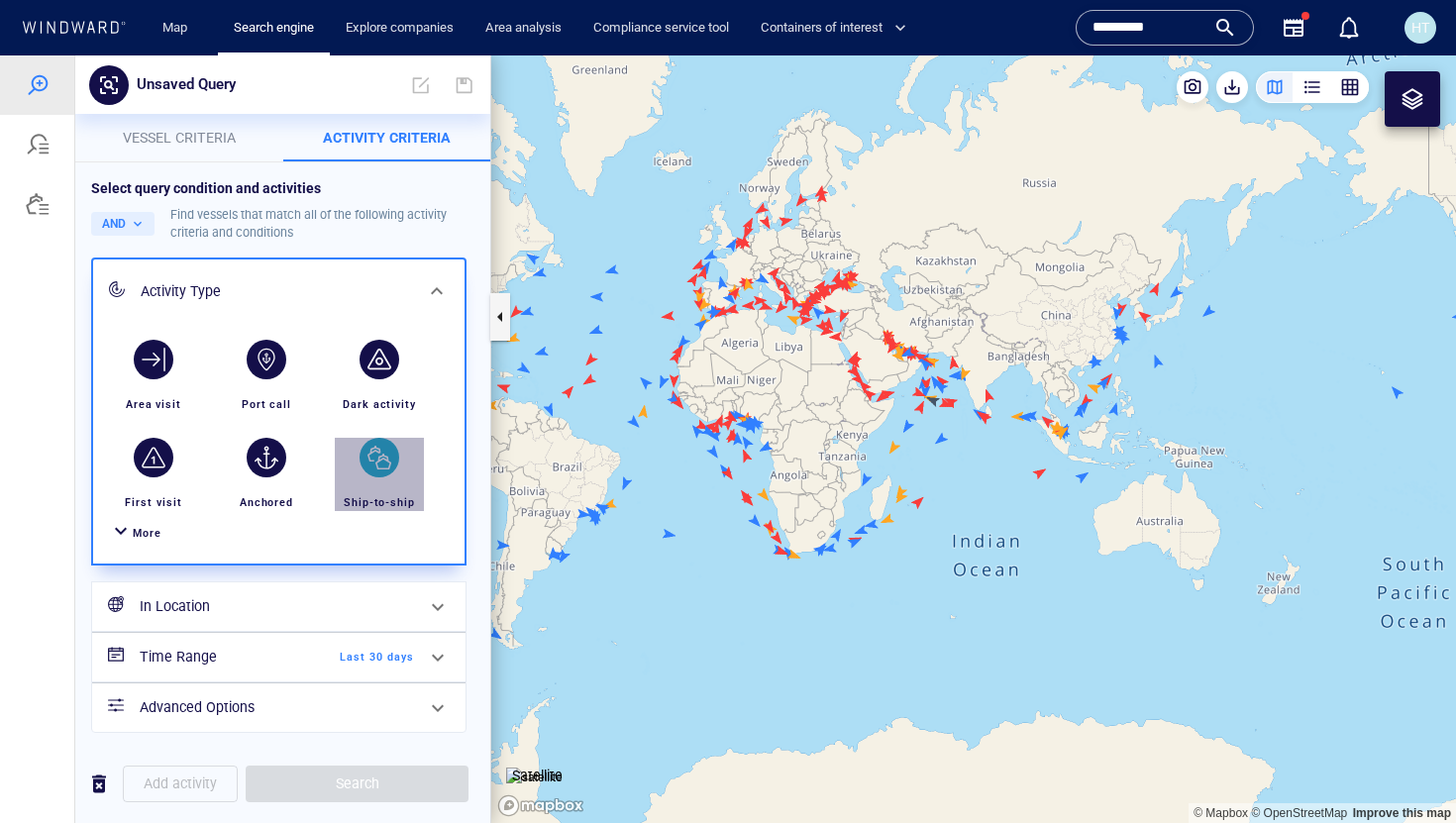 click at bounding box center (379, 457) 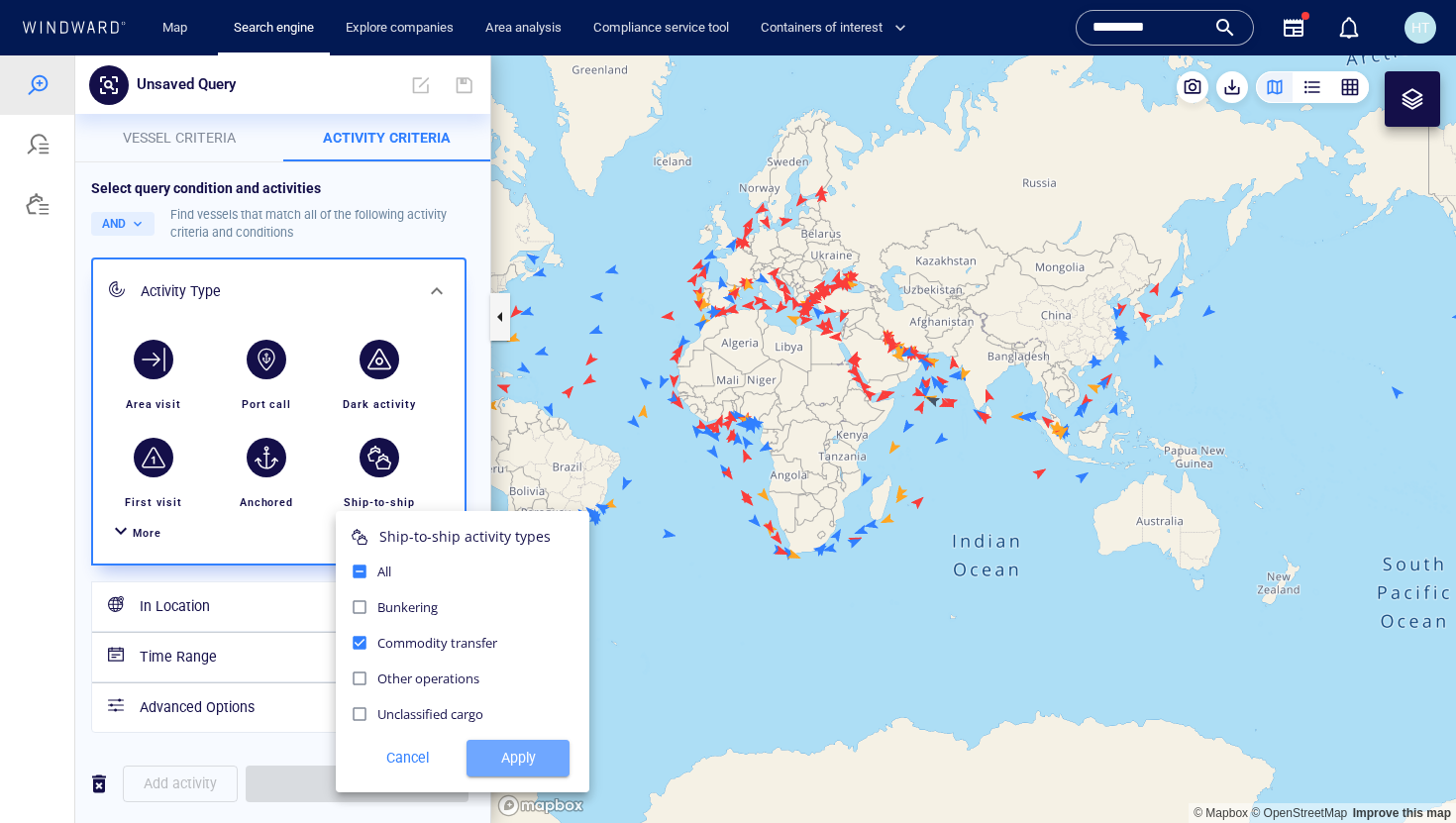 click on "Apply" at bounding box center [518, 758] 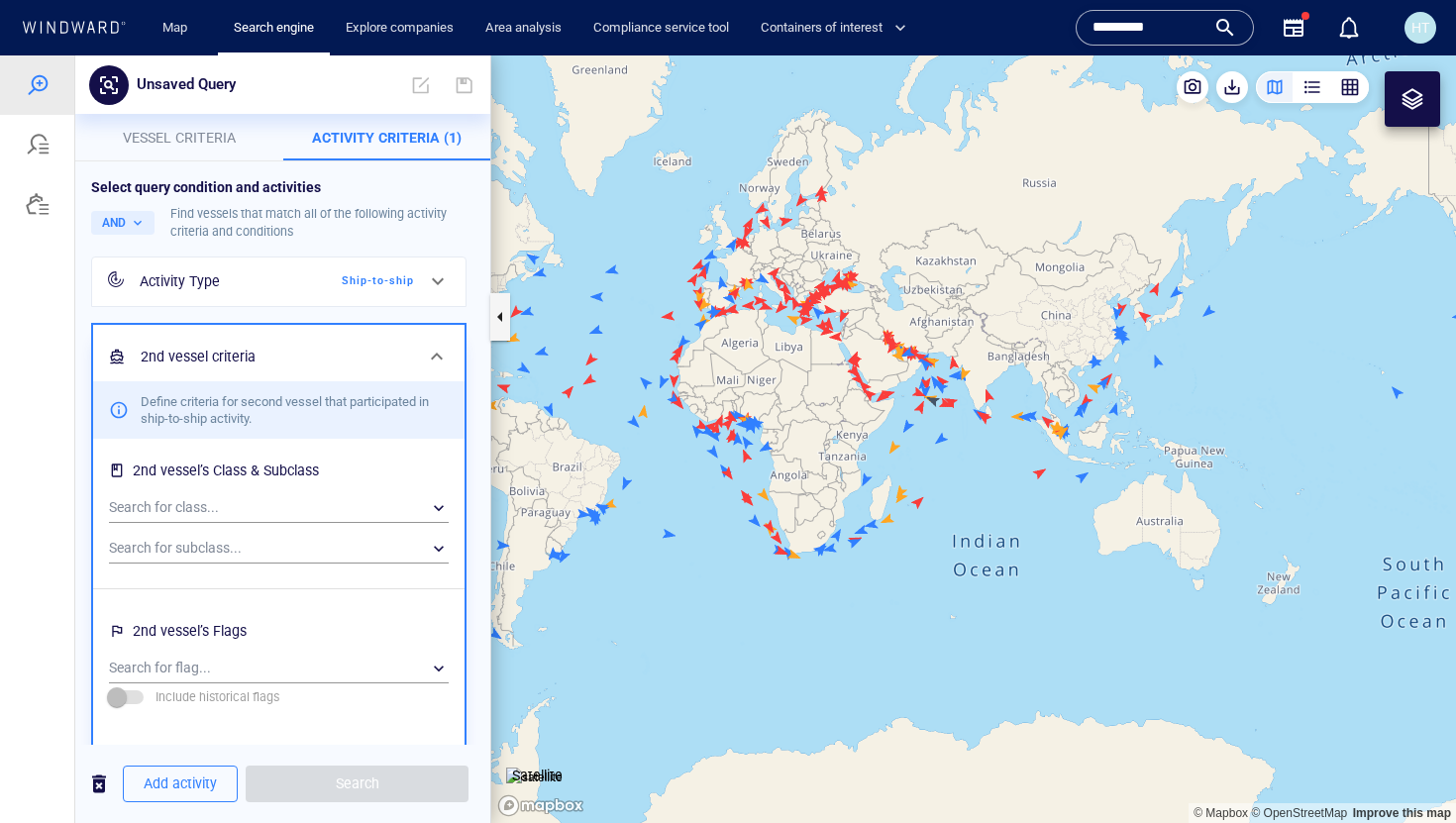 click at bounding box center [438, 281] 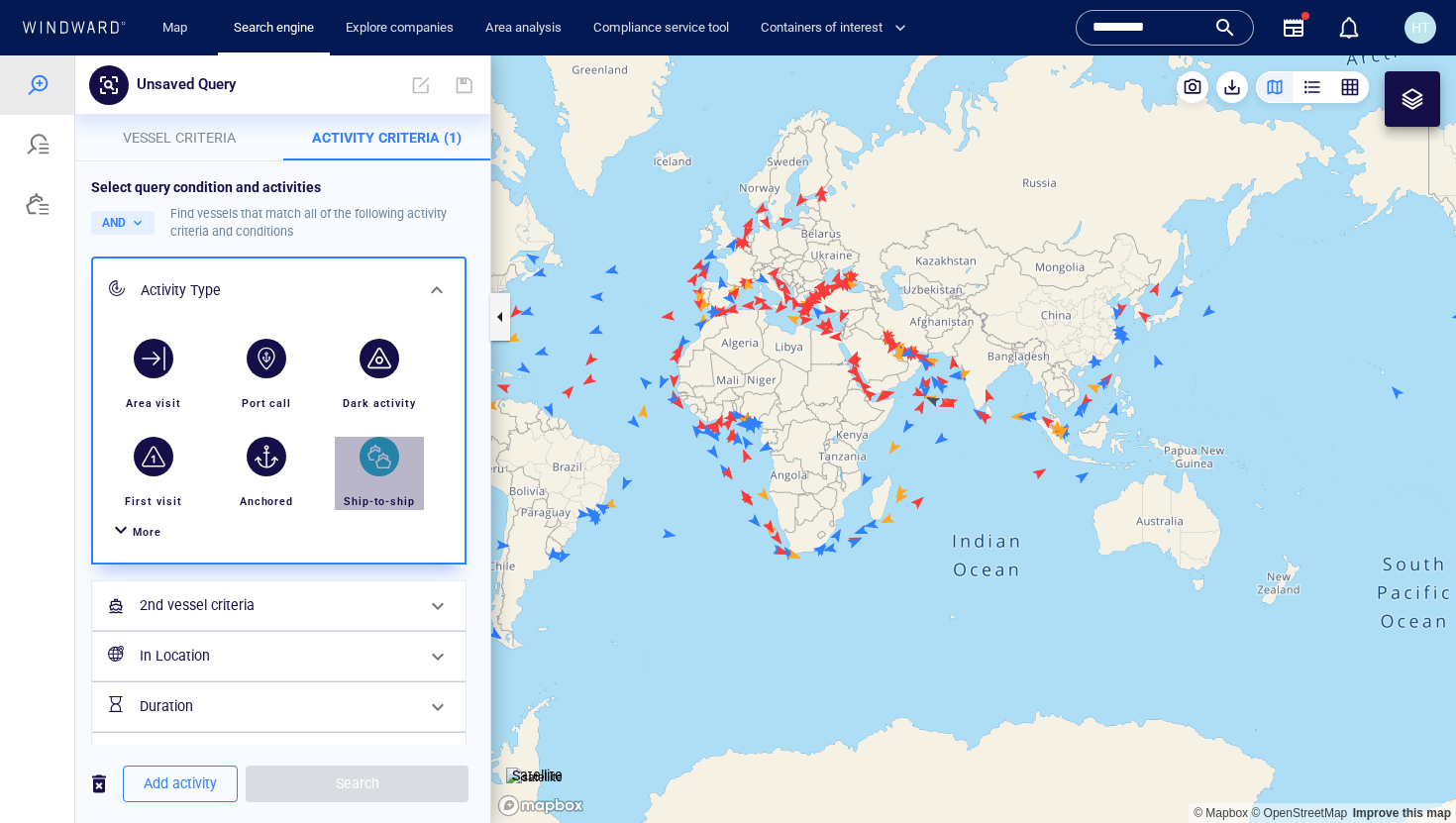 click at bounding box center [379, 457] 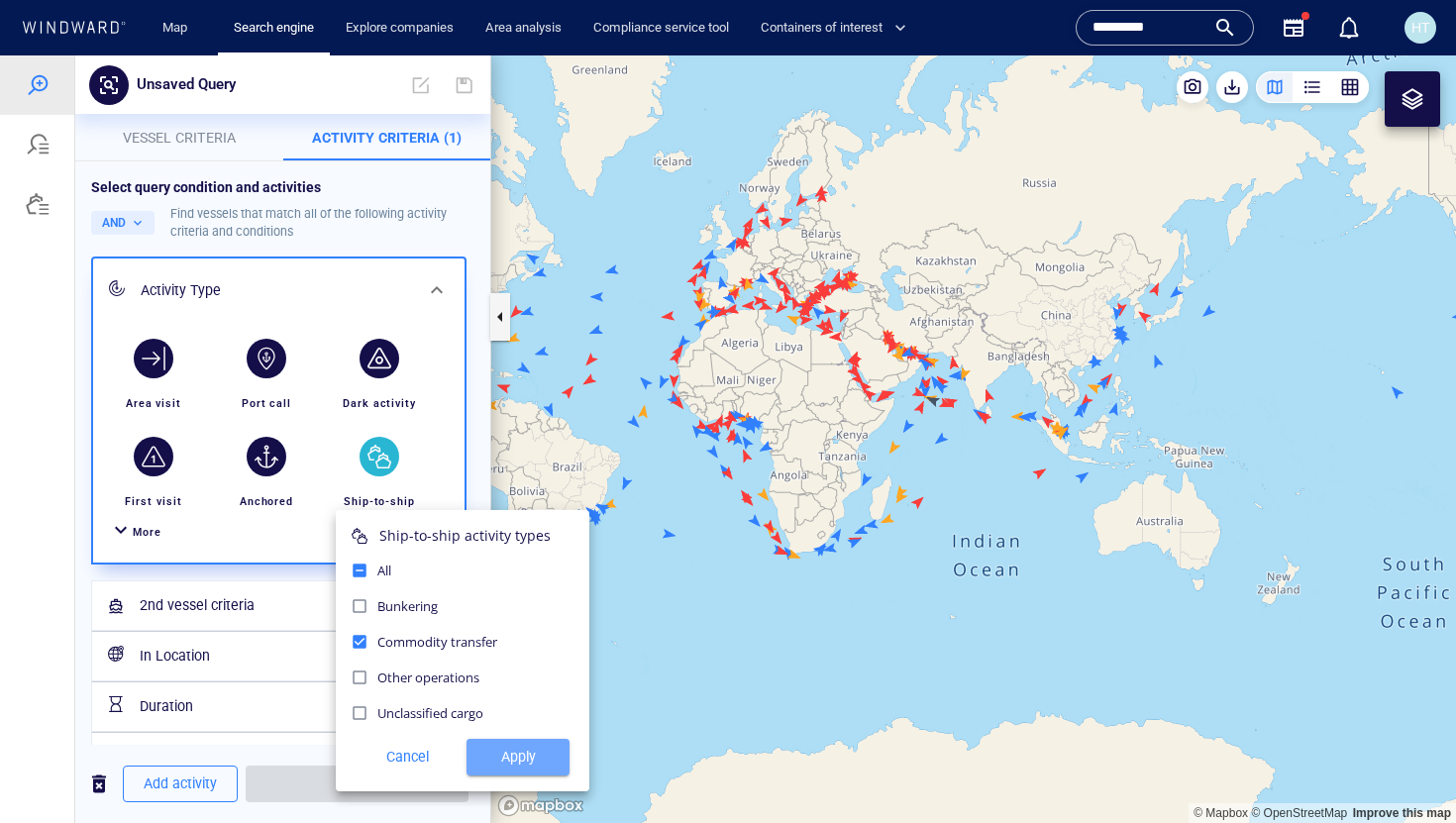 click on "Apply" at bounding box center (518, 757) 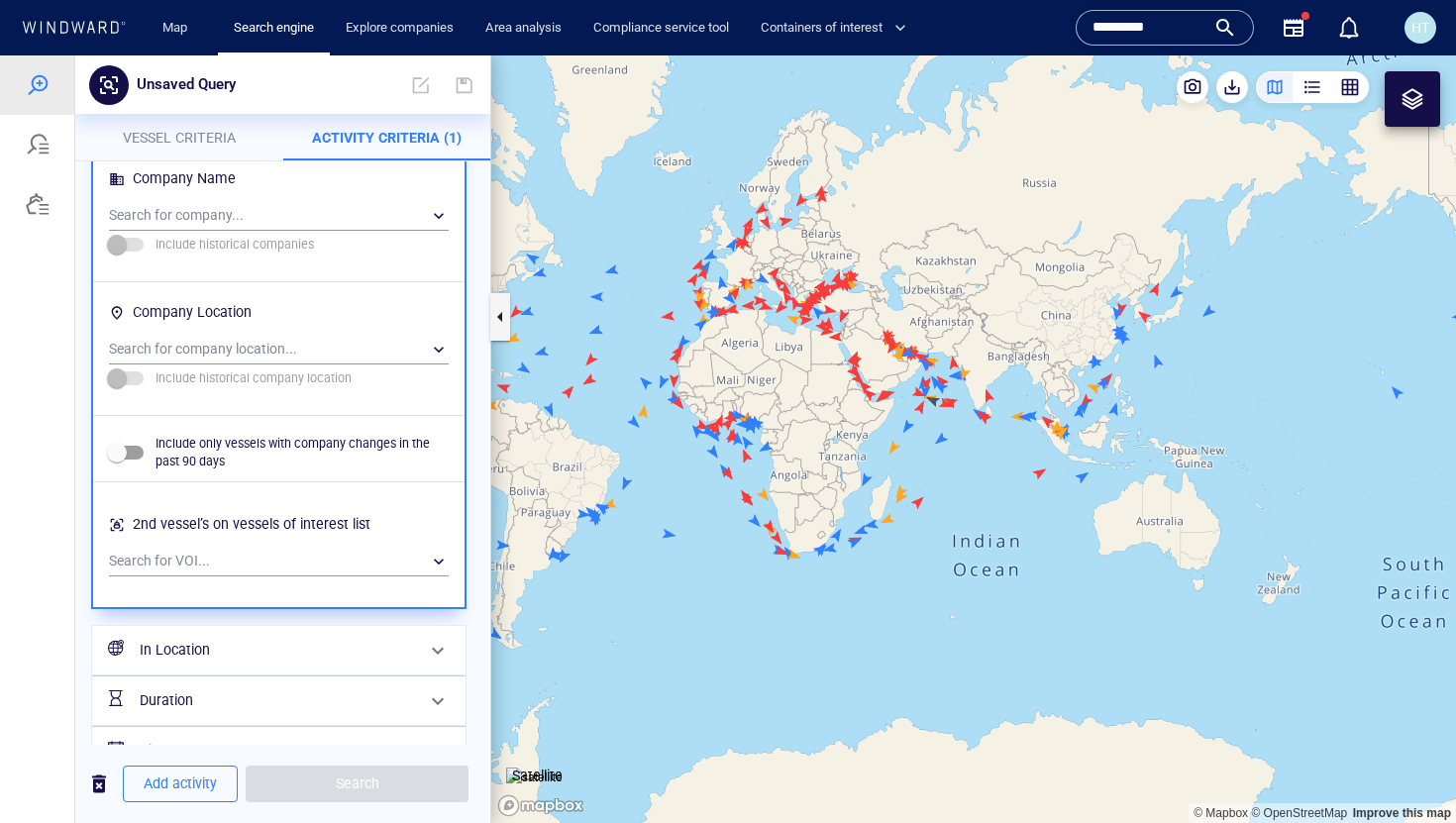scroll, scrollTop: 1422, scrollLeft: 0, axis: vertical 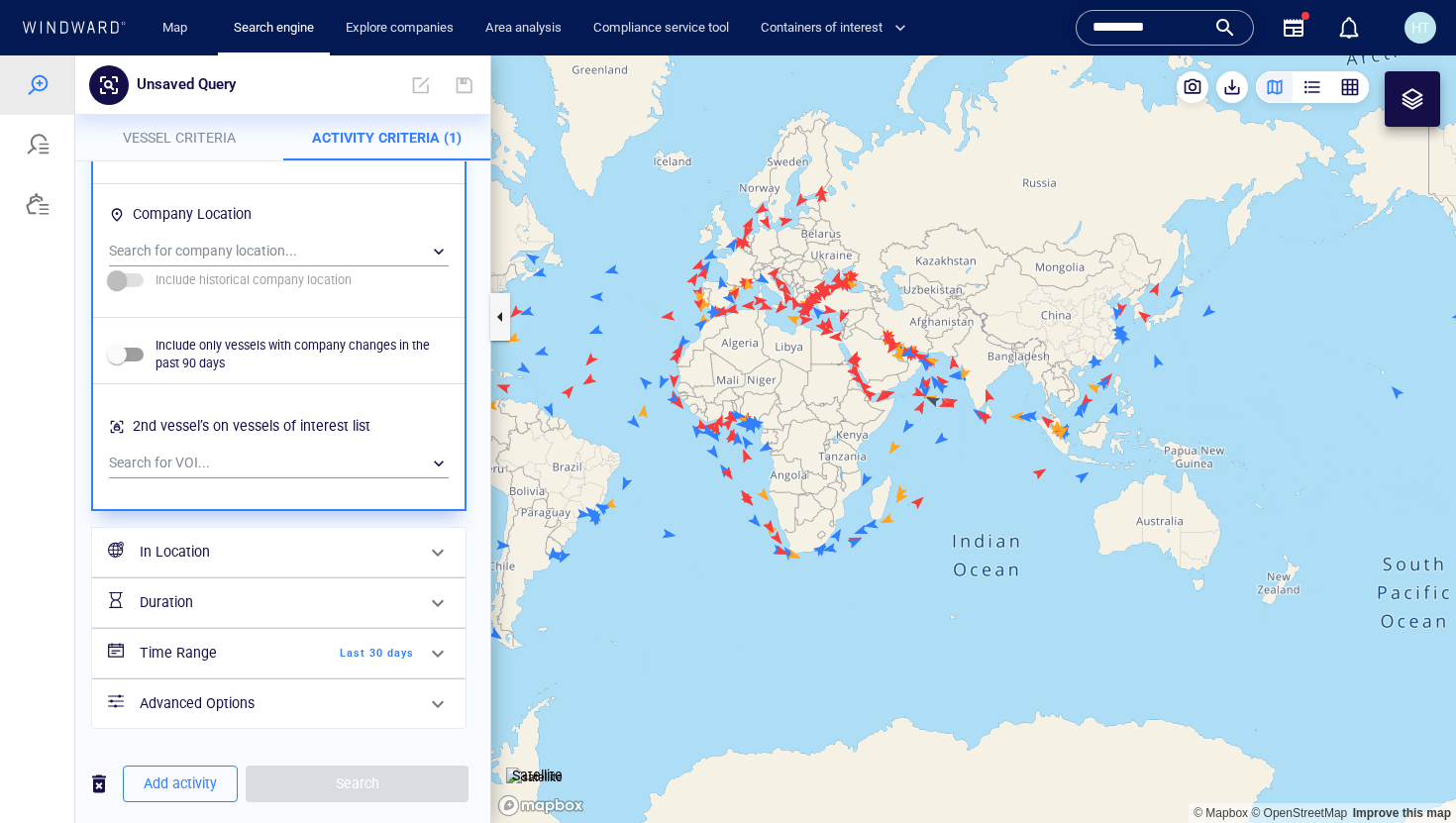 click on "In Location" at bounding box center (276, 552) 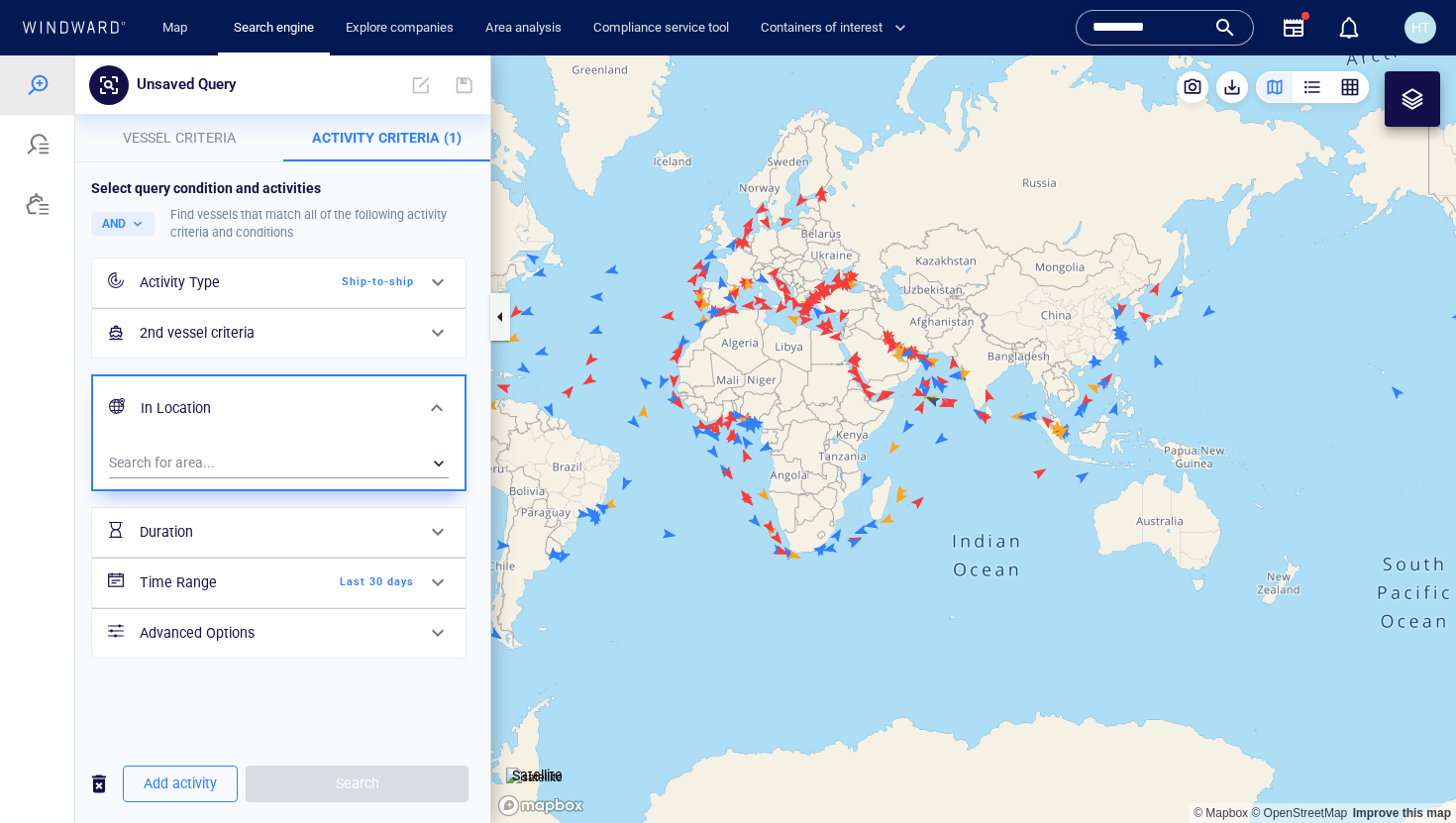scroll, scrollTop: 0, scrollLeft: 0, axis: both 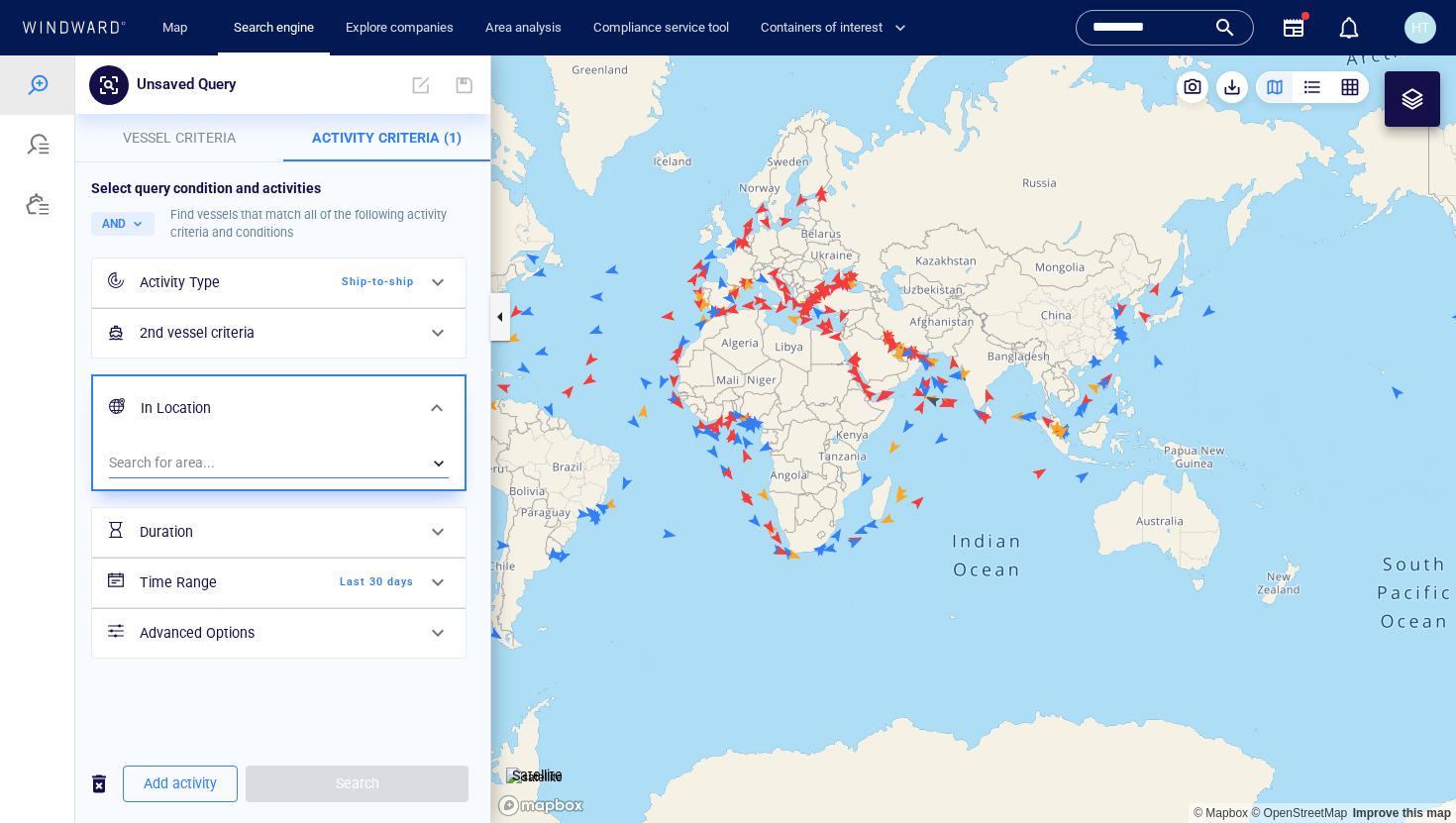 click on "​" at bounding box center (278, 463) 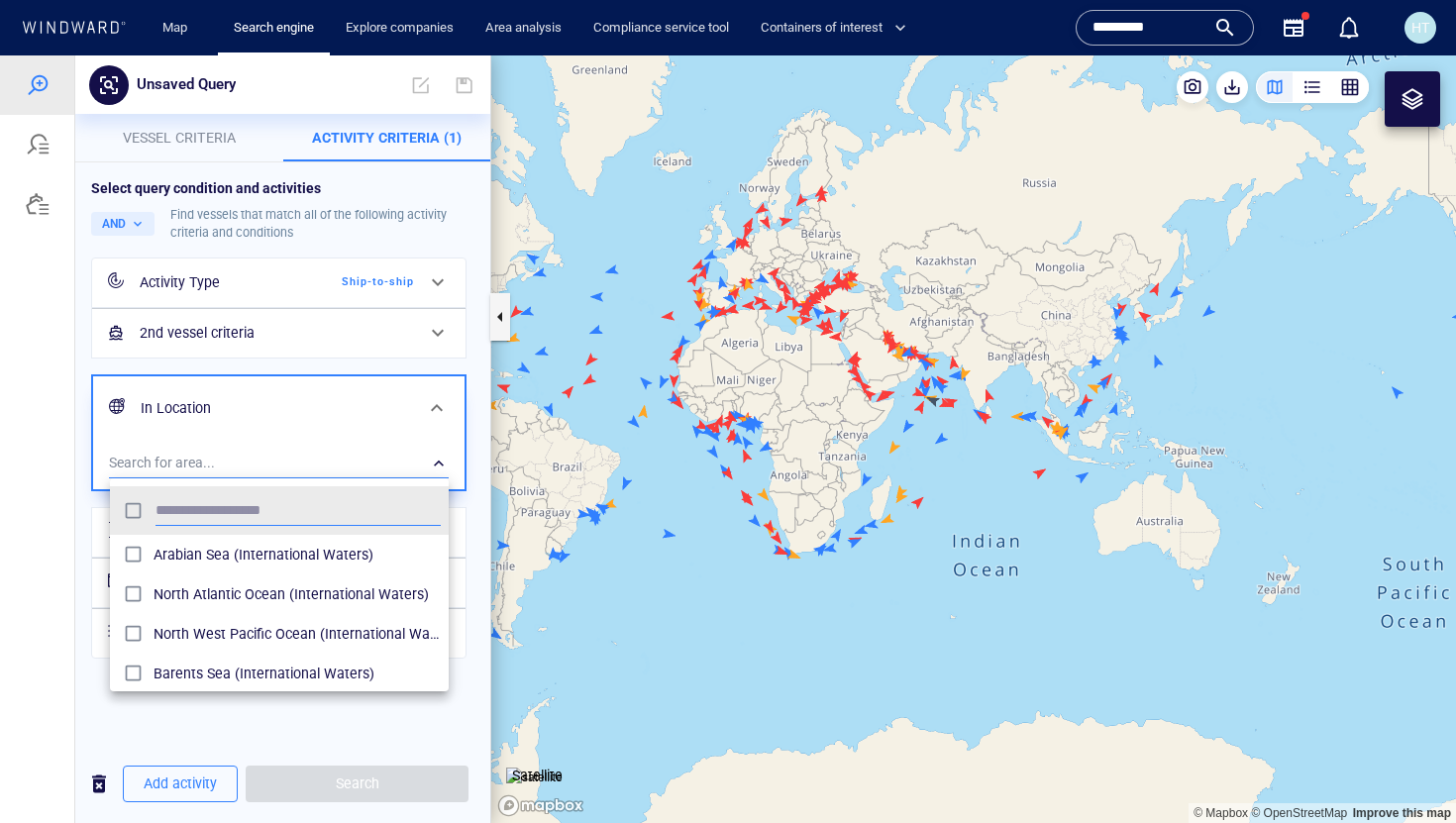 scroll, scrollTop: 0, scrollLeft: 1, axis: horizontal 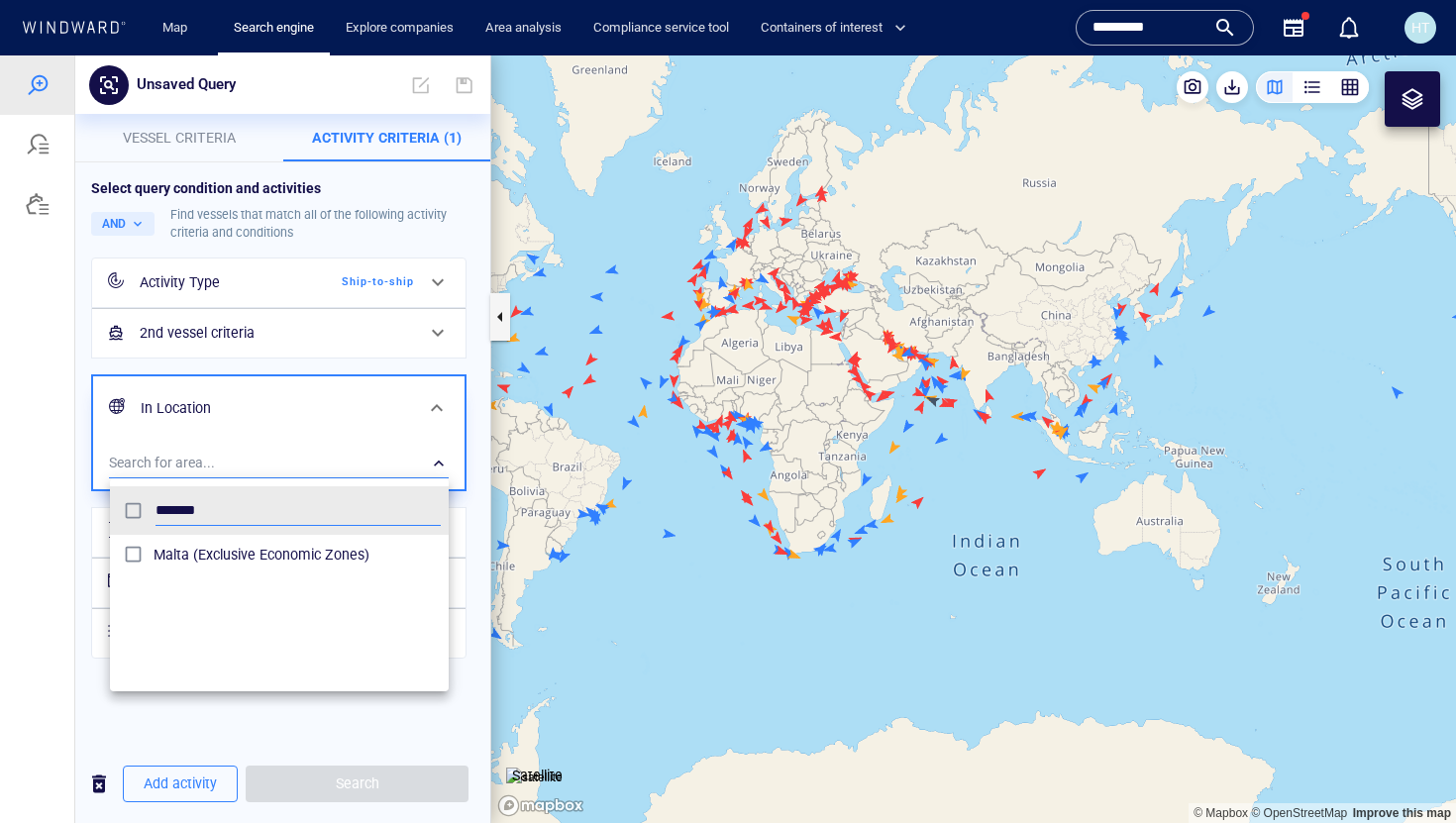 type on "*******" 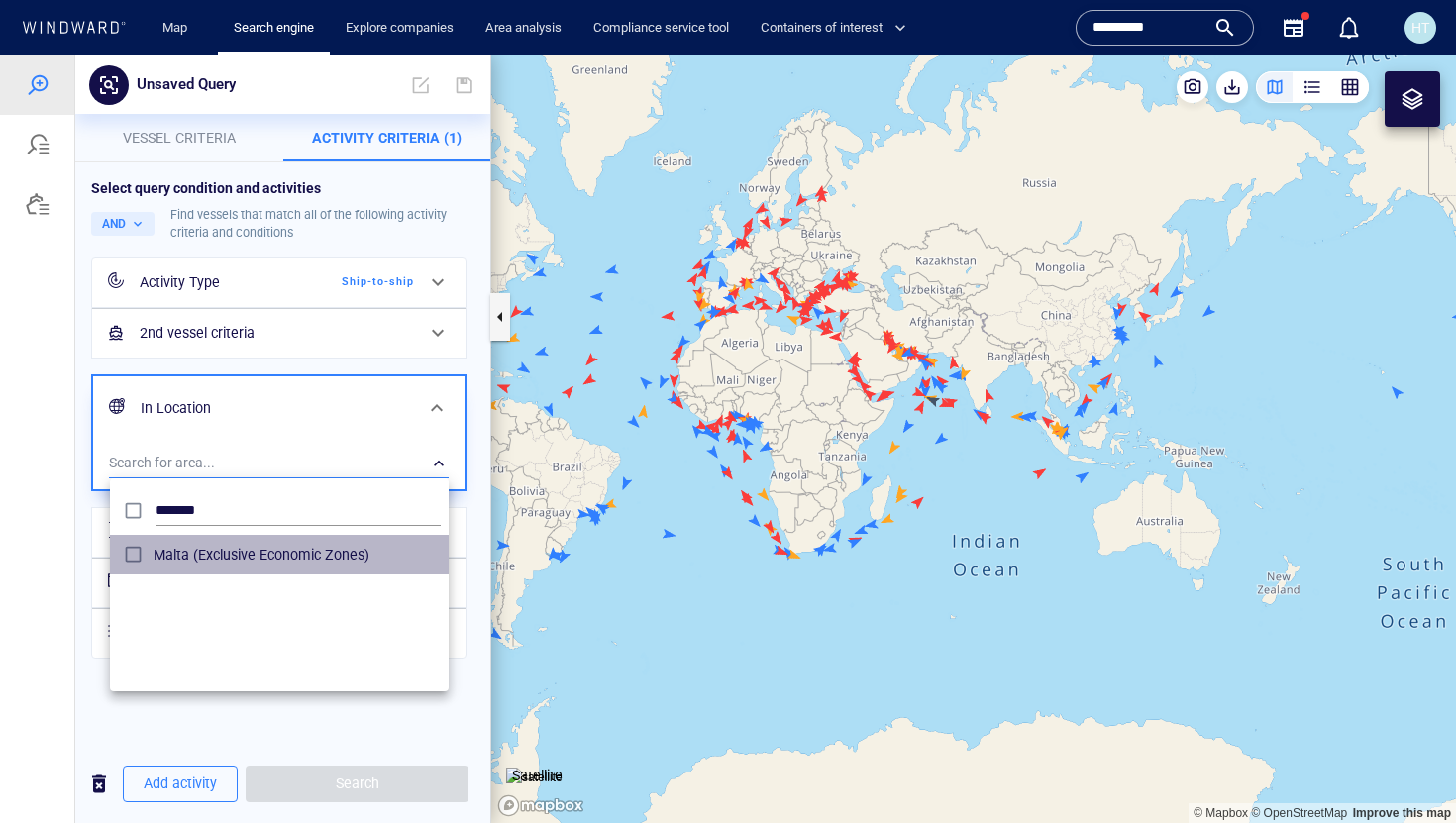 click on "Malta (Exclusive Economic Zones)" at bounding box center [279, 555] 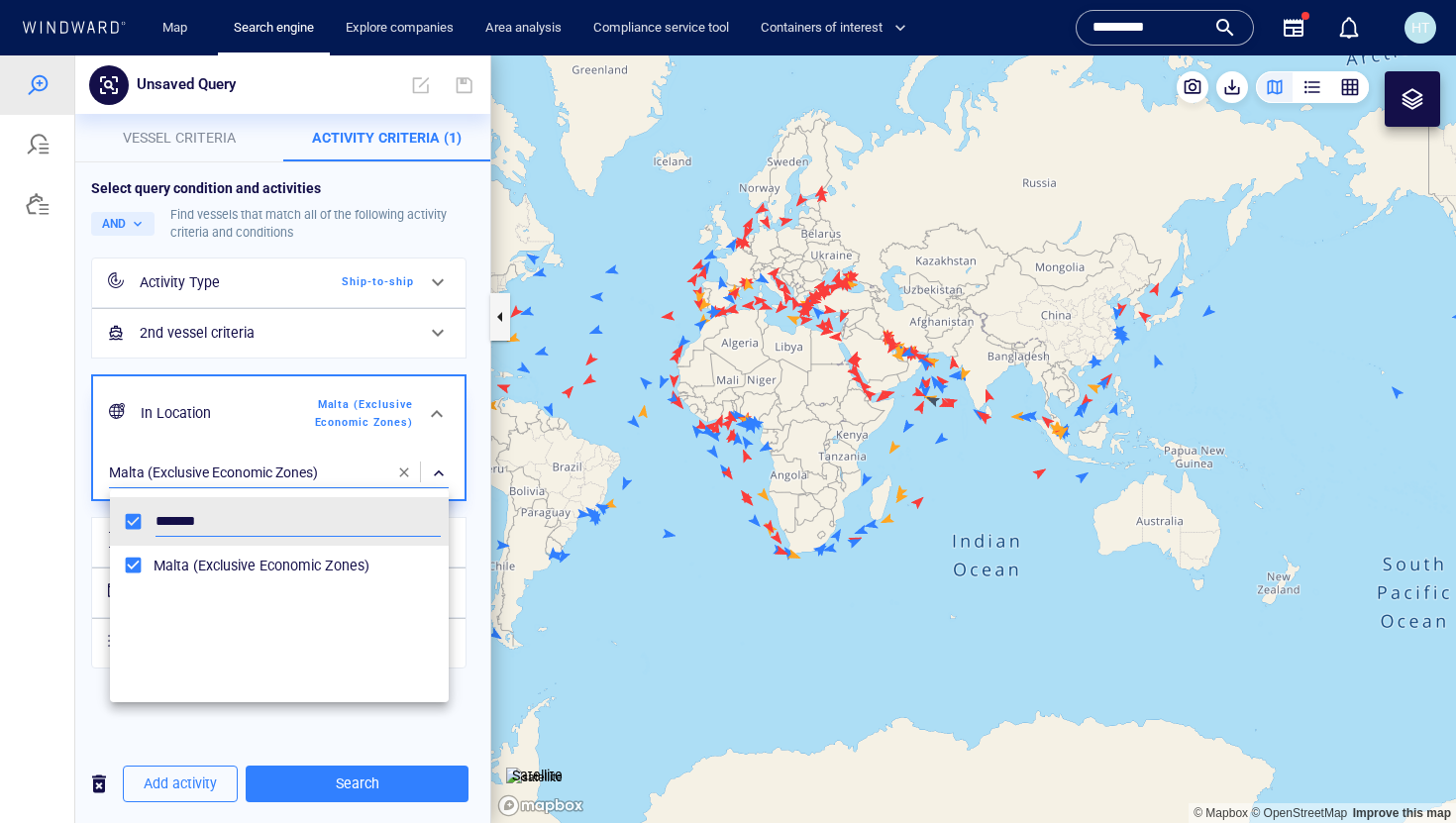 click at bounding box center (728, 439) 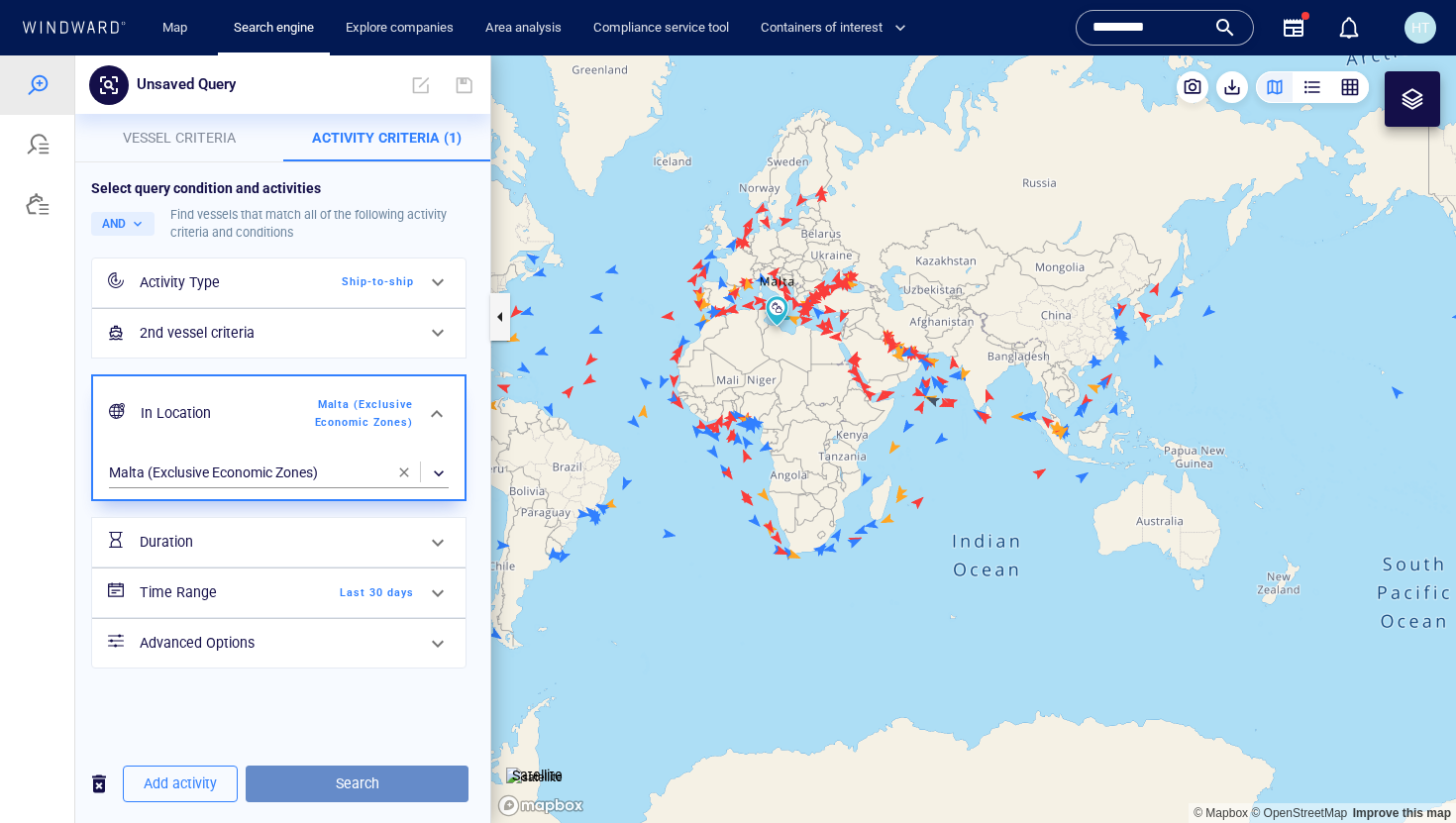 click on "Search" at bounding box center [357, 783] 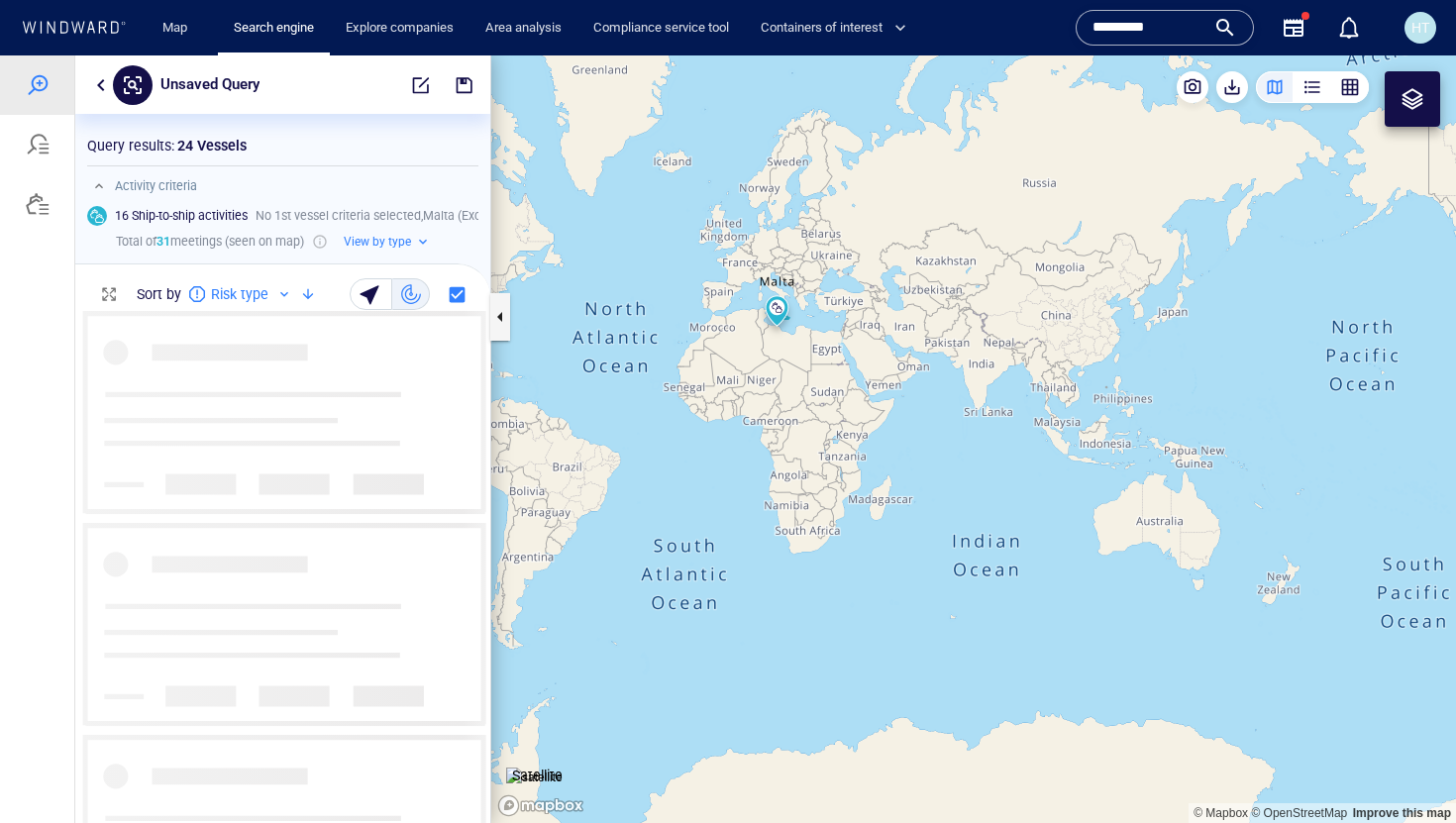 scroll, scrollTop: 1, scrollLeft: 1, axis: both 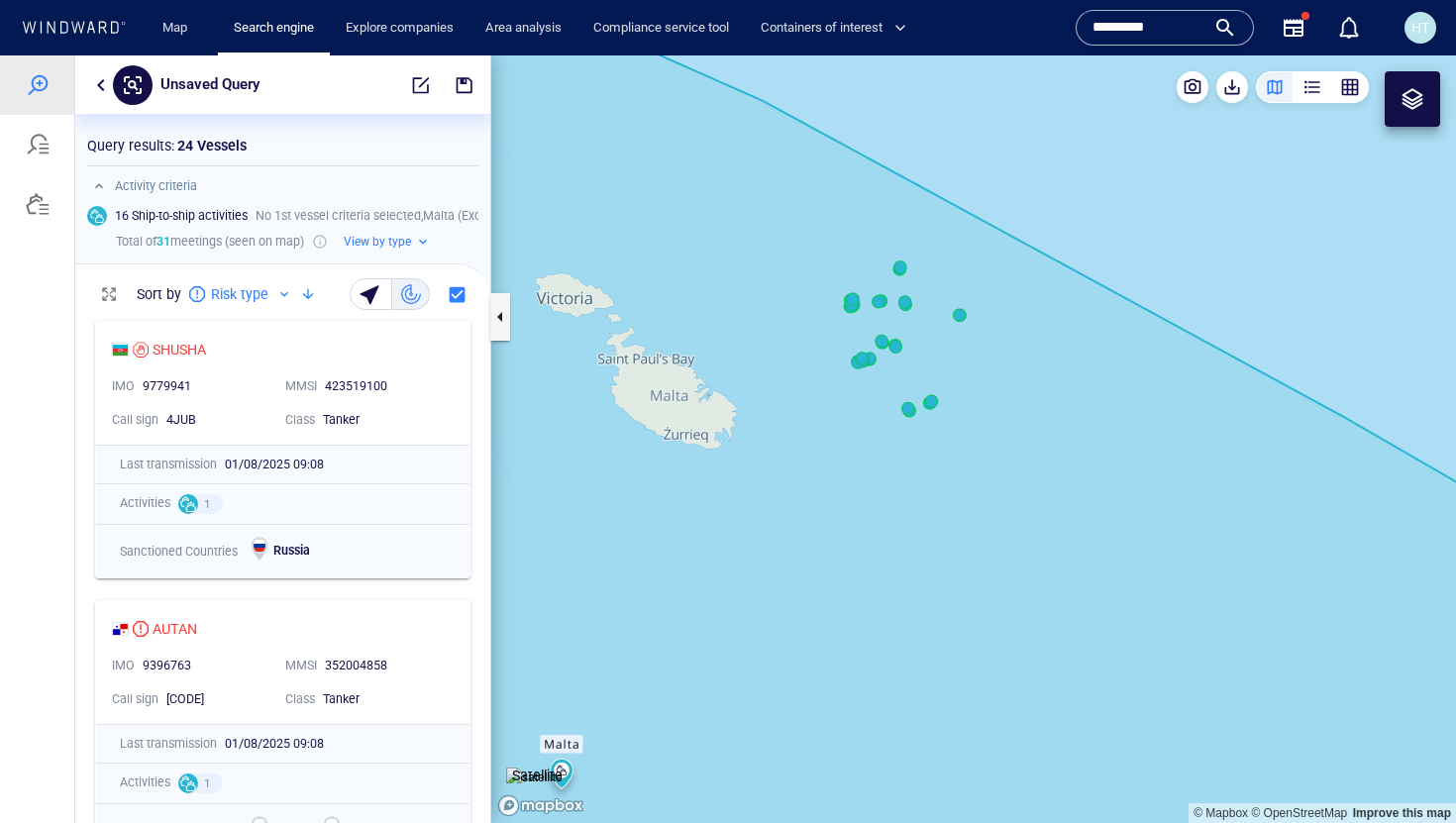 click at bounding box center [974, 439] 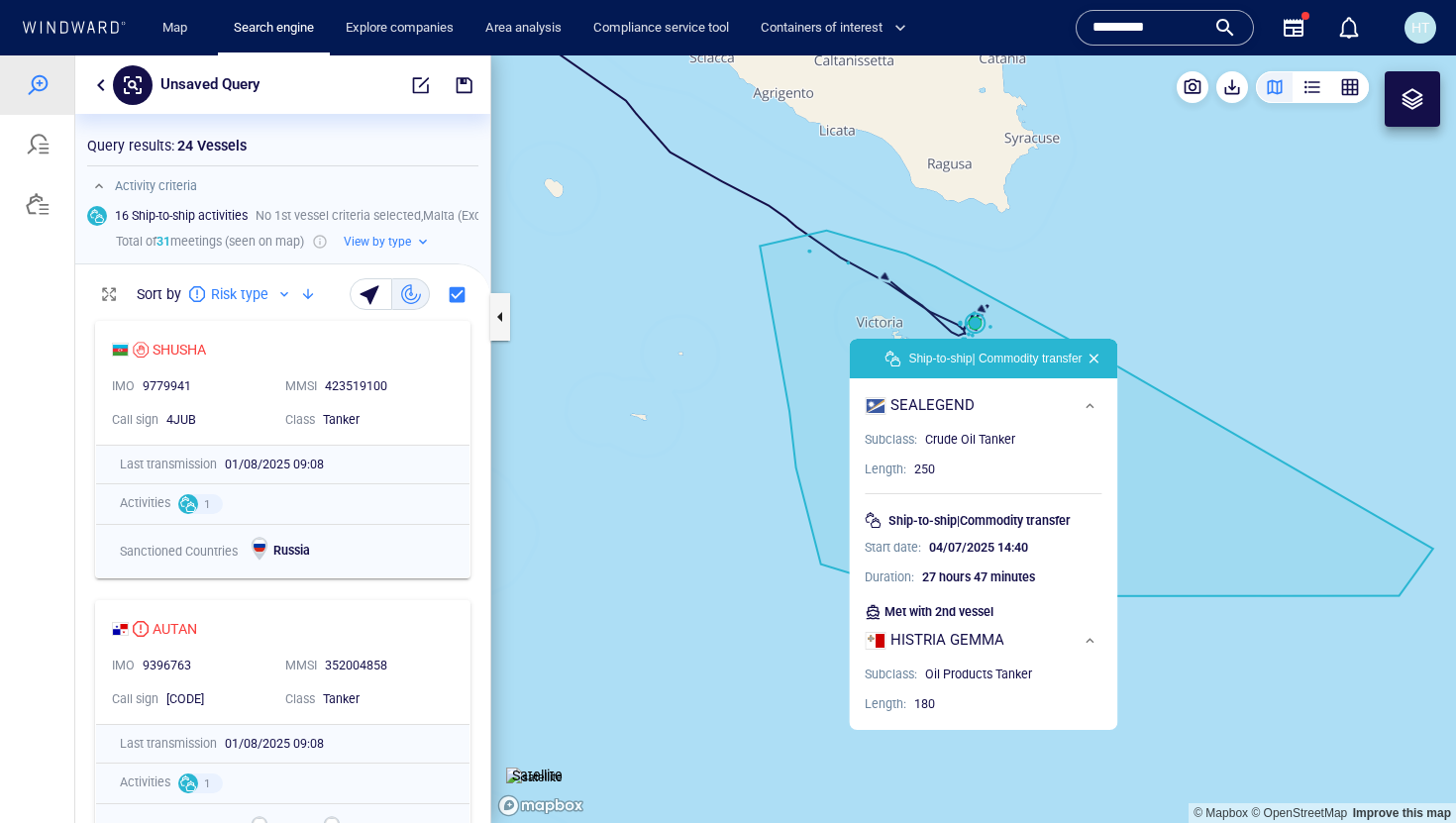 drag, startPoint x: 1199, startPoint y: 542, endPoint x: 1211, endPoint y: 441, distance: 101.71037 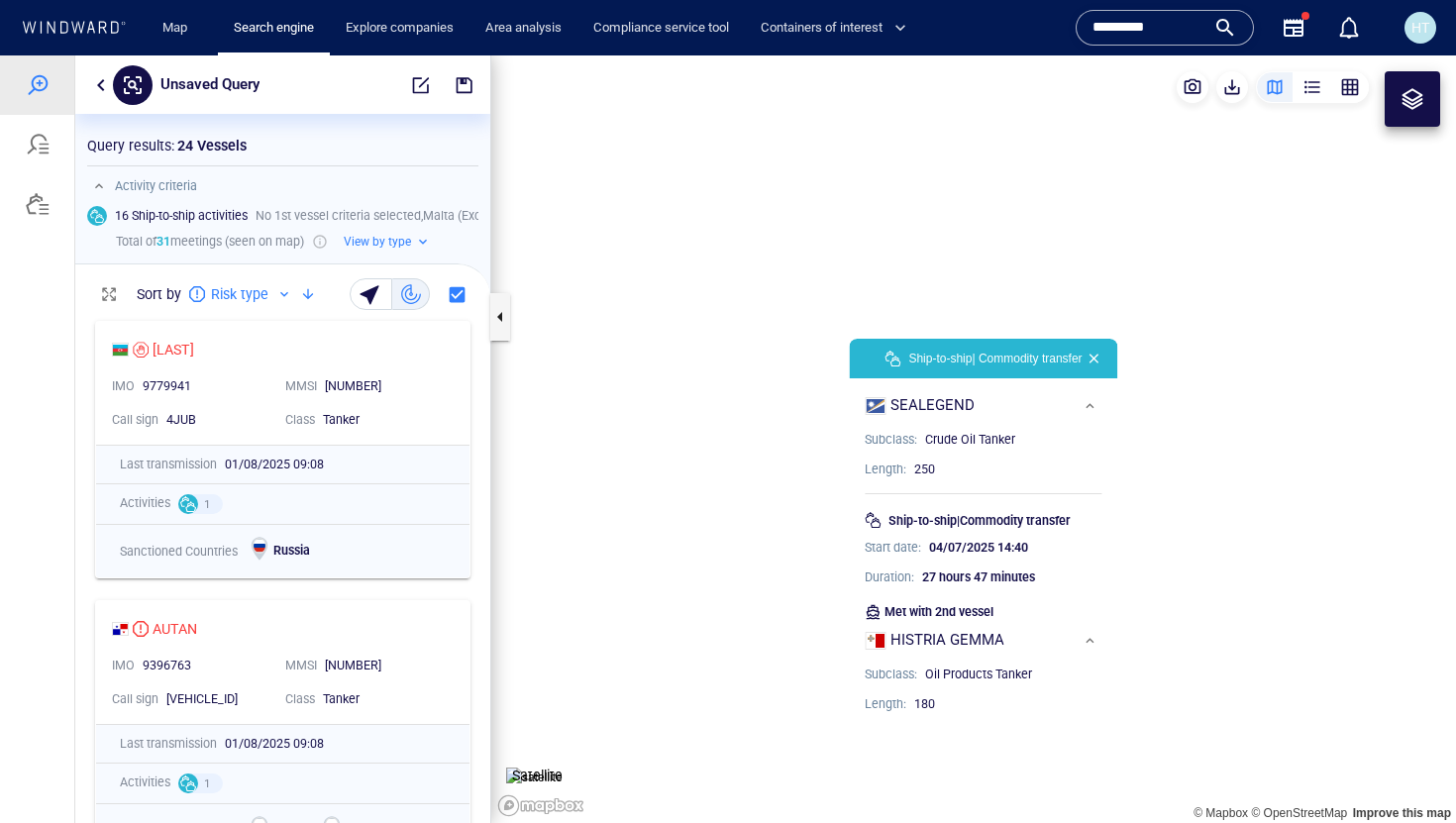 scroll, scrollTop: 0, scrollLeft: 0, axis: both 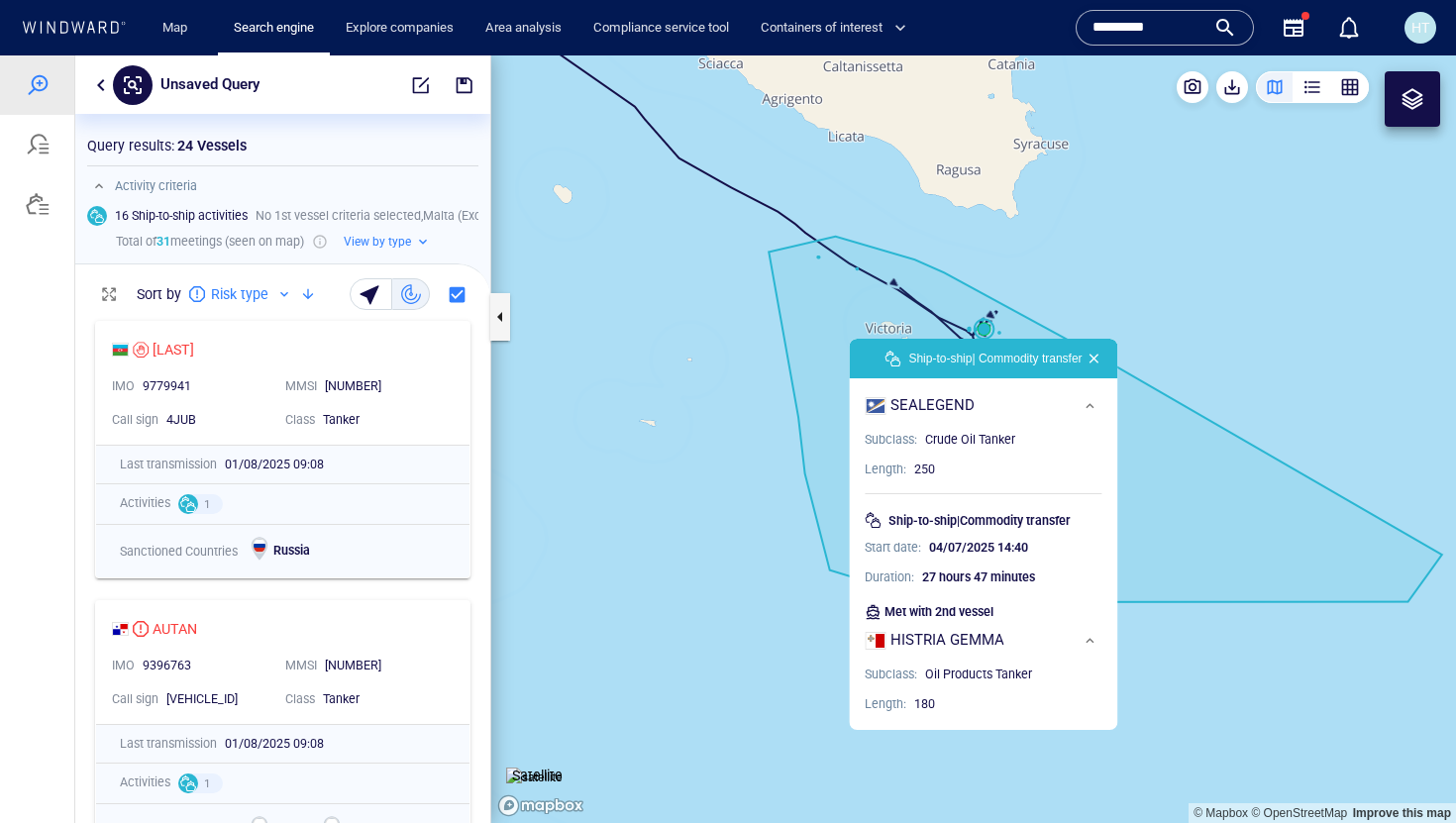 click at bounding box center [974, 439] 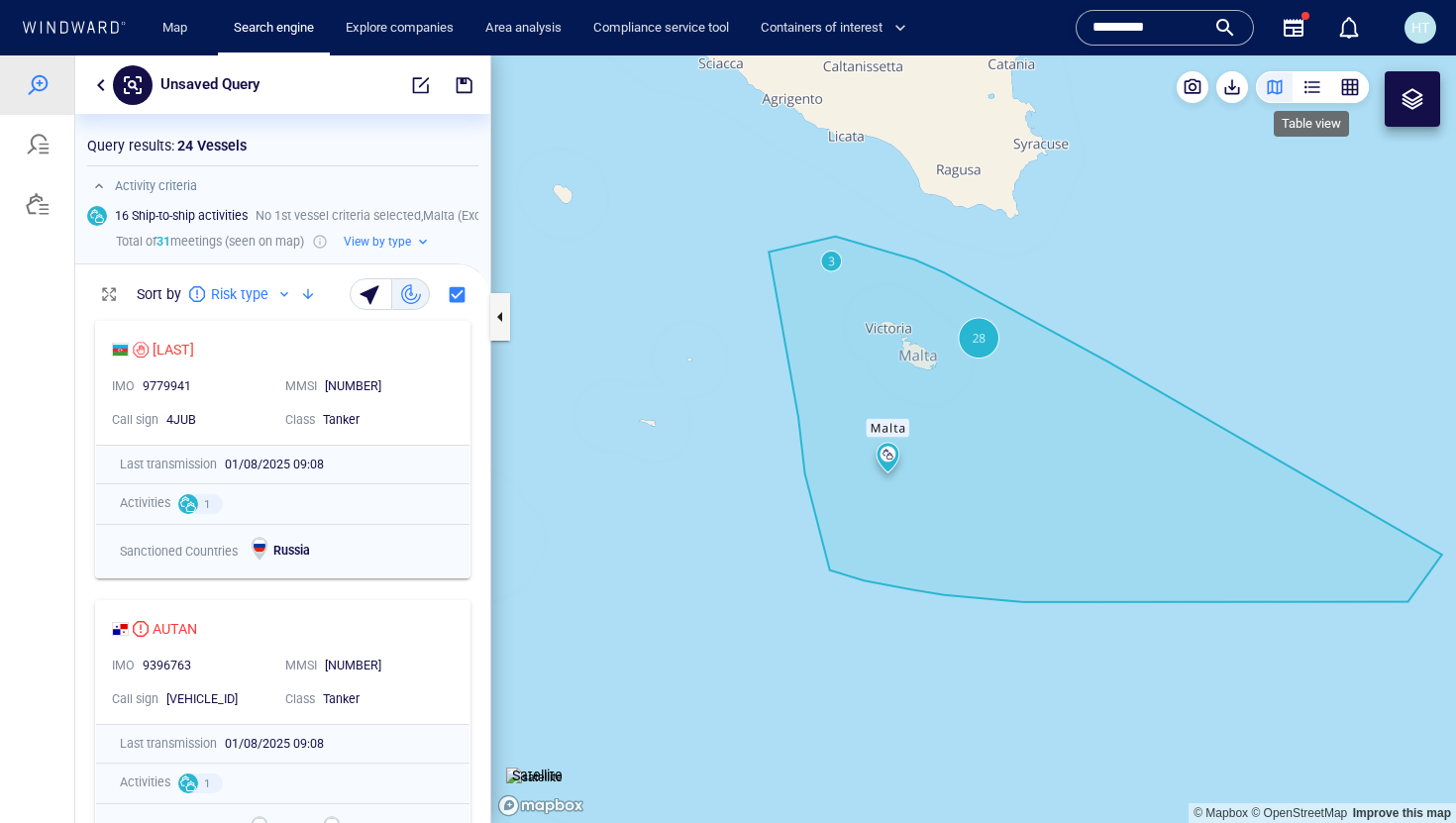 click at bounding box center [1312, 87] 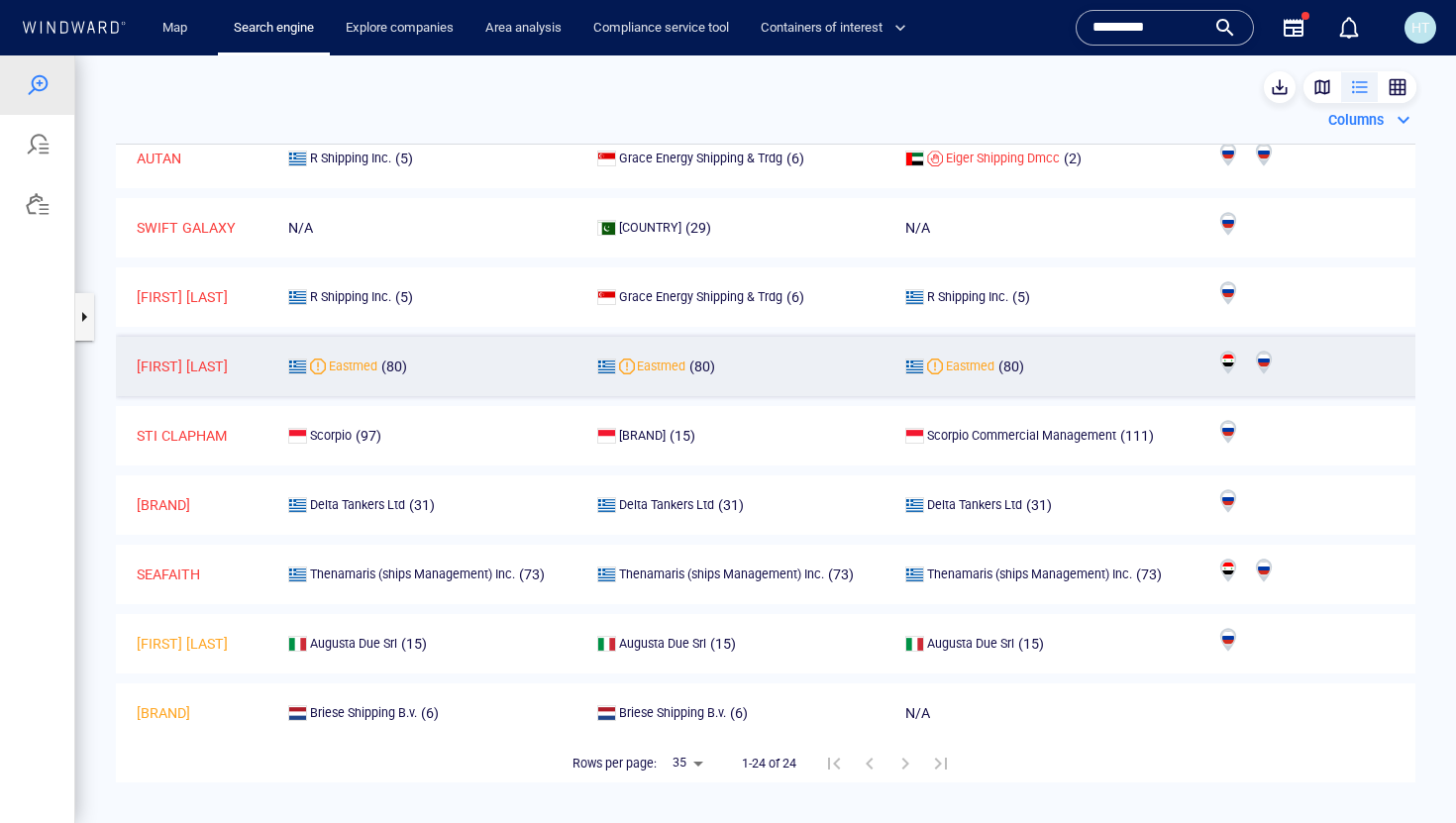 scroll, scrollTop: 0, scrollLeft: 0, axis: both 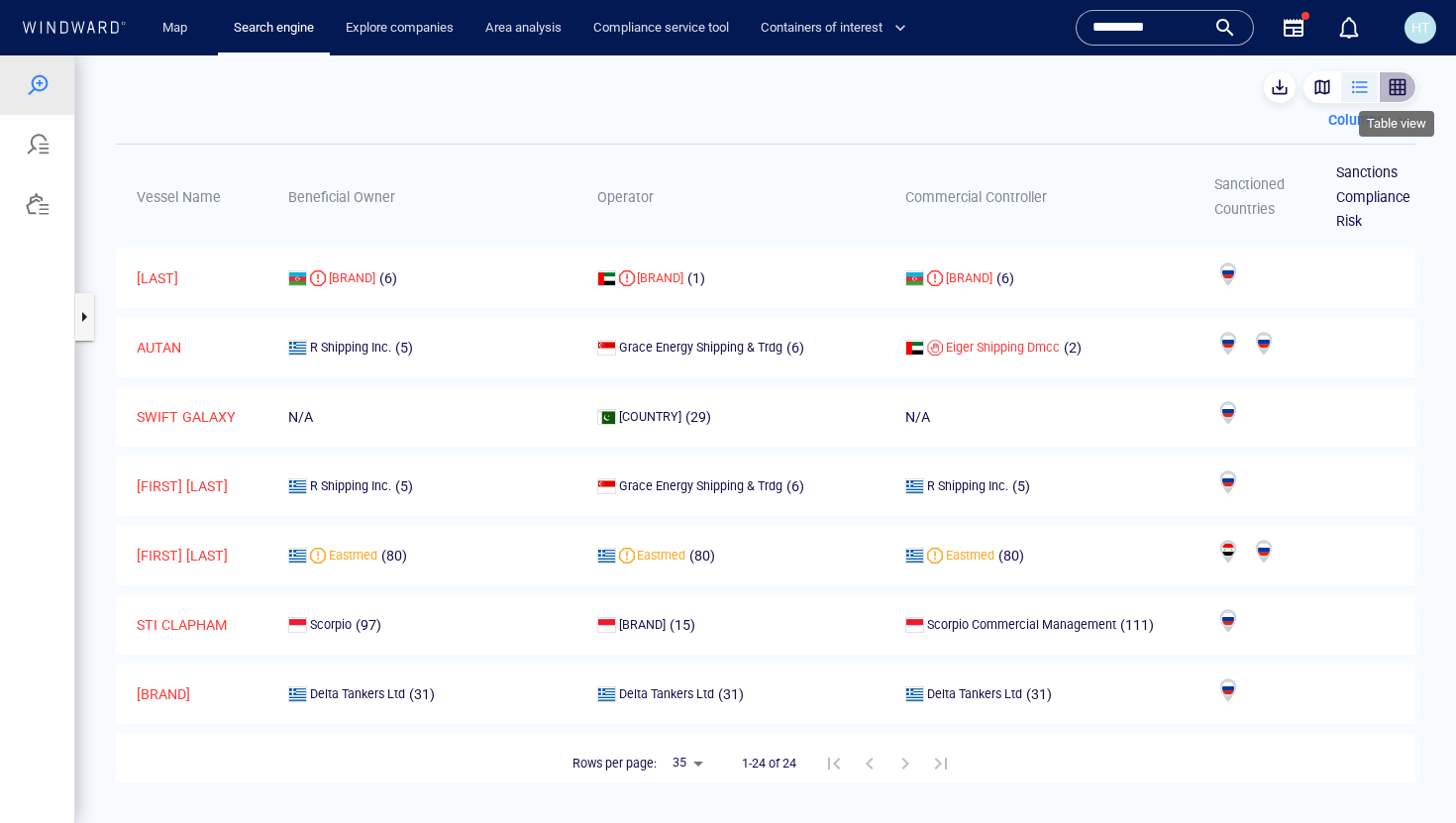 click at bounding box center [1398, 87] 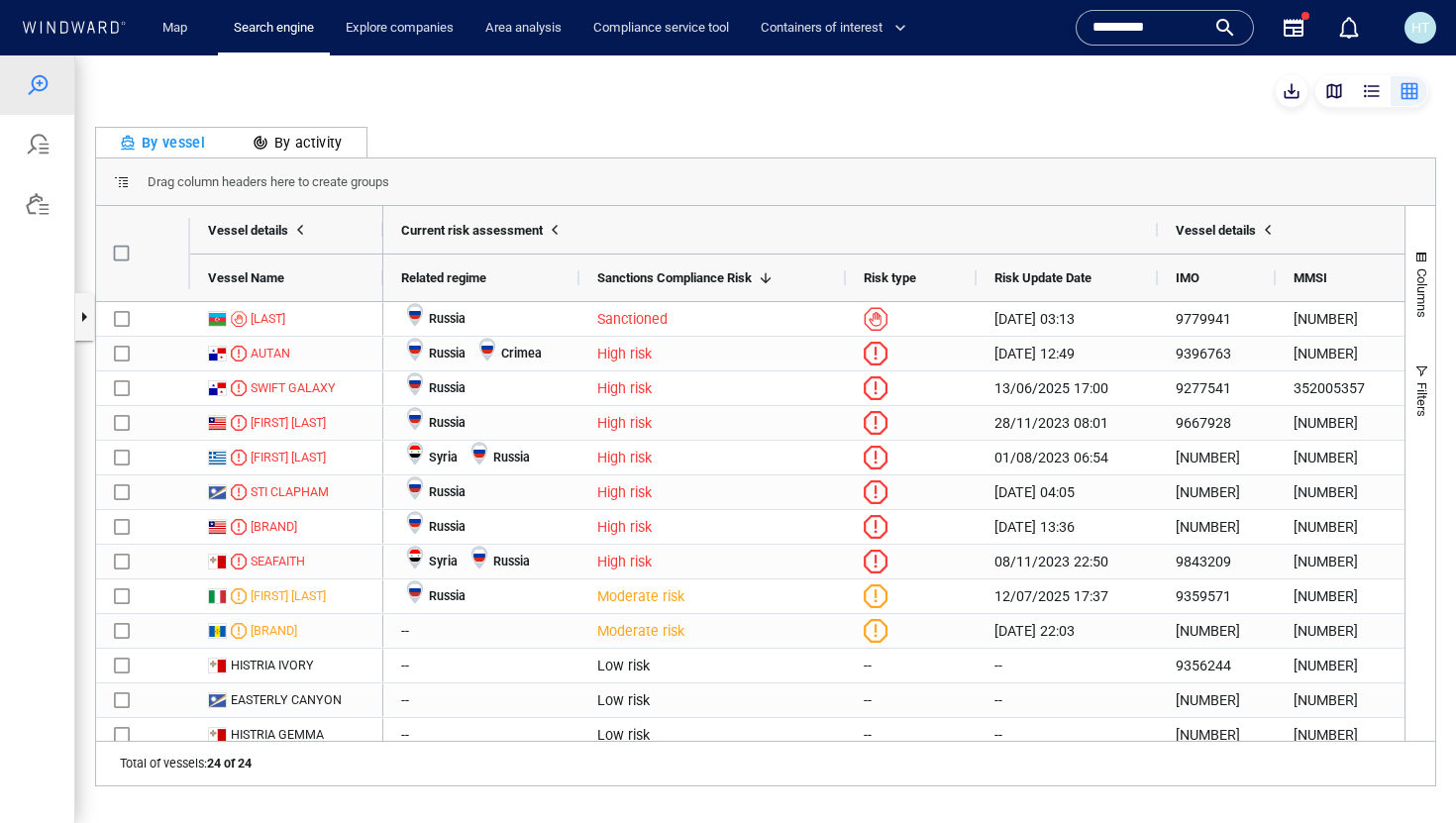 scroll, scrollTop: 1, scrollLeft: 1, axis: both 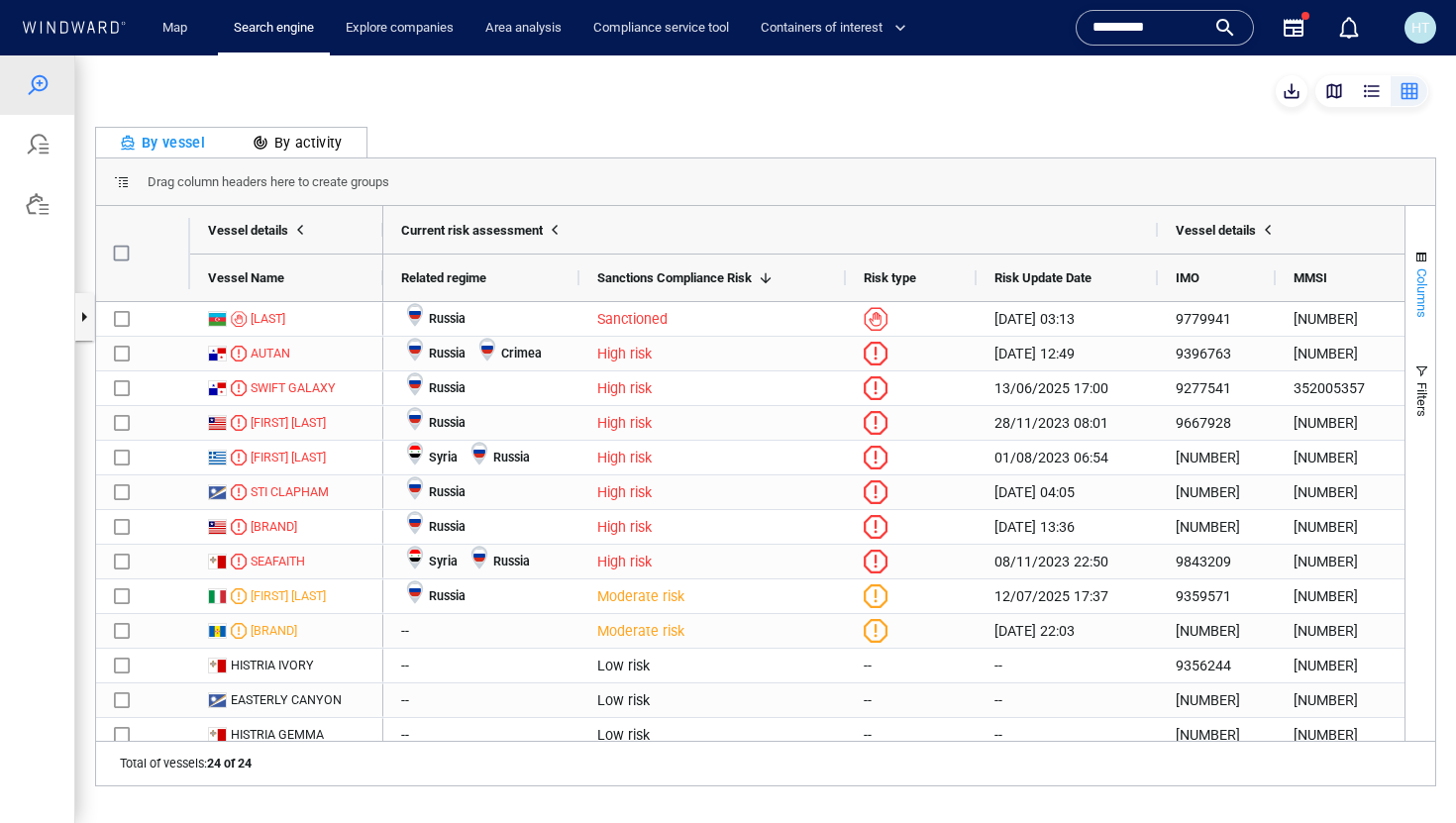 click on "Columns" at bounding box center (1420, 283) 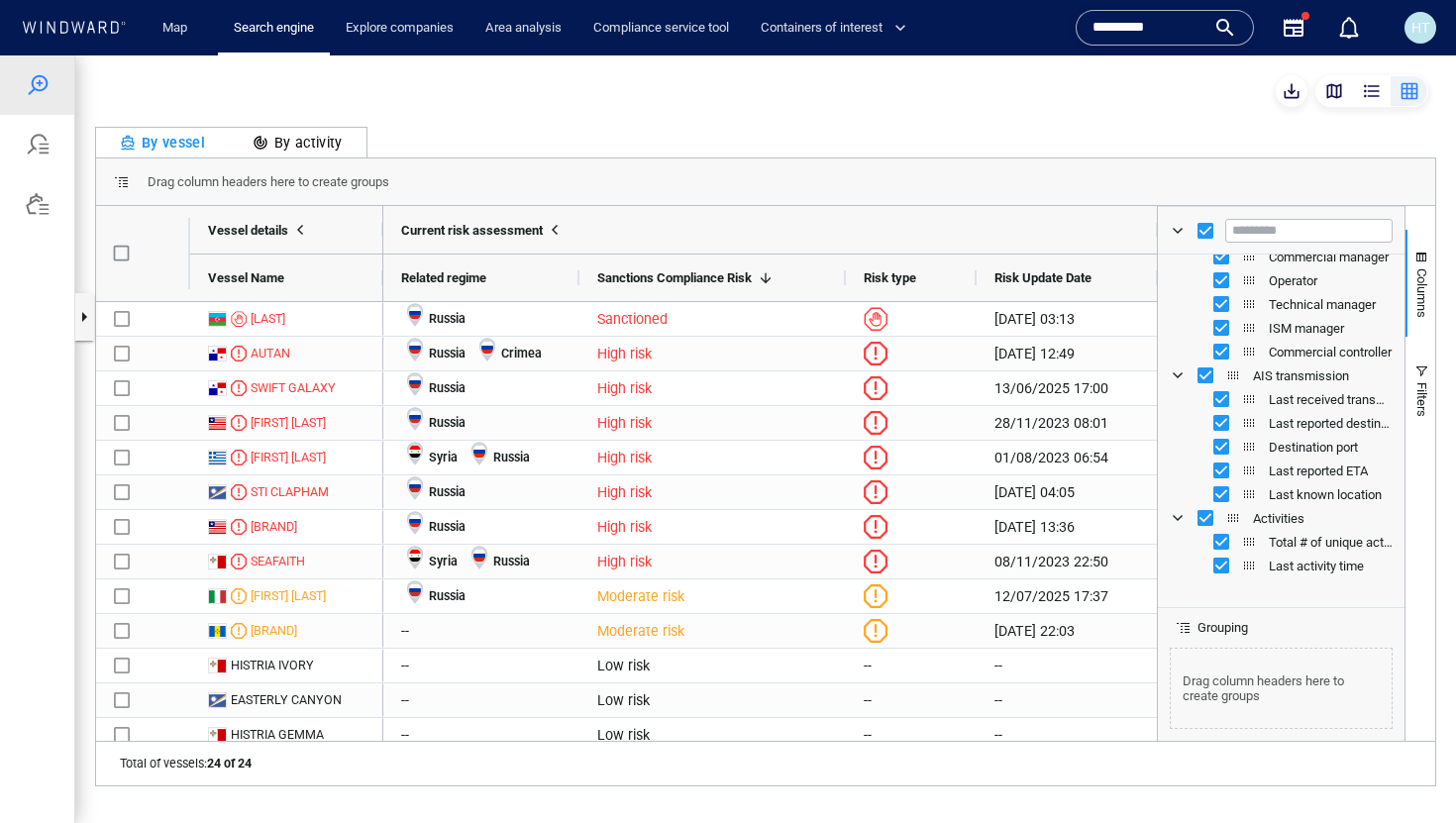 scroll, scrollTop: 457, scrollLeft: 0, axis: vertical 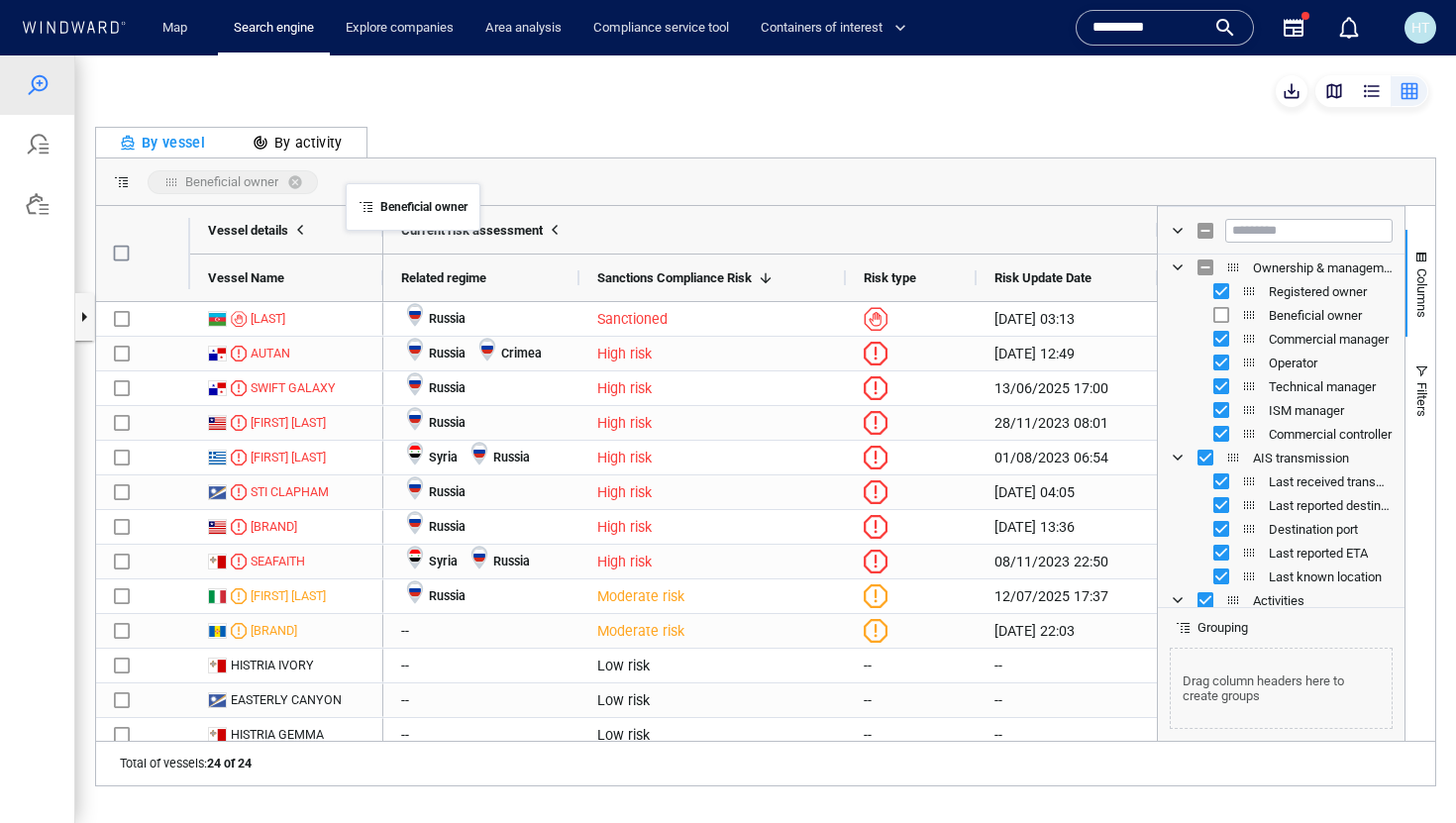 drag, startPoint x: 1251, startPoint y: 320, endPoint x: 356, endPoint y: 195, distance: 903.6869 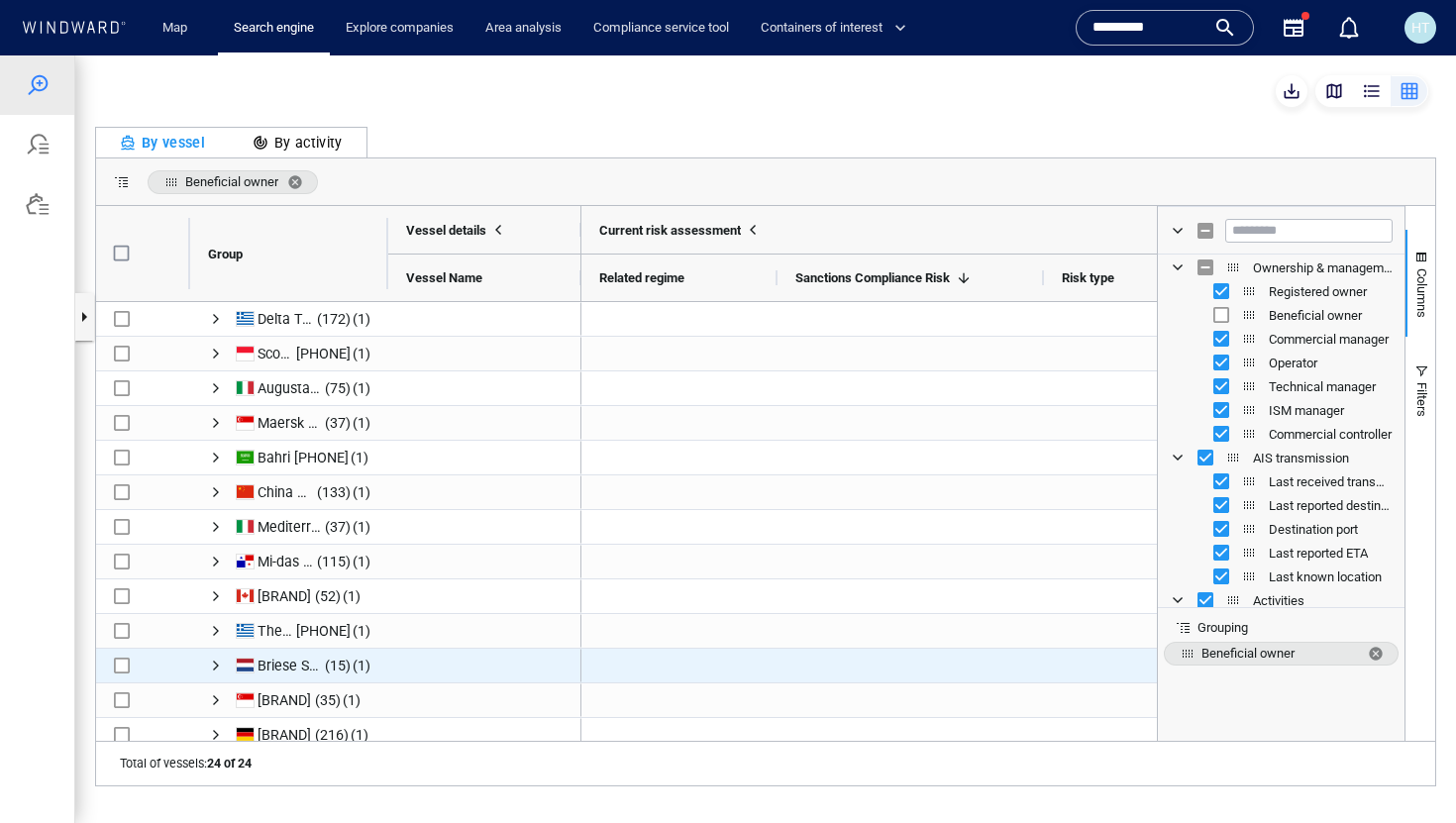 scroll, scrollTop: 174, scrollLeft: 0, axis: vertical 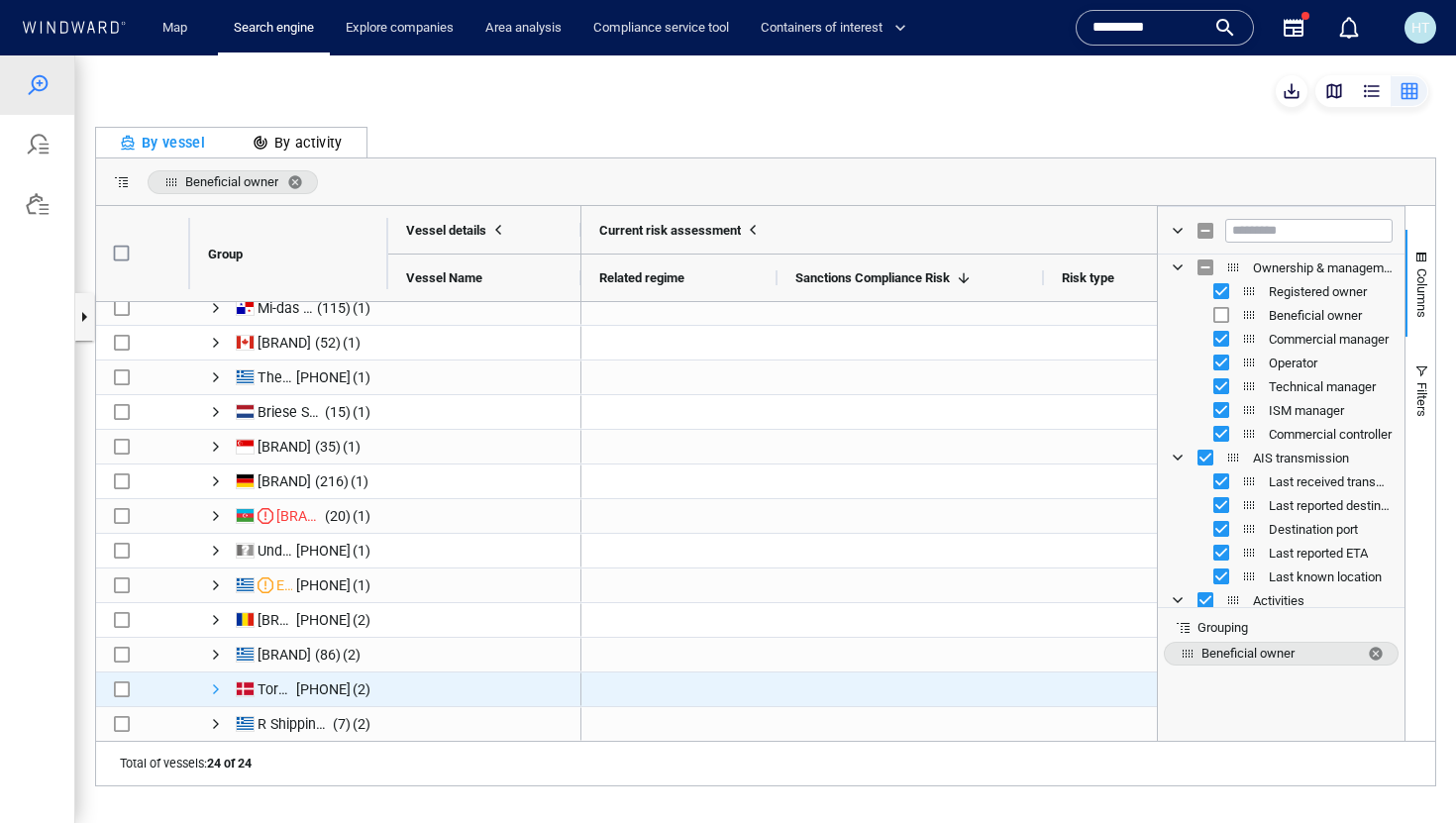 click at bounding box center (216, 689) 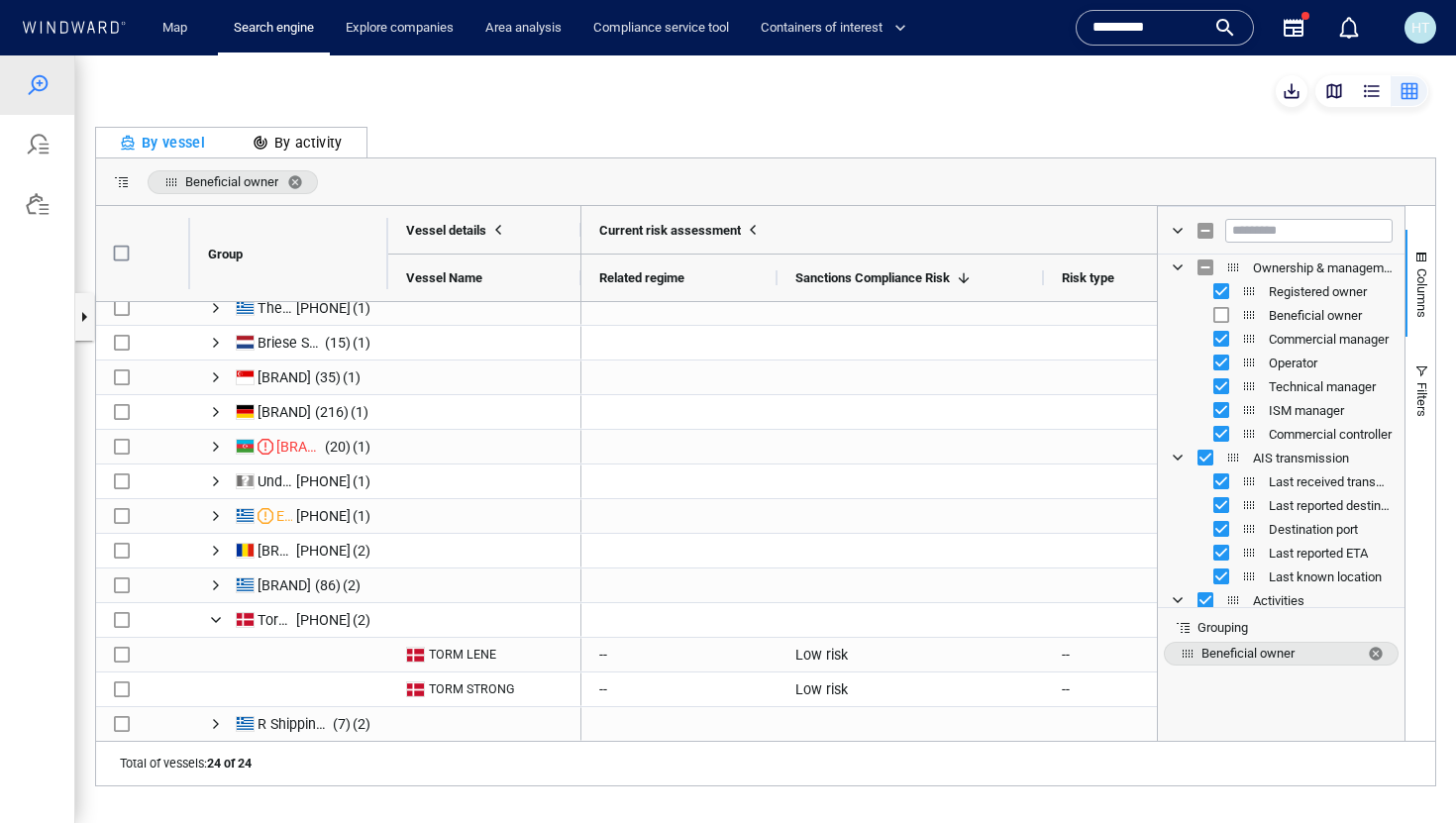 click 